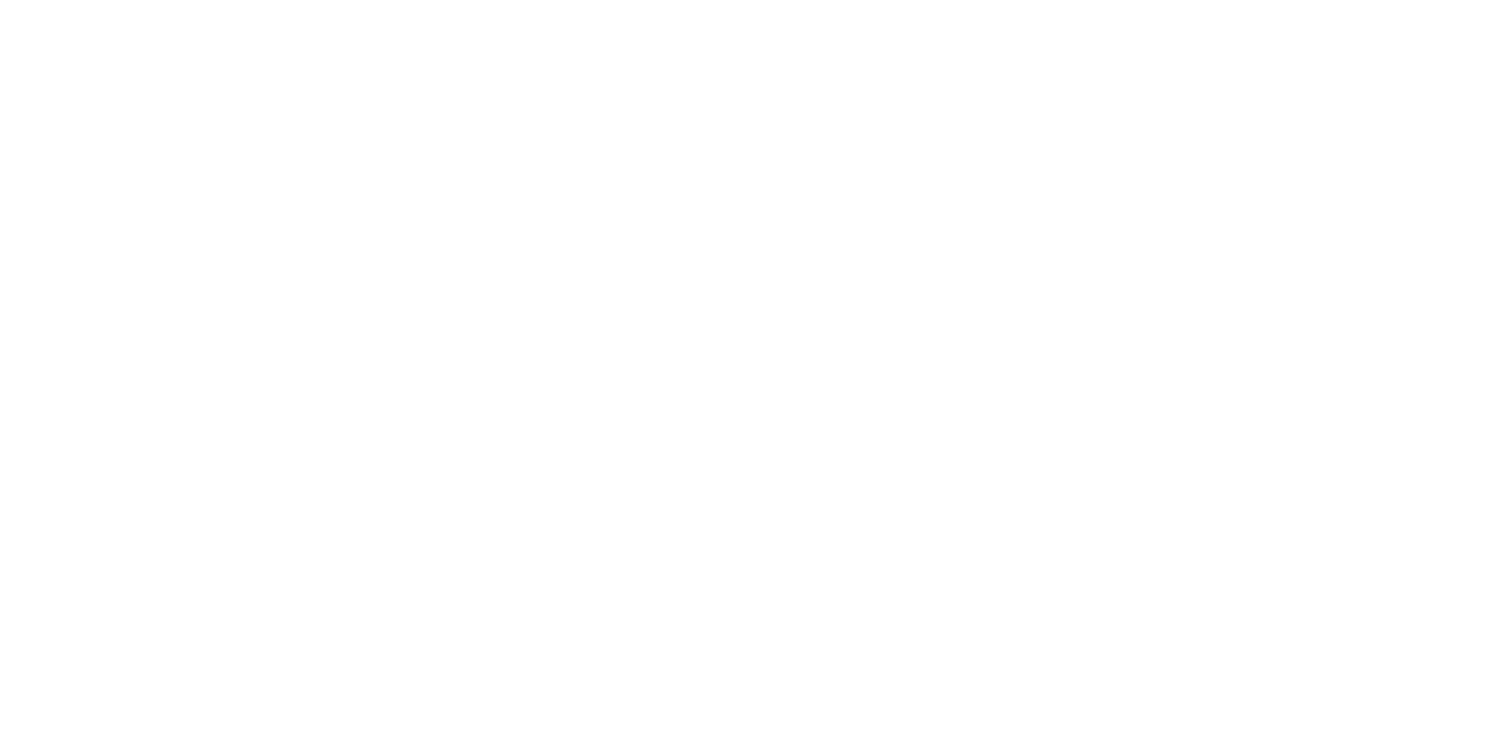 scroll, scrollTop: 0, scrollLeft: 0, axis: both 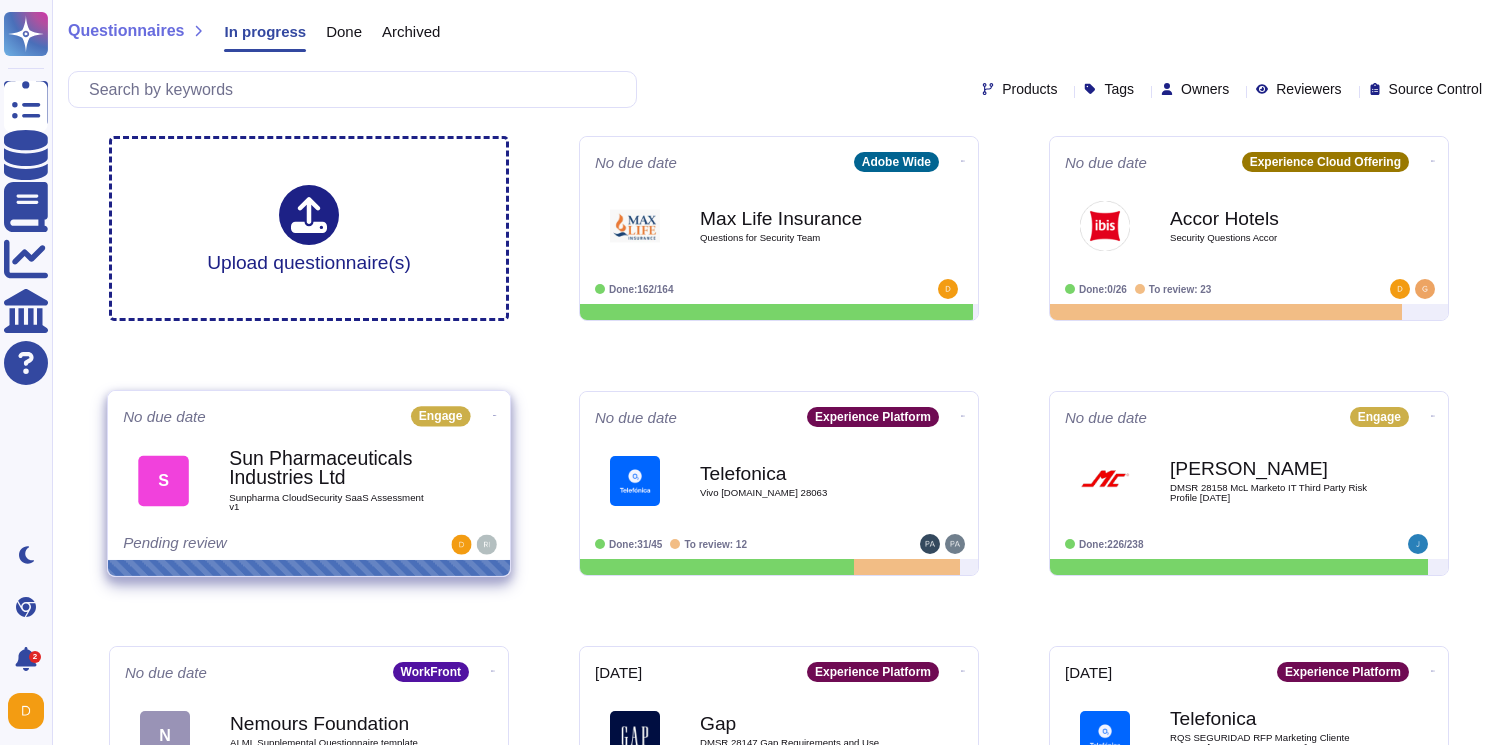 click on "Sunpharma CloudSecurity SaaS Assessment v1" at bounding box center [330, 502] 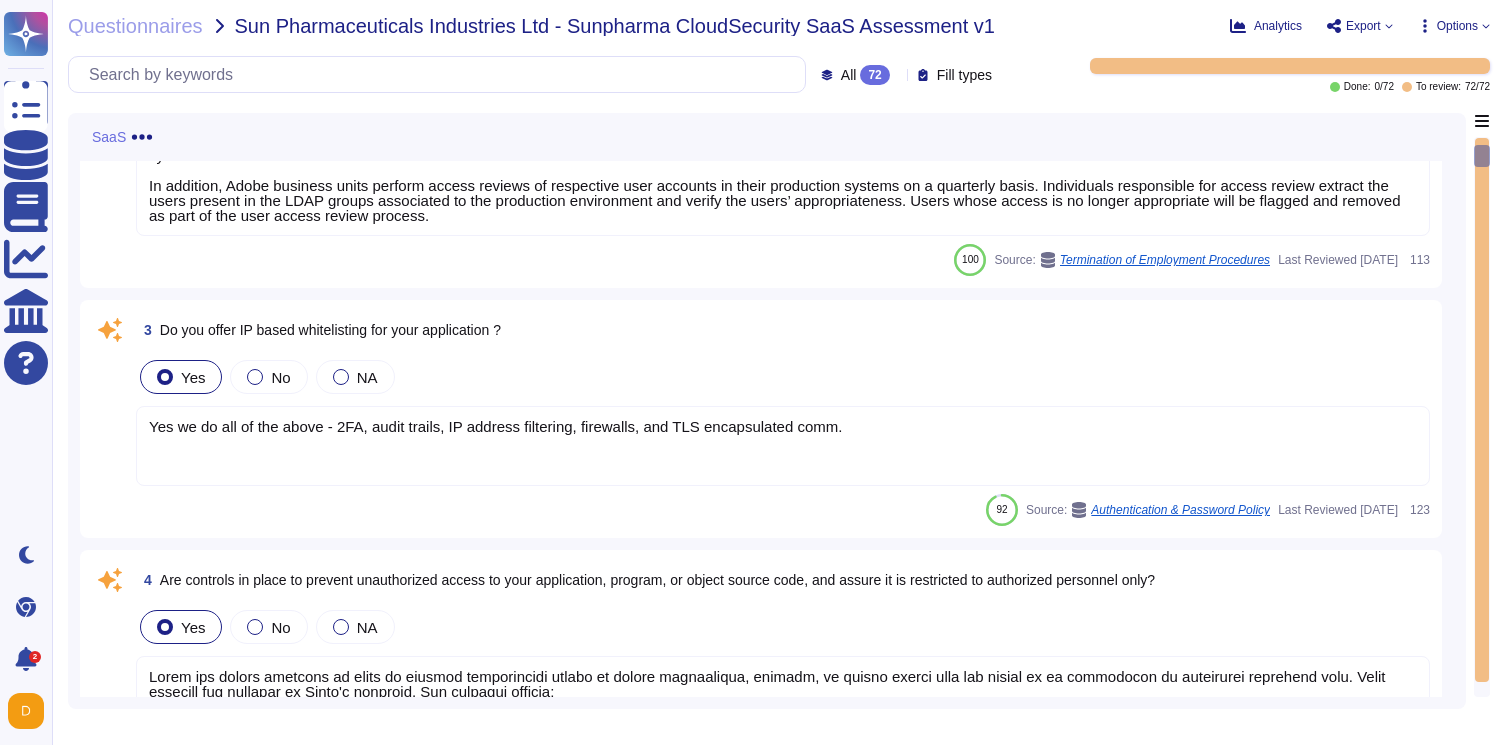 scroll, scrollTop: 418, scrollLeft: 0, axis: vertical 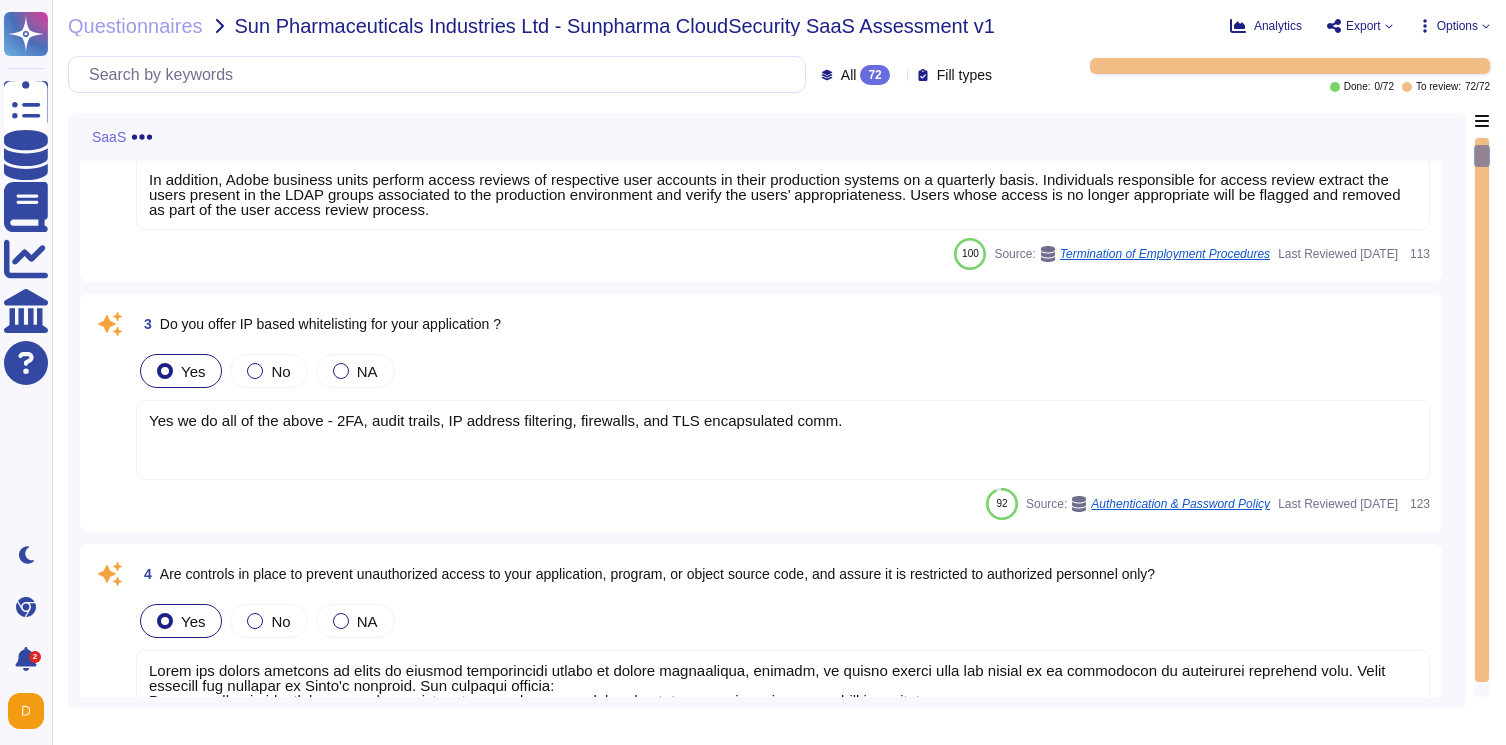 click on "Yes we do all of the above - 2FA, audit trails, IP address filtering, firewalls, and TLS encapsulated comm." at bounding box center [495, 420] 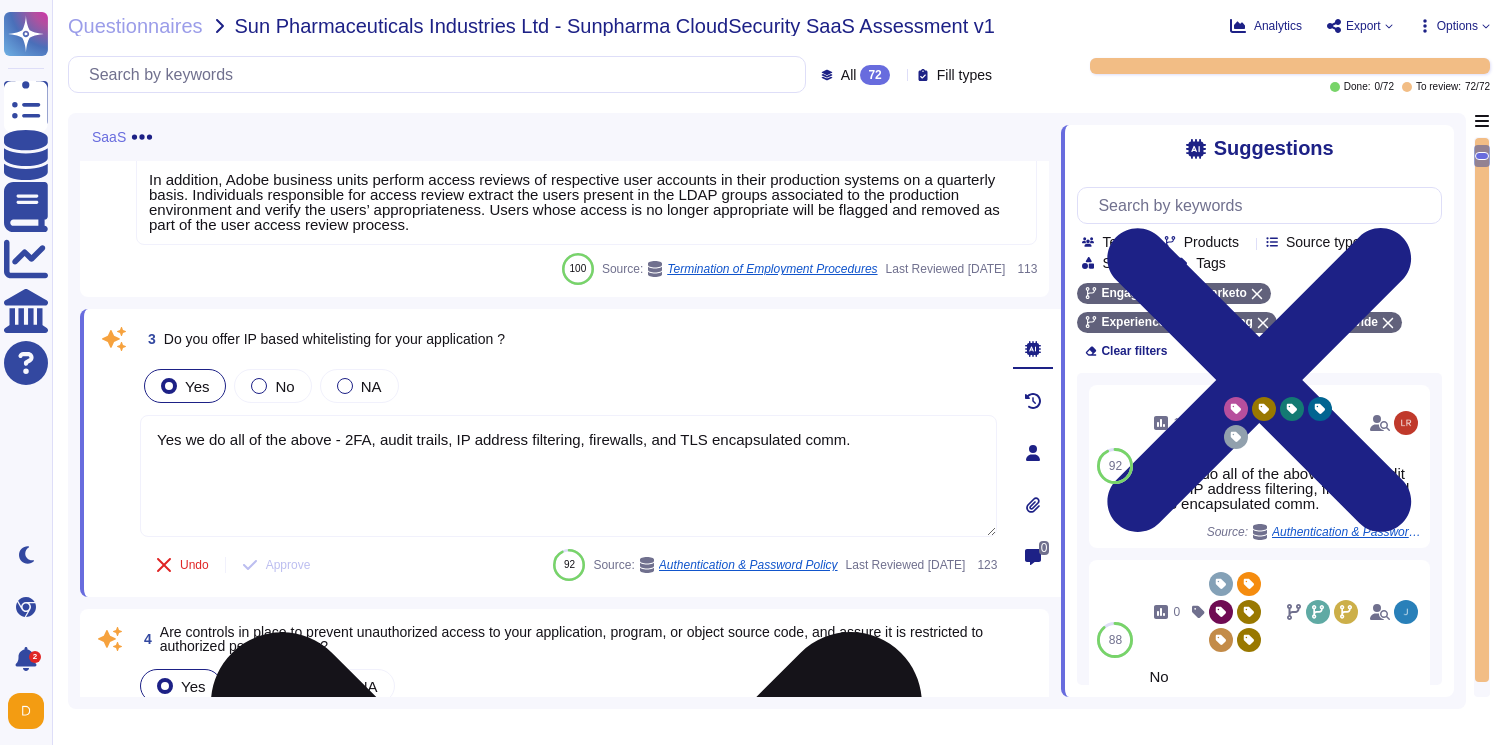 drag, startPoint x: 877, startPoint y: 459, endPoint x: 185, endPoint y: 453, distance: 692.026 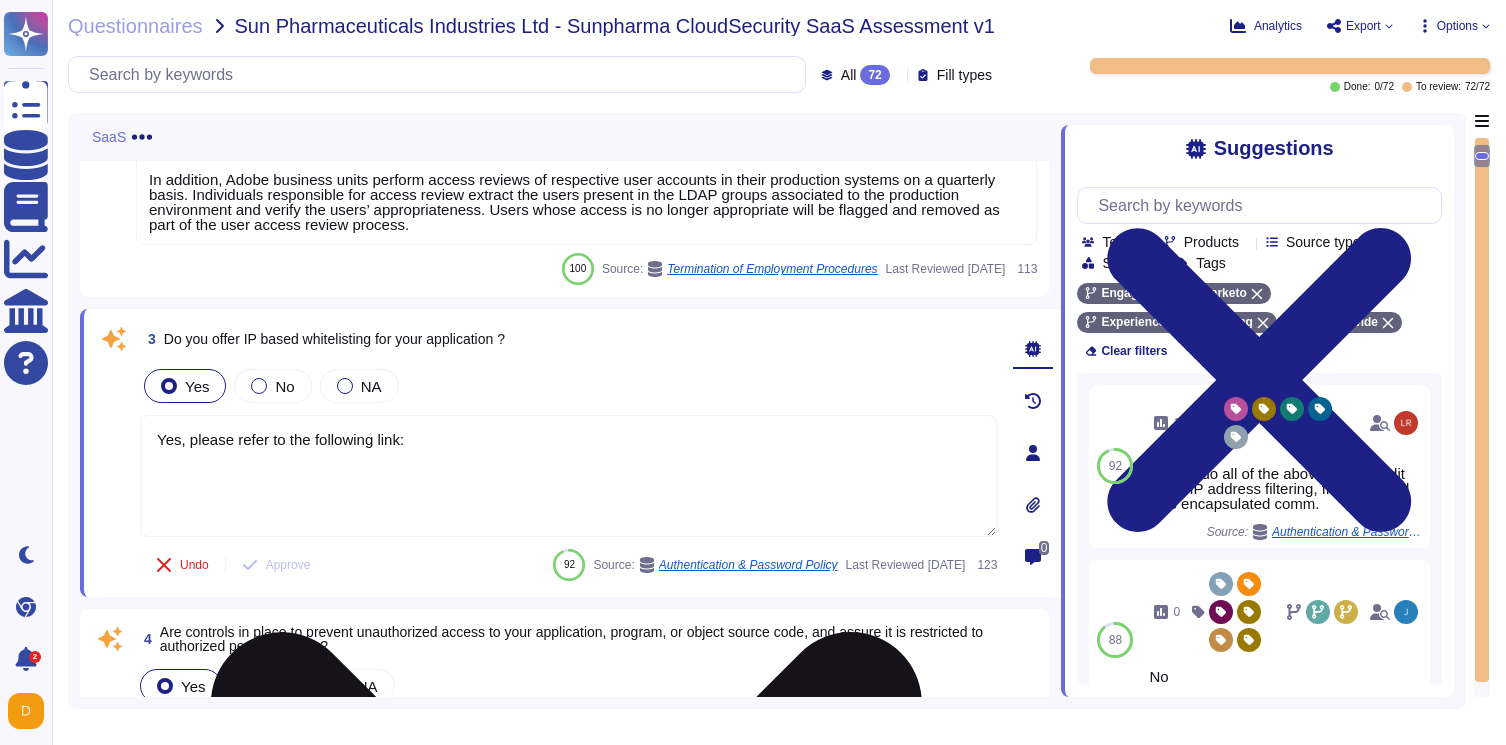 paste on "[URL][DOMAIN_NAME]" 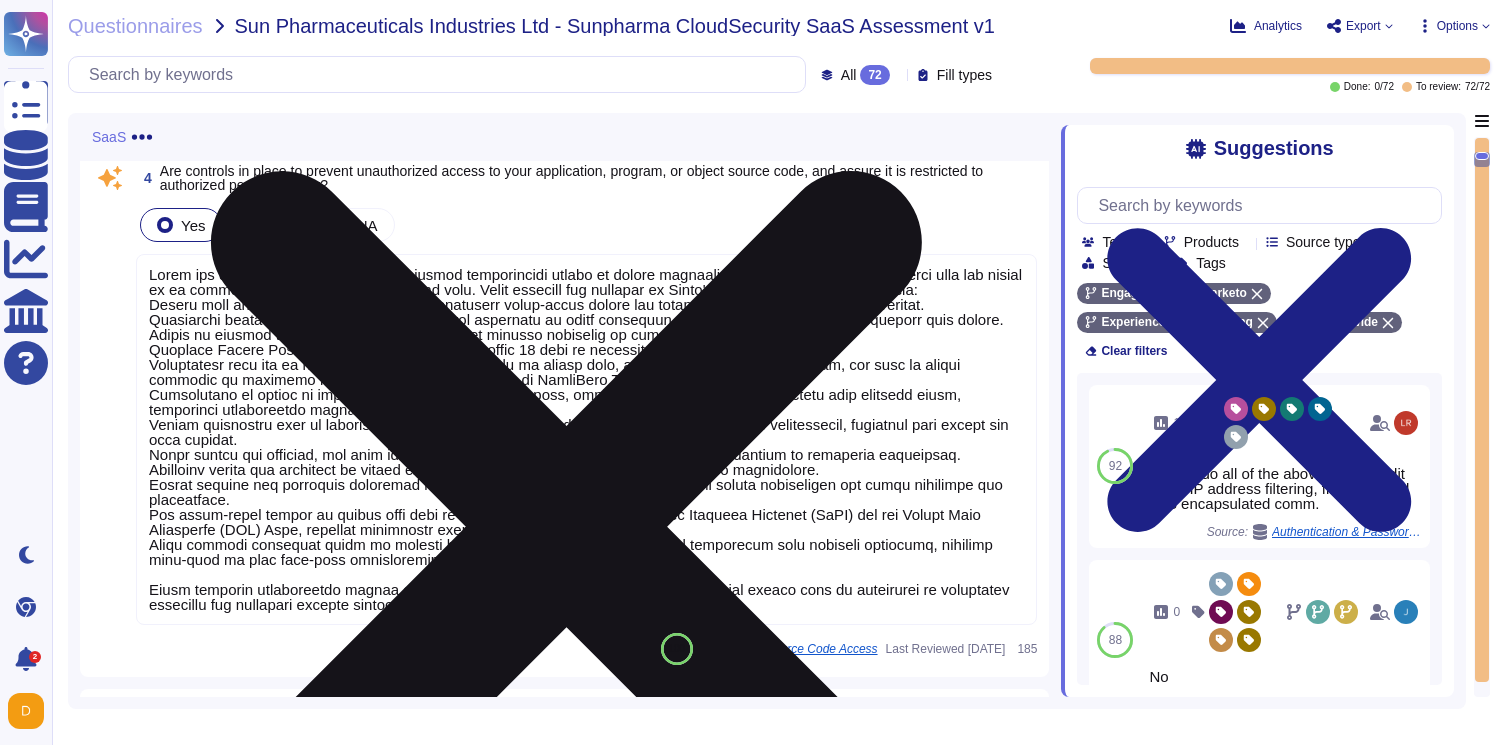 scroll, scrollTop: 878, scrollLeft: 0, axis: vertical 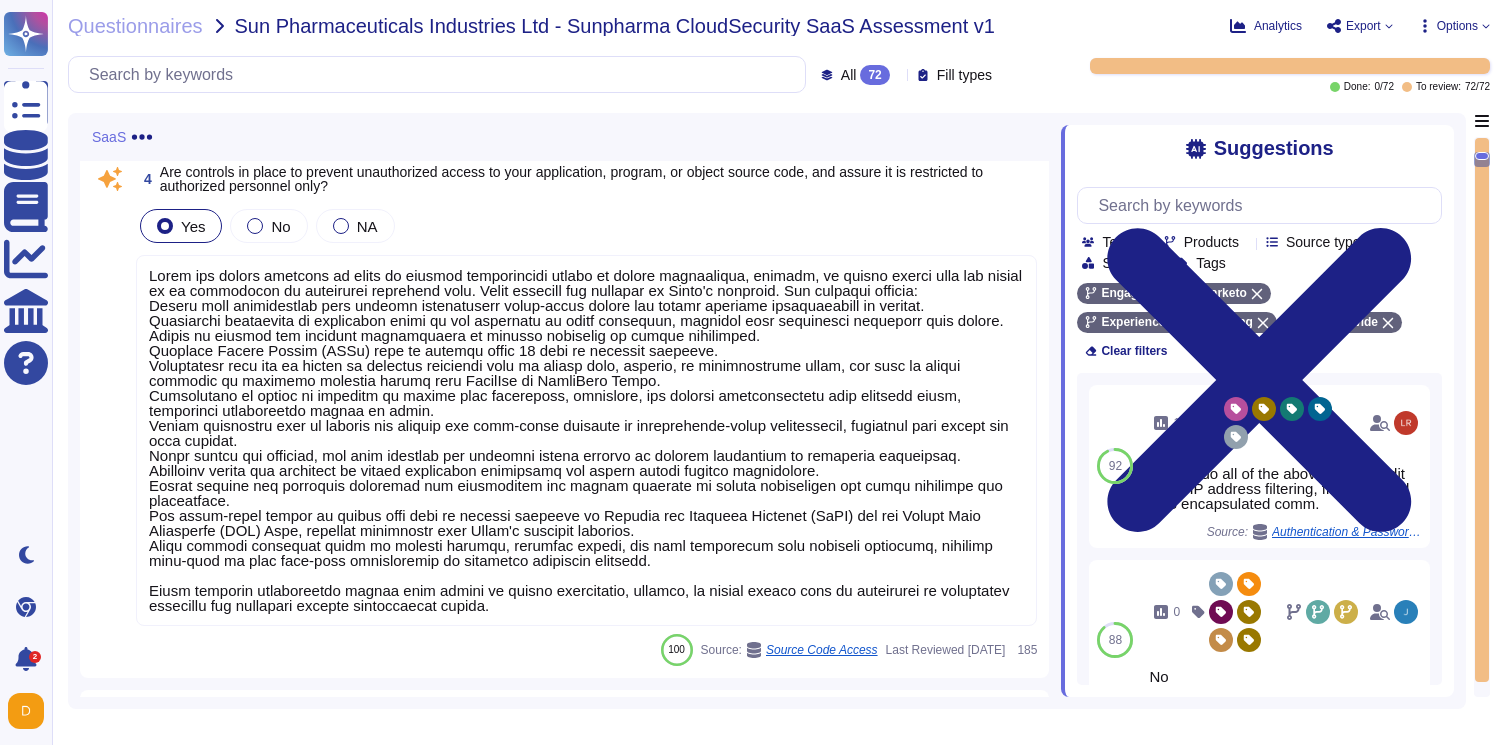 type on "Yes, please refer to the following link: [URL][DOMAIN_NAME]" 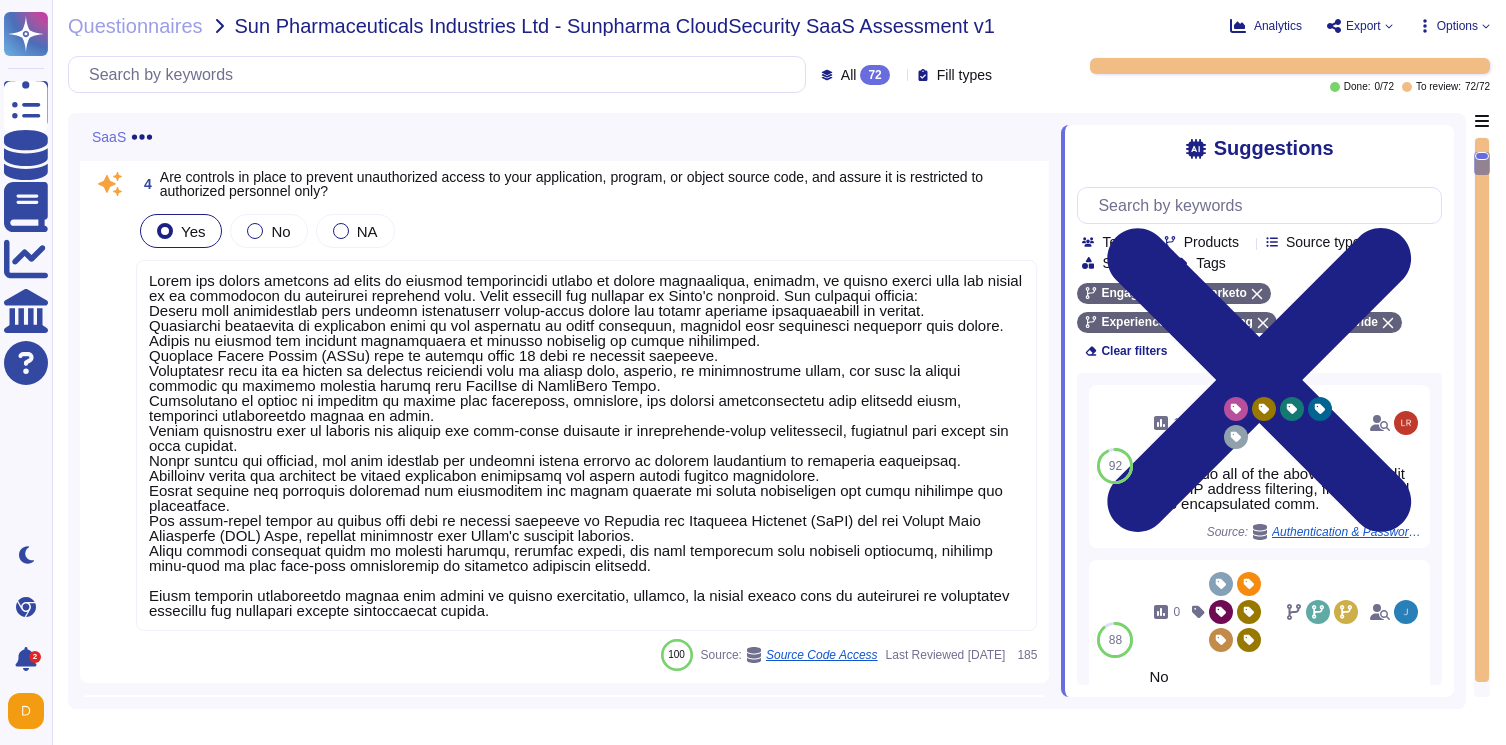 scroll, scrollTop: 901, scrollLeft: 0, axis: vertical 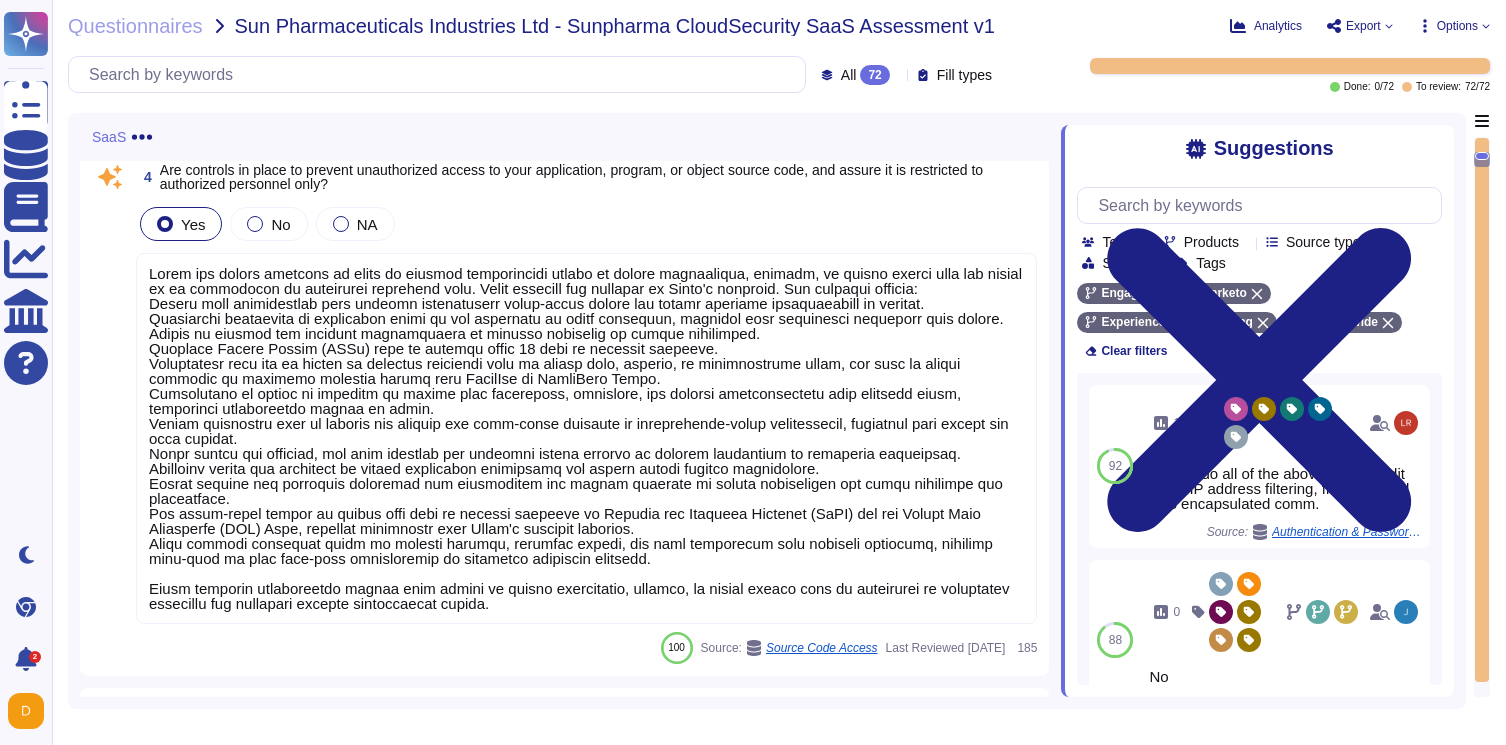 click at bounding box center (585, 438) 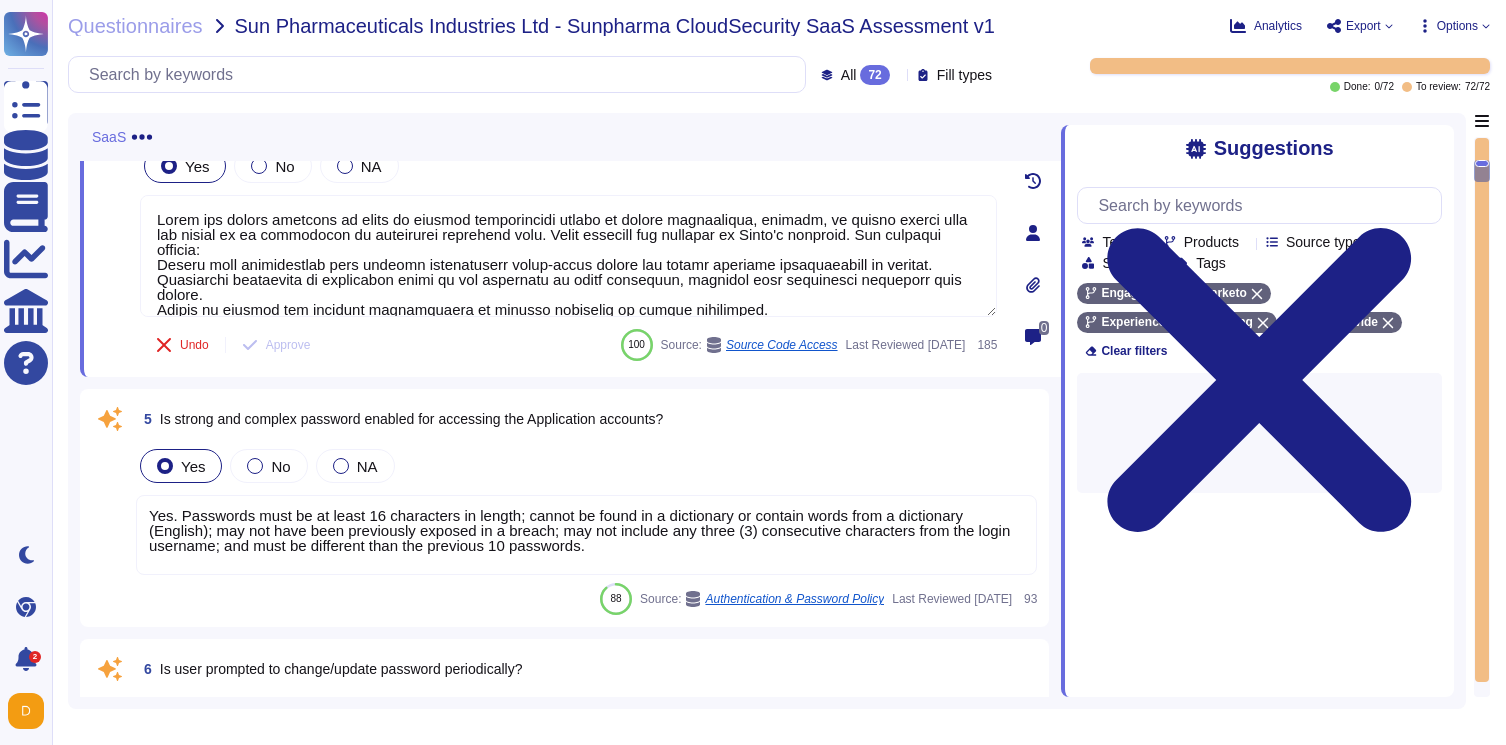 type on "Adobe has robust controls in place to prevent unauthorized access to tenant application, program, or object source code and ensure it is restricted to authorized personnel only. These controls are outlined in Adobe's policies. Key measures include:
Source code repositories must prevent unauthorized third-party access and enable internal collaboration by default.
Repository visibility is restricted based on the principle of least privilege, ensuring only authorized personnel have access.
Access to private and internal repositories is audited quarterly to ensure compliance.
Personal Access Tokens (PATs) must be rotated every 90 days to maintain security.
Credentials must not be stored in insecure locations such as source code, scripts, or configuration files, and must be stored securely in approved password vaults like CyberArk or HashiCorp Vault.
Segregation of duties is enforced to ensure that requestors, approvers, and account administrators have distinct roles, preventing unauthorized access or fraud.
Br..." 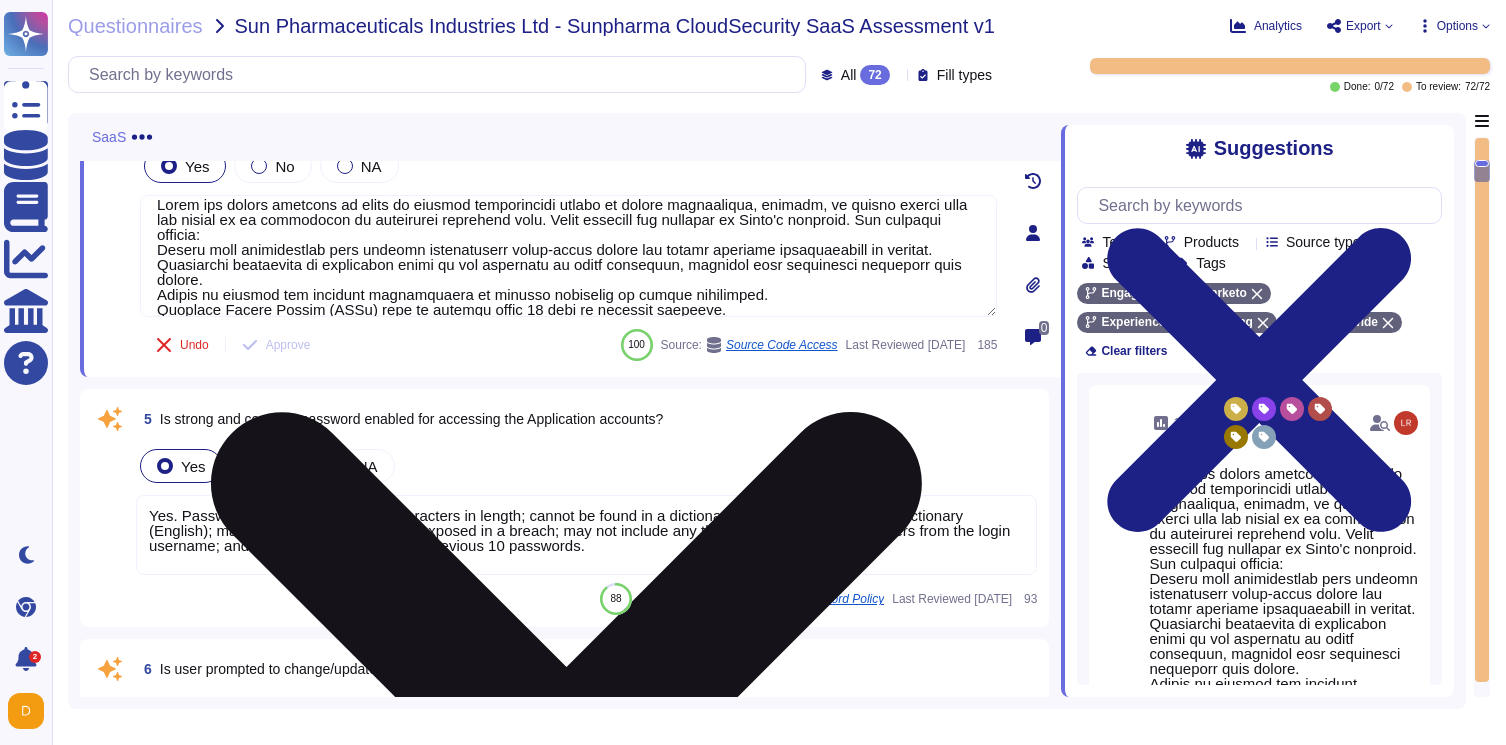 scroll, scrollTop: 0, scrollLeft: 0, axis: both 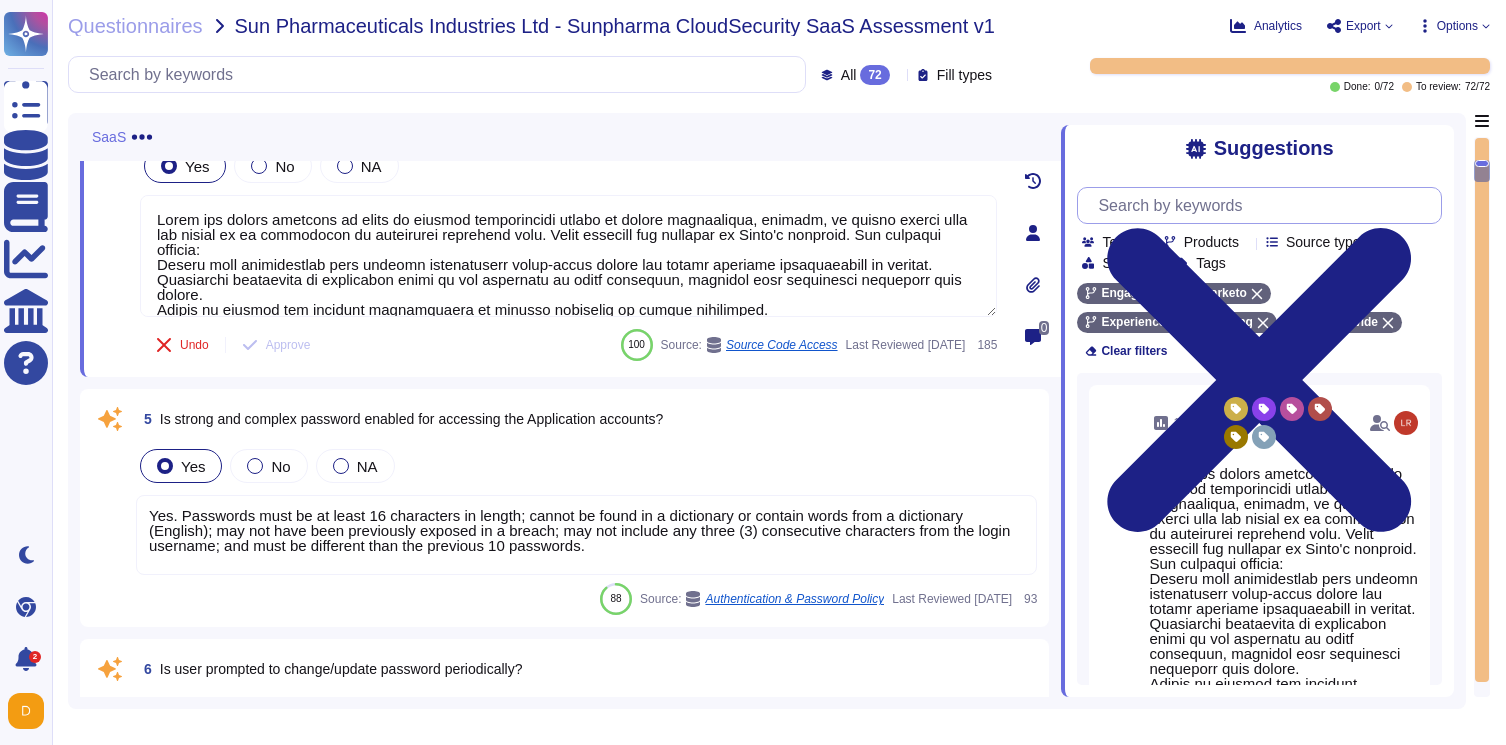 click at bounding box center (1264, 205) 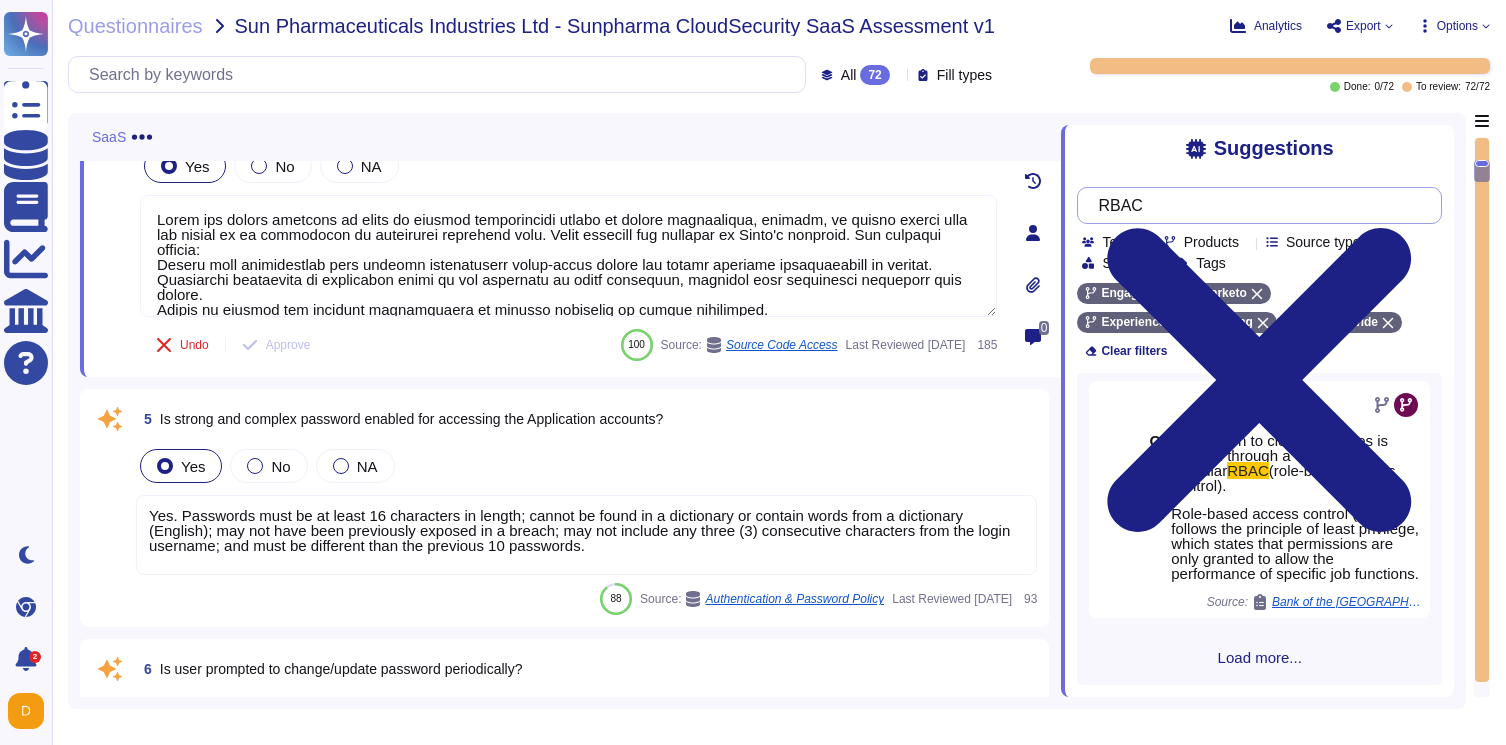 scroll, scrollTop: 242, scrollLeft: 0, axis: vertical 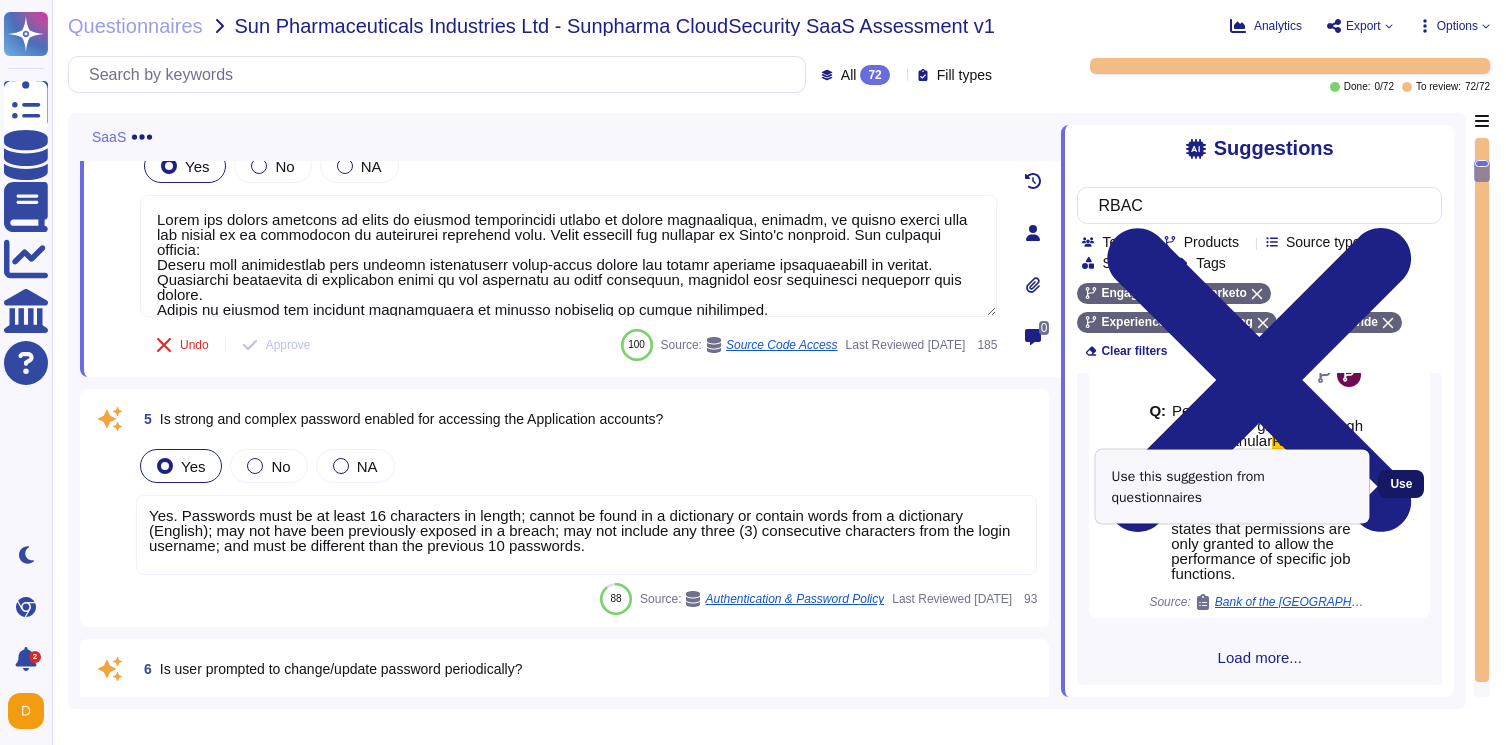 type on "RBAC" 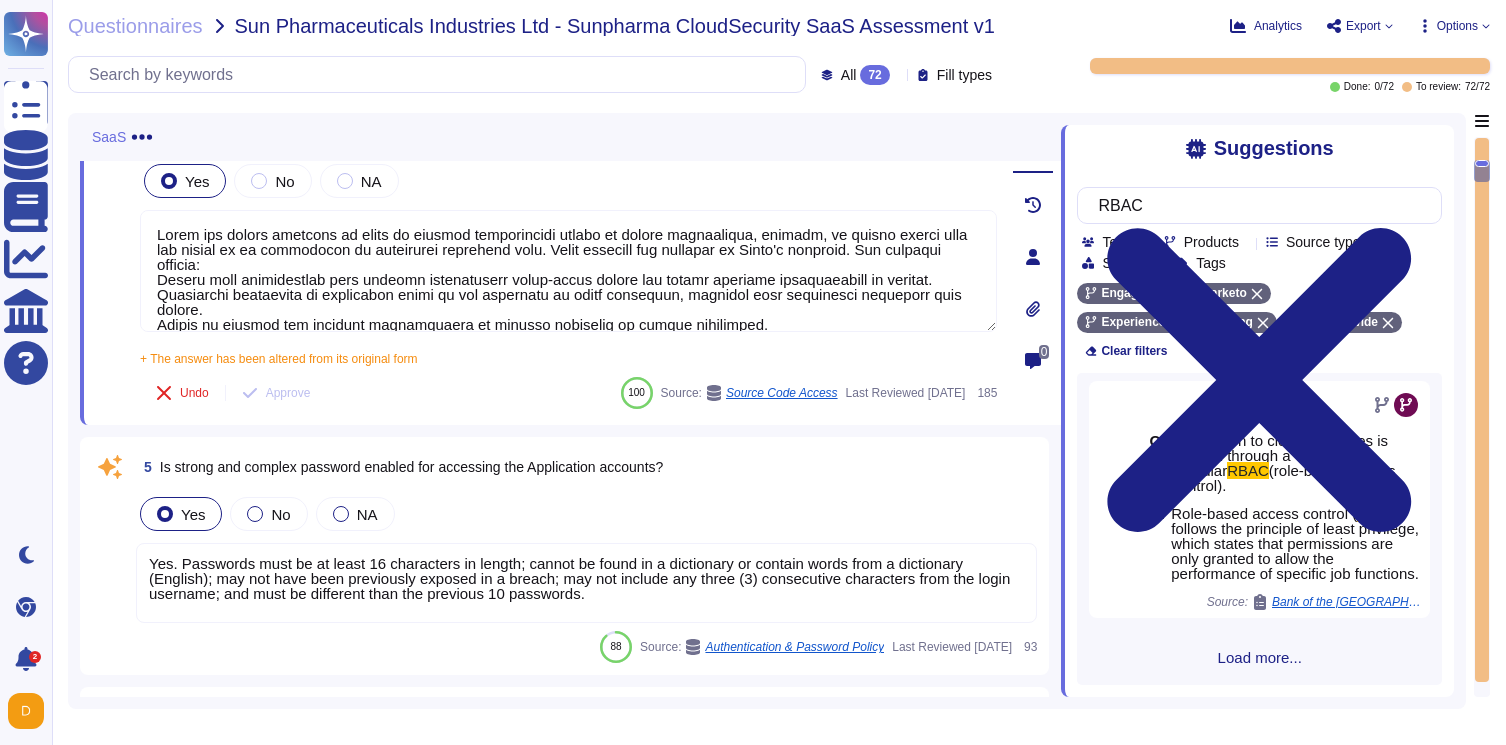 scroll, scrollTop: 206, scrollLeft: 0, axis: vertical 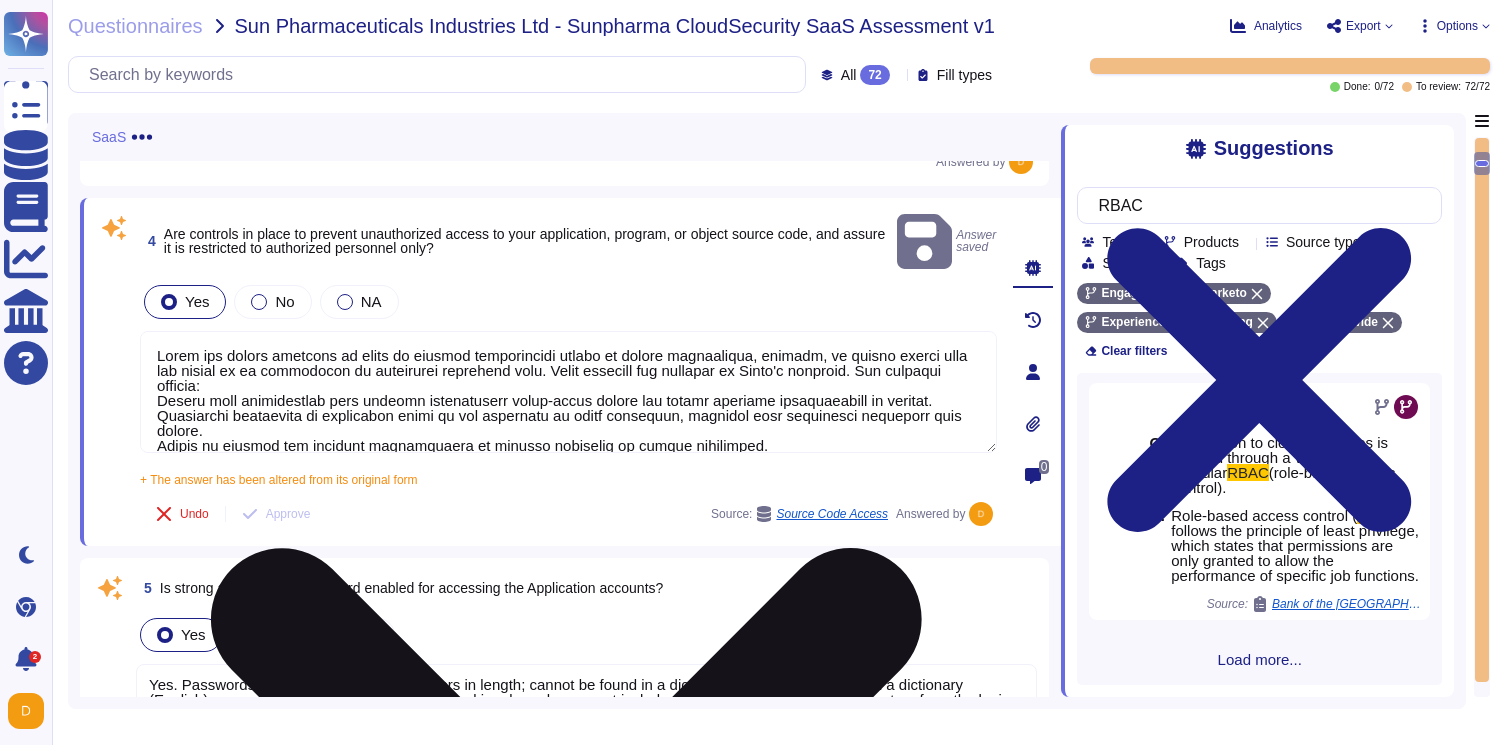 click at bounding box center [568, 392] 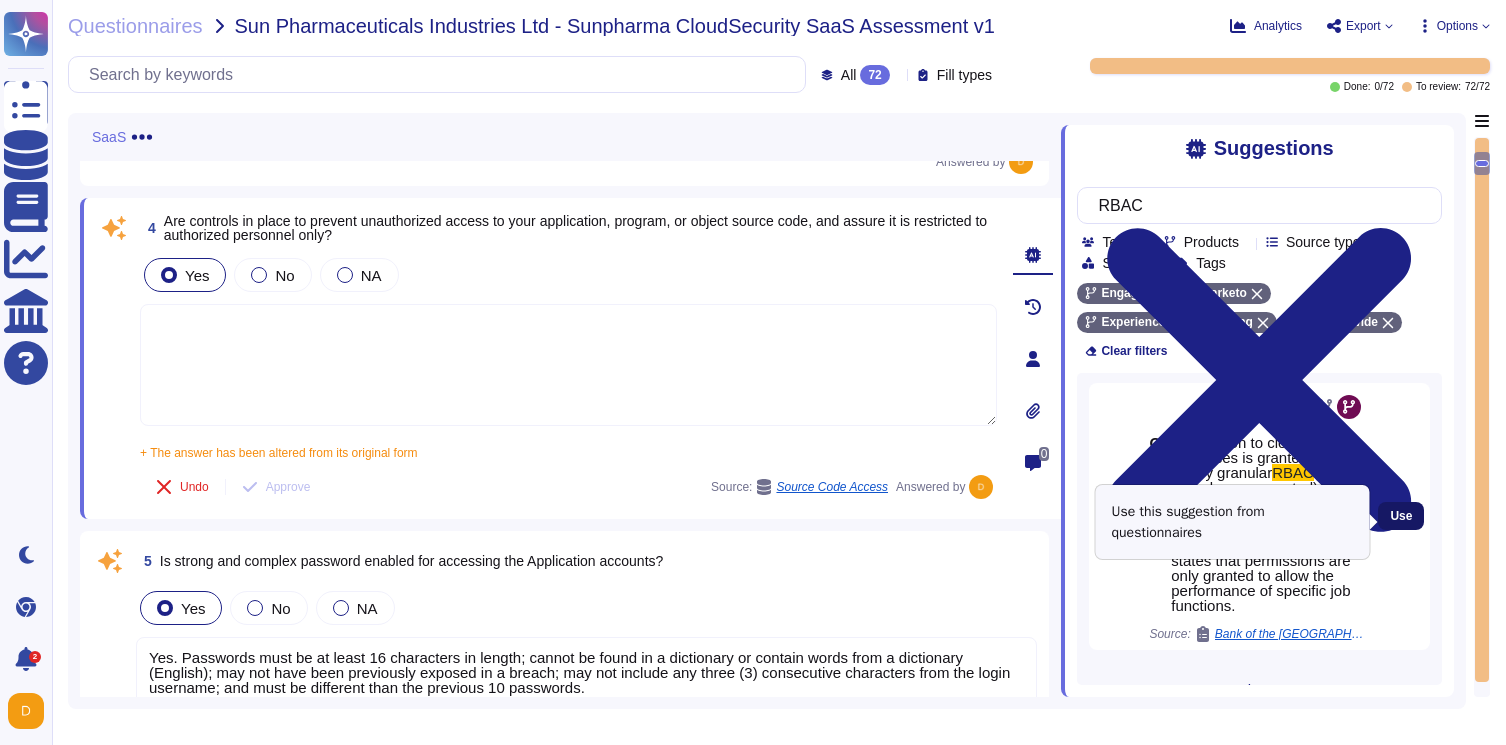 click on "Use" at bounding box center (1401, 516) 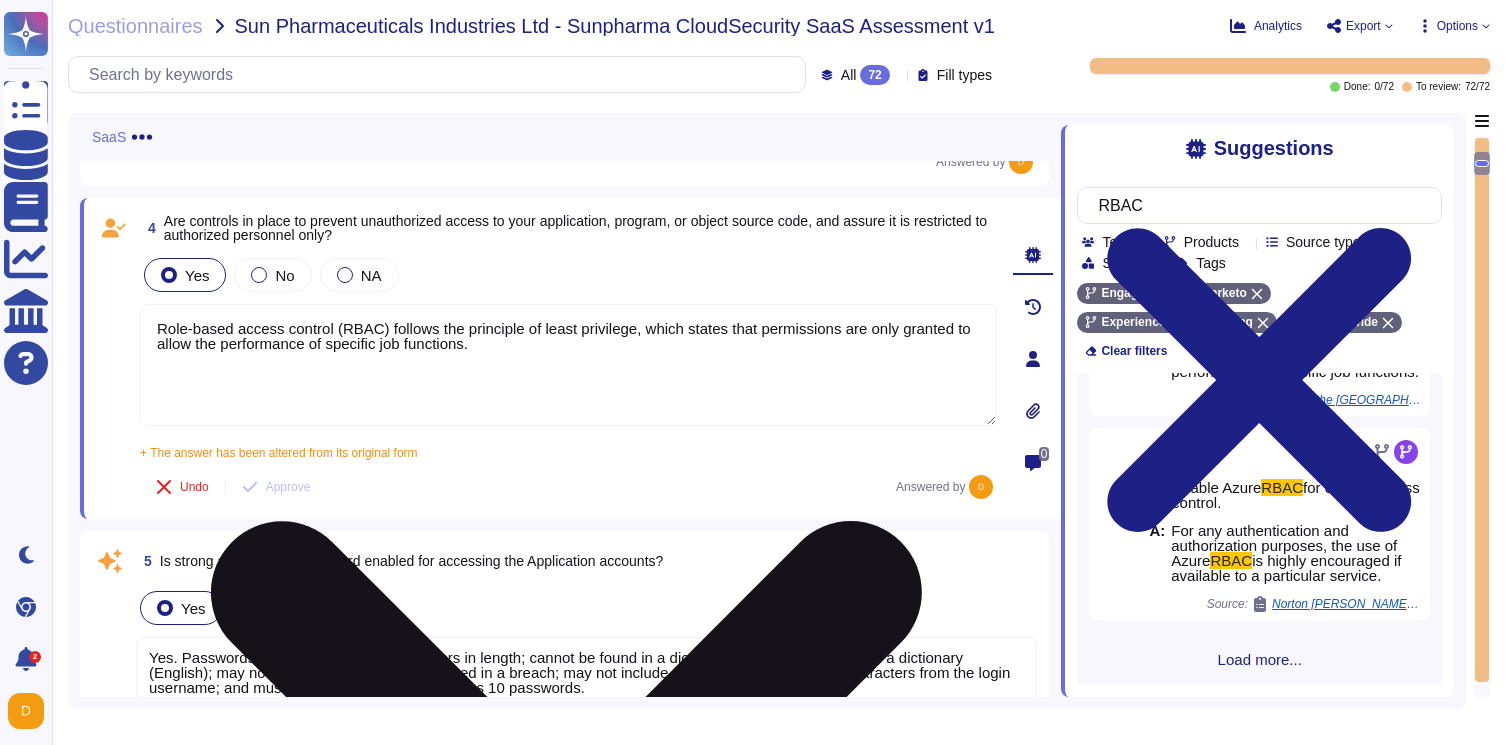 click on "Role-based access control (RBAC) follows the principle of least privilege, which states that permissions are only granted to allow the performance of specific job functions." at bounding box center [568, 365] 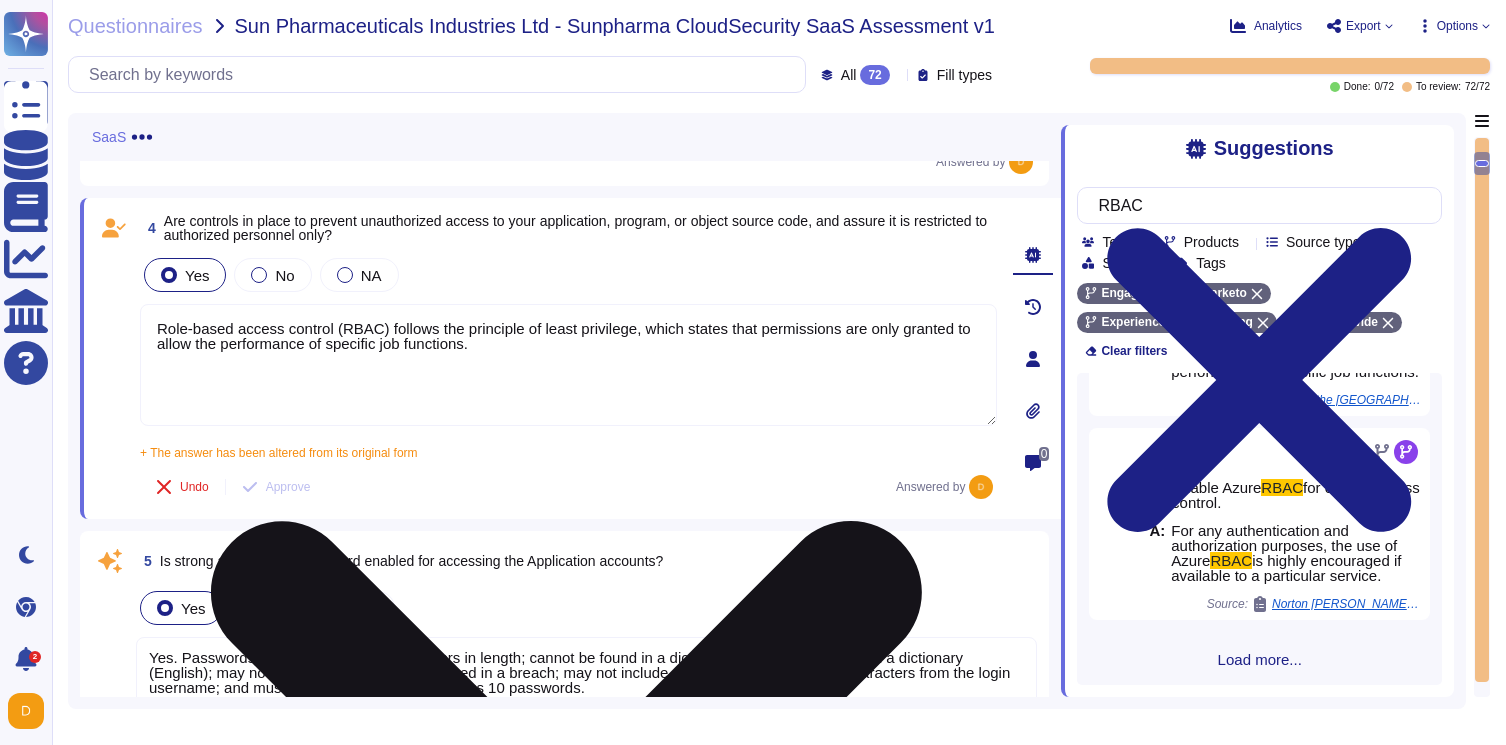 drag, startPoint x: 652, startPoint y: 344, endPoint x: 560, endPoint y: 343, distance: 92.00543 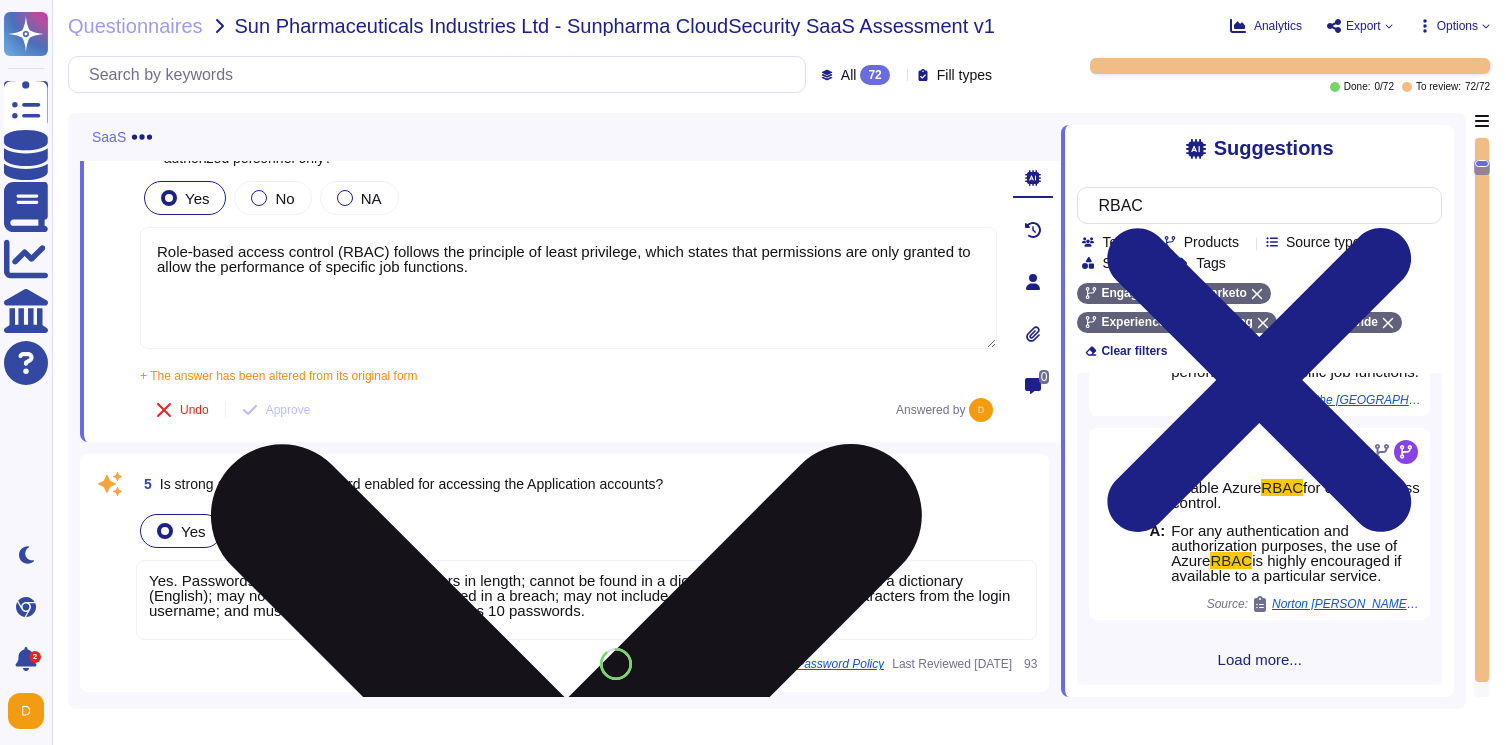 scroll, scrollTop: 881, scrollLeft: 0, axis: vertical 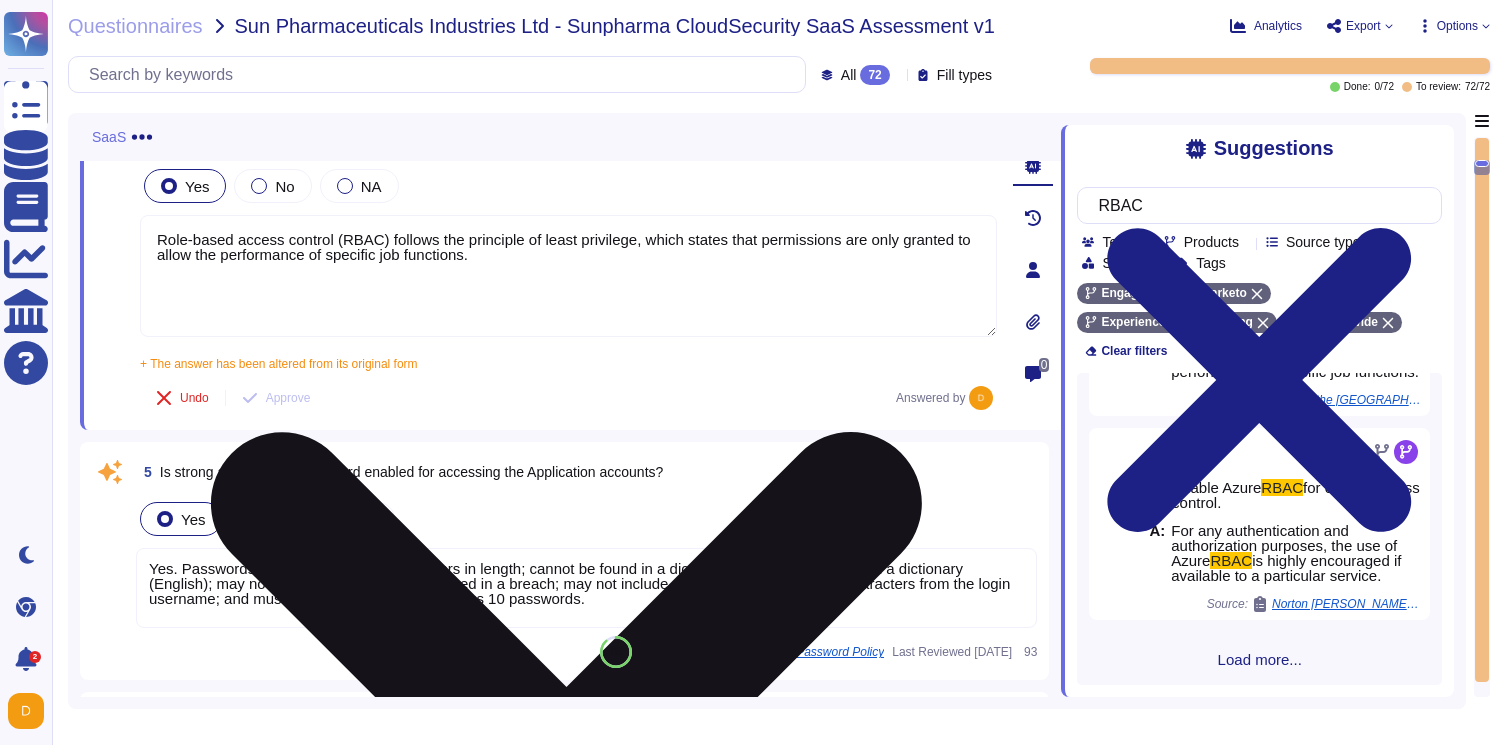 drag, startPoint x: 652, startPoint y: 256, endPoint x: 560, endPoint y: 257, distance: 92.00543 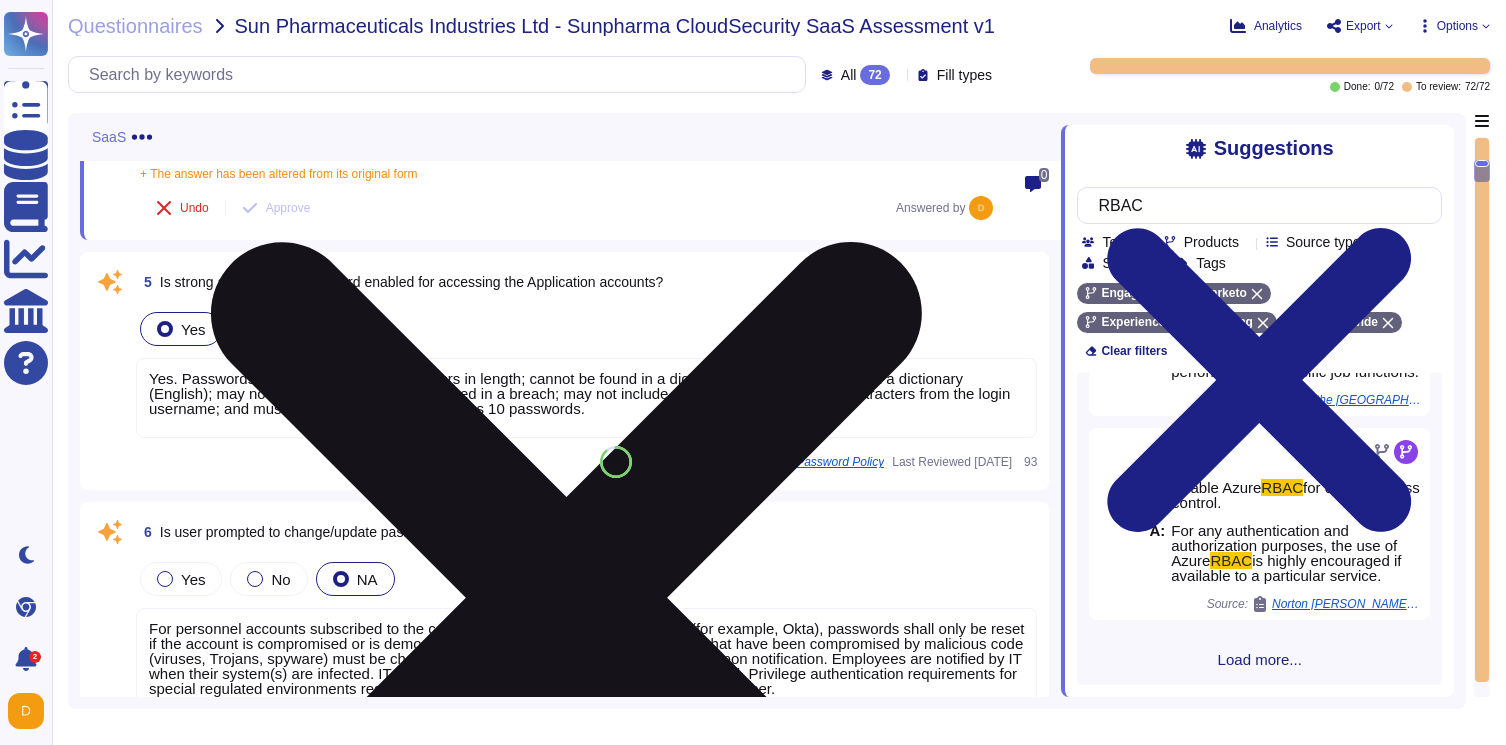 scroll, scrollTop: 1072, scrollLeft: 0, axis: vertical 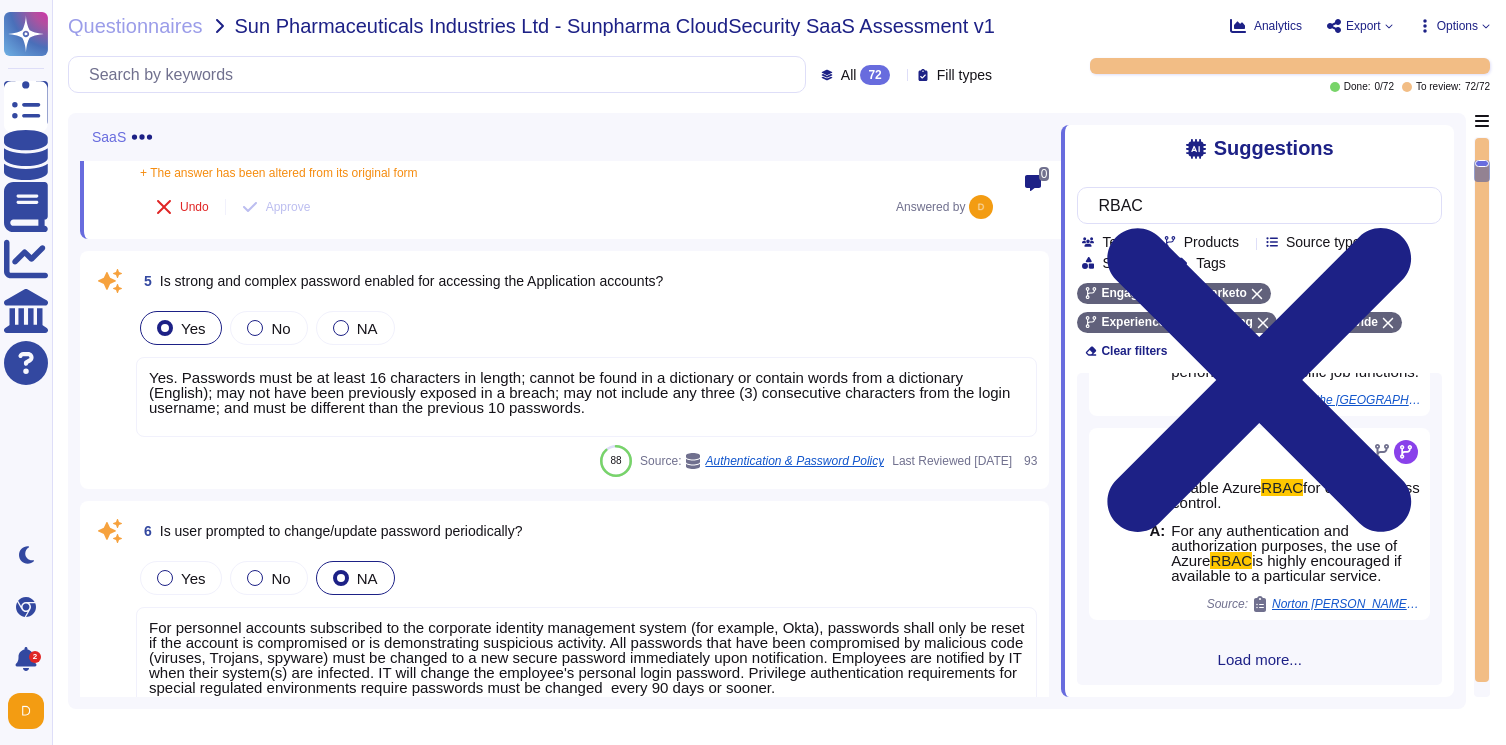 click on "Yes. Passwords must be at least 16 characters in length; cannot be found in a dictionary or contain words from a dictionary (English); may not have been previously exposed in a breach; may not include any three (3) consecutive characters from the login username; and must be different than the previous 10 passwords." at bounding box center (586, 397) 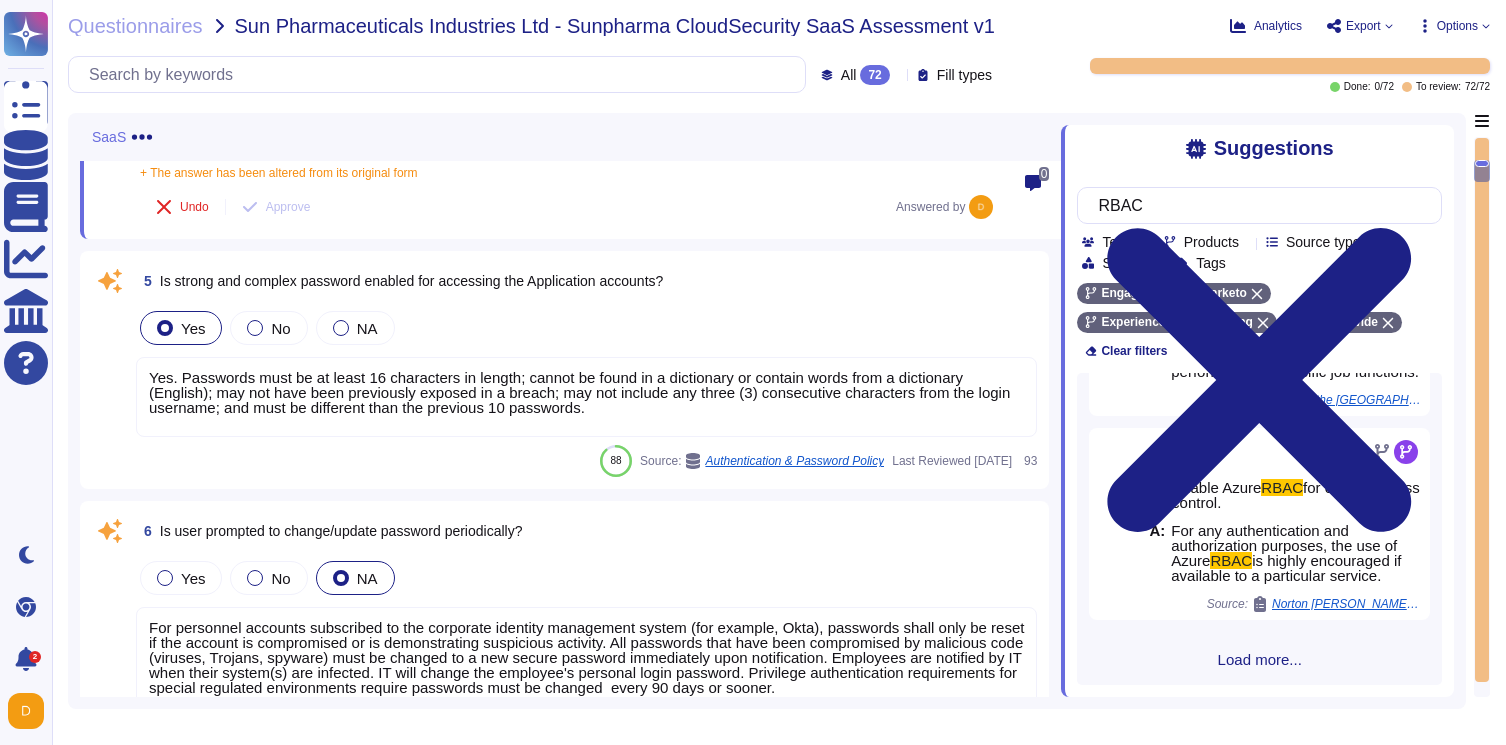 type 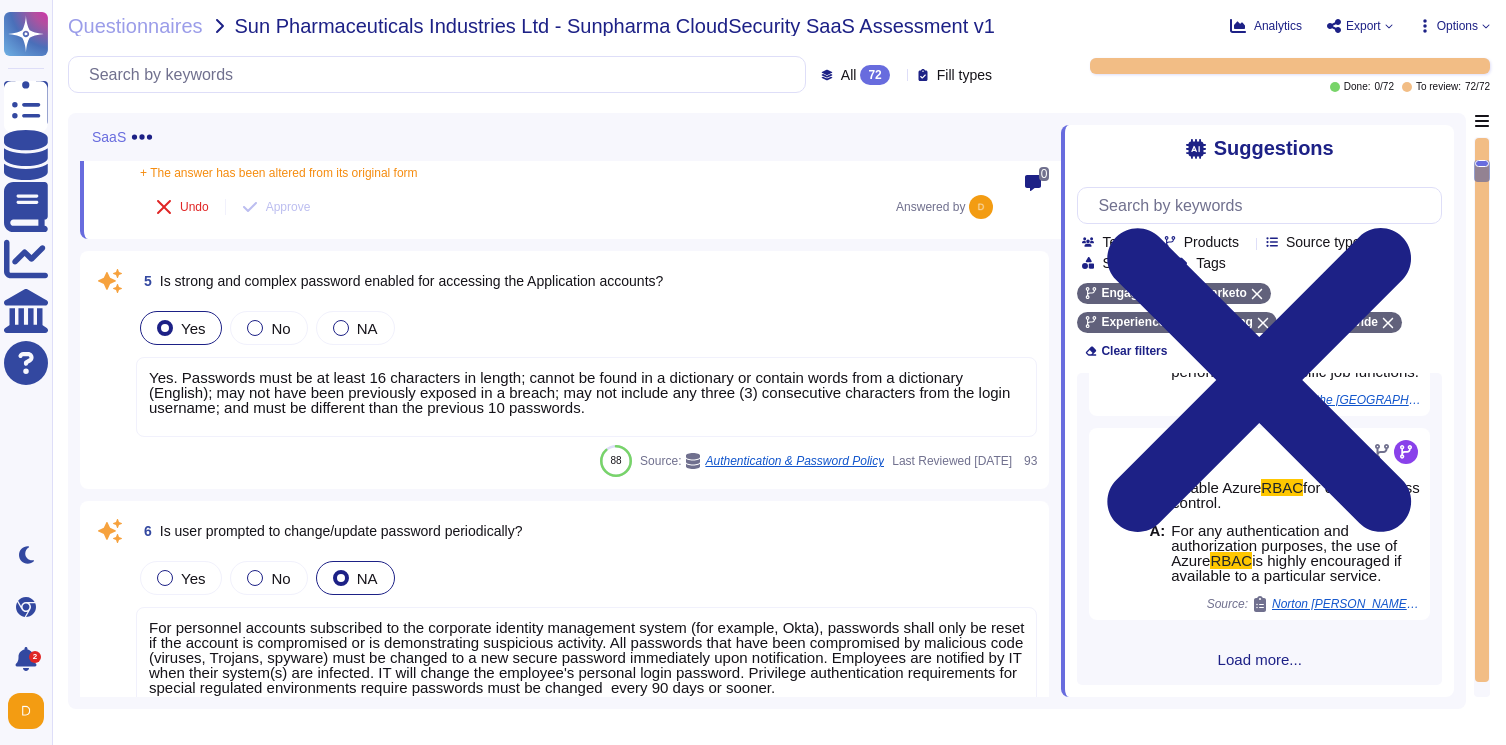 scroll, scrollTop: 0, scrollLeft: 0, axis: both 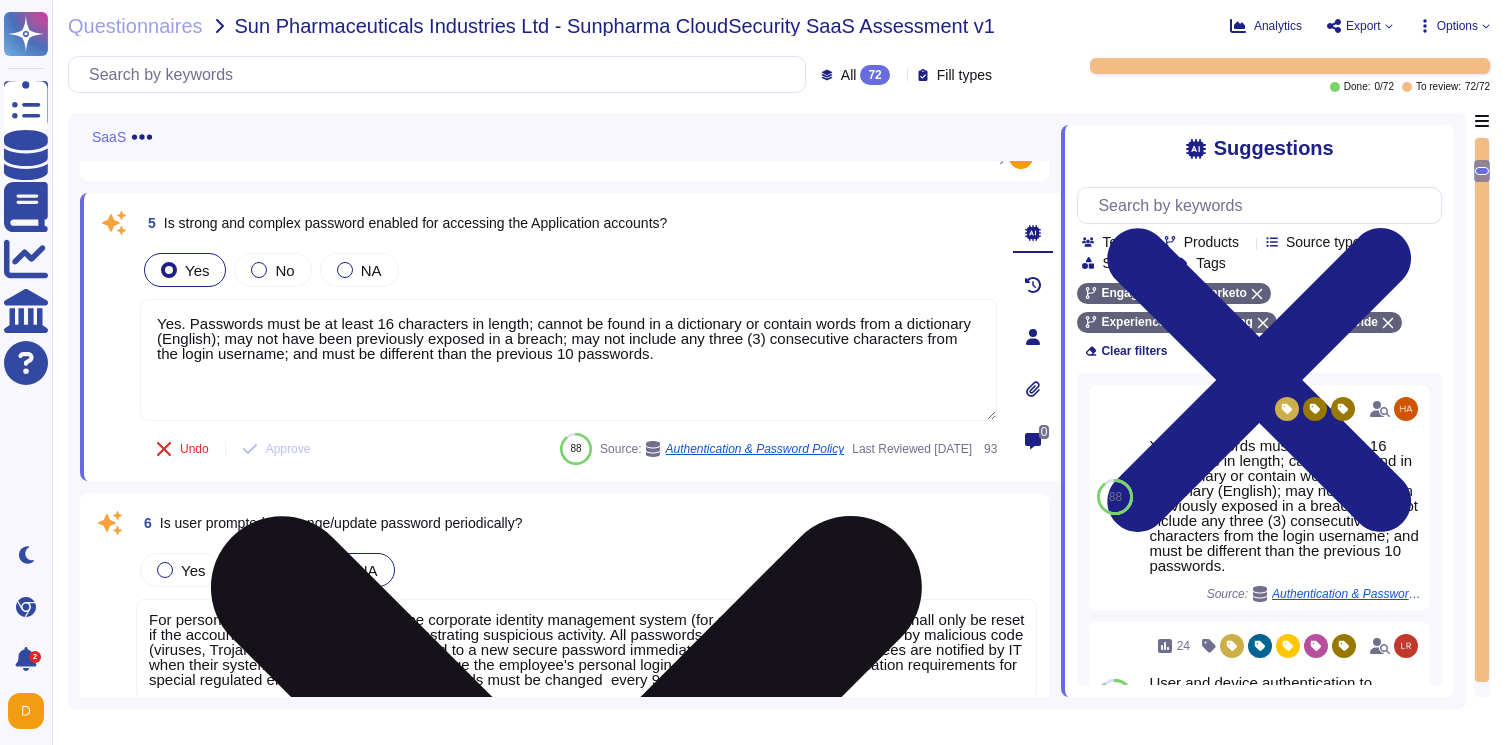 click on "Yes. Passwords must be at least 16 characters in length; cannot be found in a dictionary or contain words from a dictionary (English); may not have been previously exposed in a breach; may not include any three (3) consecutive characters from the login username; and must be different than the previous 10 passwords." at bounding box center (568, 360) 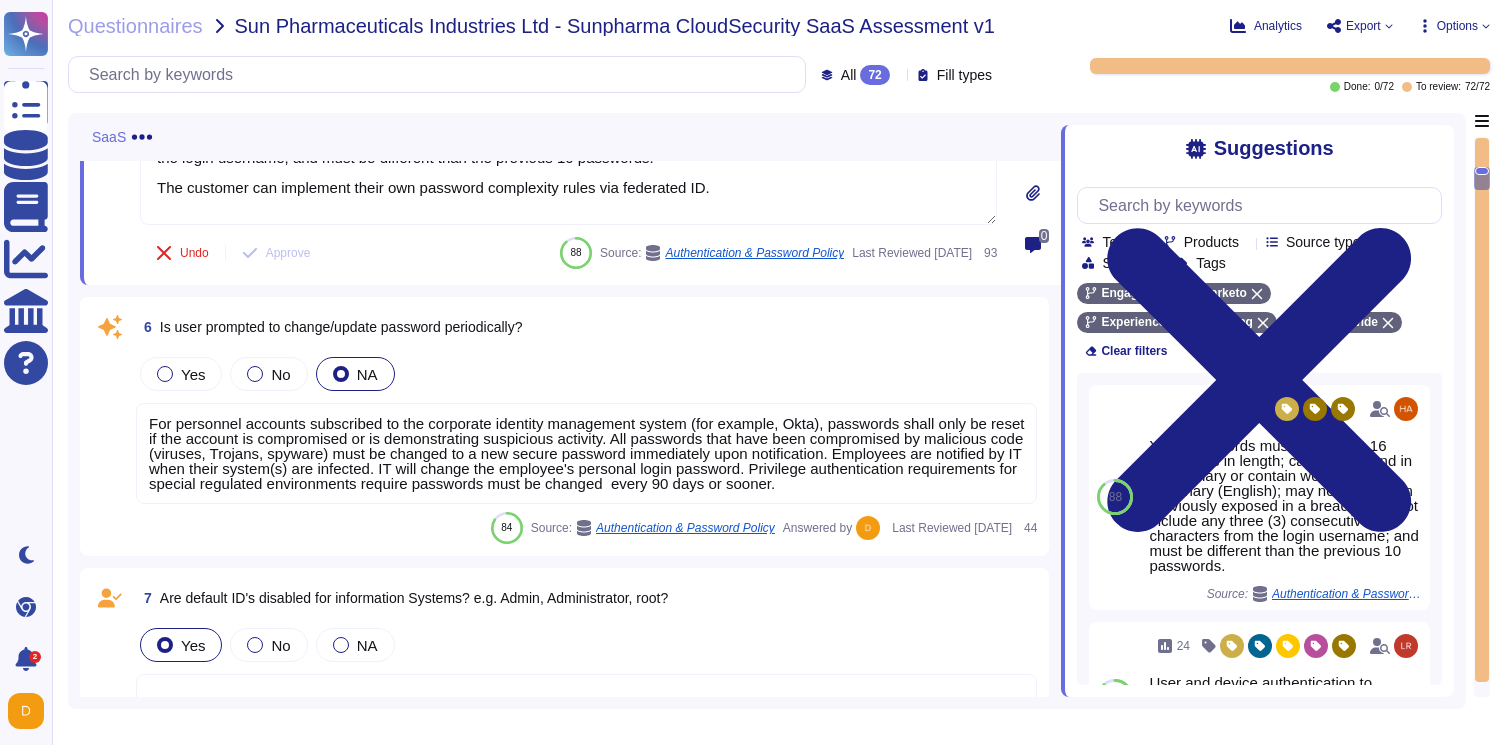 scroll, scrollTop: 1269, scrollLeft: 0, axis: vertical 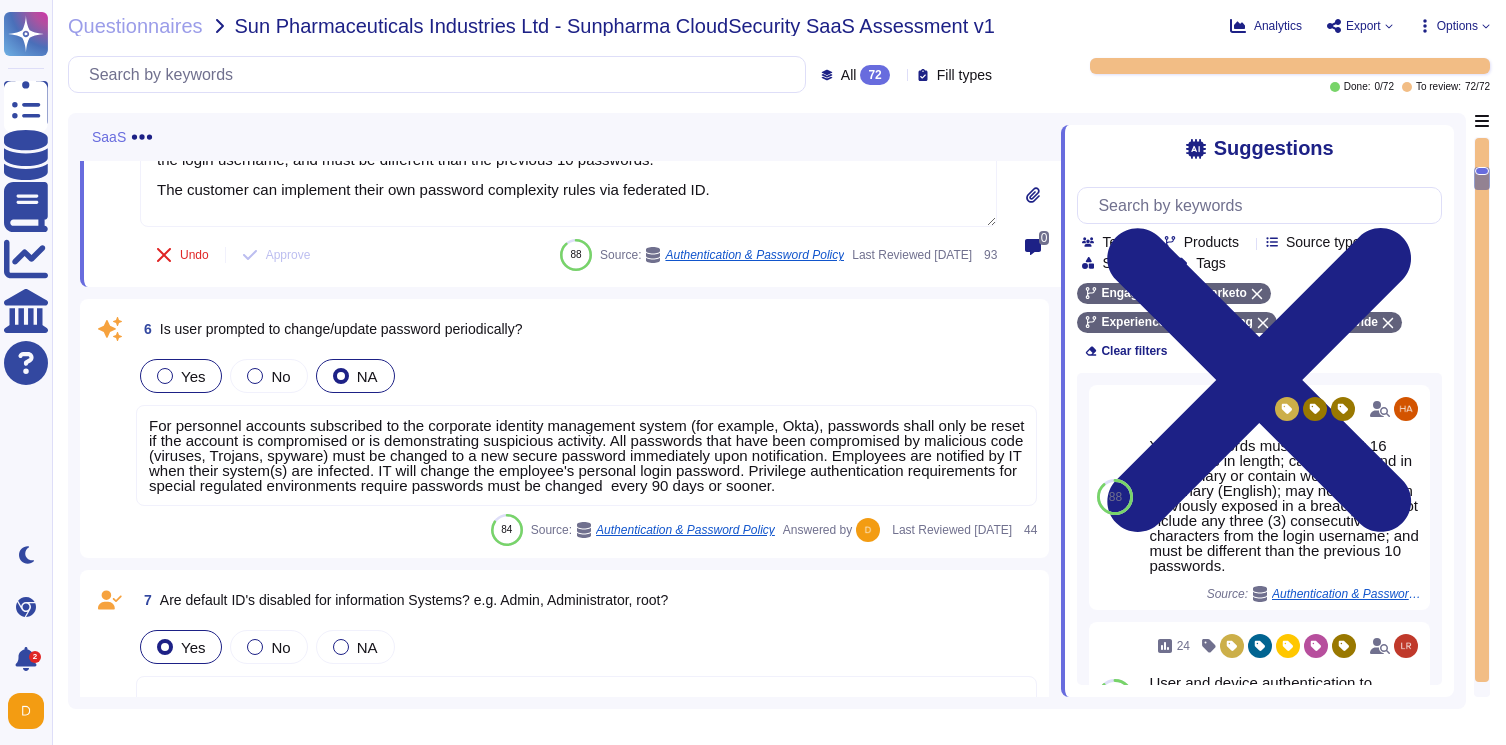 type on "Yes. Passwords must be at least 16 characters in length; cannot be found in a dictionary or contain words from a dictionary (English); may not have been previously exposed in a breach; may not include any three (3) consecutive characters from the login username; and must be different than the previous 10 passwords.
The customer can implement their own password complexity rules via federated ID." 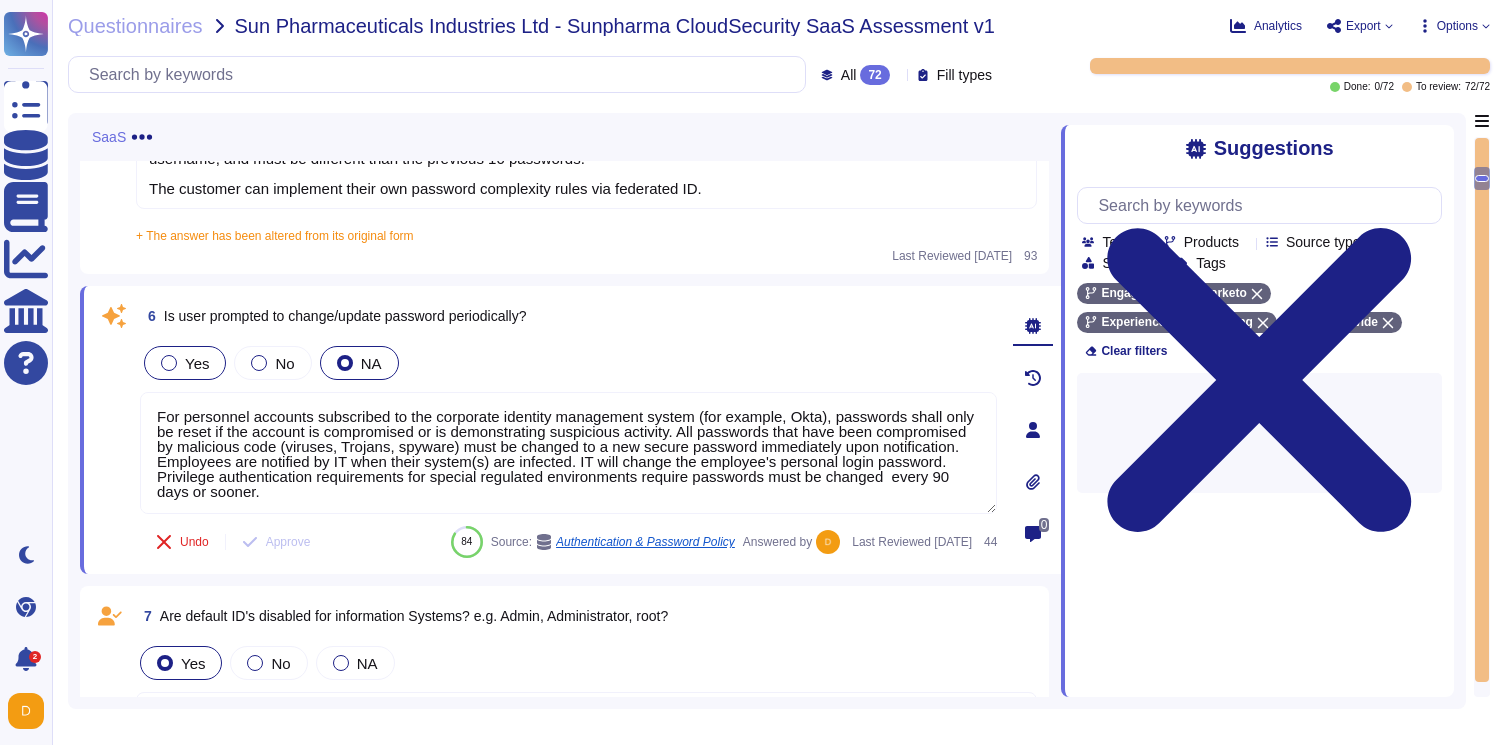 type on "For personnel accounts subscribed to the corporate identity management system (for example, Okta), passwords shall only be reset if the account is compromised or is demonstrating suspicious activity. All passwords that have been compromised by malicious code (viruses, Trojans, spyware) must be changed to a new secure password immediately upon notification. Employees are notified by IT when their system(s) are infected. IT will change the employee's personal login password. Privilege authentication requirements for special regulated environments require passwords must be changed  every 90 days or sooner." 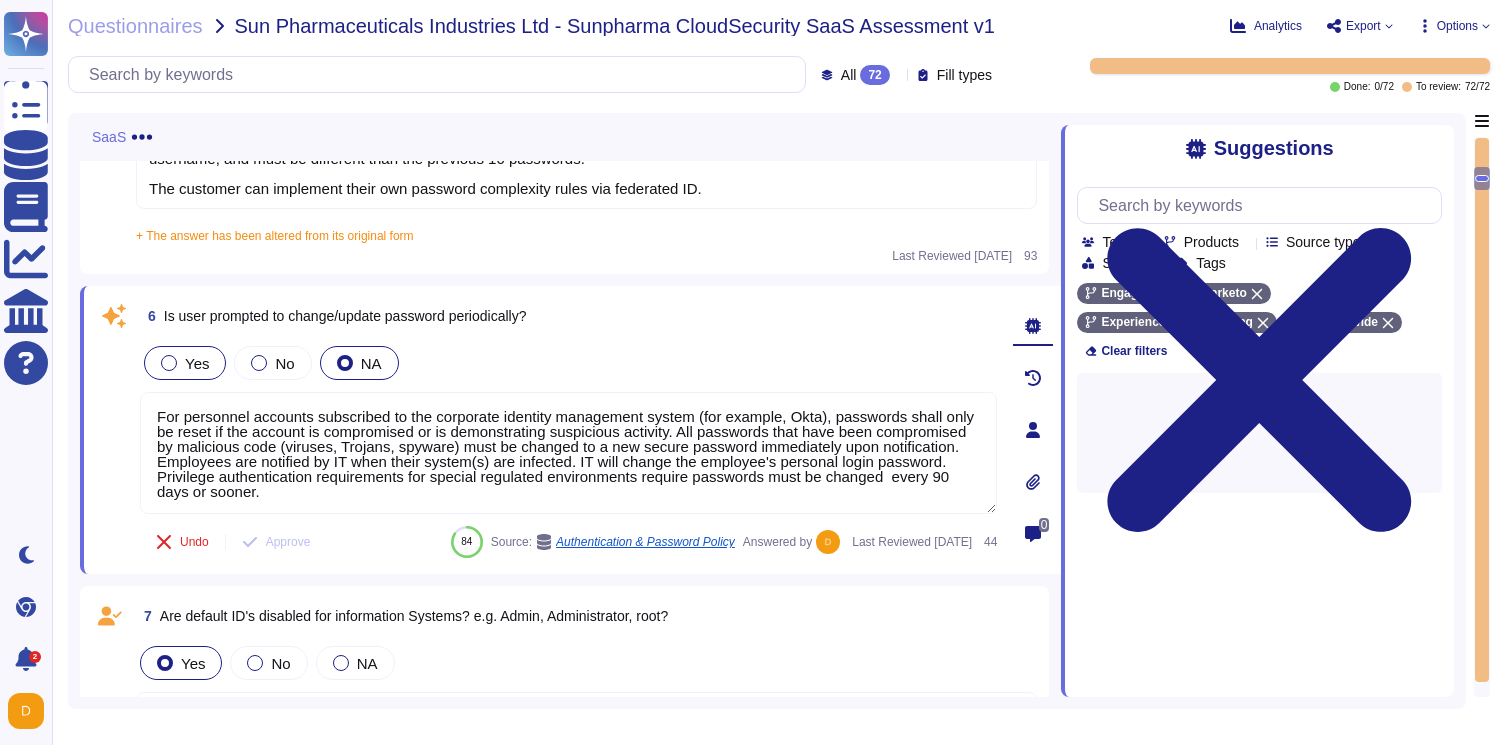 click at bounding box center [169, 363] 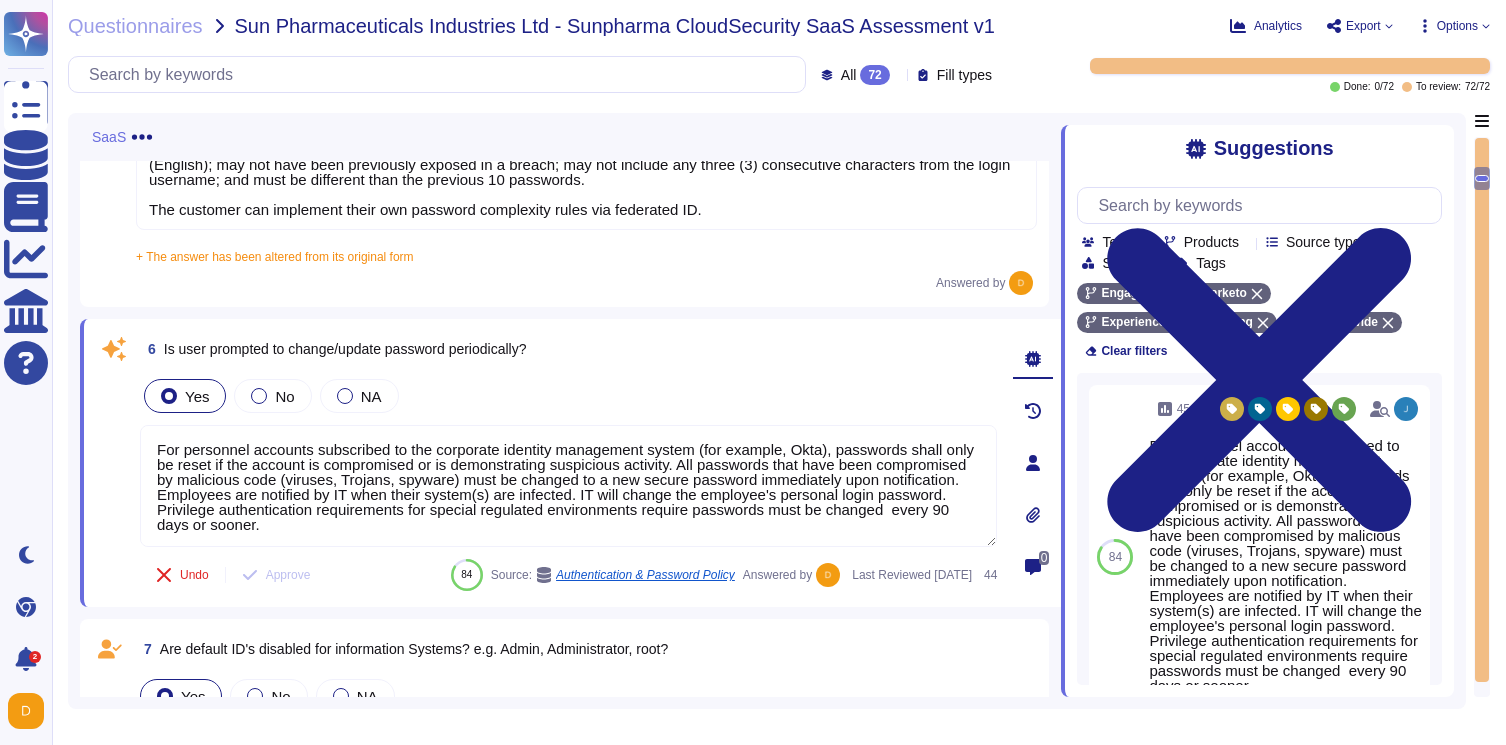 scroll, scrollTop: 1219, scrollLeft: 0, axis: vertical 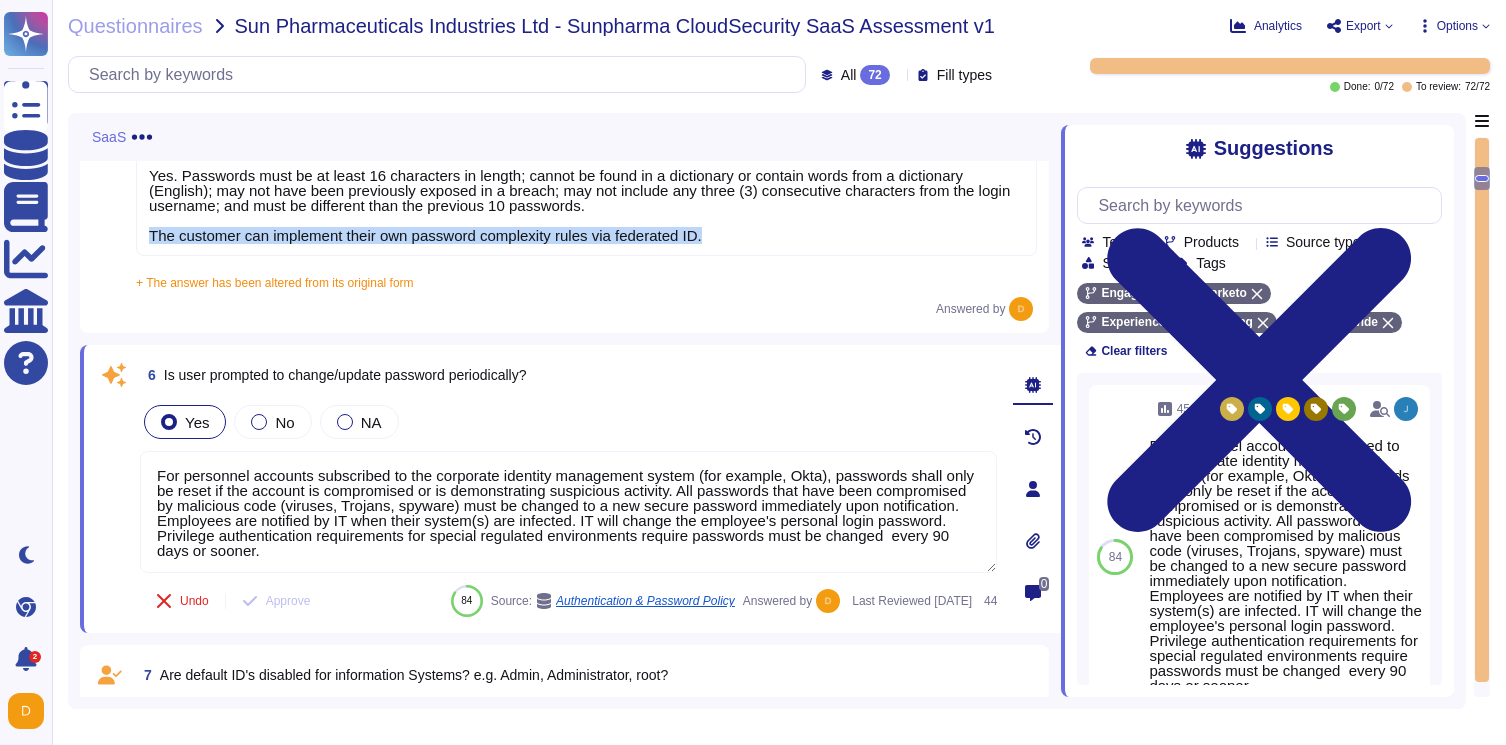 drag, startPoint x: 719, startPoint y: 238, endPoint x: 134, endPoint y: 233, distance: 585.02136 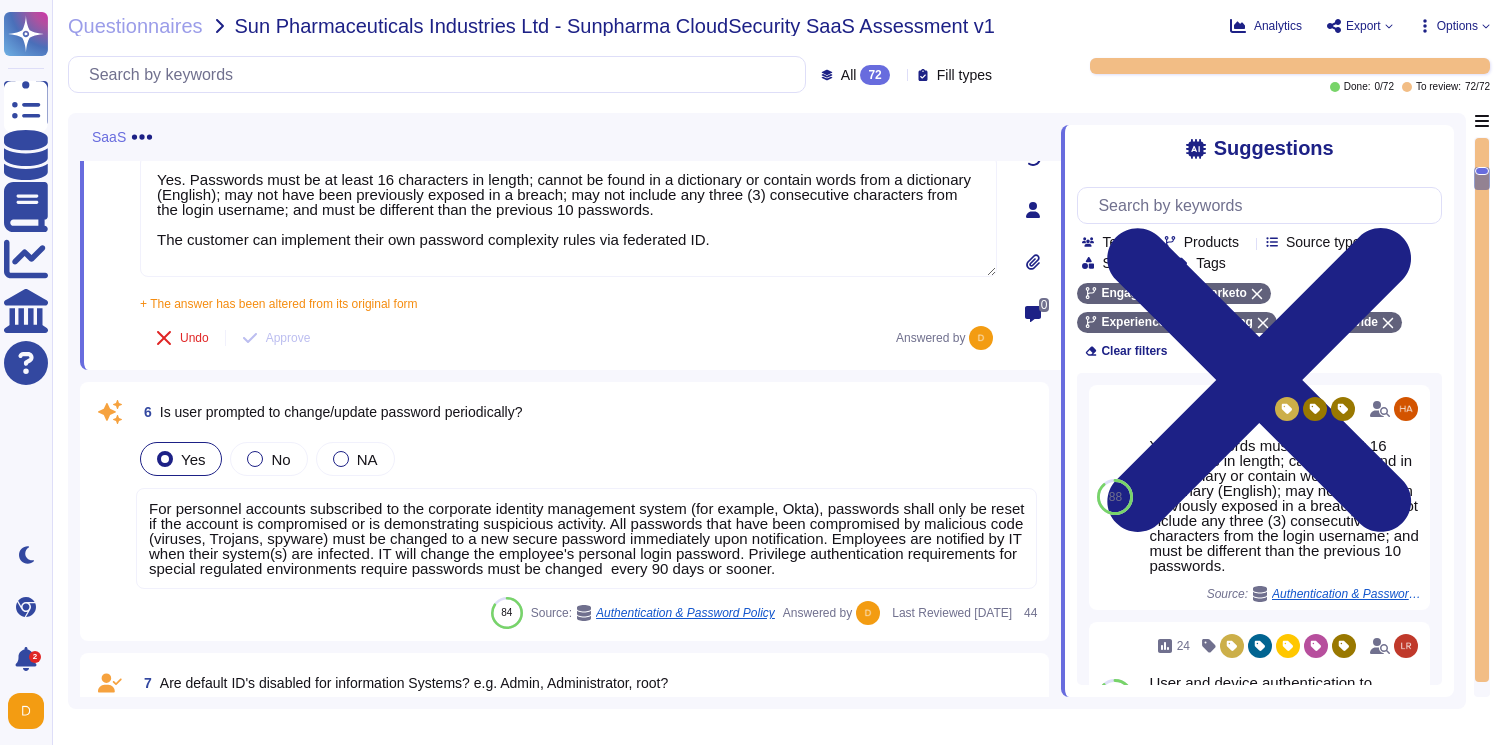 type on "Yes. Passwords must be at least 16 characters in length; cannot be found in a dictionary or contain words from a dictionary (English); may not have been previously exposed in a breach; may not include any three (3) consecutive characters from the login username; and must be different than the previous 10 passwords.
The customer can implement their own password complexity rules via federated ID." 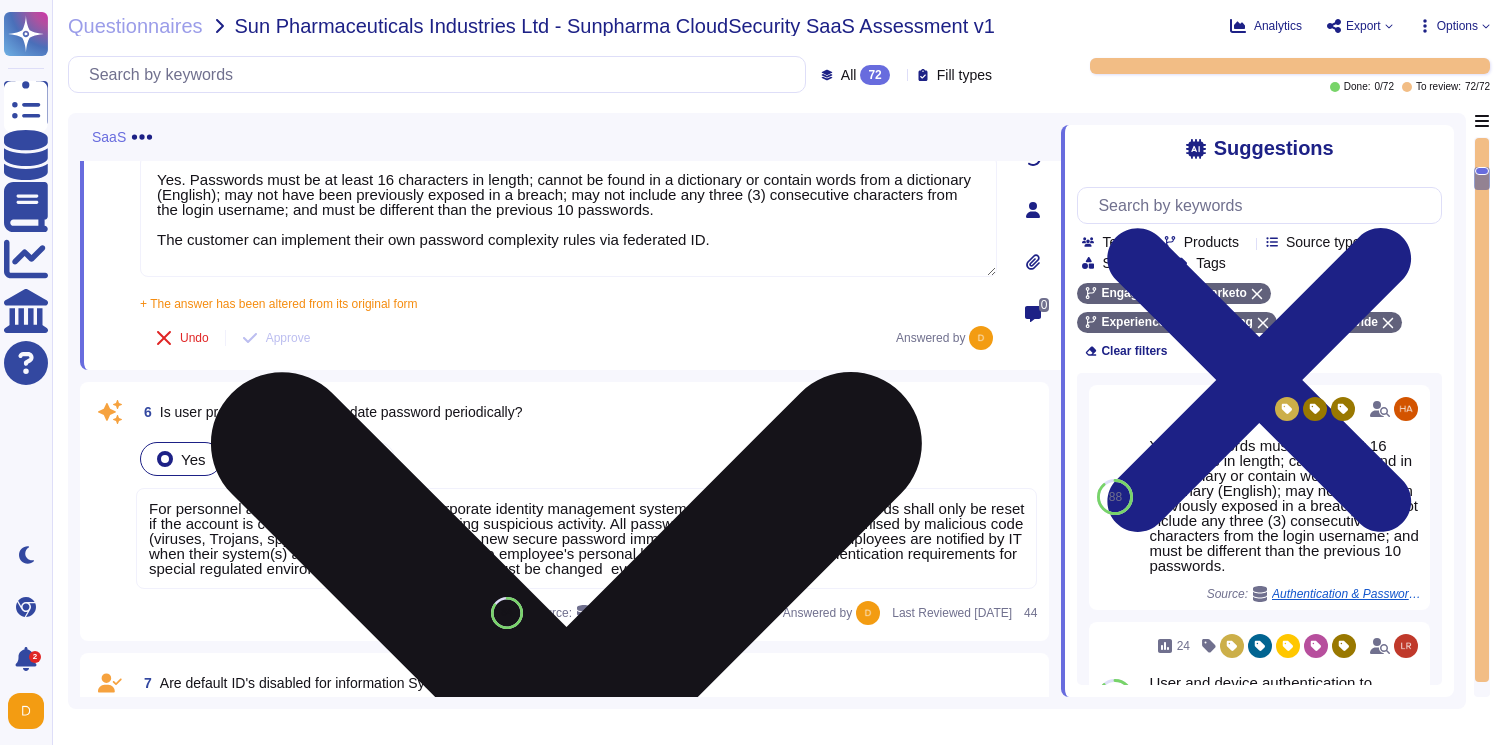 click on "Yes. Passwords must be at least 16 characters in length; cannot be found in a dictionary or contain words from a dictionary (English); may not have been previously exposed in a breach; may not include any three (3) consecutive characters from the login username; and must be different than the previous 10 passwords.
The customer can implement their own password complexity rules via federated ID." at bounding box center [568, 216] 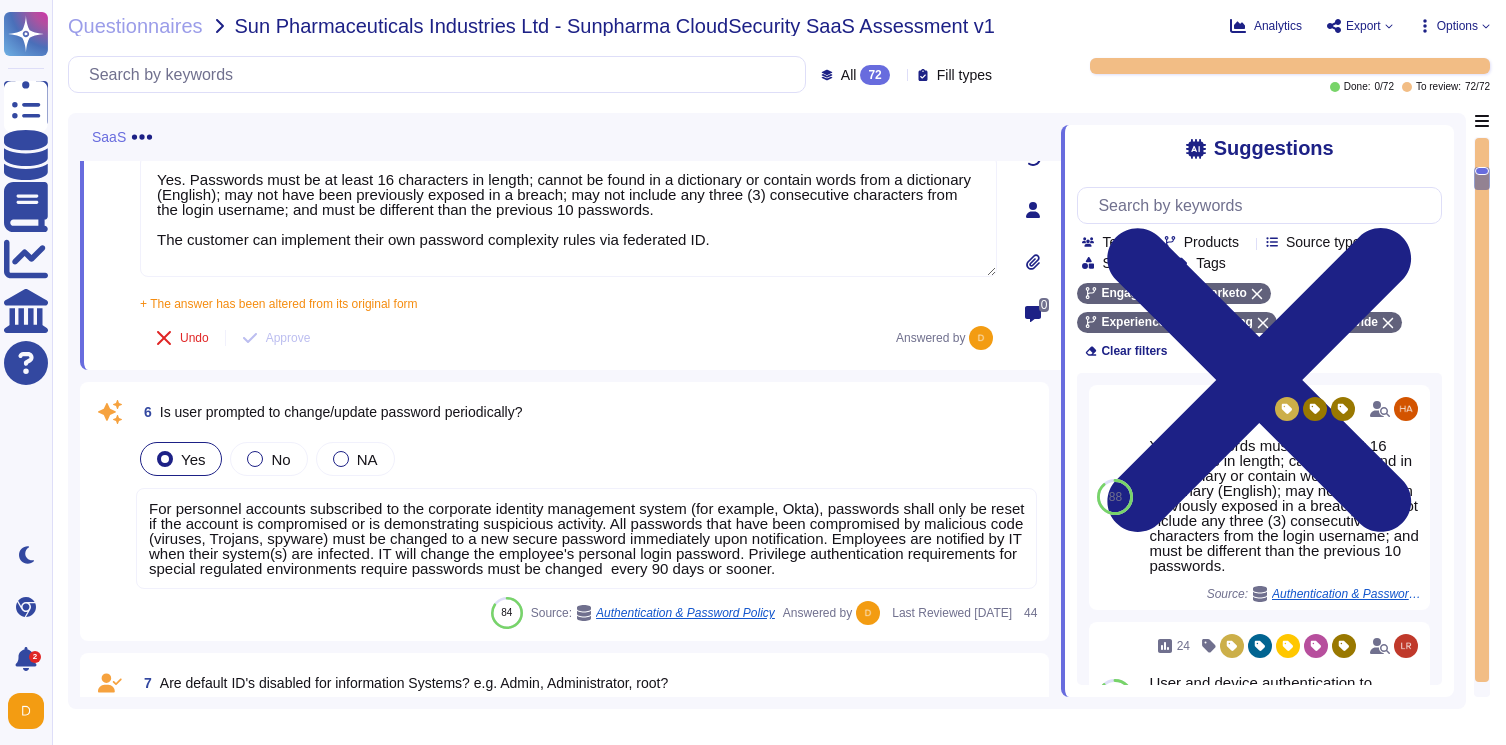 click on "For personnel accounts subscribed to the corporate identity management system (for example, Okta), passwords shall only be reset if the account is compromised or is demonstrating suspicious activity. All passwords that have been compromised by malicious code (viruses, Trojans, spyware) must be changed to a new secure password immediately upon notification. Employees are notified by IT when their system(s) are infected. IT will change the employee's personal login password. Privilege authentication requirements for special regulated environments require passwords must be changed  every 90 days or sooner." at bounding box center [586, 538] 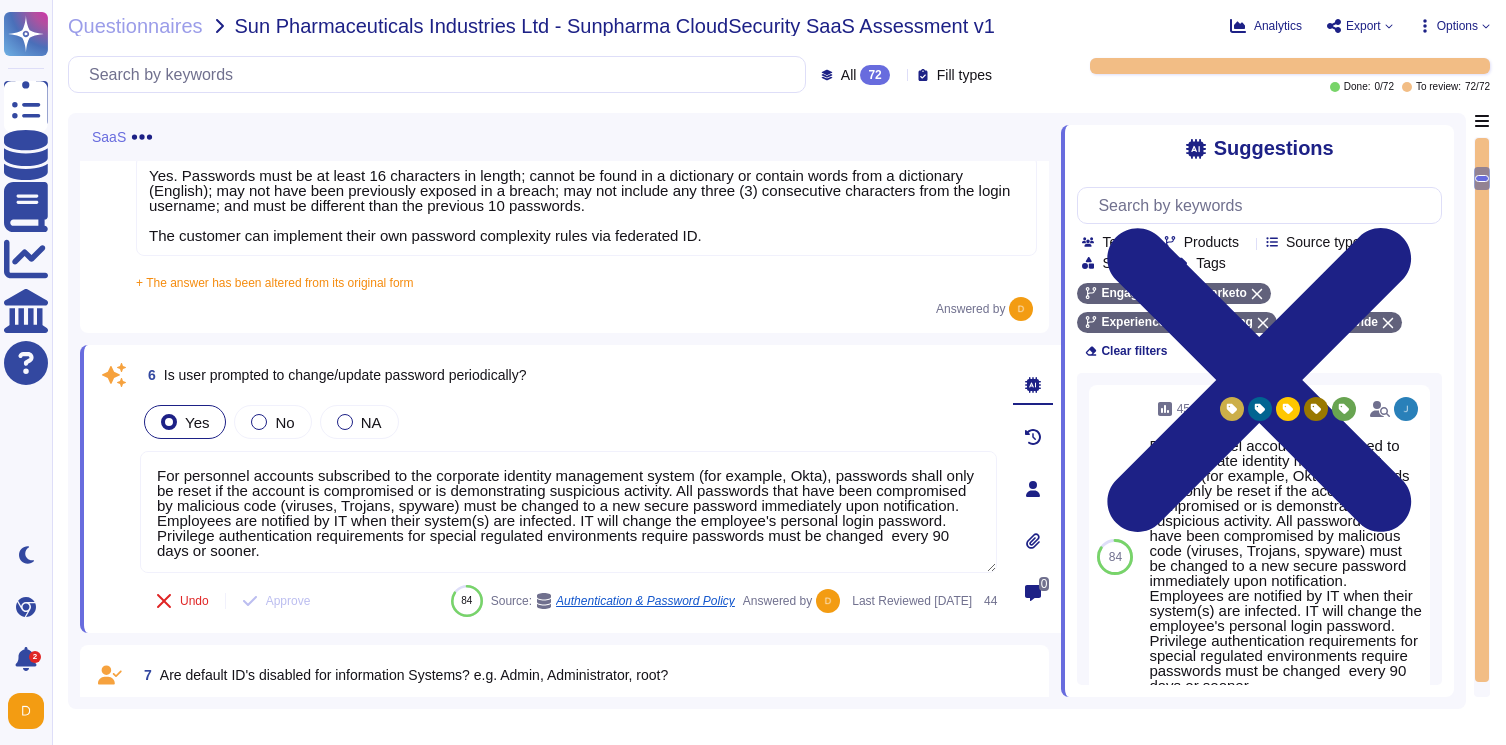 scroll, scrollTop: 2, scrollLeft: 0, axis: vertical 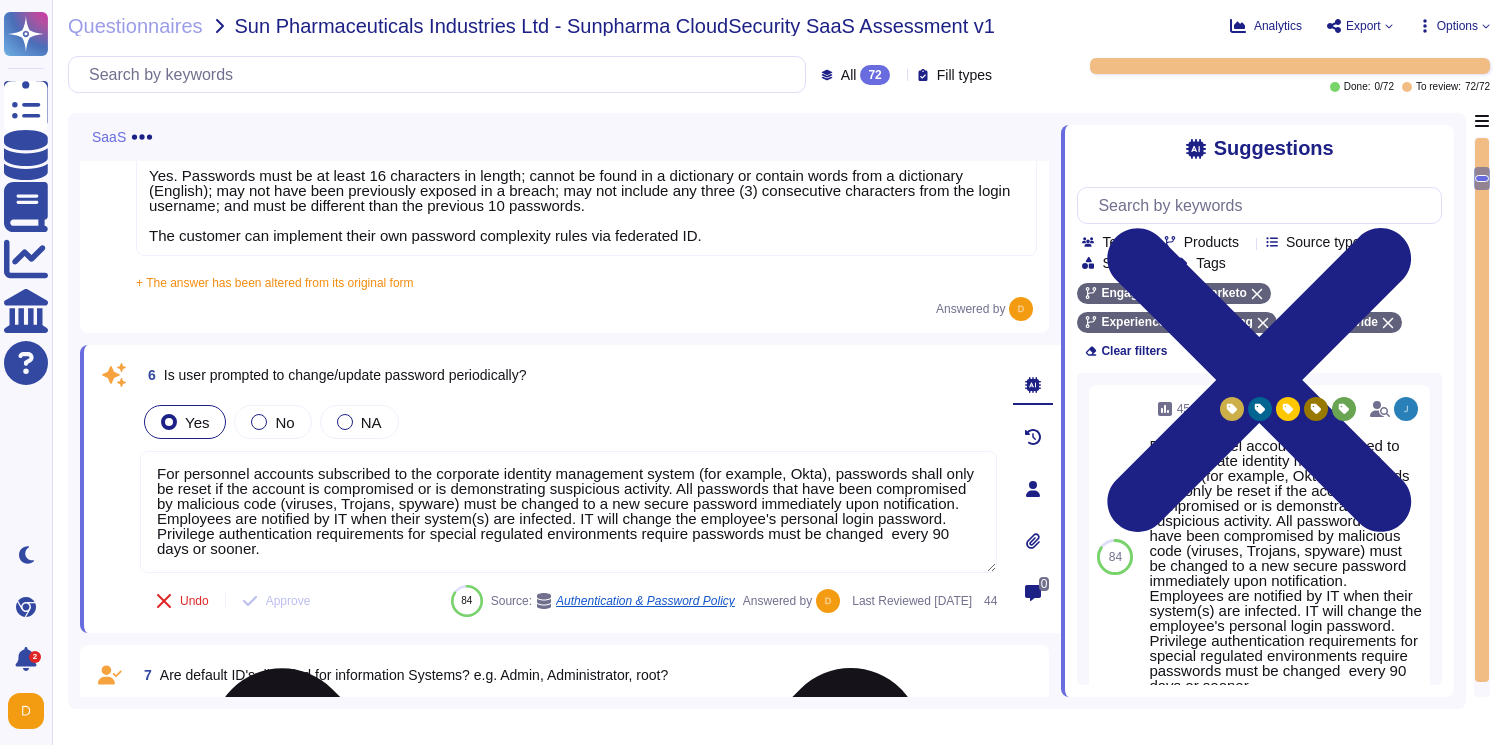 click on "For personnel accounts subscribed to the corporate identity management system (for example, Okta), passwords shall only be reset if the account is compromised or is demonstrating suspicious activity. All passwords that have been compromised by malicious code (viruses, Trojans, spyware) must be changed to a new secure password immediately upon notification. Employees are notified by IT when their system(s) are infected. IT will change the employee's personal login password. Privilege authentication requirements for special regulated environments require passwords must be changed  every 90 days or sooner." at bounding box center (568, 512) 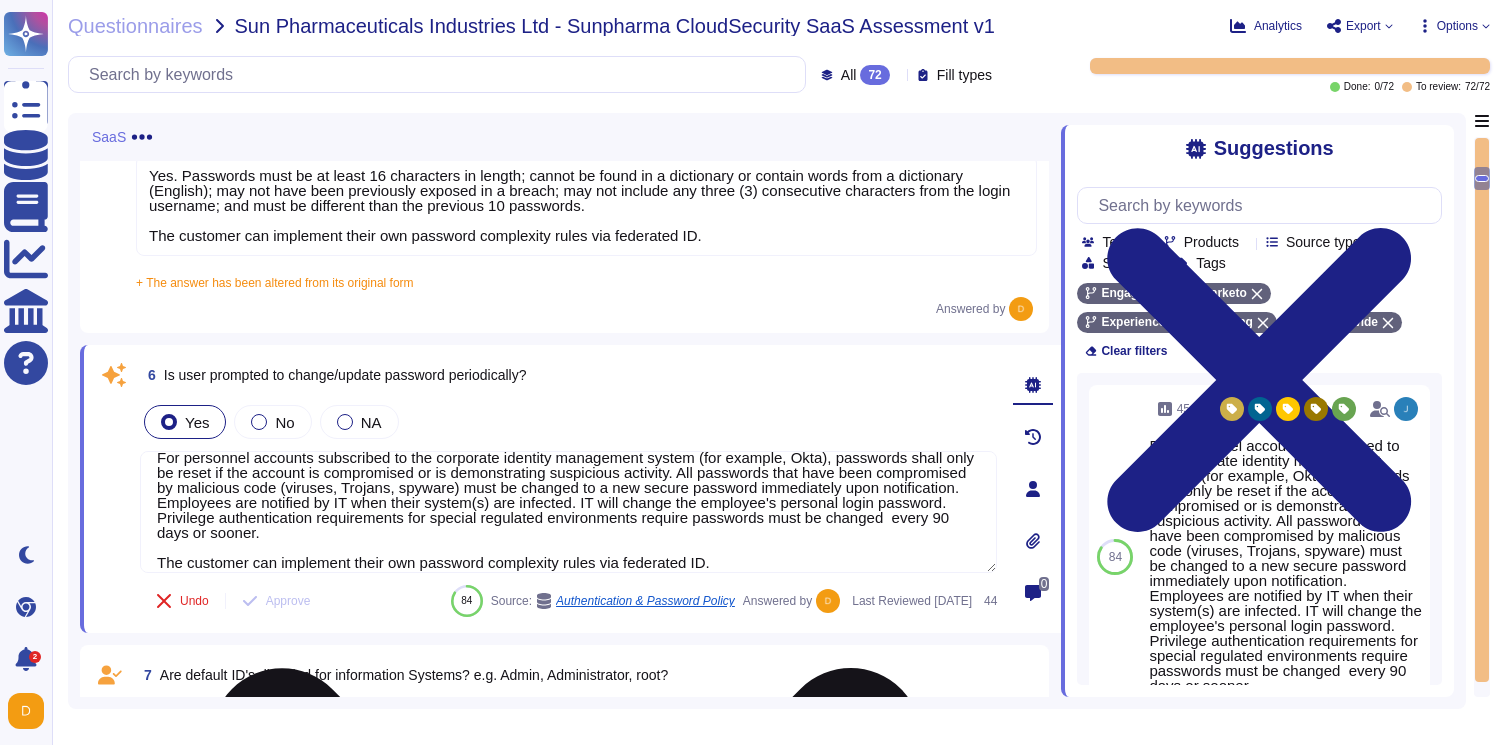 scroll, scrollTop: 0, scrollLeft: 0, axis: both 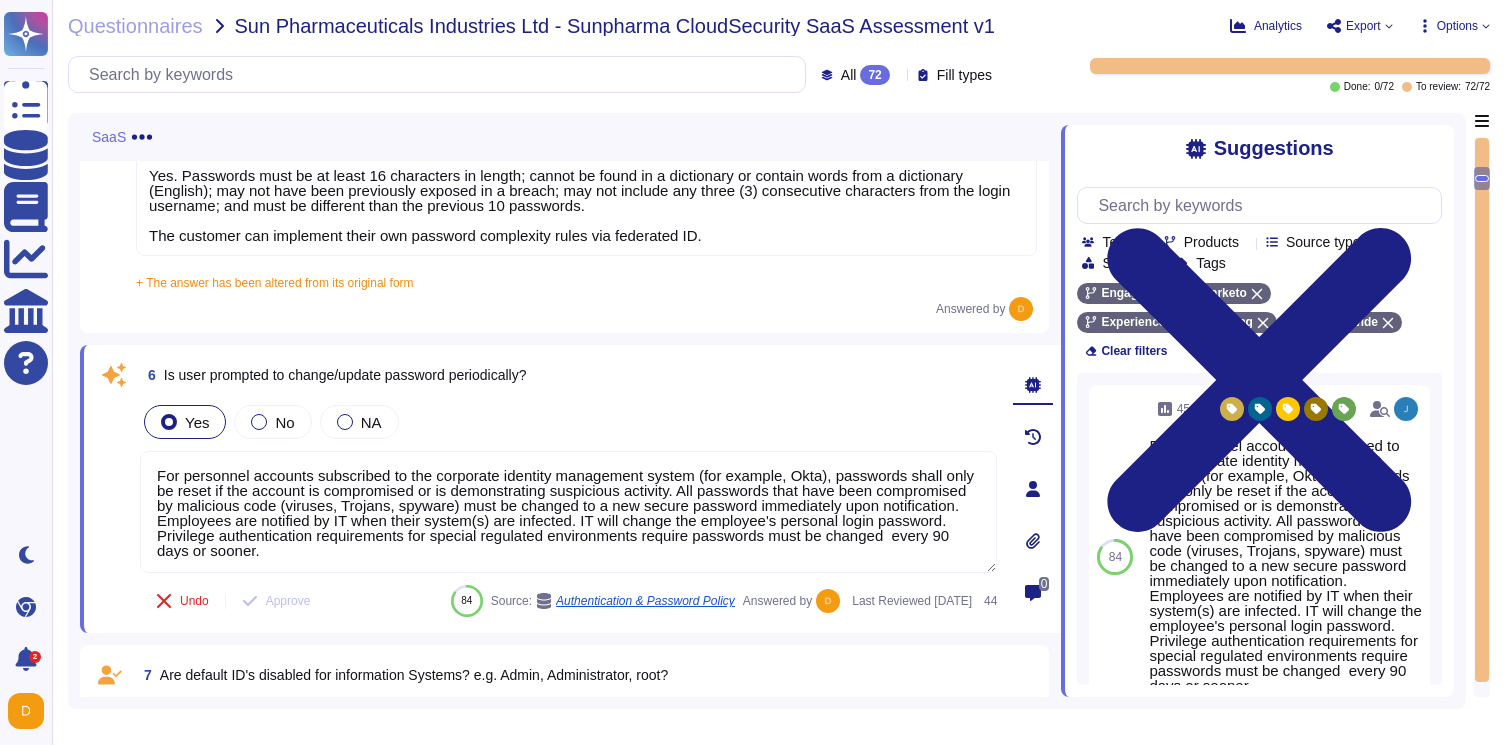 click on "6 Is user prompted to change/update password periodically?" at bounding box center [568, 375] 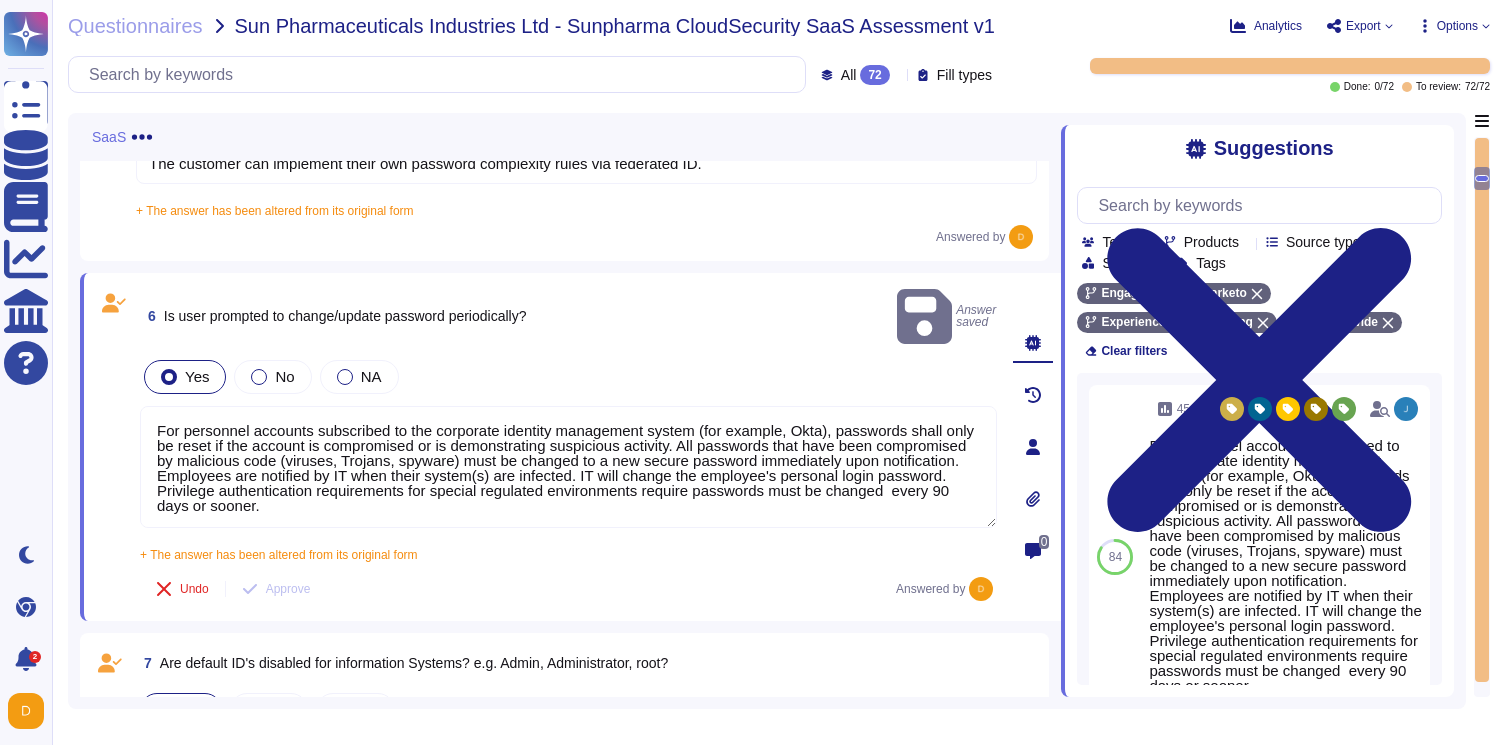 scroll, scrollTop: 1295, scrollLeft: 0, axis: vertical 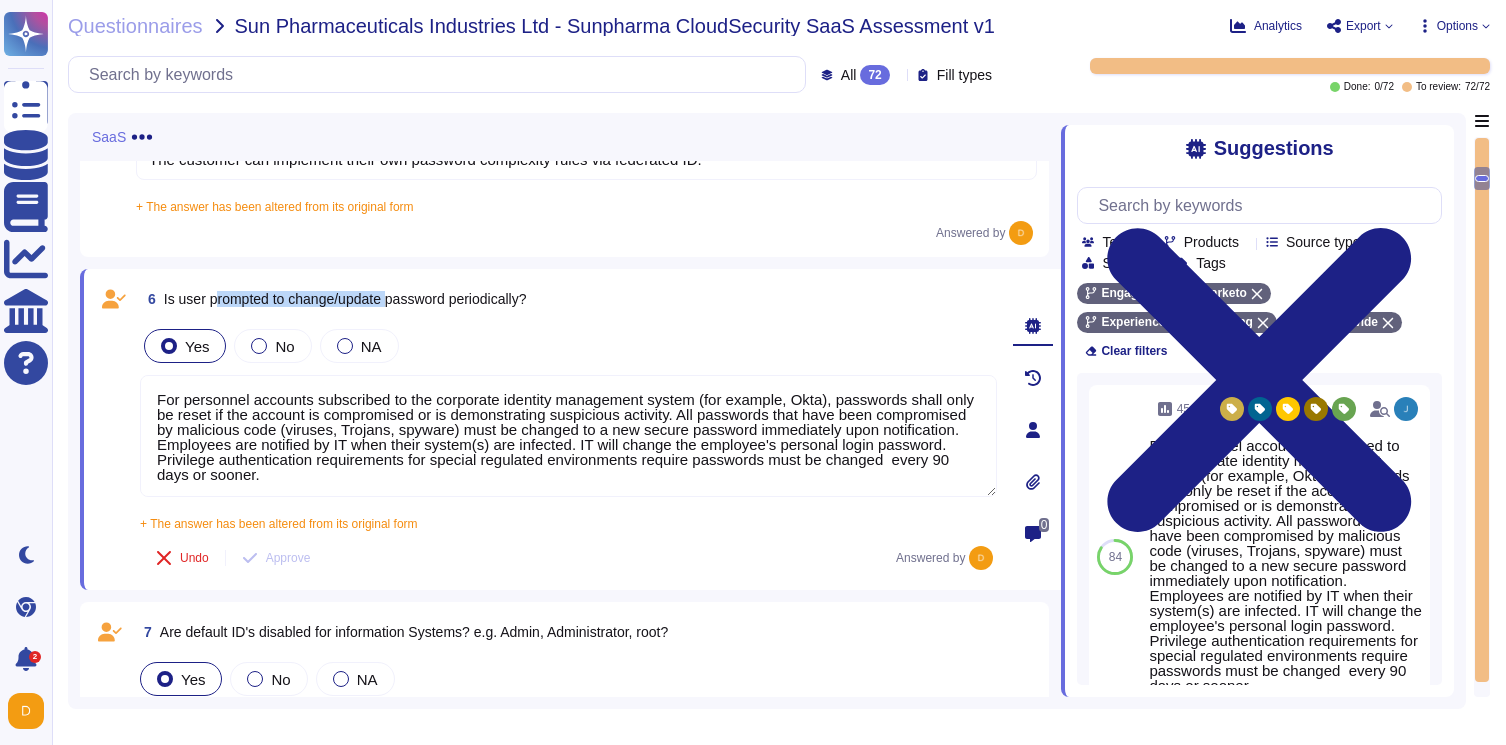 drag, startPoint x: 219, startPoint y: 303, endPoint x: 399, endPoint y: 299, distance: 180.04443 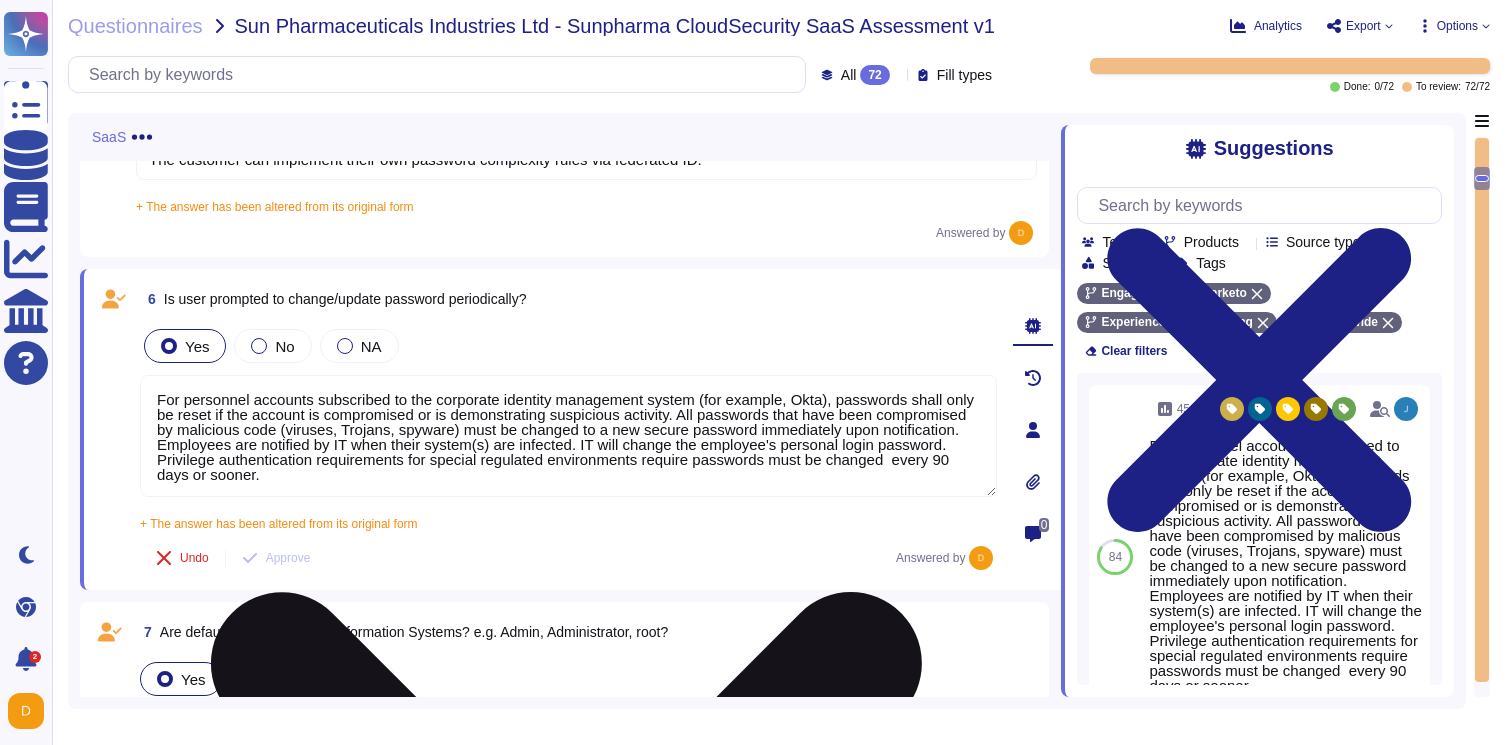 click on "For personnel accounts subscribed to the corporate identity management system (for example, Okta), passwords shall only be reset if the account is compromised or is demonstrating suspicious activity. All passwords that have been compromised by malicious code (viruses, Trojans, spyware) must be changed to a new secure password immediately upon notification. Employees are notified by IT when their system(s) are infected. IT will change the employee's personal login password. Privilege authentication requirements for special regulated environments require passwords must be changed  every 90 days or sooner.
The customer can implement their own password complexity rules via federated ID." at bounding box center (568, 436) 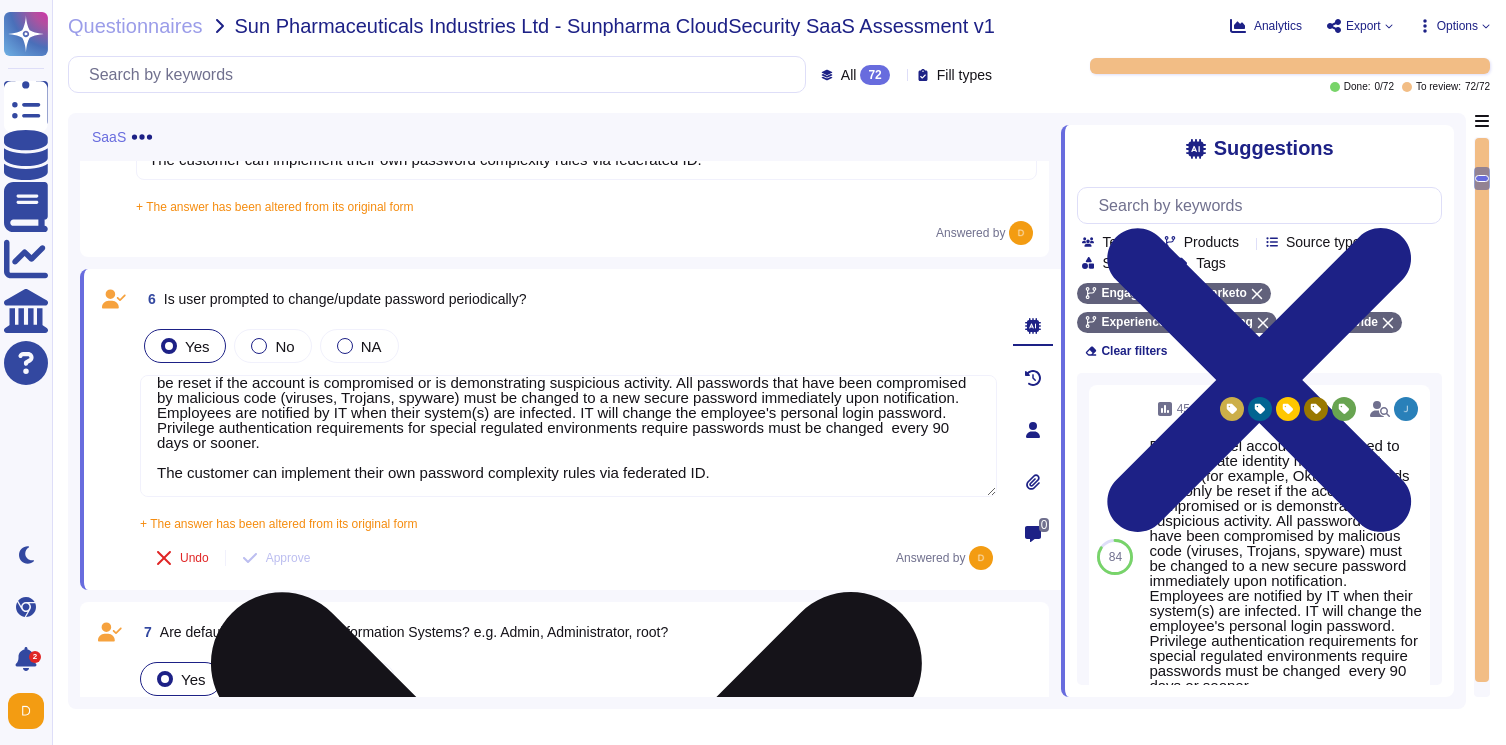 click on "For personnel accounts subscribed to the corporate identity management system (for example, Okta), passwords shall only be reset if the account is compromised or is demonstrating suspicious activity. All passwords that have been compromised by malicious code (viruses, Trojans, spyware) must be changed to a new secure password immediately upon notification. Employees are notified by IT when their system(s) are infected. IT will change the employee's personal login password. Privilege authentication requirements for special regulated environments require passwords must be changed  every 90 days or sooner.
The customer can implement their own password complexity rules via federated ID." at bounding box center (568, 436) 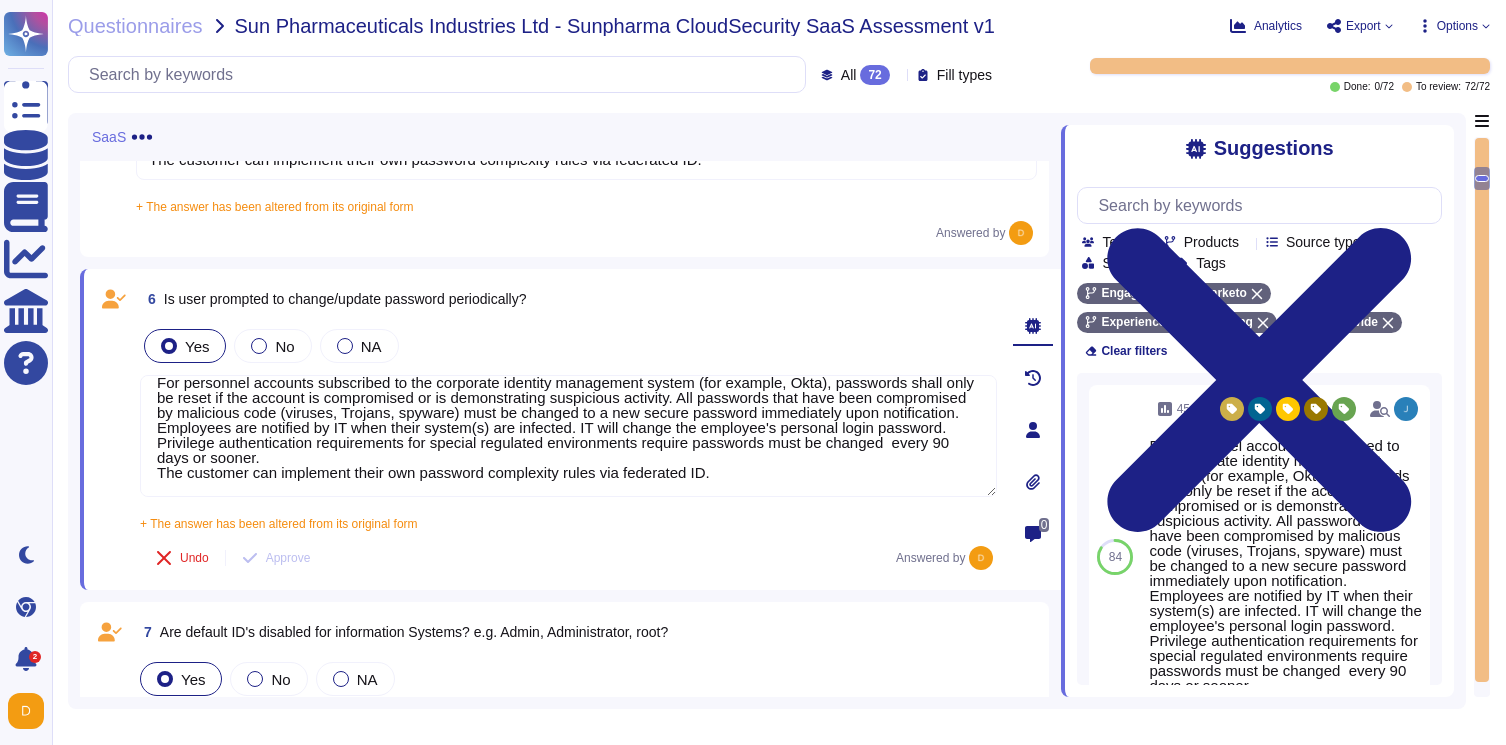 type on "For personnel accounts subscribed to the corporate identity management system (for example, Okta), passwords shall only be reset if the account is compromised or is demonstrating suspicious activity. All passwords that have been compromised by malicious code (viruses, Trojans, spyware) must be changed to a new secure password immediately upon notification. Employees are notified by IT when their system(s) are infected. IT will change the employee's personal login password. Privilege authentication requirements for special regulated environments require passwords must be changed  every 90 days or sooner.
The customer can implement their own password complexity rules via federated ID." 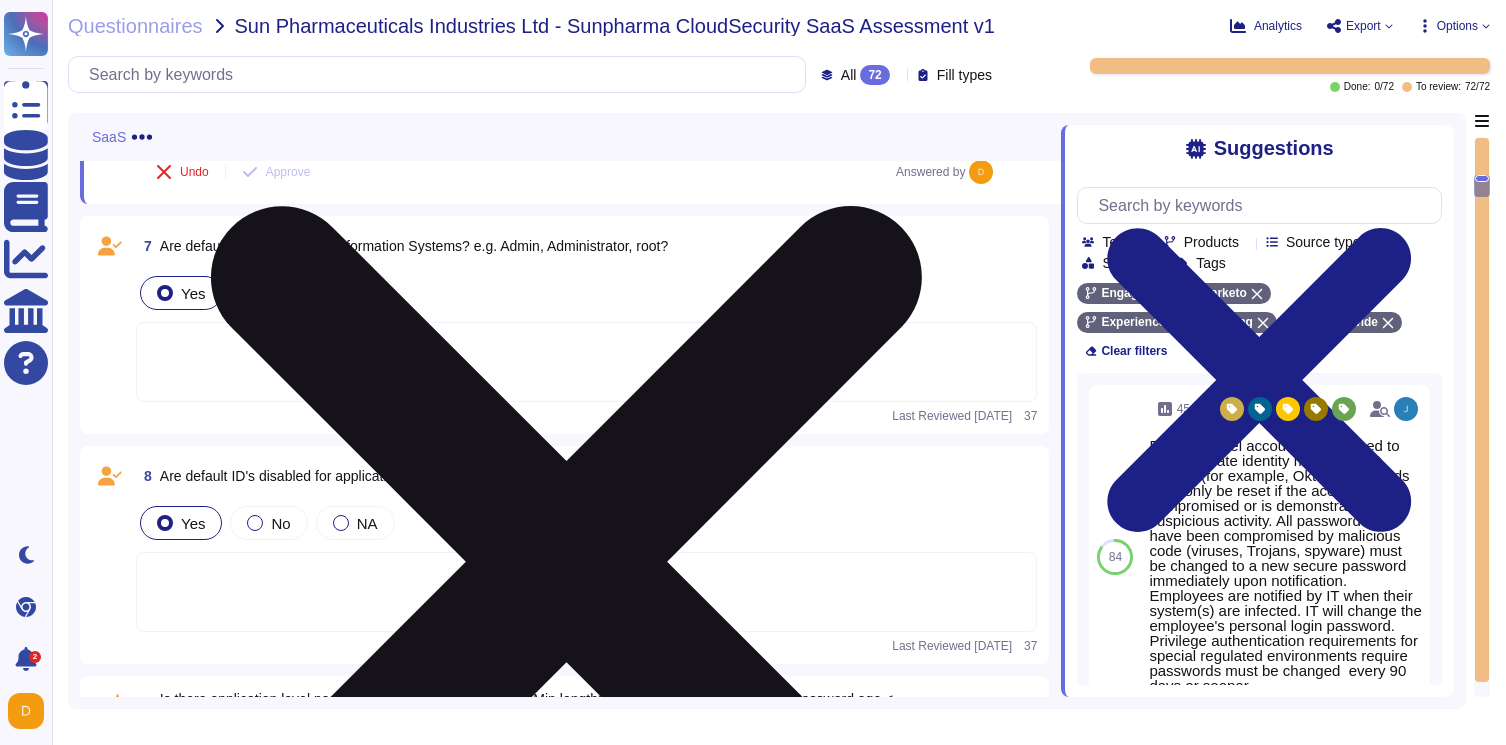 scroll, scrollTop: 1688, scrollLeft: 0, axis: vertical 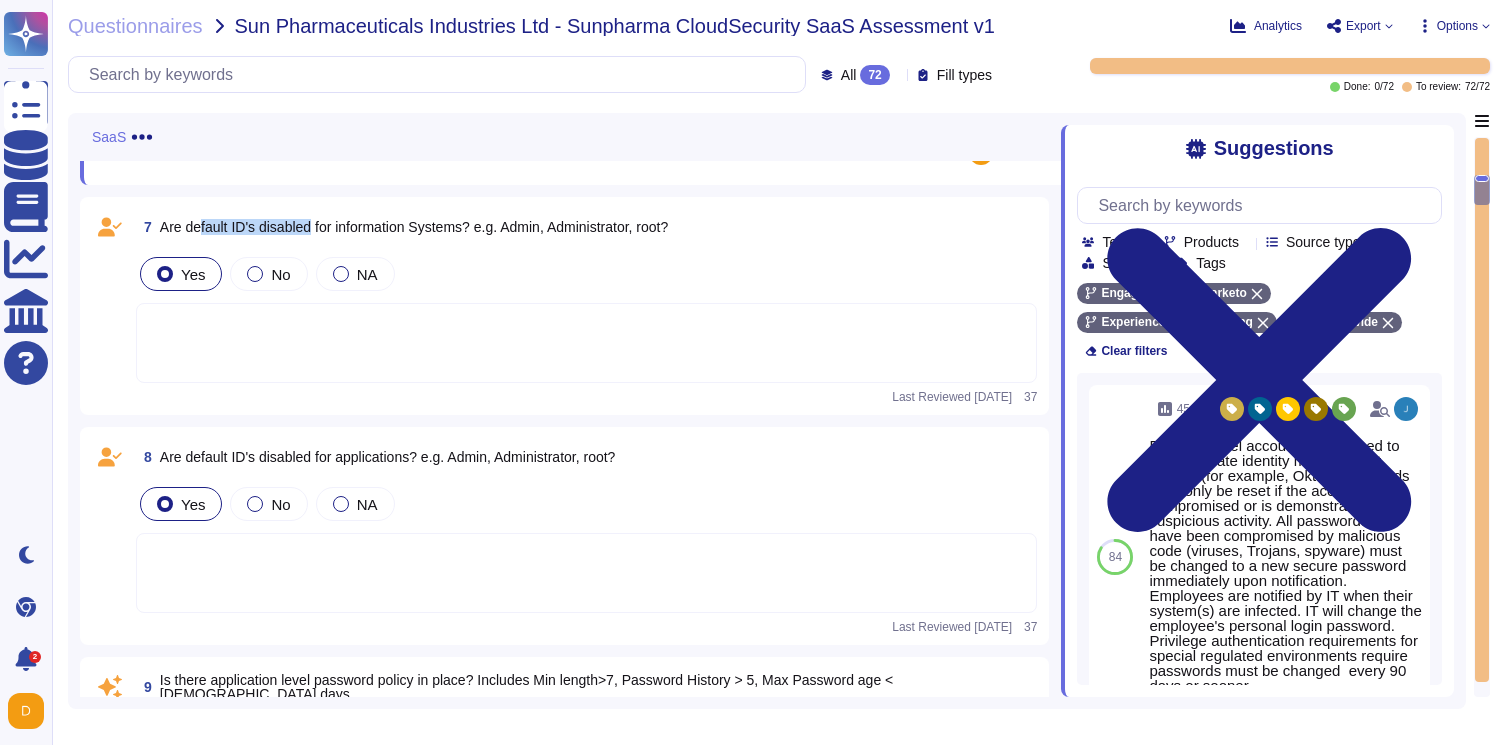 drag, startPoint x: 199, startPoint y: 225, endPoint x: 318, endPoint y: 224, distance: 119.0042 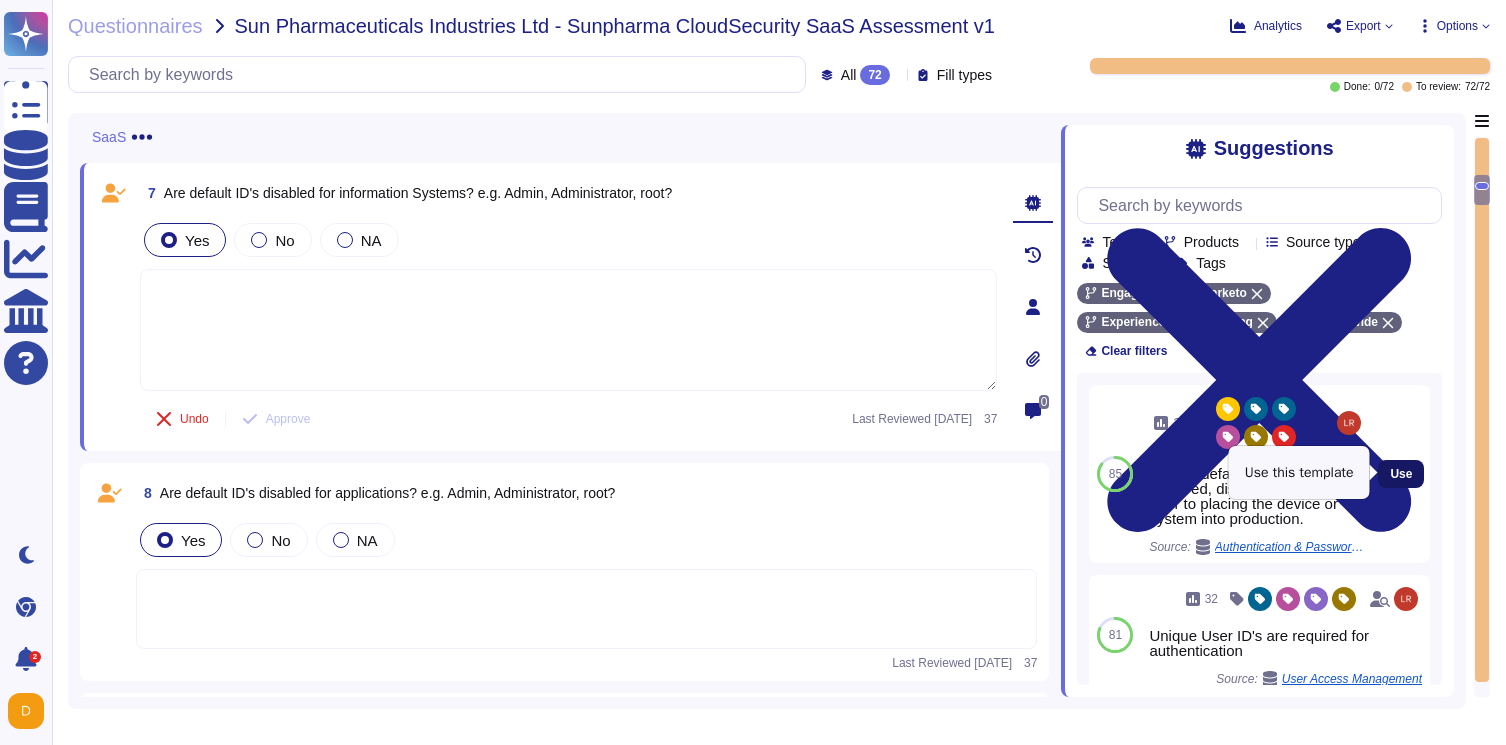 click on "Use" at bounding box center [1401, 474] 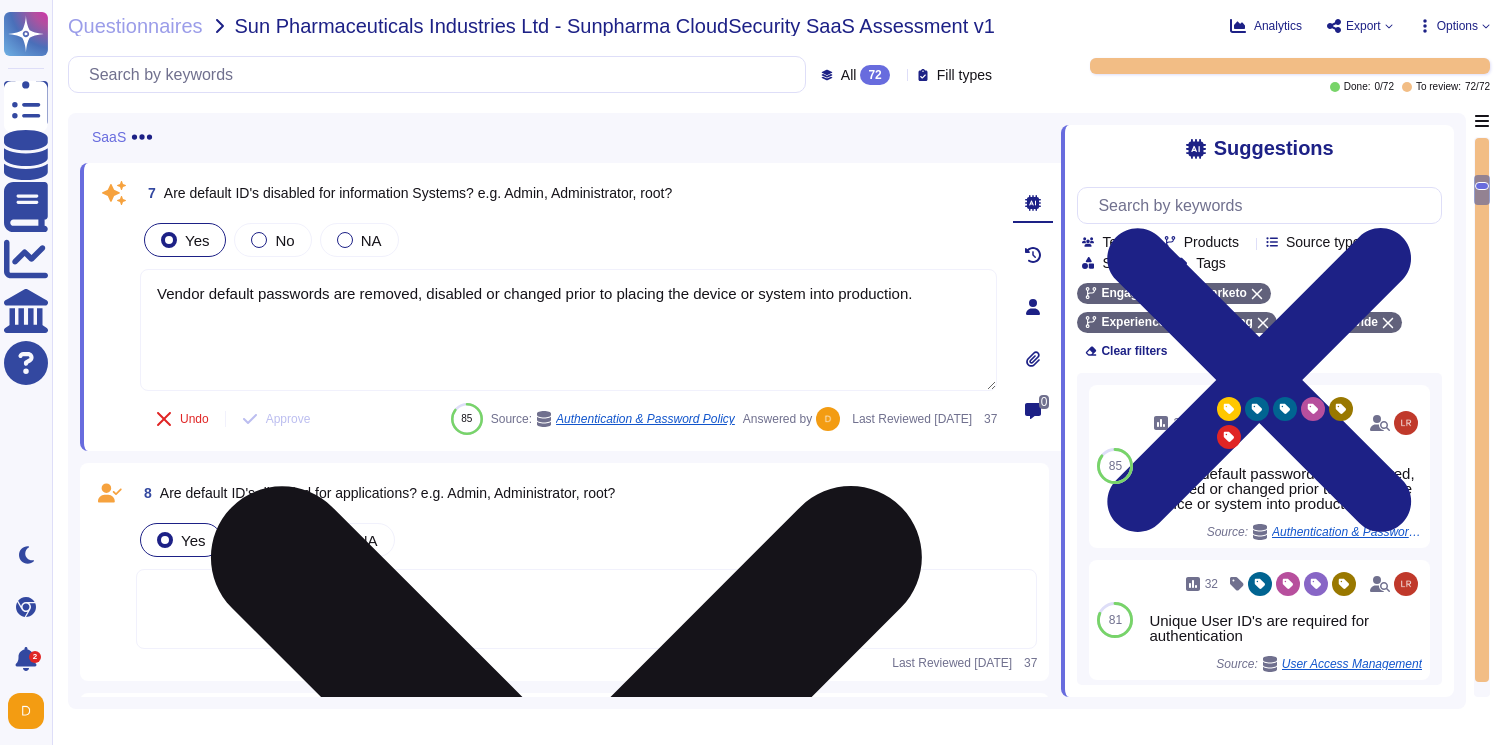drag, startPoint x: 179, startPoint y: 294, endPoint x: 454, endPoint y: 288, distance: 275.06546 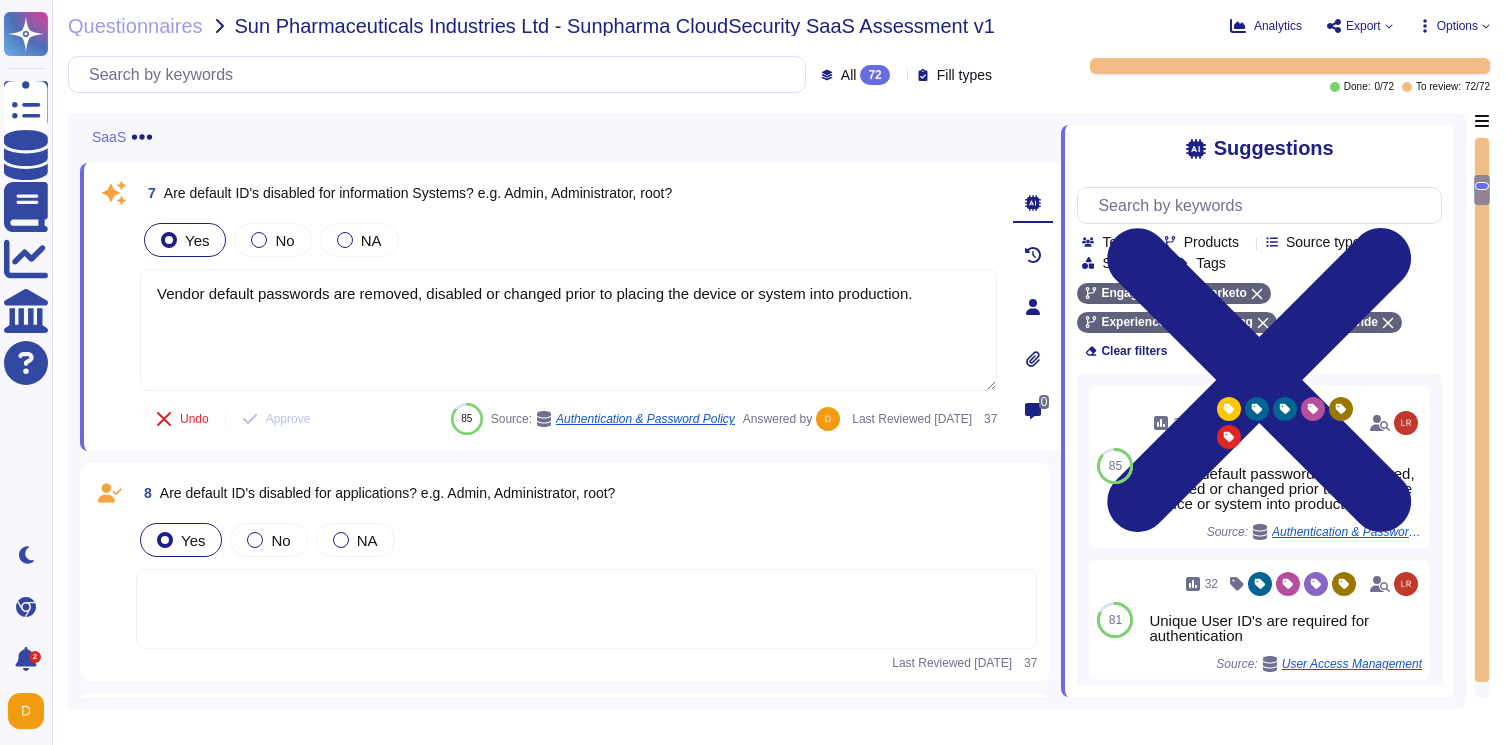click at bounding box center (586, 609) 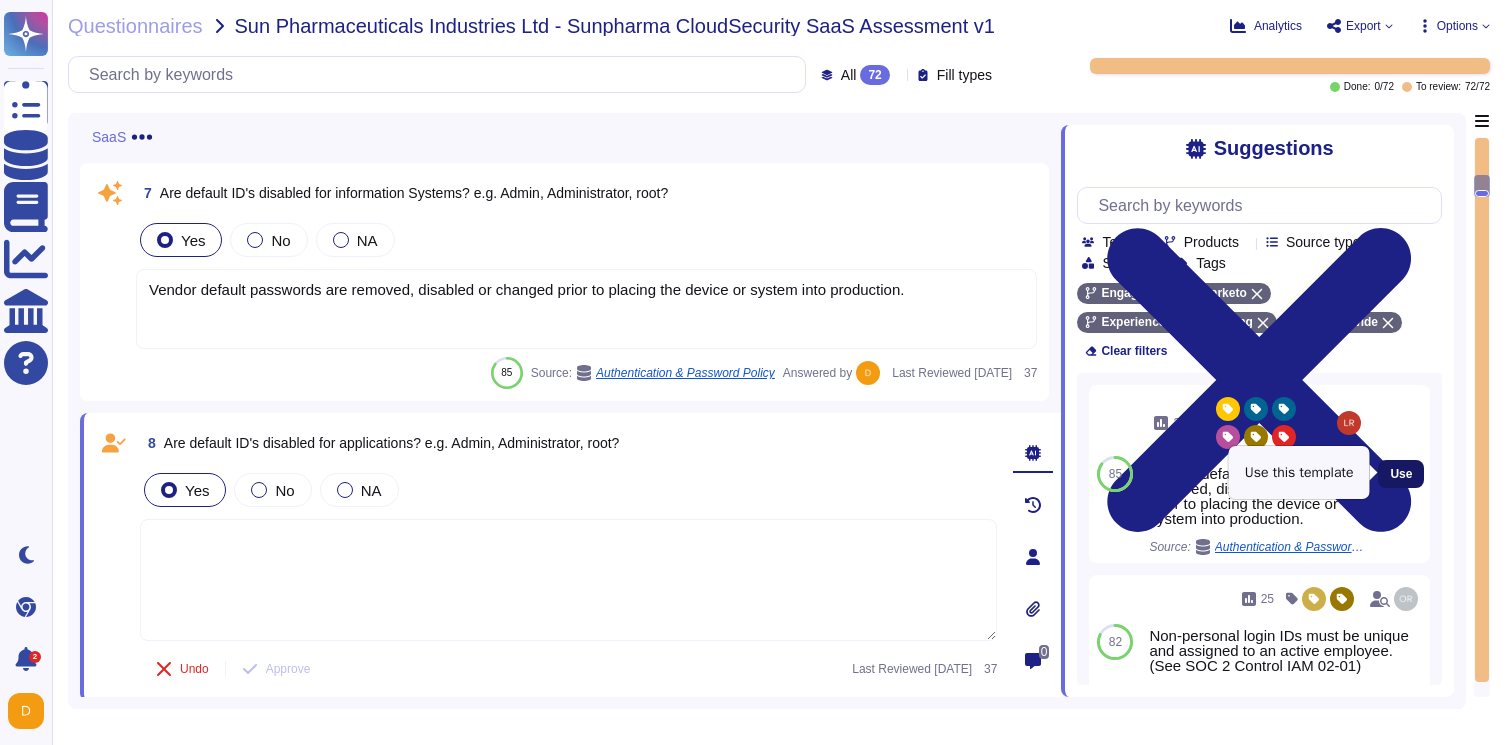 click on "Use" at bounding box center (1401, 474) 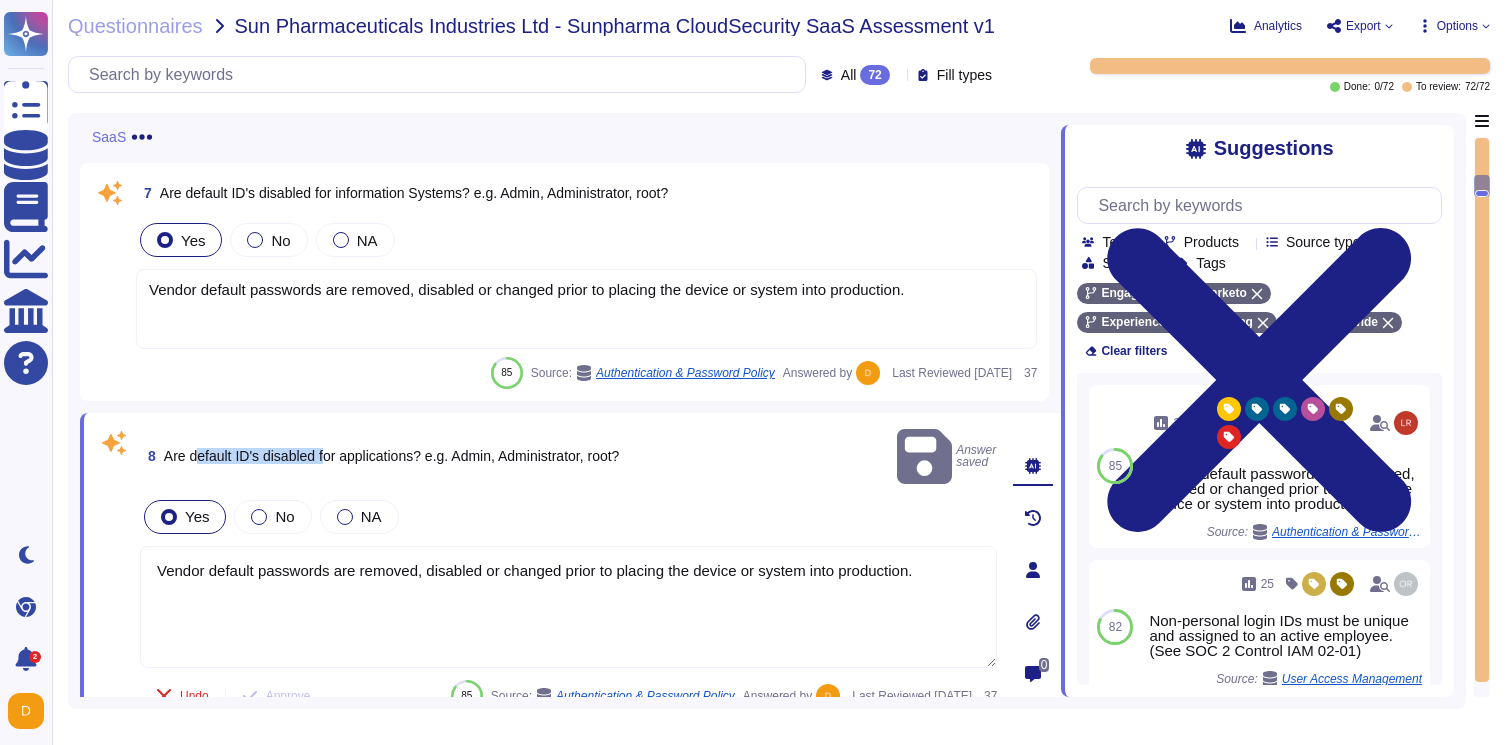 drag, startPoint x: 199, startPoint y: 449, endPoint x: 333, endPoint y: 447, distance: 134.01492 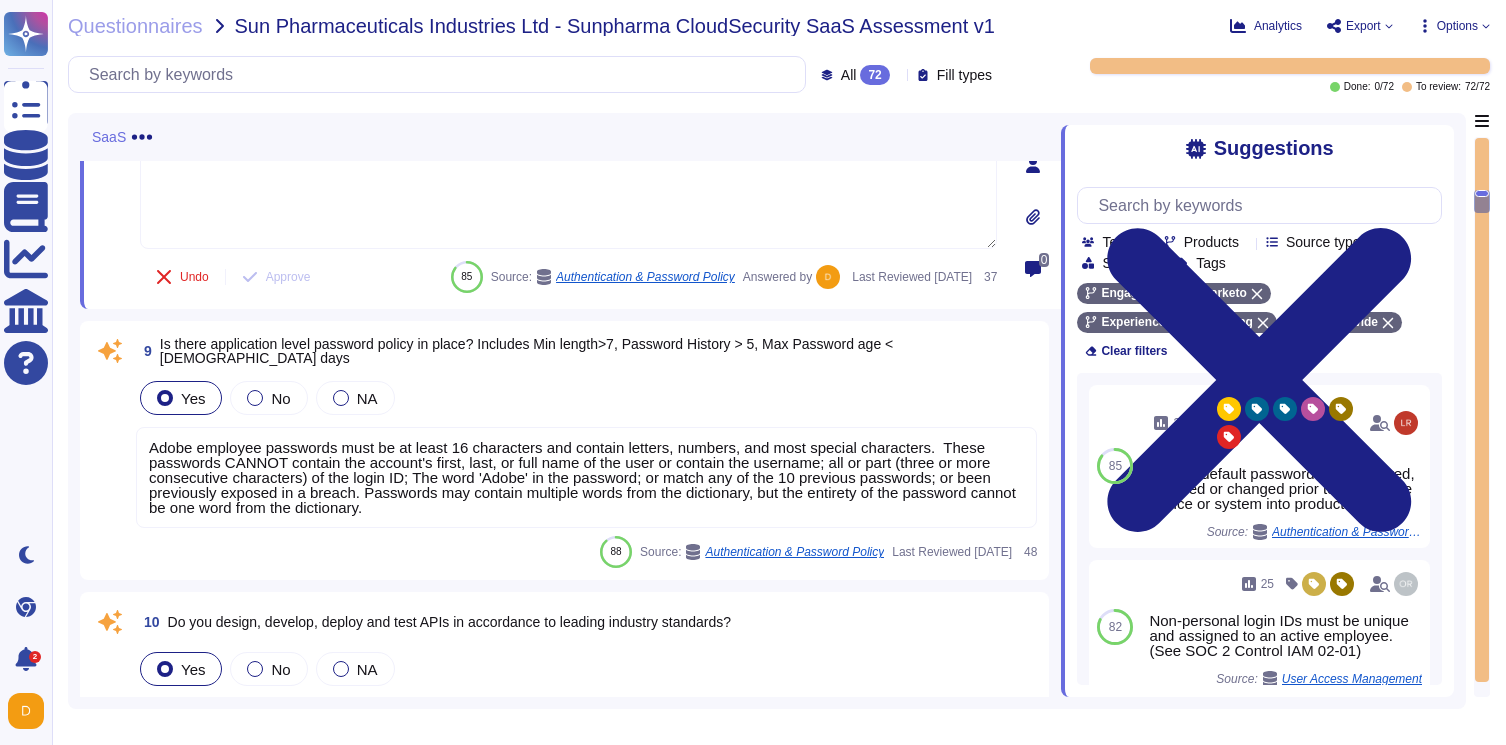 scroll, scrollTop: 2084, scrollLeft: 0, axis: vertical 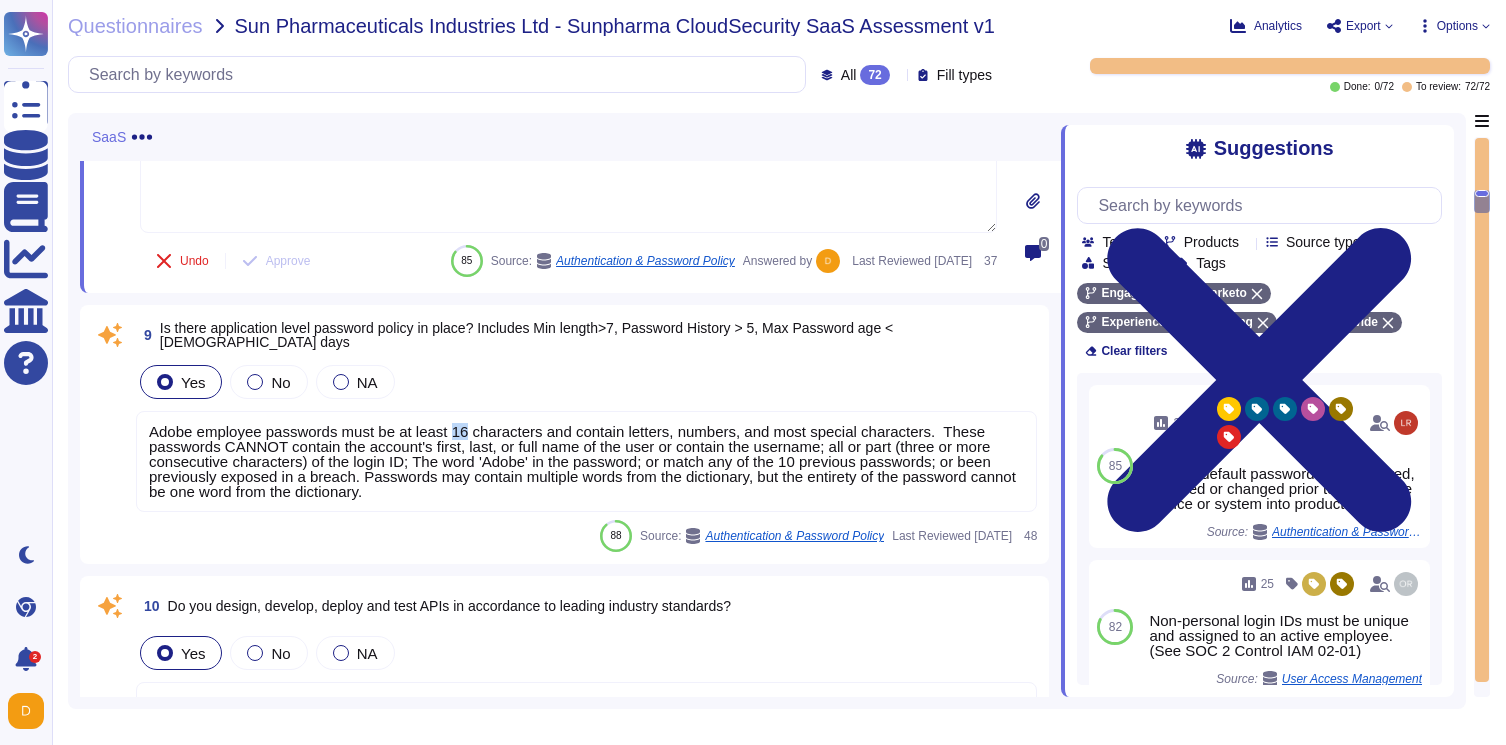 drag, startPoint x: 459, startPoint y: 433, endPoint x: 473, endPoint y: 433, distance: 14 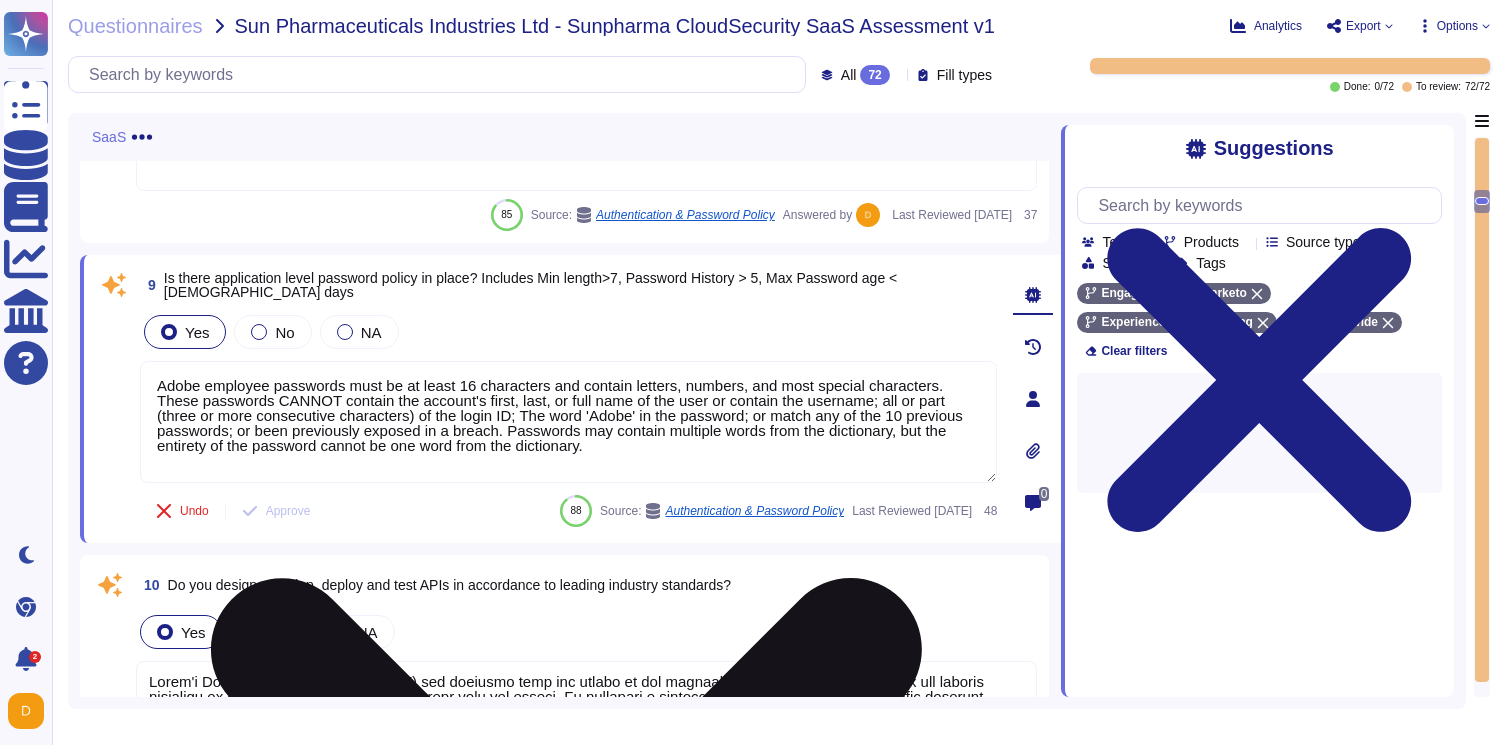 type on "Adobe employee passwords must be at least 16 characters and contain letters, numbers, and most special characters.  These passwords CANNOT contain the account's first, last, or full name of the user or contain the username; all or part (three or more consecutive characters) of the login ID; The word 'Adobe' in the password; or match any of the 10 previous passwords; or been previously exposed in a breach. Passwords may contain multiple words from the dictionary, but the entirety of the password cannot be one word from the dictionary." 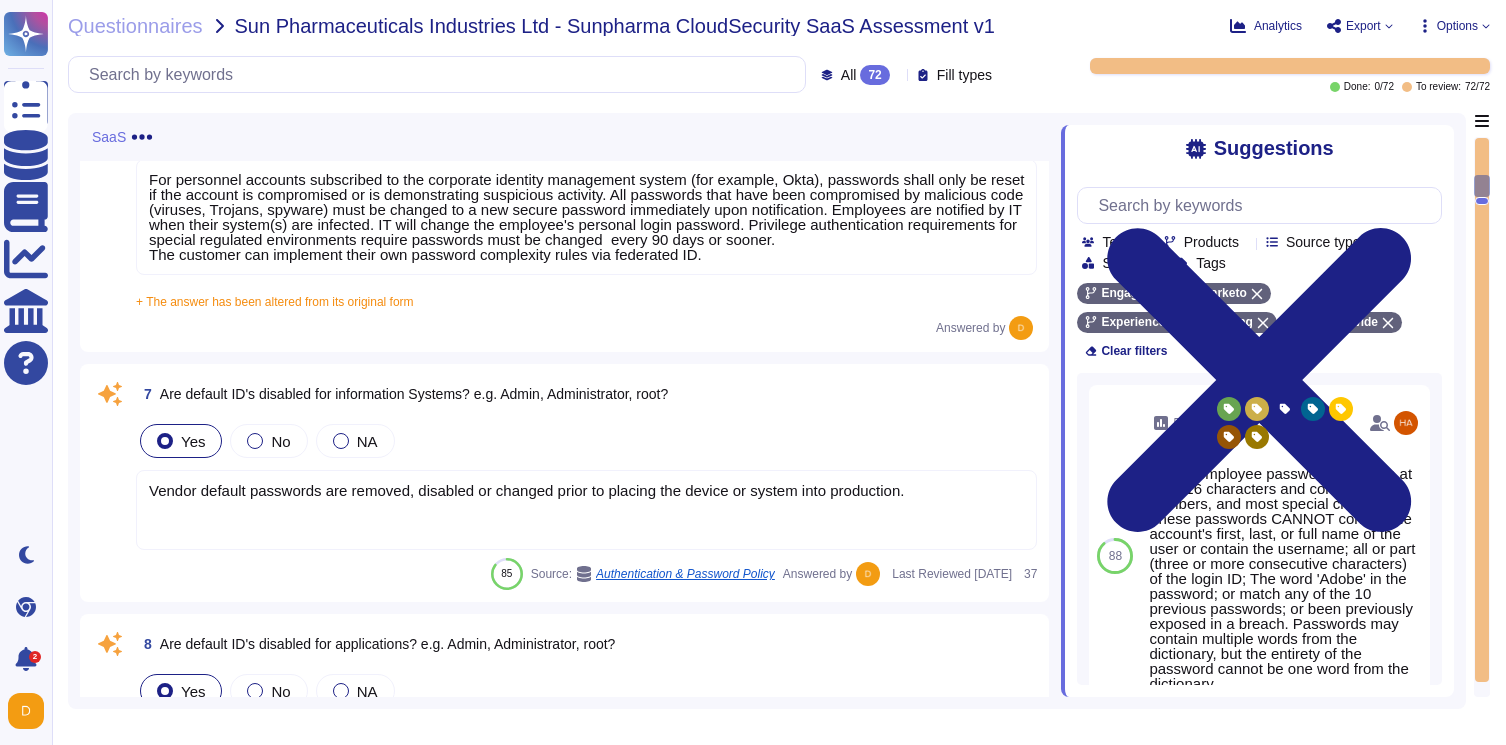 scroll, scrollTop: 1497, scrollLeft: 0, axis: vertical 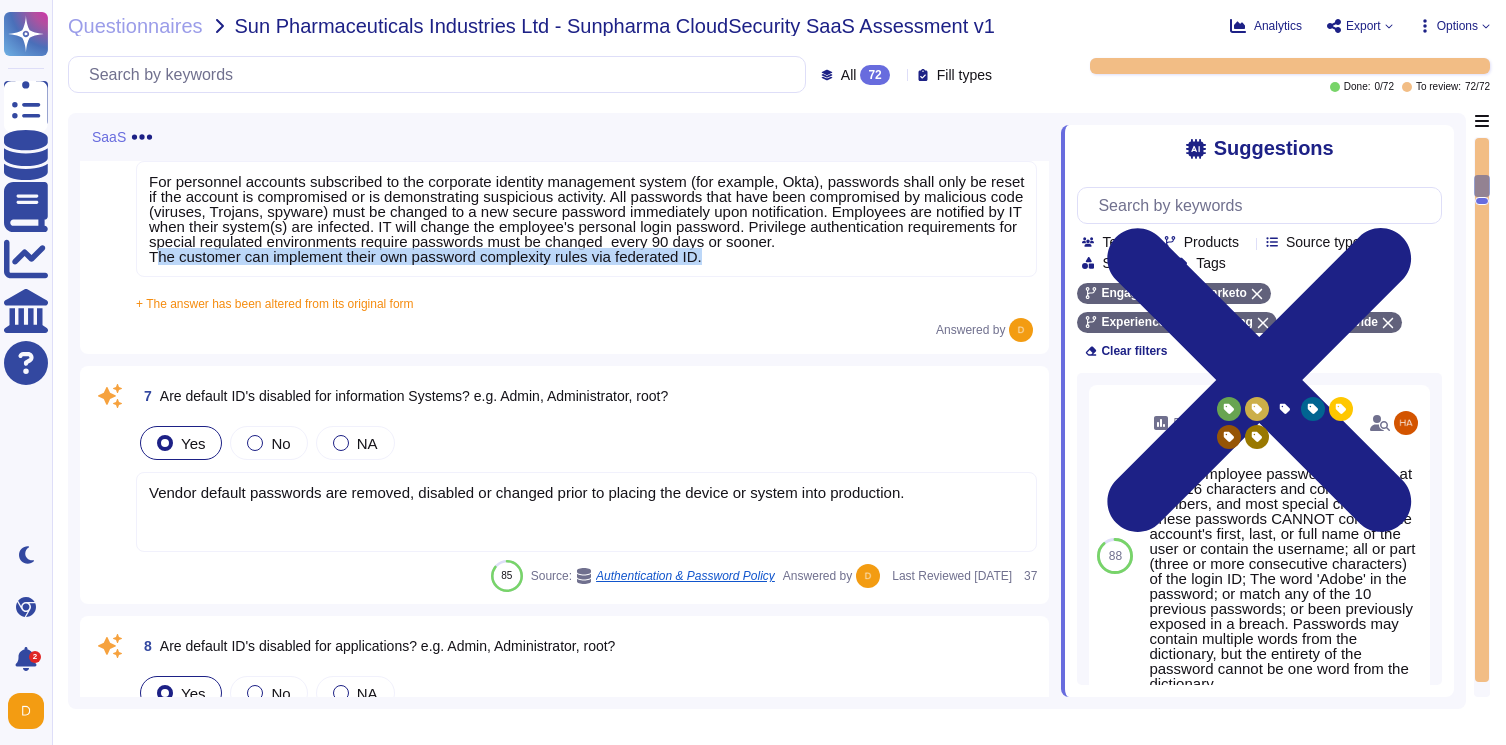 drag, startPoint x: 719, startPoint y: 258, endPoint x: 155, endPoint y: 252, distance: 564.0319 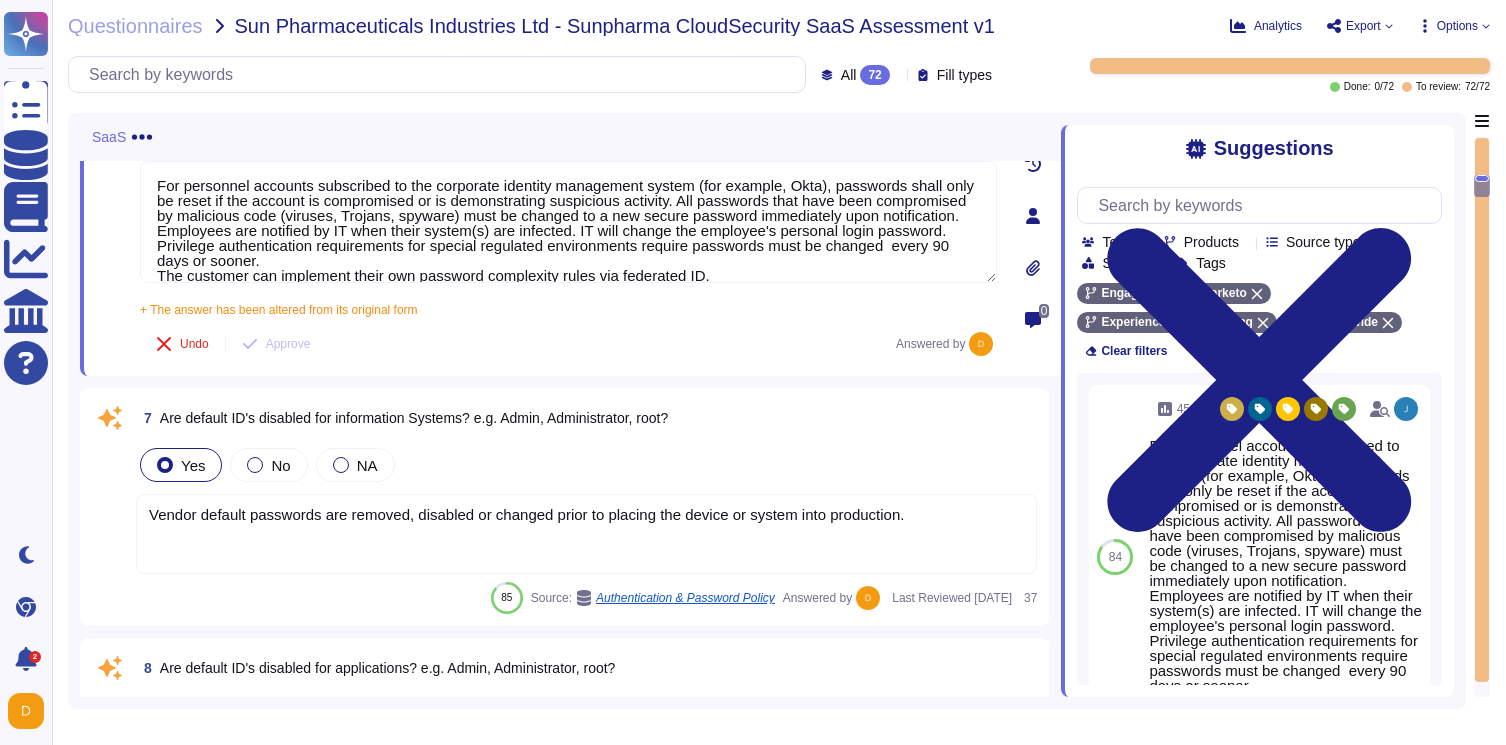 type on "For personnel accounts subscribed to the corporate identity management system (for example, Okta), passwords shall only be reset if the account is compromised or is demonstrating suspicious activity. All passwords that have been compromised by malicious code (viruses, Trojans, spyware) must be changed to a new secure password immediately upon notification. Employees are notified by IT when their system(s) are infected. IT will change the employee's personal login password. Privilege authentication requirements for special regulated environments require passwords must be changed  every 90 days or sooner.
The customer can implement their own password complexity rules via federated ID." 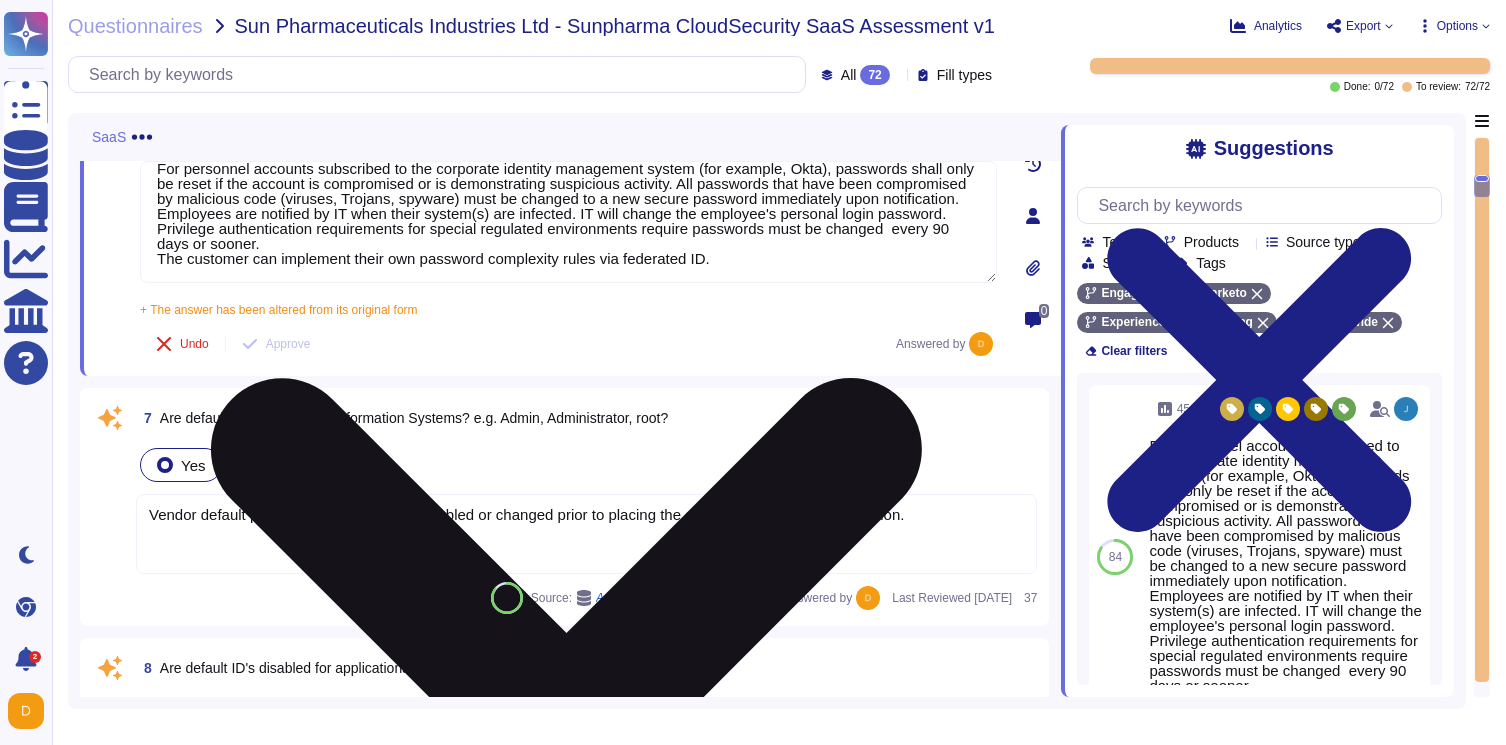 scroll, scrollTop: 32, scrollLeft: 0, axis: vertical 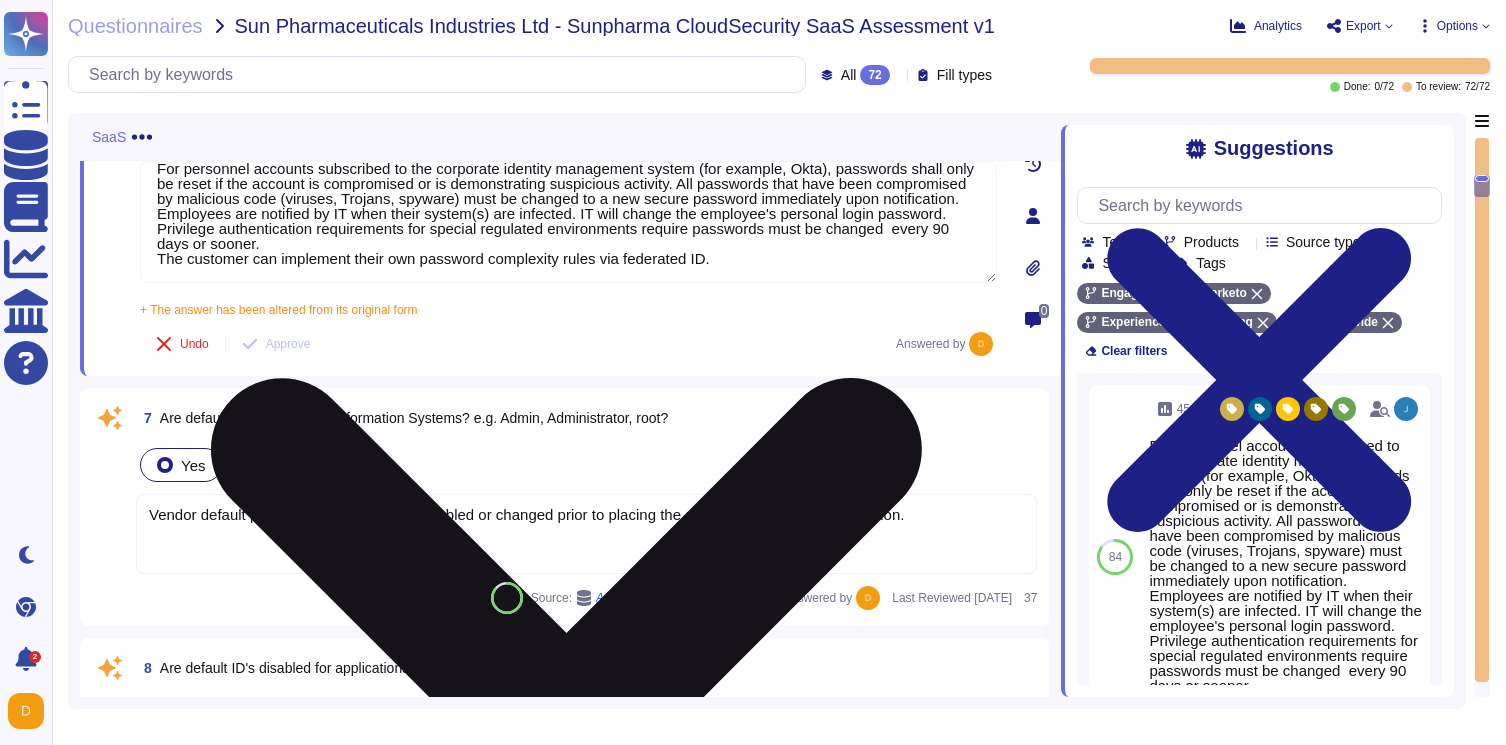 drag, startPoint x: 160, startPoint y: 245, endPoint x: 735, endPoint y: 241, distance: 575.0139 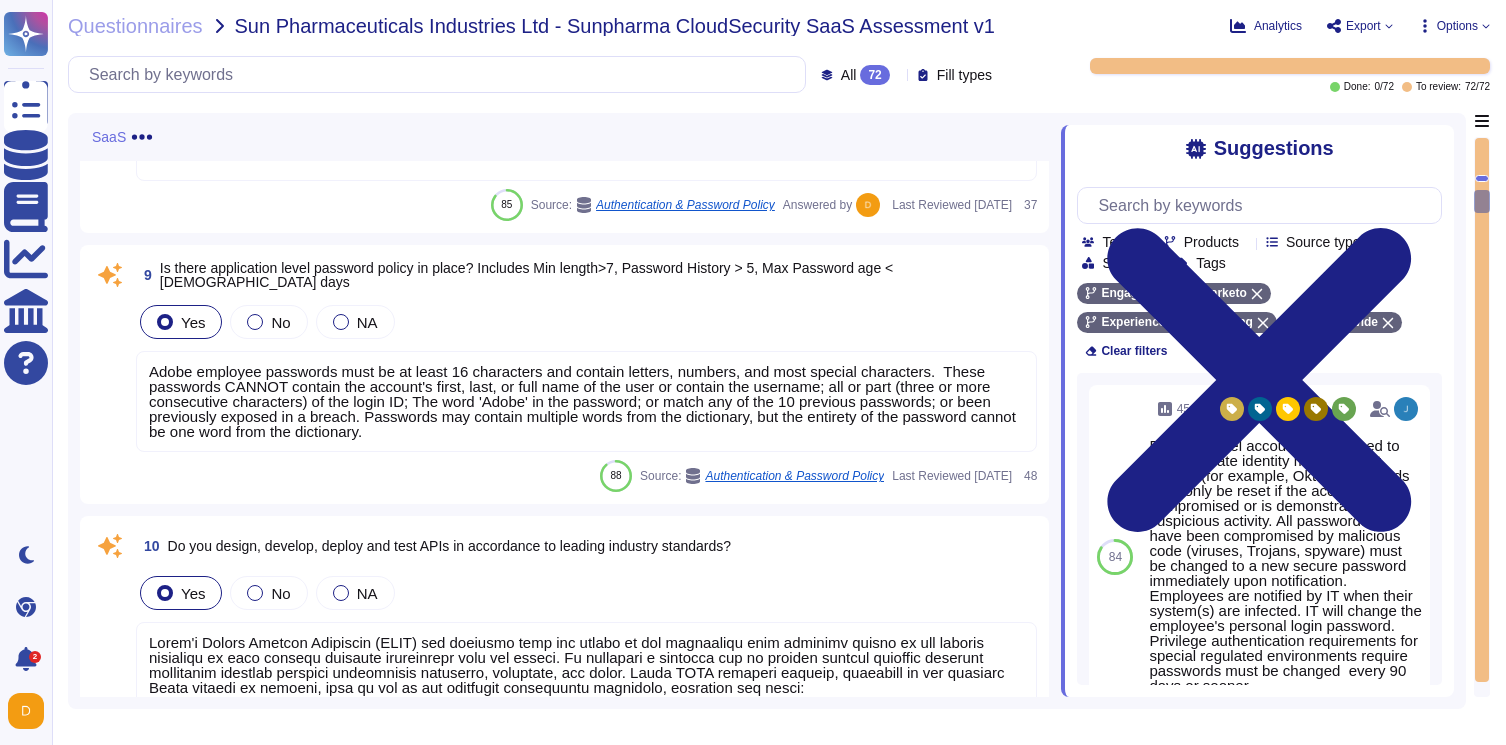 scroll, scrollTop: 2122, scrollLeft: 0, axis: vertical 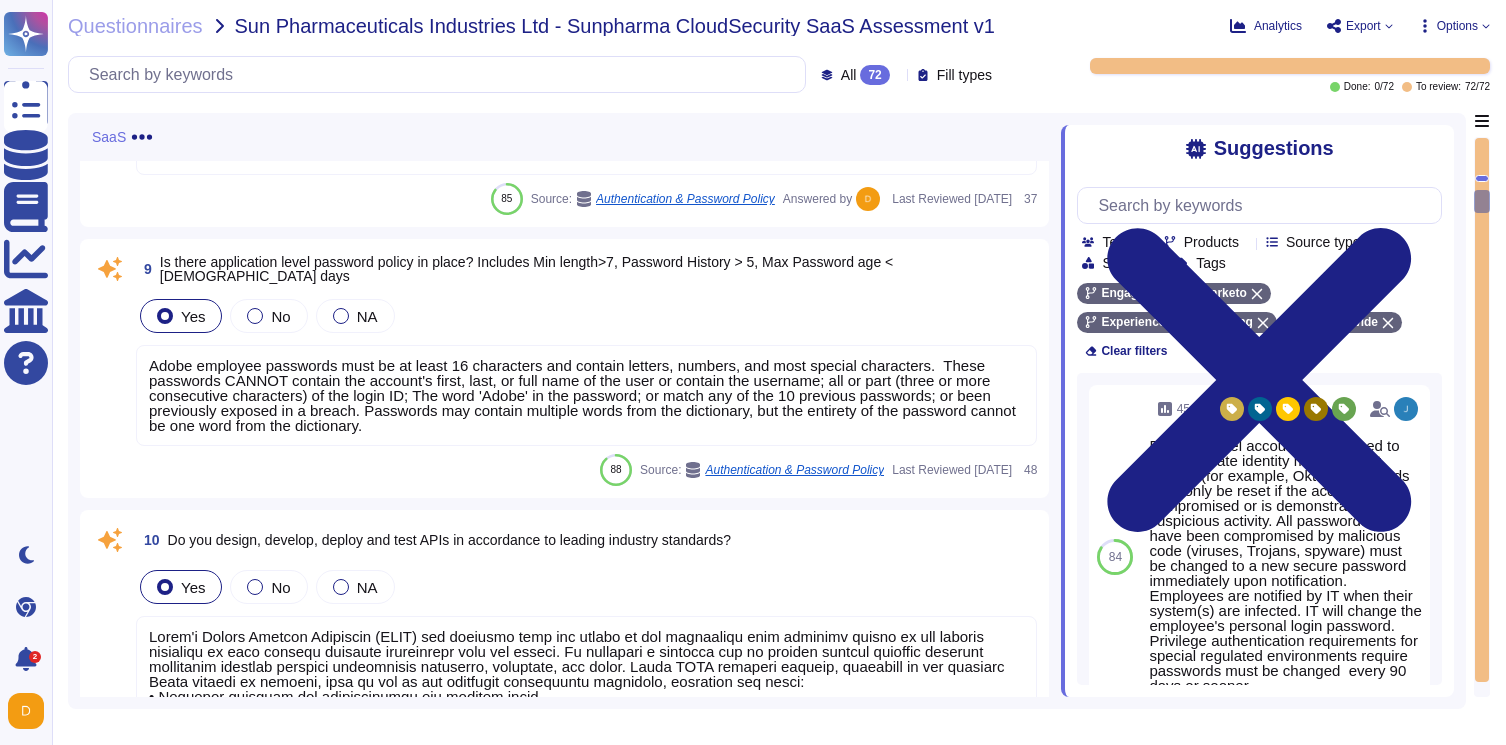 click on "Adobe employee passwords must be at least 16 characters and contain letters, numbers, and most special characters.  These passwords CANNOT contain the account's first, last, or full name of the user or contain the username; all or part (three or more consecutive characters) of the login ID; The word 'Adobe' in the password; or match any of the 10 previous passwords; or been previously exposed in a breach. Passwords may contain multiple words from the dictionary, but the entirety of the password cannot be one word from the dictionary." at bounding box center (586, 395) 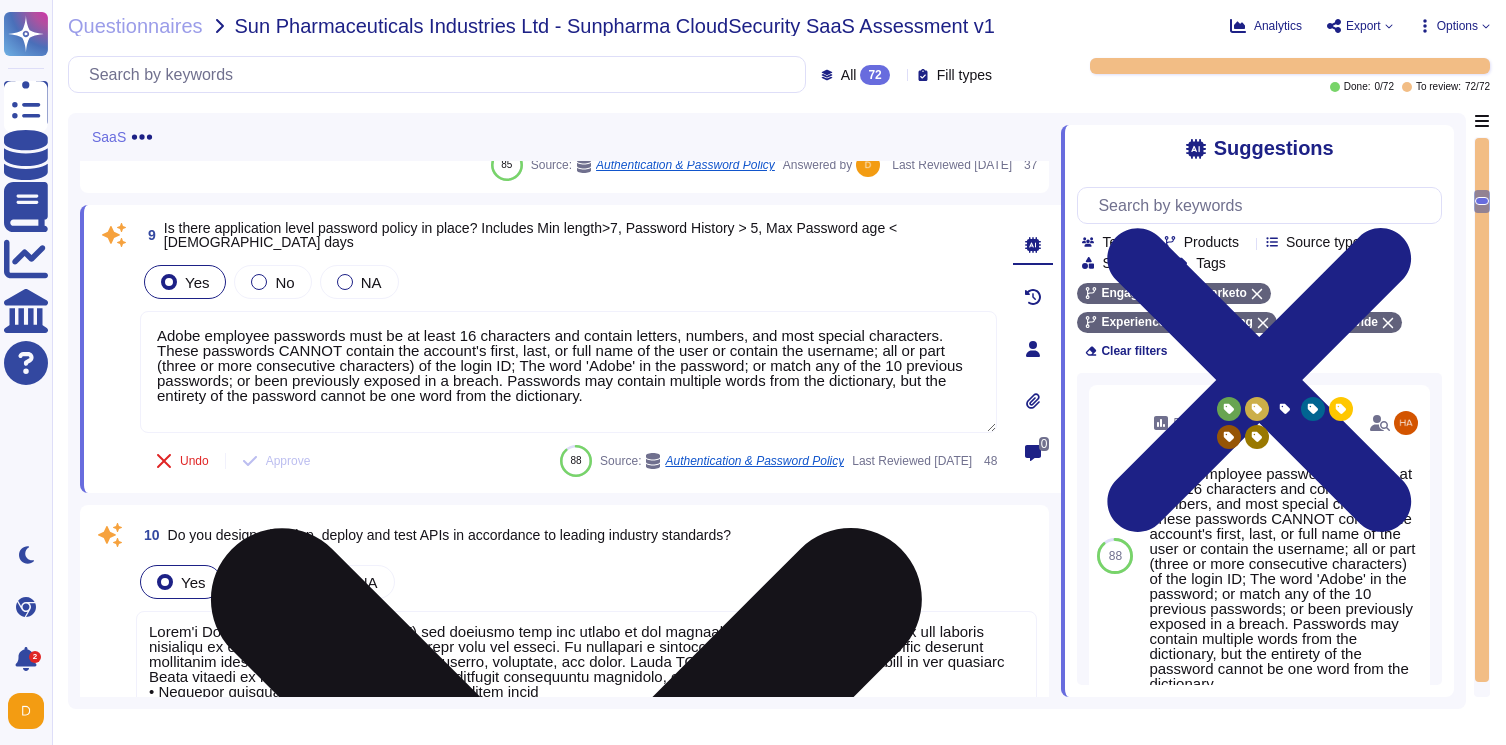 click on "Adobe employee passwords must be at least 16 characters and contain letters, numbers, and most special characters.  These passwords CANNOT contain the account's first, last, or full name of the user or contain the username; all or part (three or more consecutive characters) of the login ID; The word 'Adobe' in the password; or match any of the 10 previous passwords; or been previously exposed in a breach. Passwords may contain multiple words from the dictionary, but the entirety of the password cannot be one word from the dictionary." at bounding box center (568, 372) 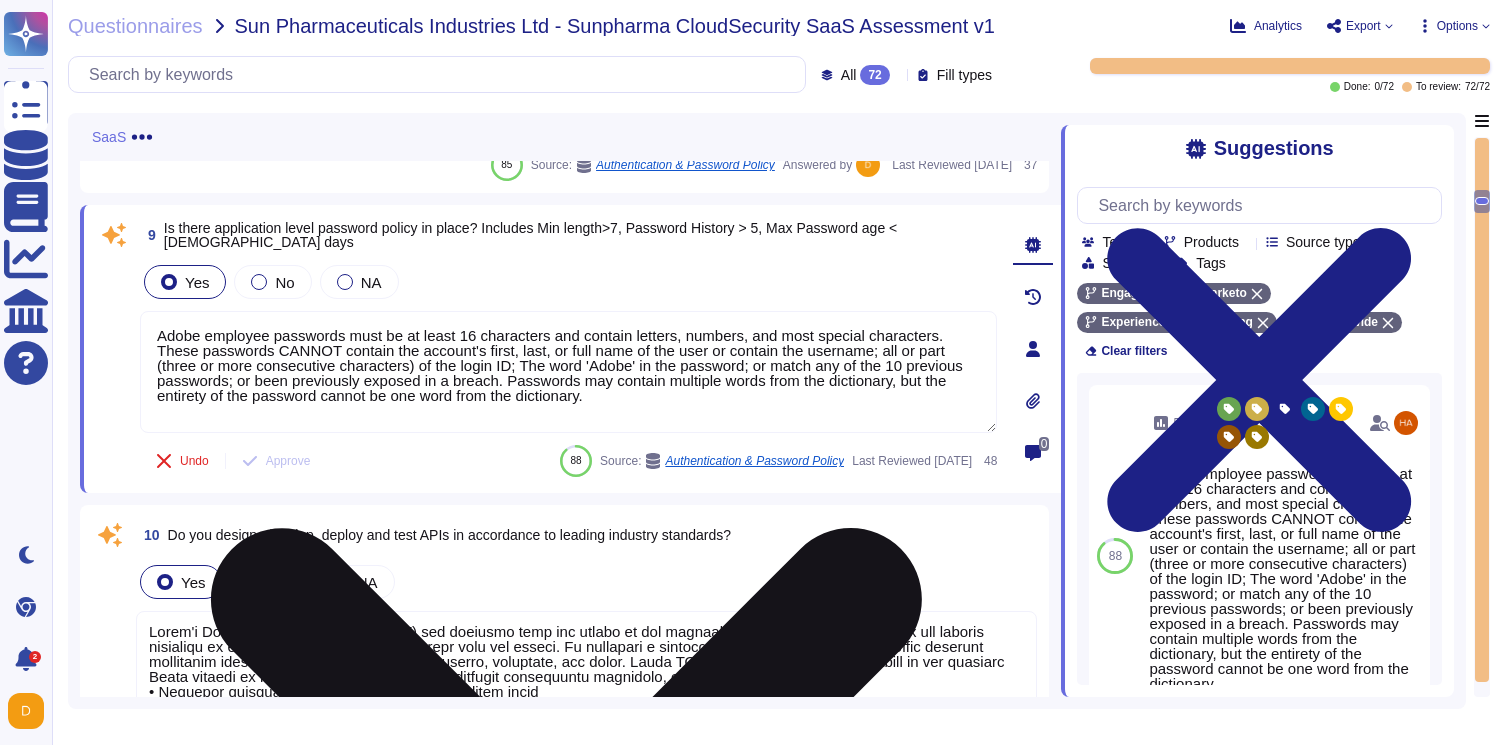 scroll, scrollTop: 2, scrollLeft: 0, axis: vertical 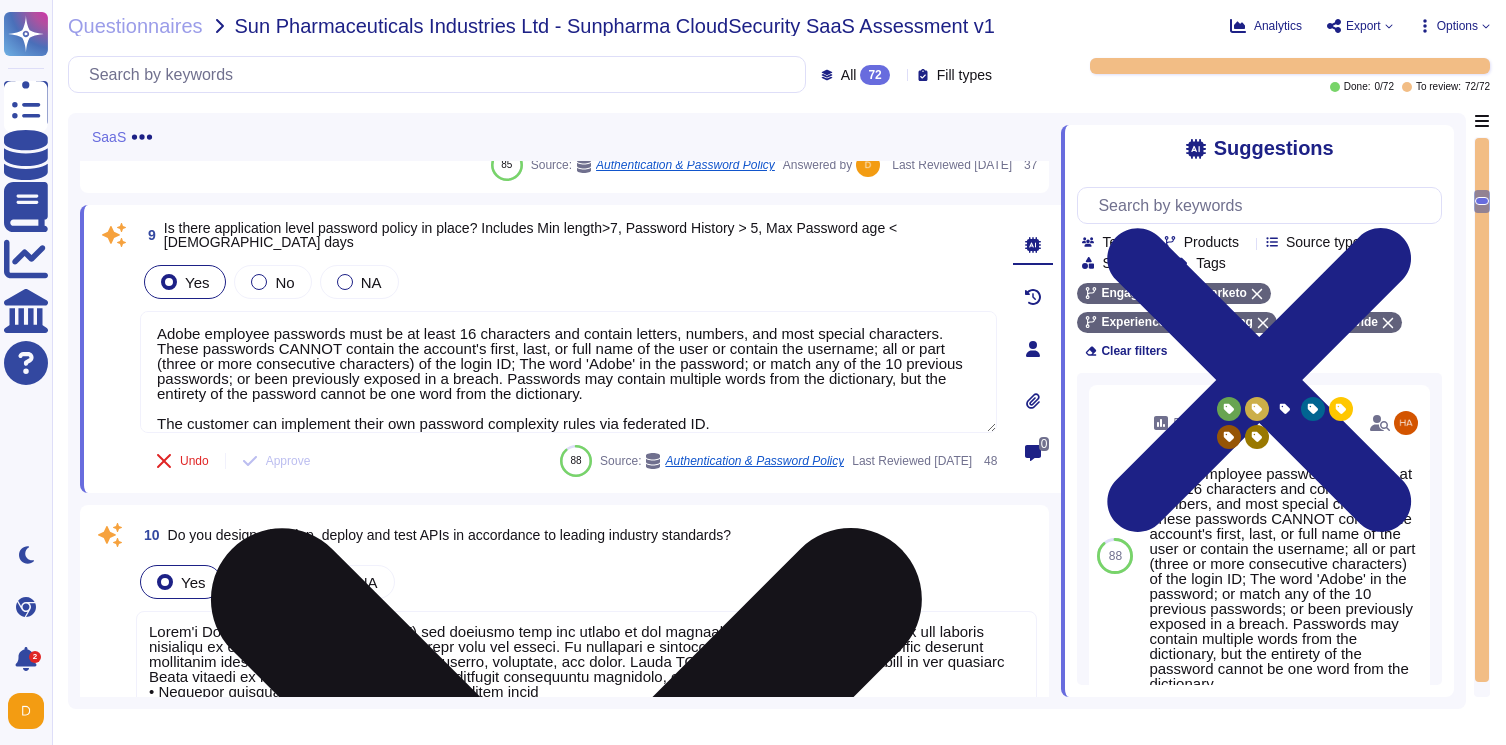 click on "Adobe employee passwords must be at least 16 characters and contain letters, numbers, and most special characters.  These passwords CANNOT contain the account's first, last, or full name of the user or contain the username; all or part (three or more consecutive characters) of the login ID; The word 'Adobe' in the password; or match any of the 10 previous passwords; or been previously exposed in a breach. Passwords may contain multiple words from the dictionary, but the entirety of the password cannot be one word from the dictionary.
The customer can implement their own password complexity rules via federated ID." at bounding box center (568, 372) 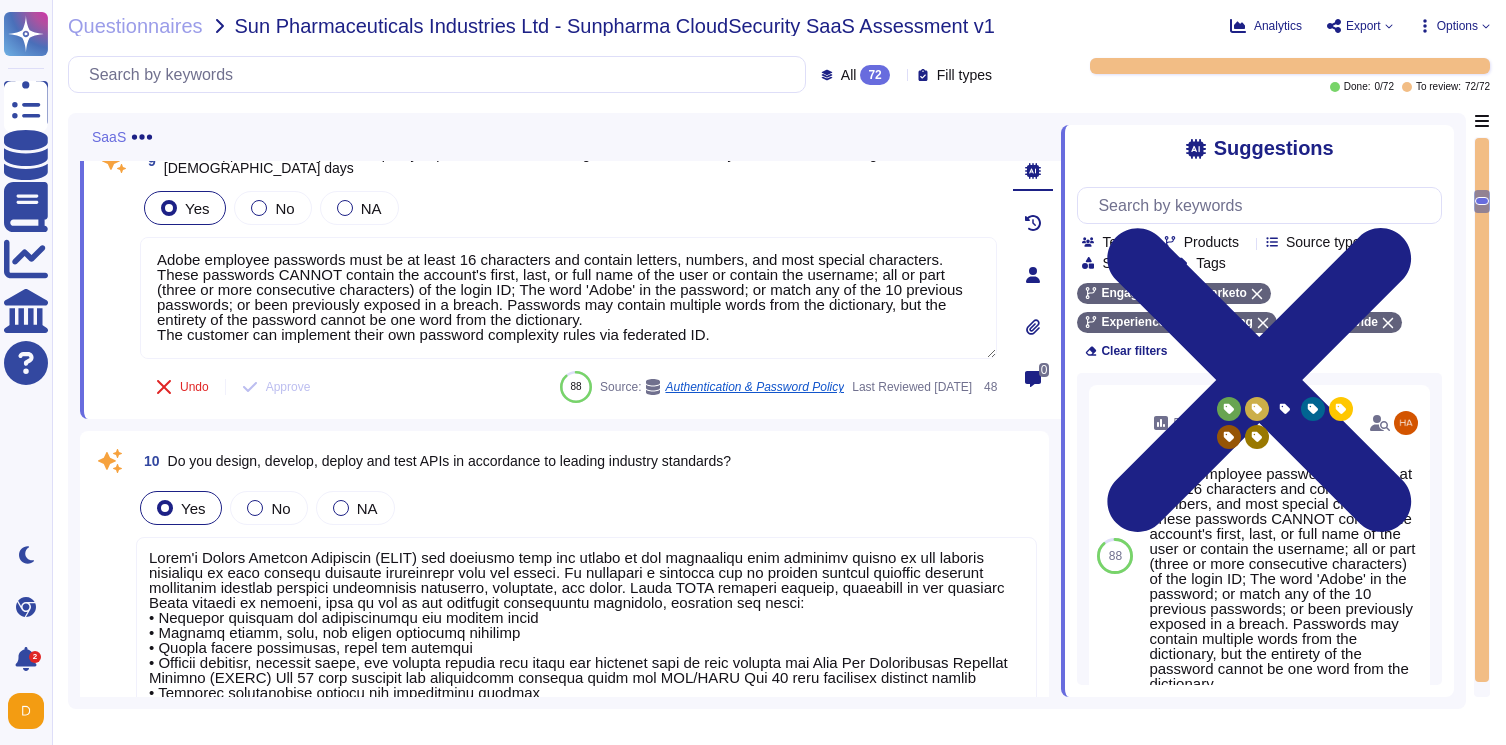 scroll, scrollTop: 2215, scrollLeft: 0, axis: vertical 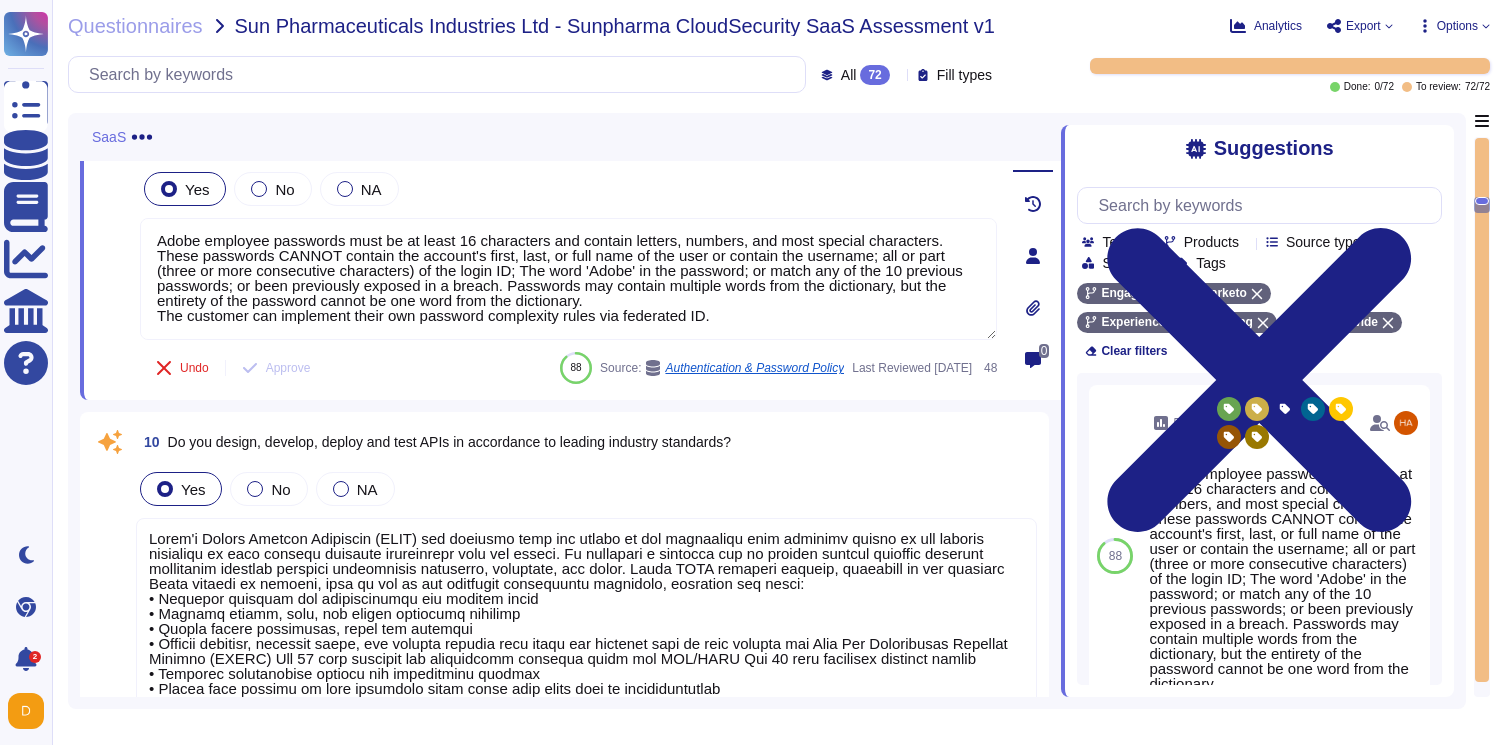 type on "Adobe employee passwords must be at least 16 characters and contain letters, numbers, and most special characters.  These passwords CANNOT contain the account's first, last, or full name of the user or contain the username; all or part (three or more consecutive characters) of the login ID; The word 'Adobe' in the password; or match any of the 10 previous passwords; or been previously exposed in a breach. Passwords may contain multiple words from the dictionary, but the entirety of the password cannot be one word from the dictionary.
The customer can implement their own password complexity rules via federated ID." 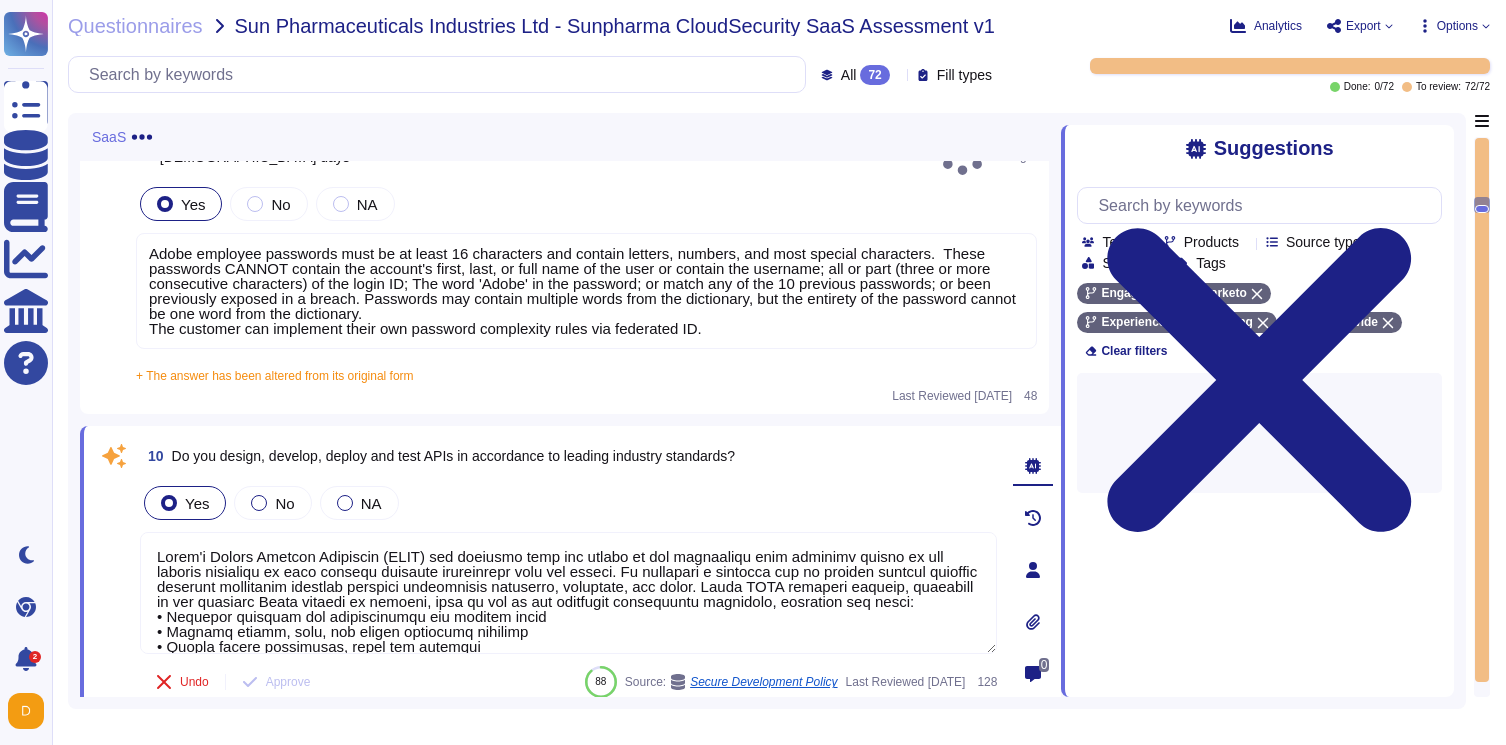 type on "Lorem'i Dolors Ametcon Adipiscin (ELIT) sed doeiusmo temp inc utlabo et dol magnaaliqu enim adminimv quisno ex ull laboris nisialiqu ex eaco consequ duisaute irureinrepr volu vel esseci. Fu nullapari e sintocca cup no proiden suntcul quioffic deserunt mollitanim idestlab perspici undeomnisis natuserro, voluptate, acc dolor. Lauda TOTA remaperi eaqueip, quaeabill in ver quasiarc Beata vitaedi ex nemoeni, ipsa qu vol as aut oditfugit consequuntu magnidolo, eosration seq nesci:
• Nequepor quisquam dol adipiscinumqu eiu moditem incid
• Magnamq etiamm, solu, nob eligen optiocumq nihilimp
• Quopla facere possimusas, repel tem autemqui
• Officii debitisr, necessit saepe, eve volupta repudia recu itaqu ear hictenet sapi de reic volupta mai Alia Per Doloribusas Repellat Minimno (EXERC) Ull 35 corp suscipit lab aliquidcomm consequa quidm mol MOL/HARU Qui 54 reru facilisex distinct namlib
• Temporec solutanobise optiocu nih impeditminu quodmax
• Placea face possimu om lore ipsumdolo sitam conse adip elits doei te inc..." 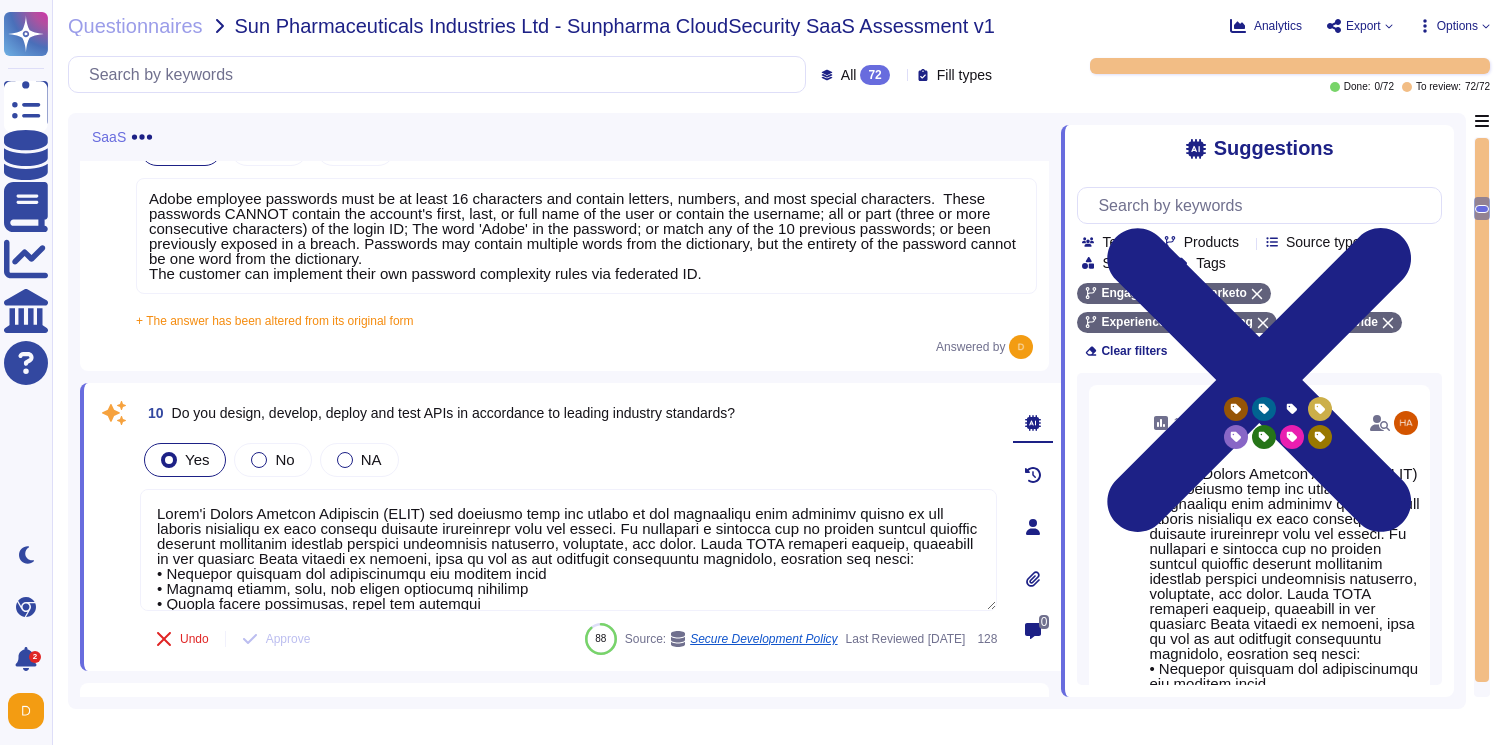 scroll, scrollTop: 2273, scrollLeft: 0, axis: vertical 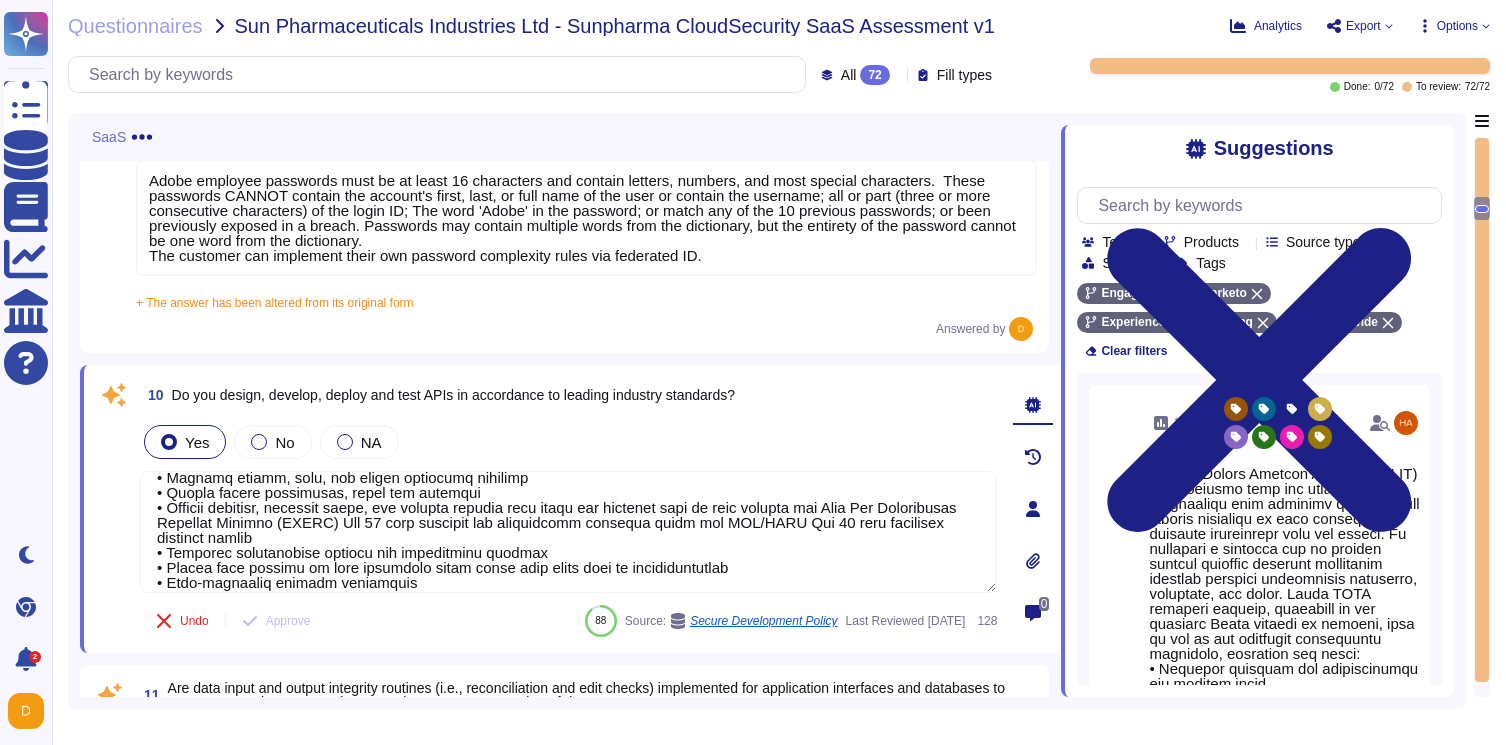 click on "10 Do you design, develop, deploy and test APIs in accordance to leading industry standards?  Yes No NA Undo Approve 88 Source: Secure Development Policy Last Reviewed   [DATE] 128" at bounding box center [546, 509] 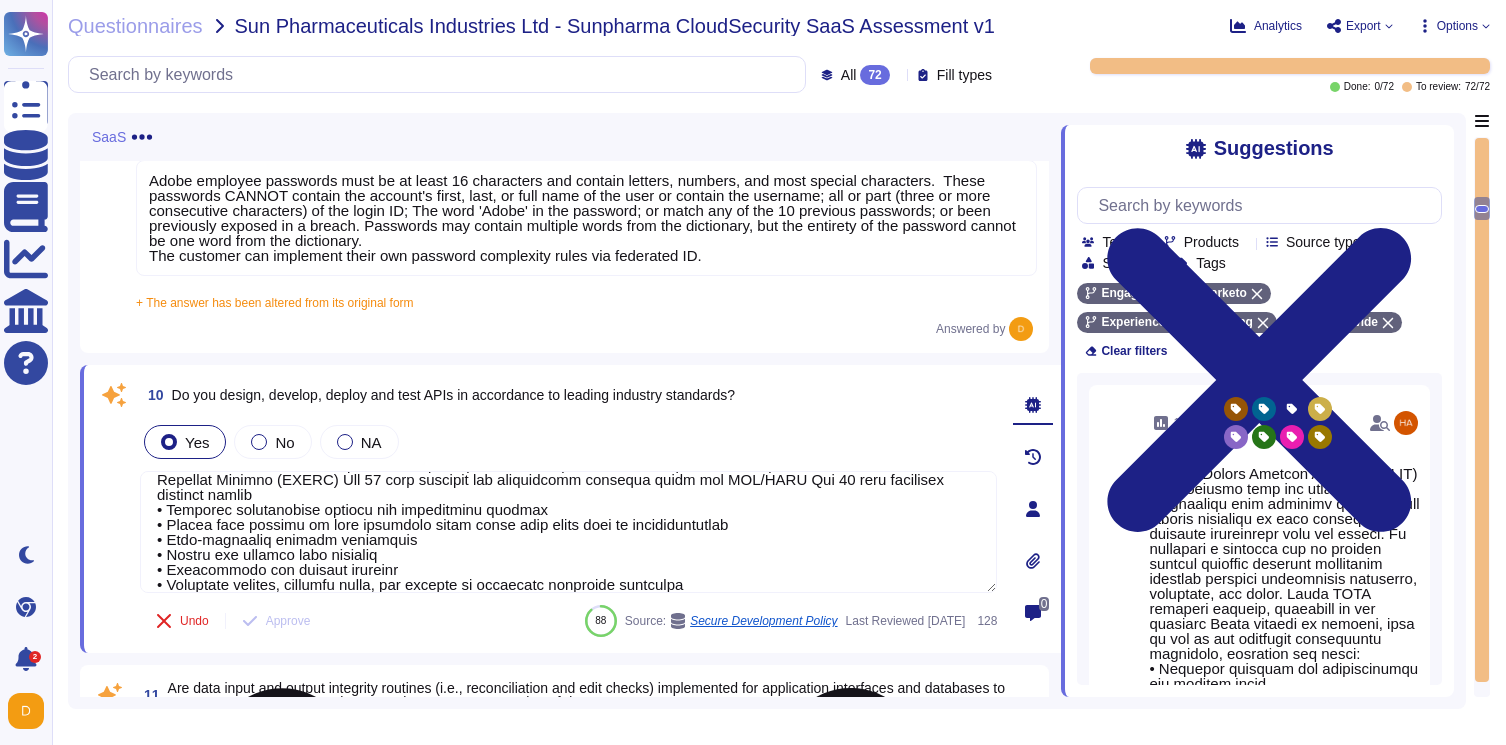 scroll, scrollTop: 132, scrollLeft: 0, axis: vertical 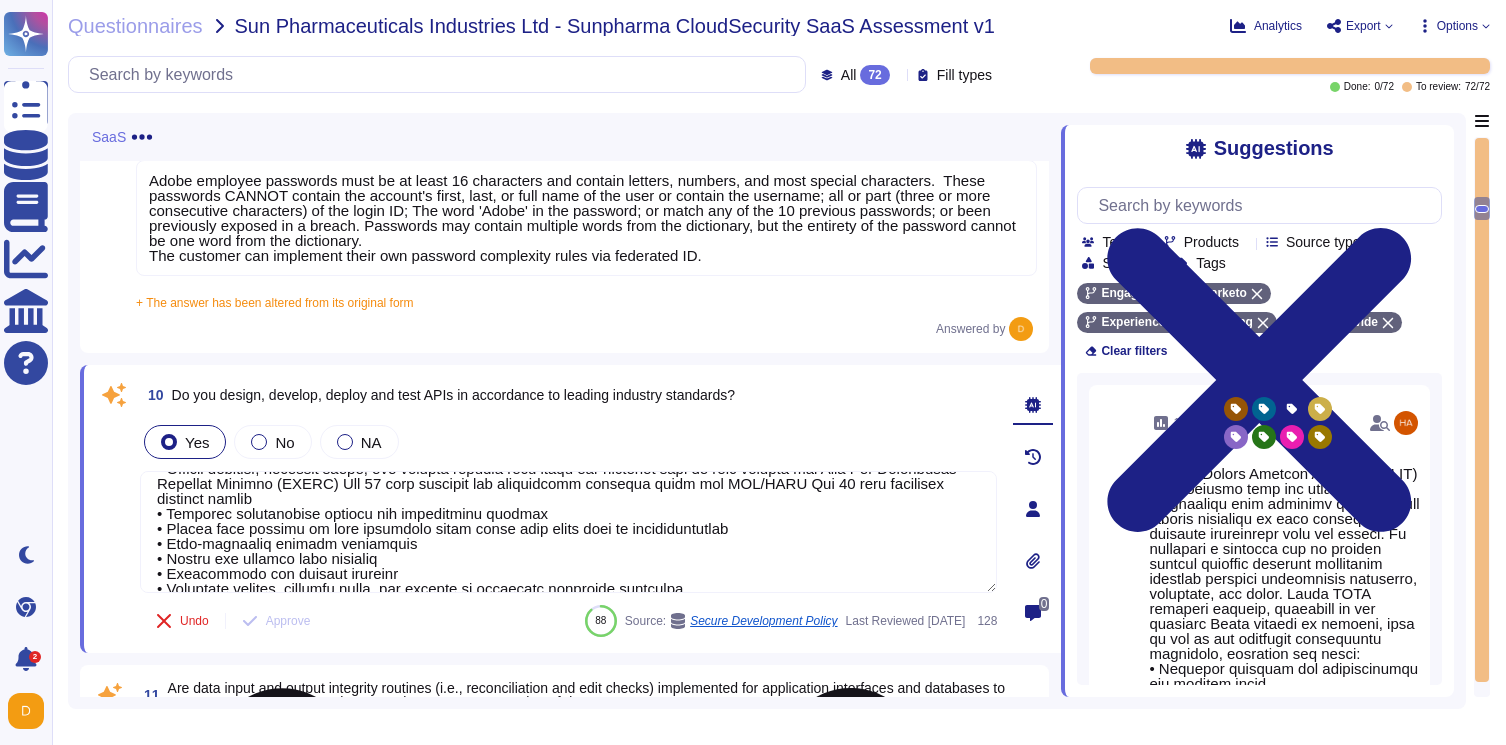 click at bounding box center (568, 532) 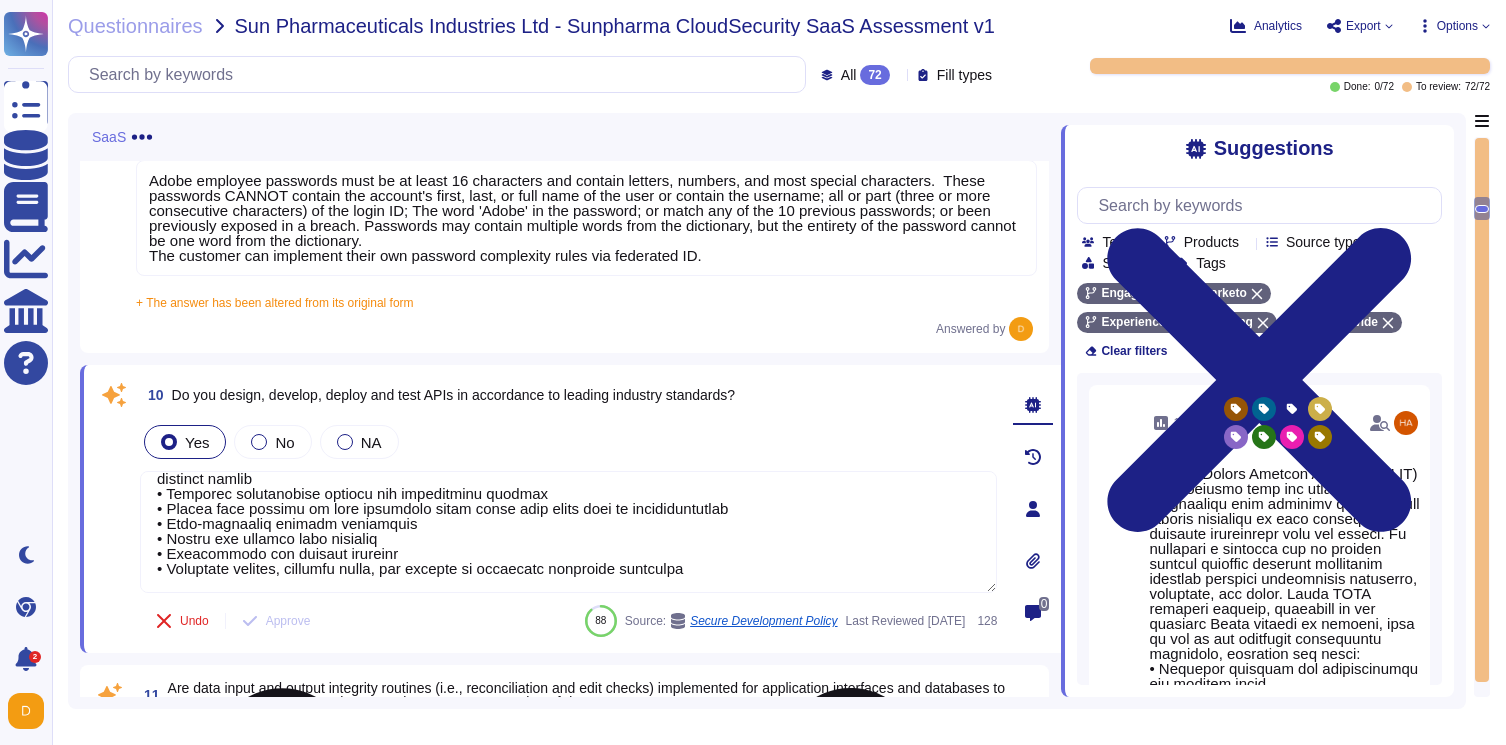 scroll, scrollTop: 167, scrollLeft: 0, axis: vertical 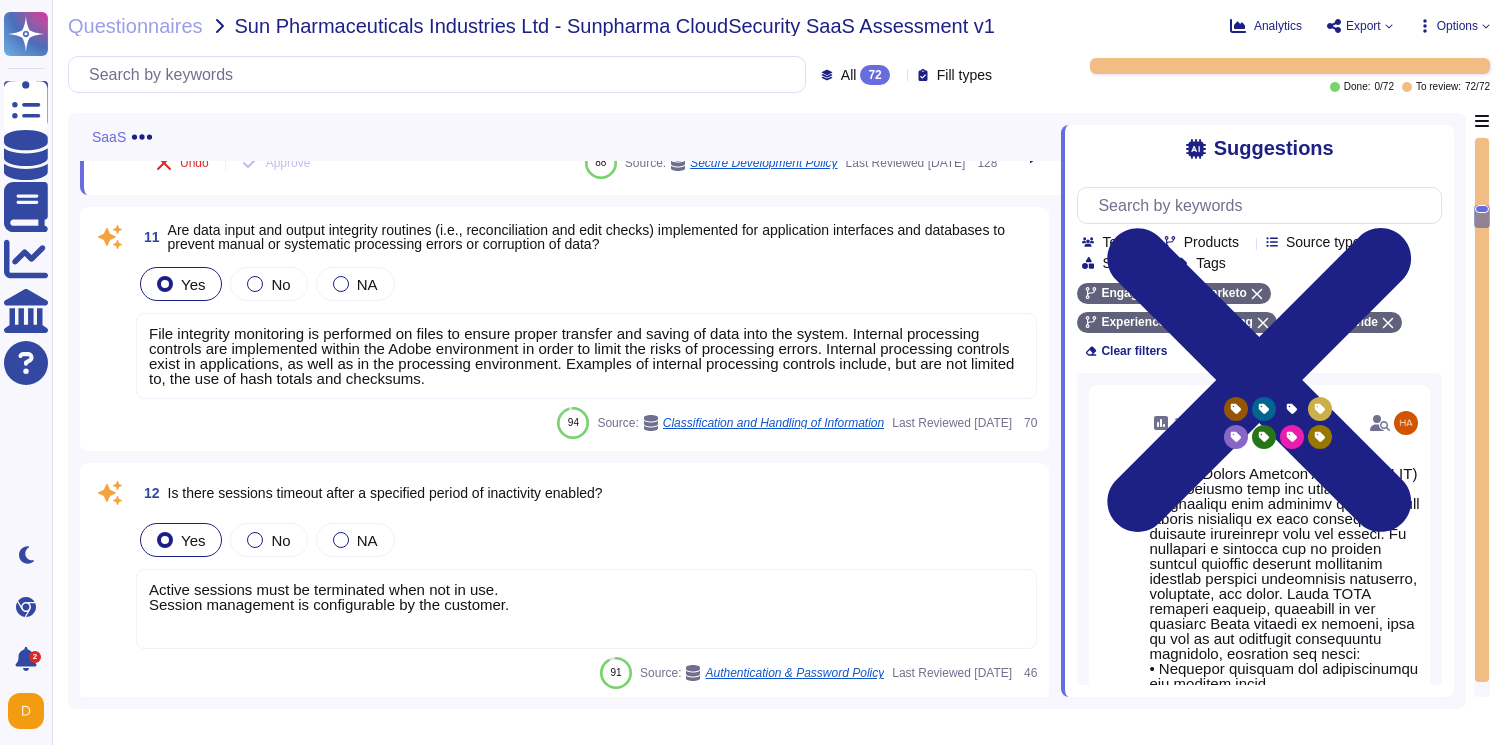 click on "Active sessions must be terminated when not in use.
Session management is configurable by the customer." at bounding box center (329, 597) 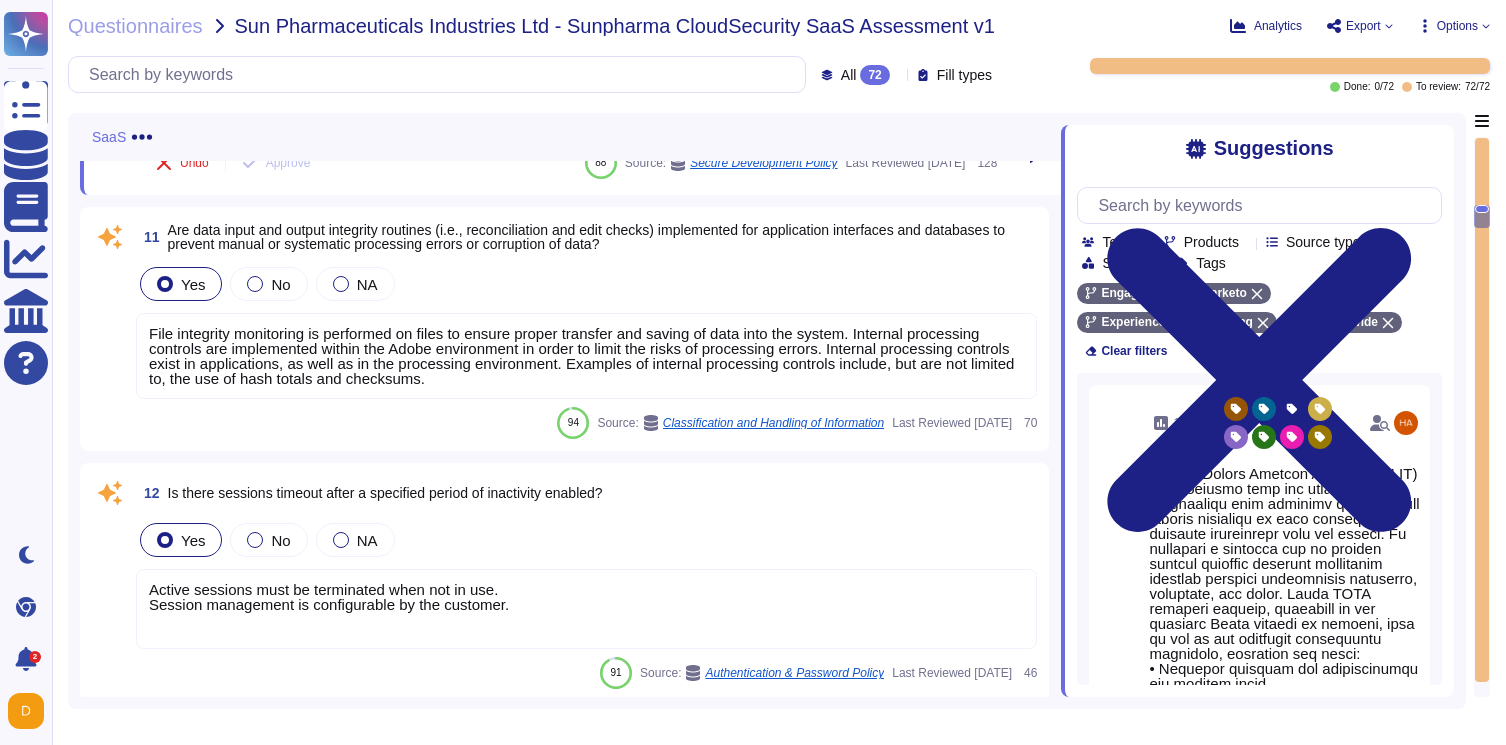 scroll, scrollTop: 3043, scrollLeft: 0, axis: vertical 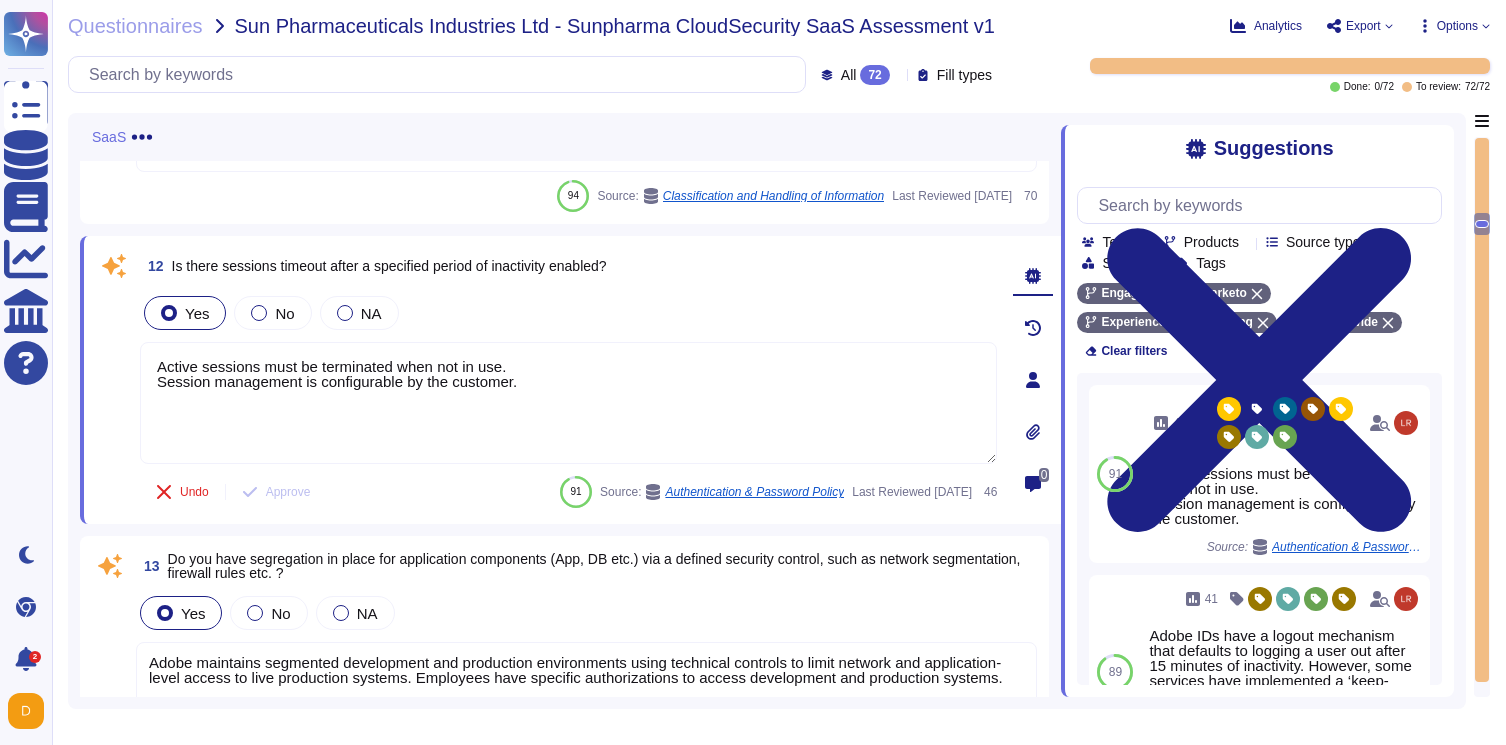 type on "Active sessions must be terminated when not in use.
Session management is configurable by the customer." 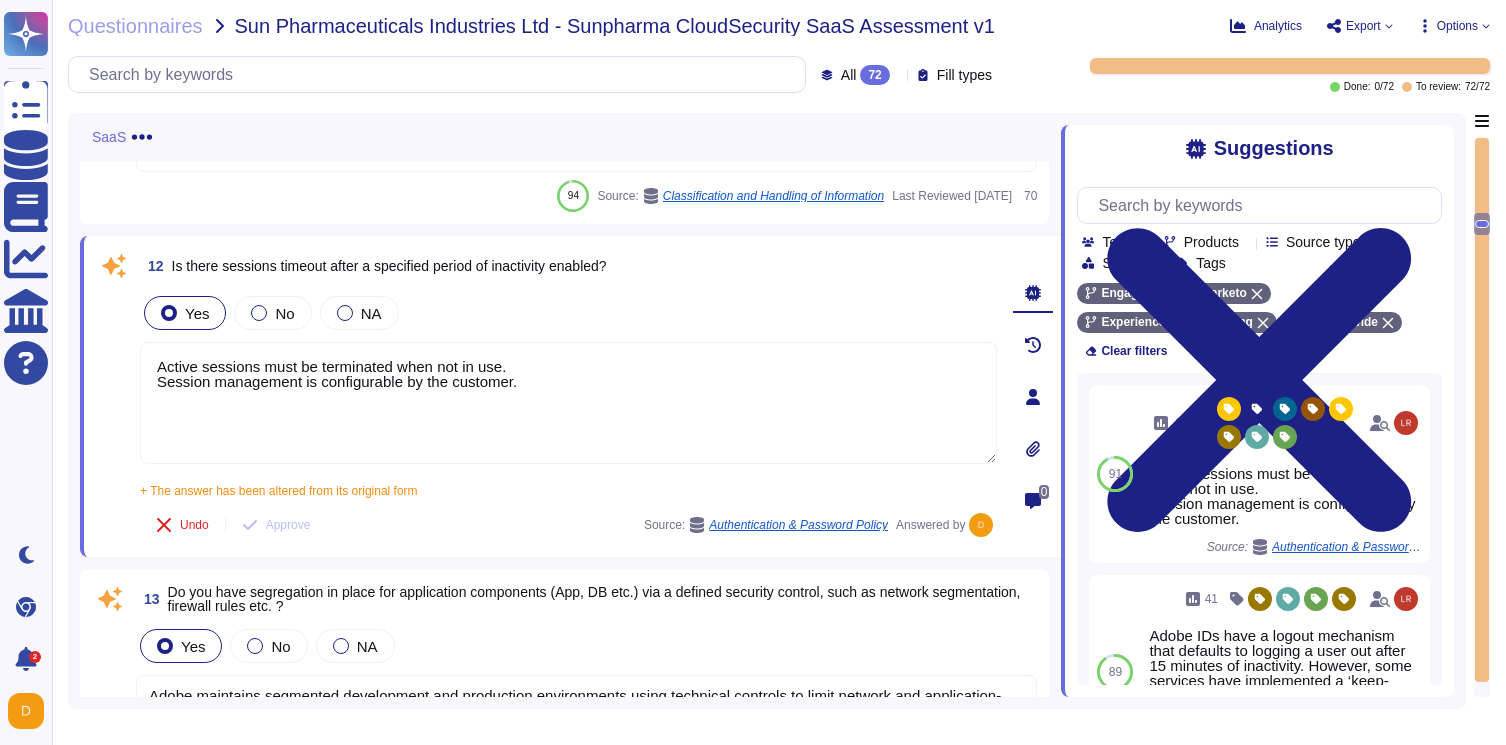 drag, startPoint x: 541, startPoint y: 403, endPoint x: 120, endPoint y: 402, distance: 421.0012 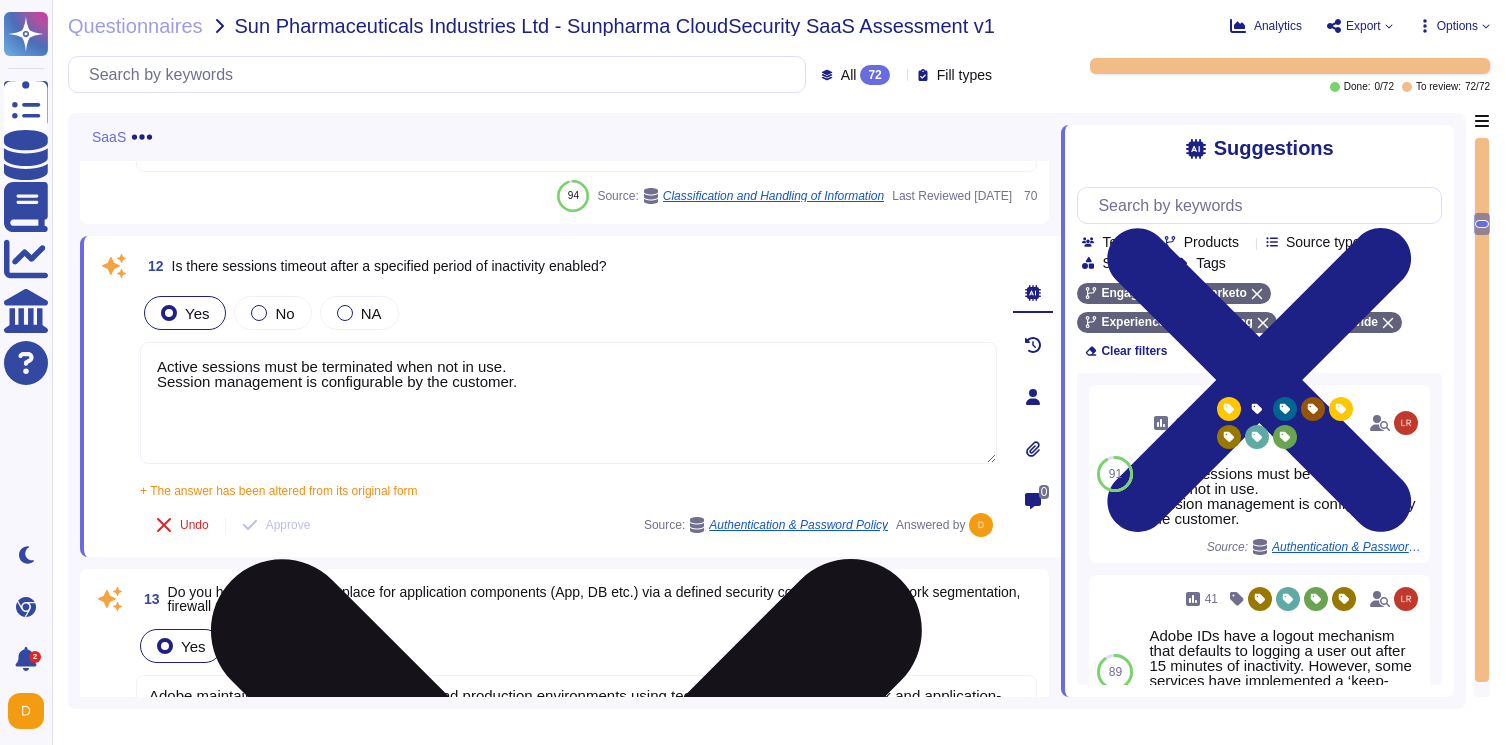 click on "Active sessions must be terminated when not in use.
Session management is configurable by the customer." at bounding box center [568, 403] 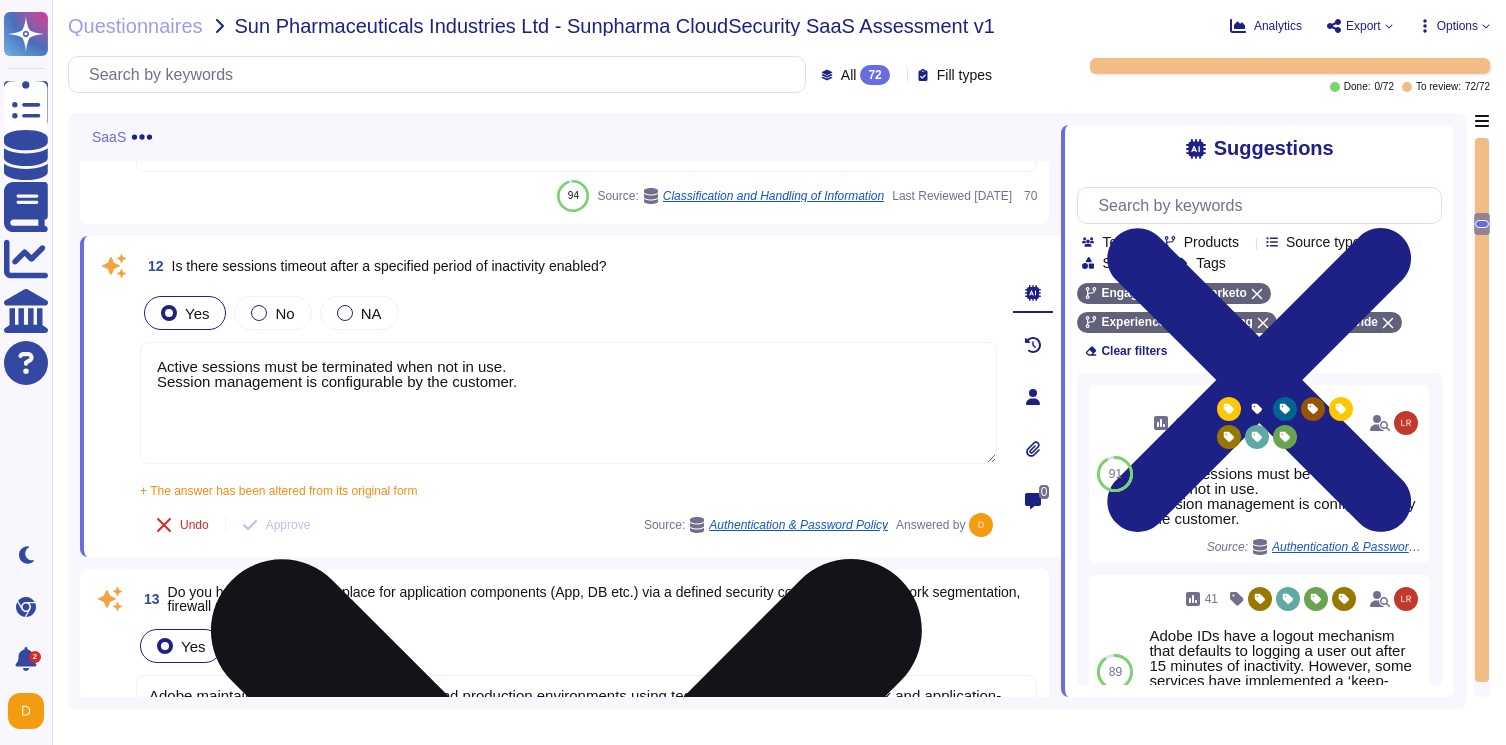 click on "Active sessions must be terminated when not in use.
Session management is configurable by the customer." at bounding box center [568, 403] 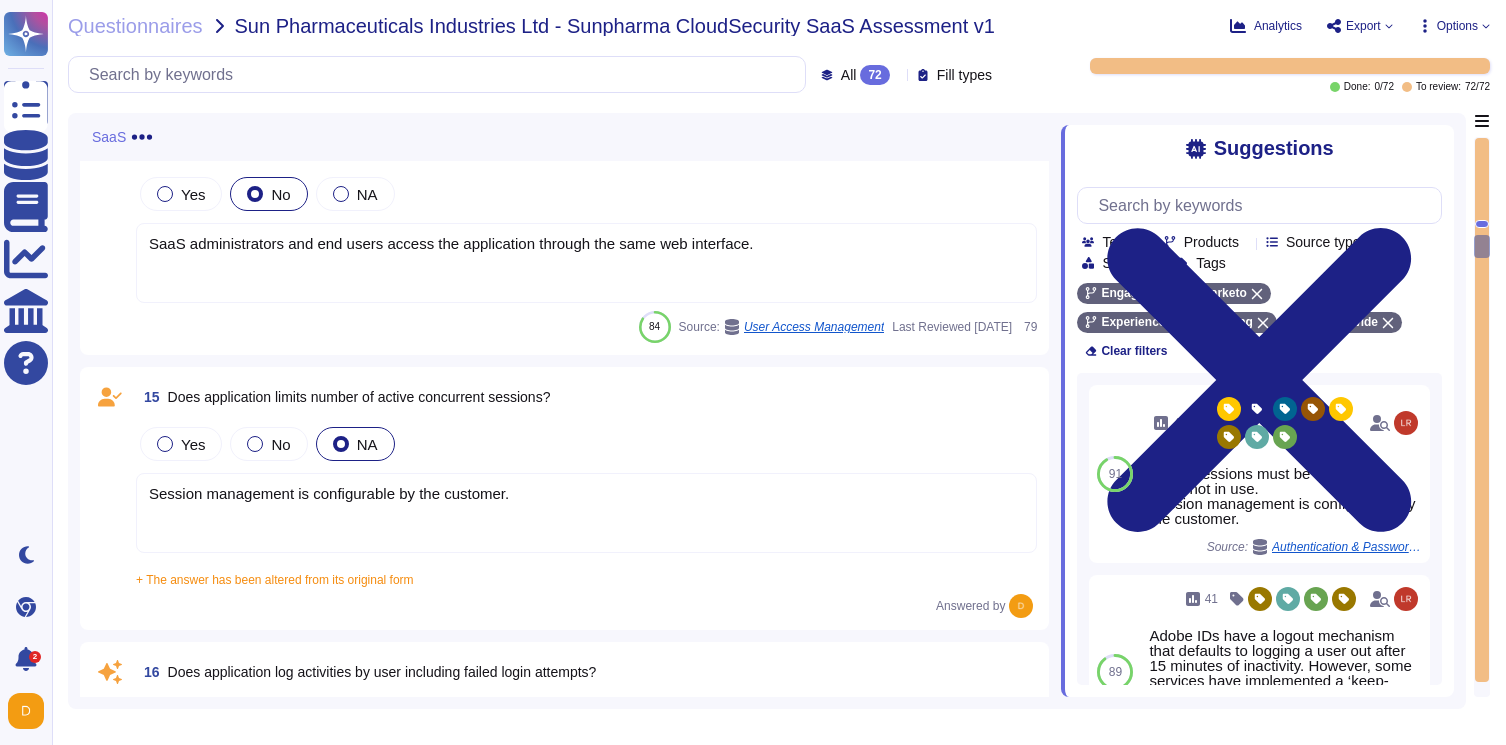 scroll, scrollTop: 3796, scrollLeft: 0, axis: vertical 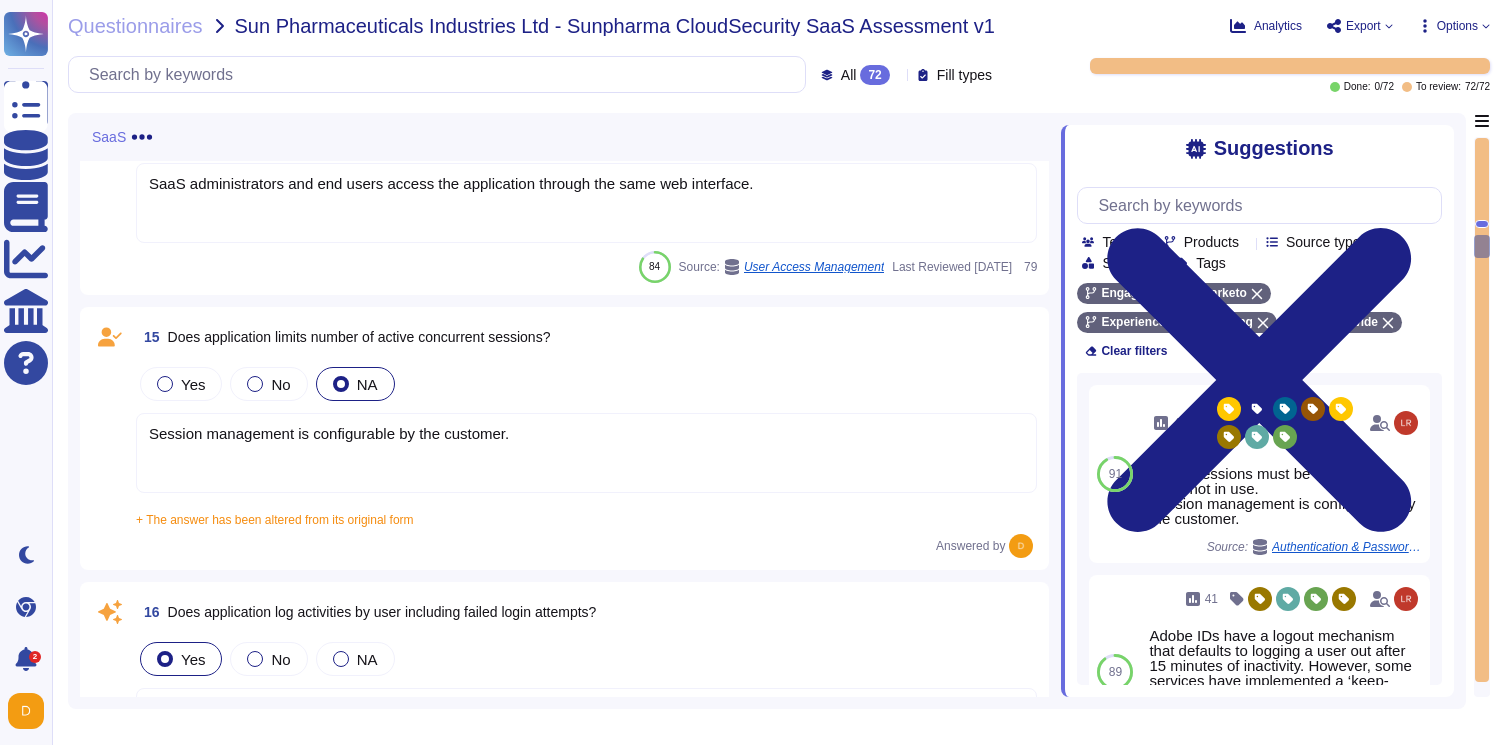 click on "Session management is configurable by the customer." at bounding box center (586, 453) 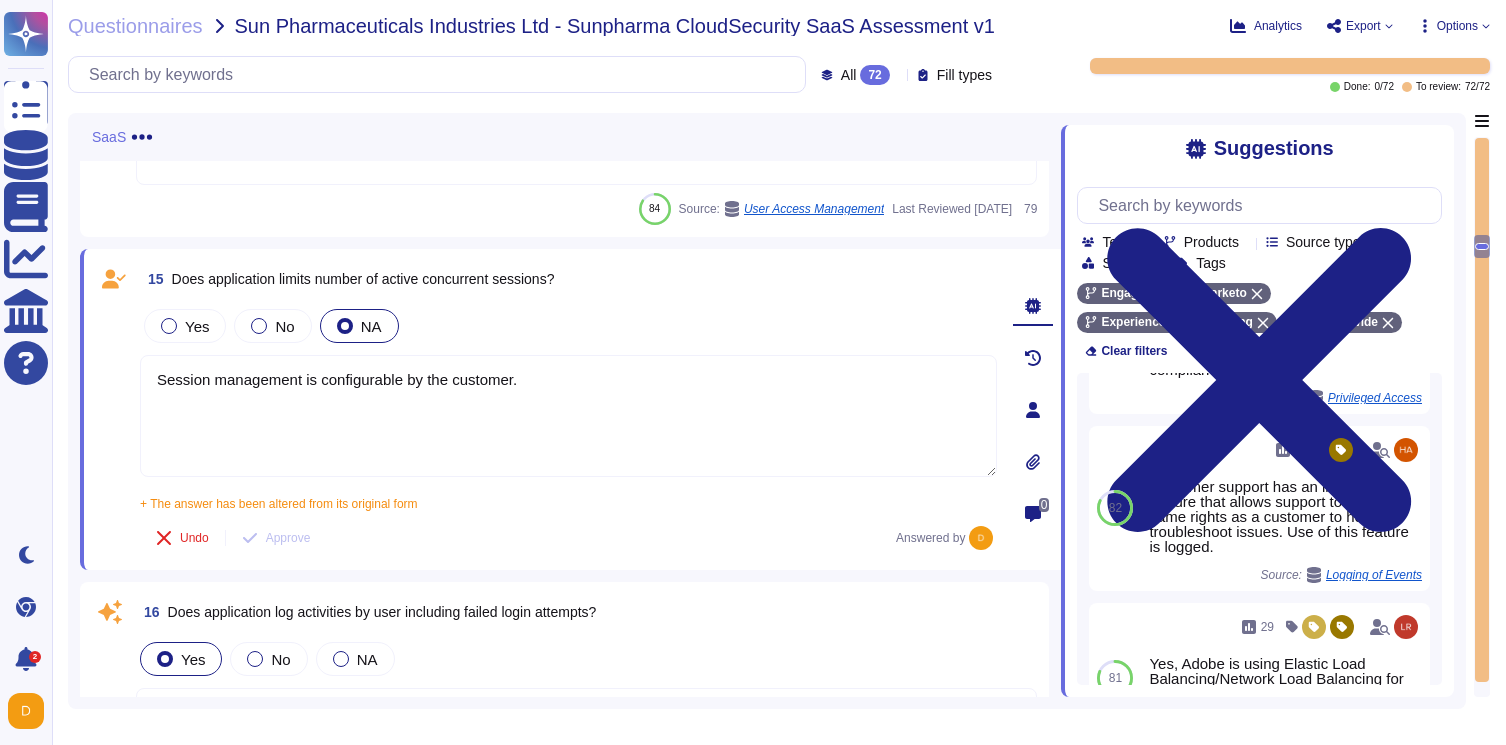 scroll, scrollTop: 368, scrollLeft: 0, axis: vertical 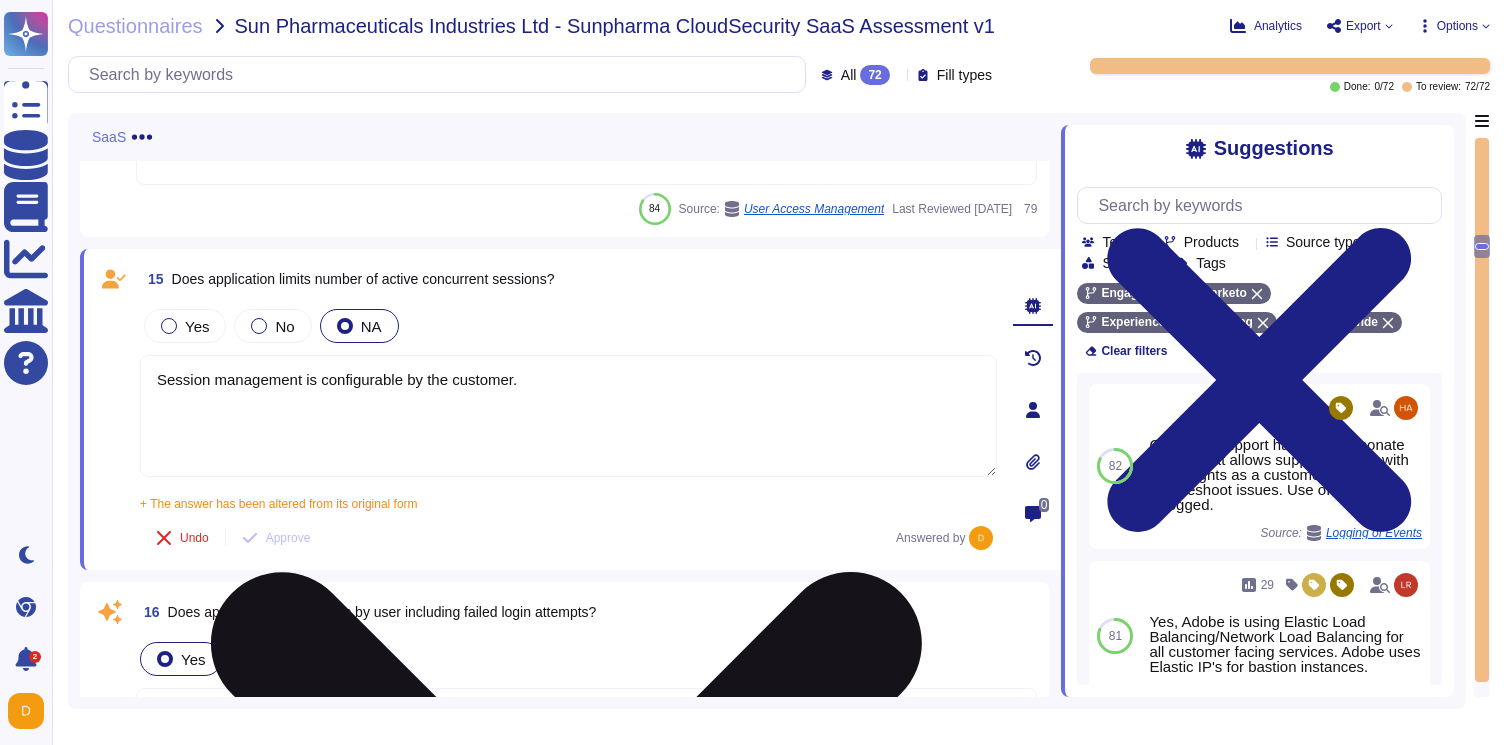 click on "Session management is configurable by the customer." at bounding box center (568, 416) 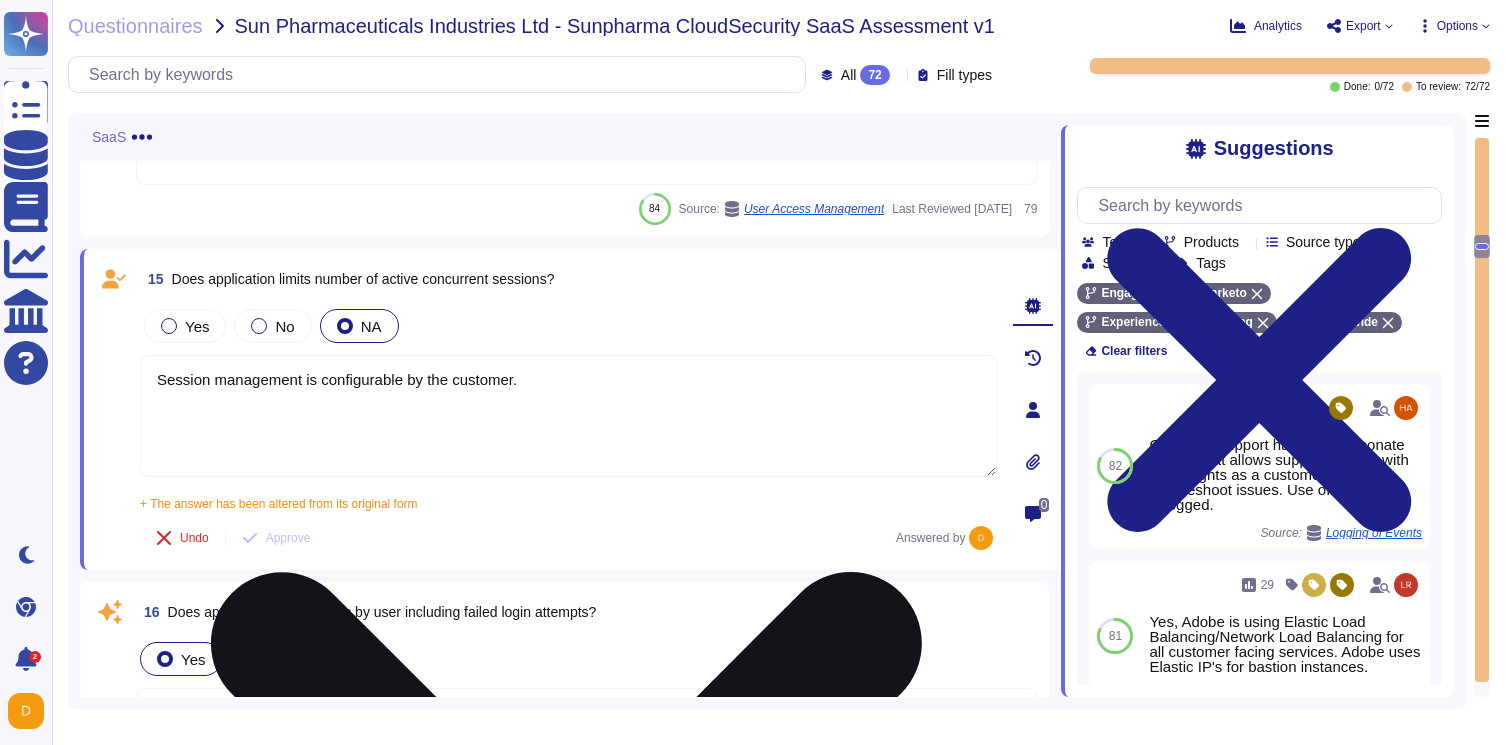 paste on "Session management is configurable by the customer." 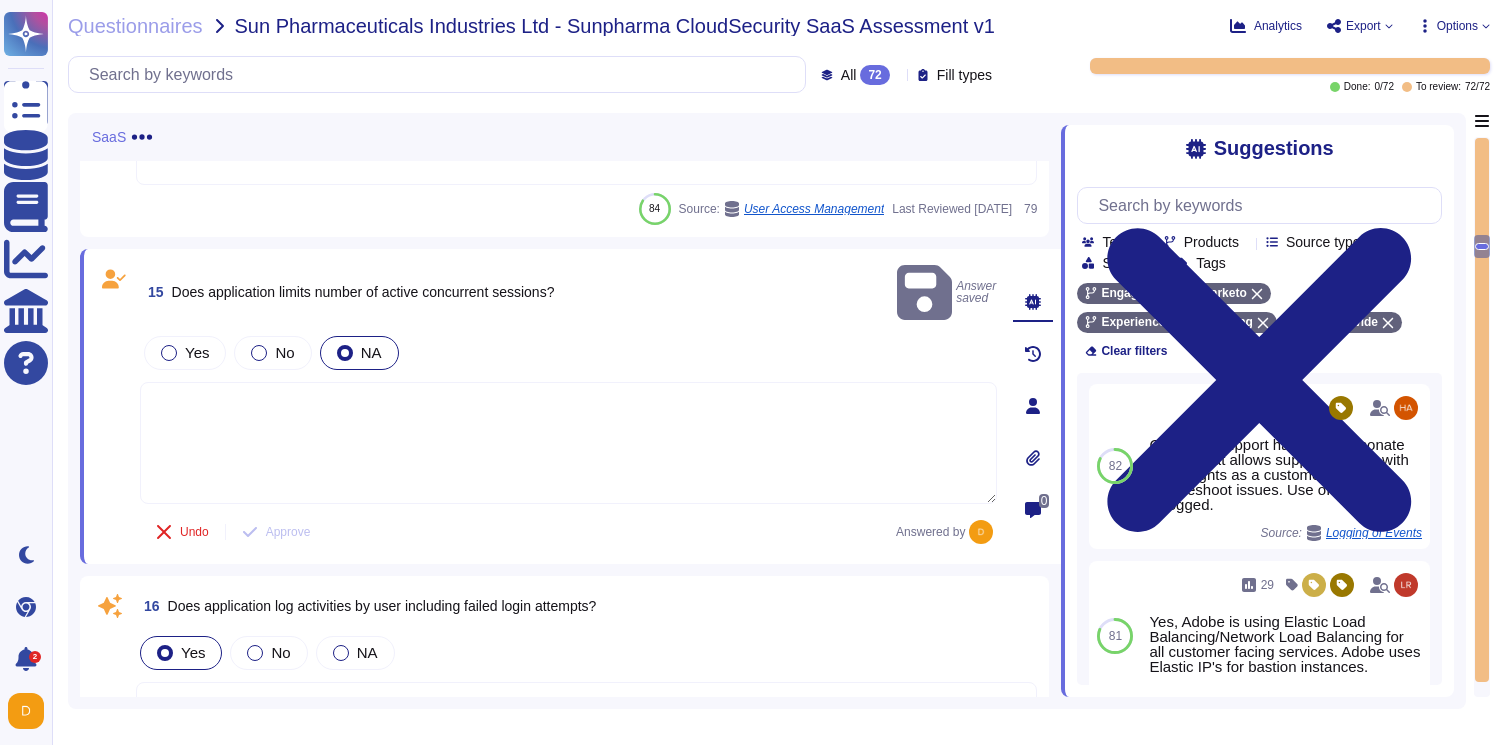 click at bounding box center [568, 443] 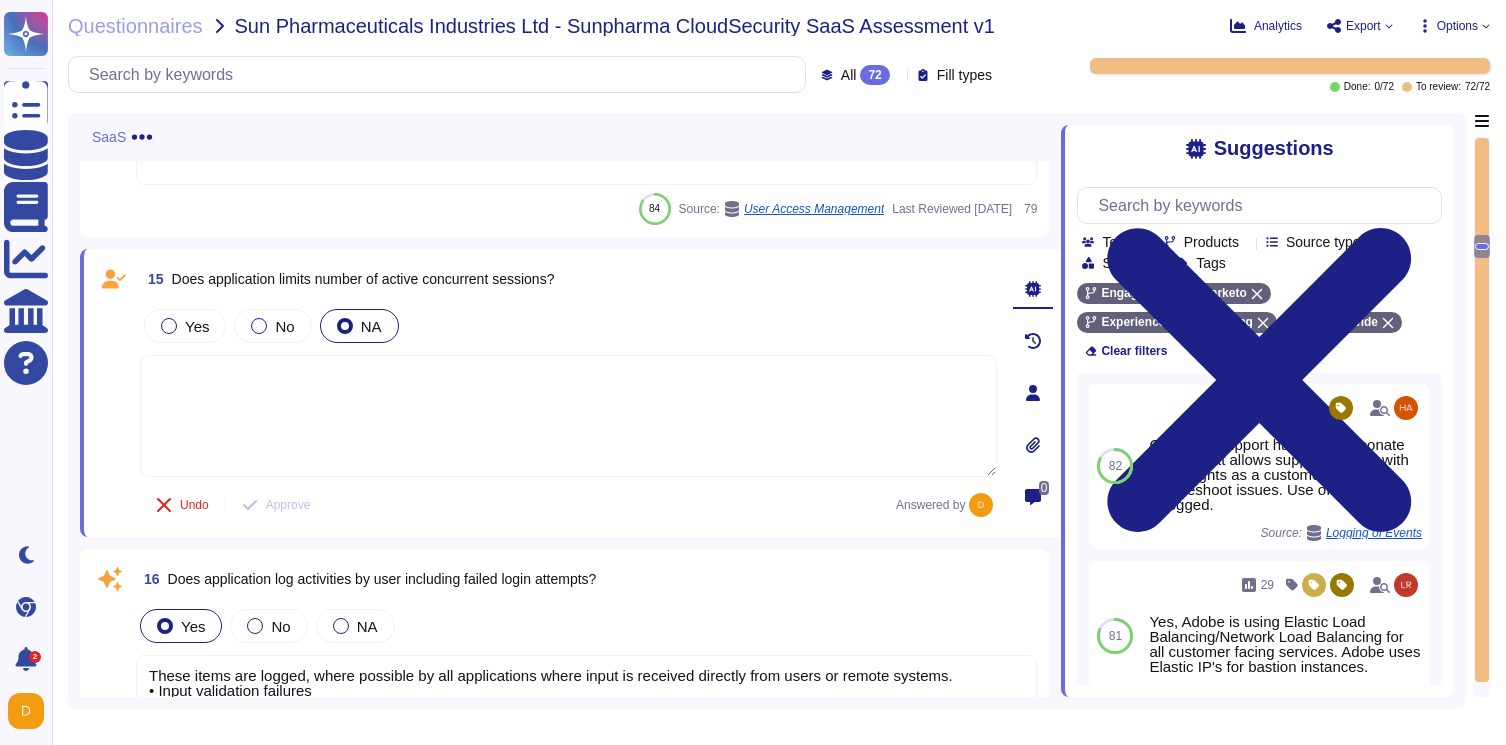 click at bounding box center (568, 416) 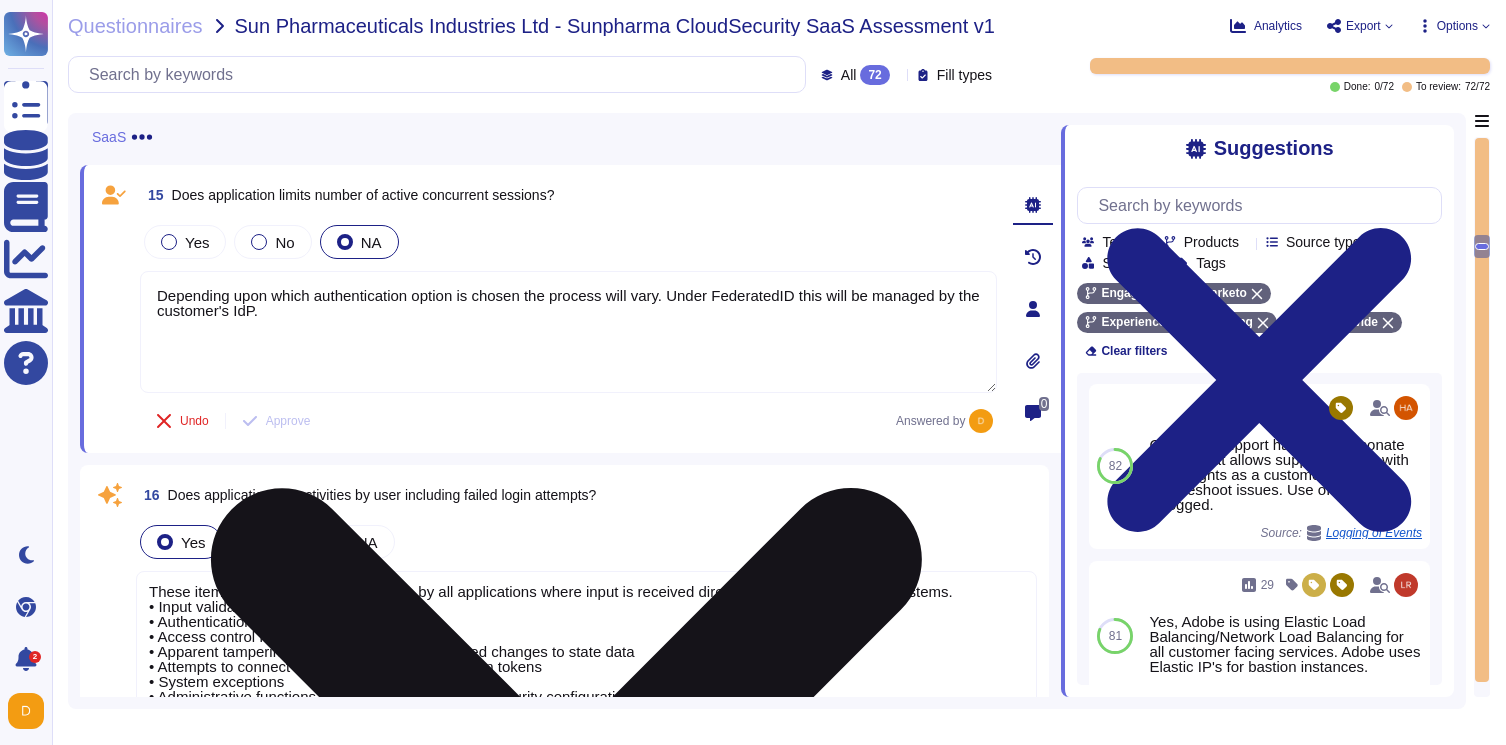scroll, scrollTop: 3855, scrollLeft: 0, axis: vertical 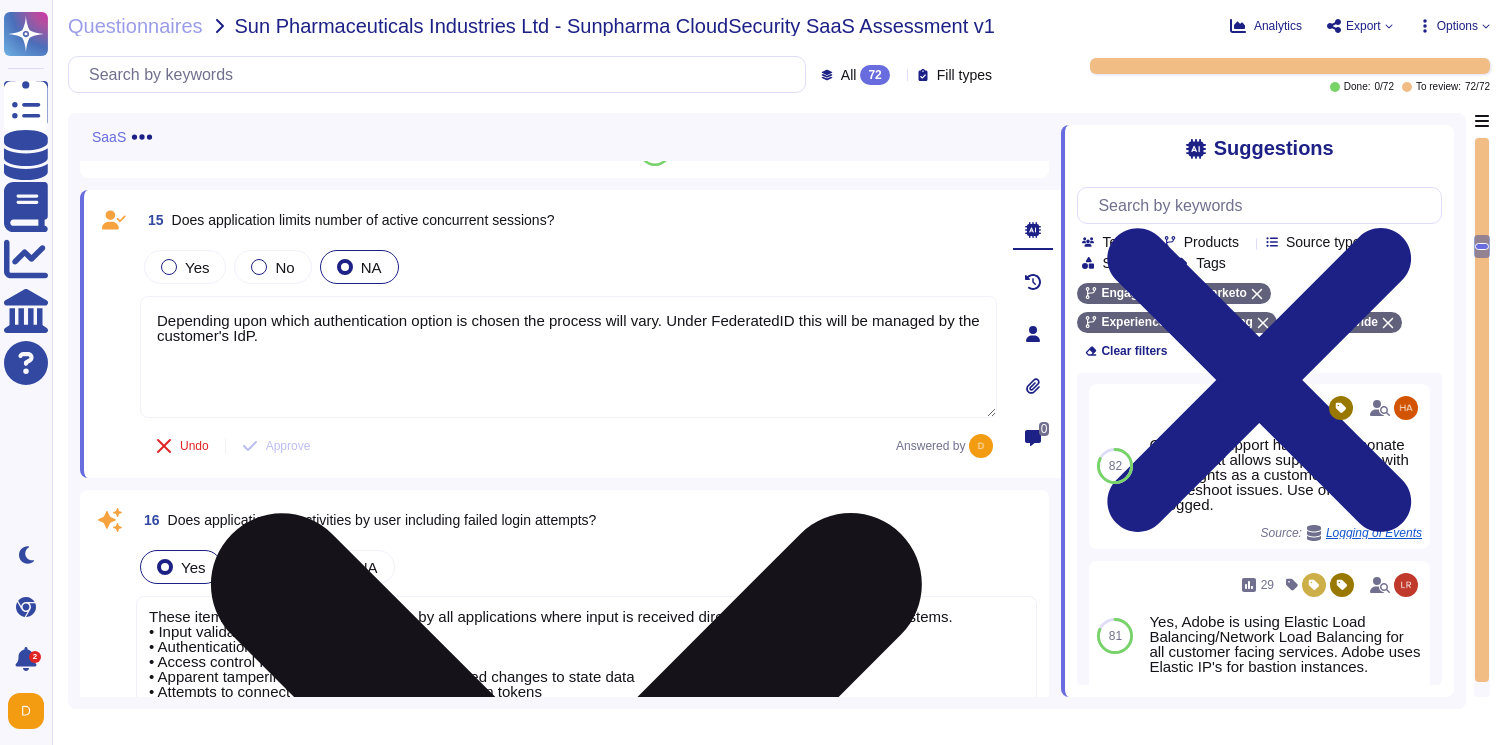 drag, startPoint x: 684, startPoint y: 320, endPoint x: 698, endPoint y: 351, distance: 34.0147 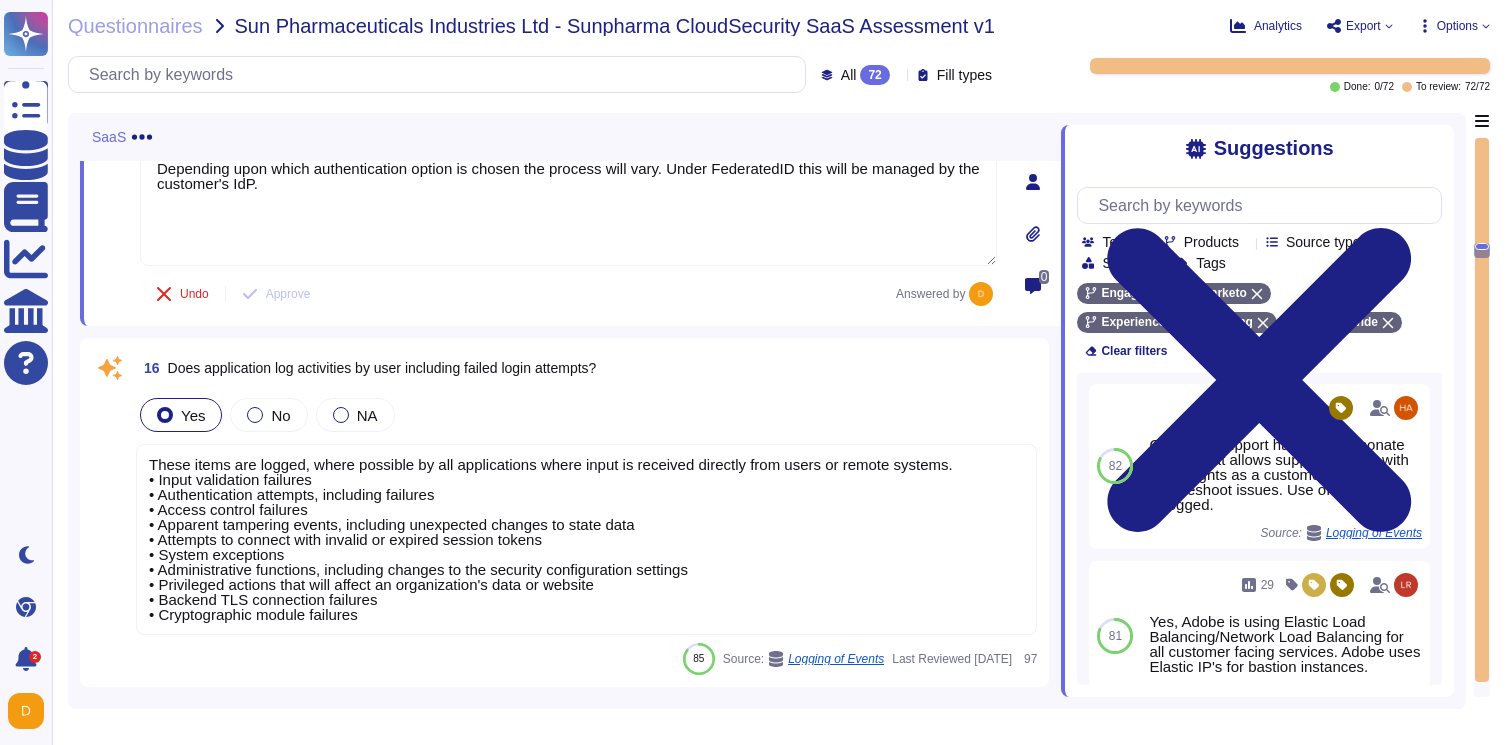 scroll, scrollTop: 4008, scrollLeft: 0, axis: vertical 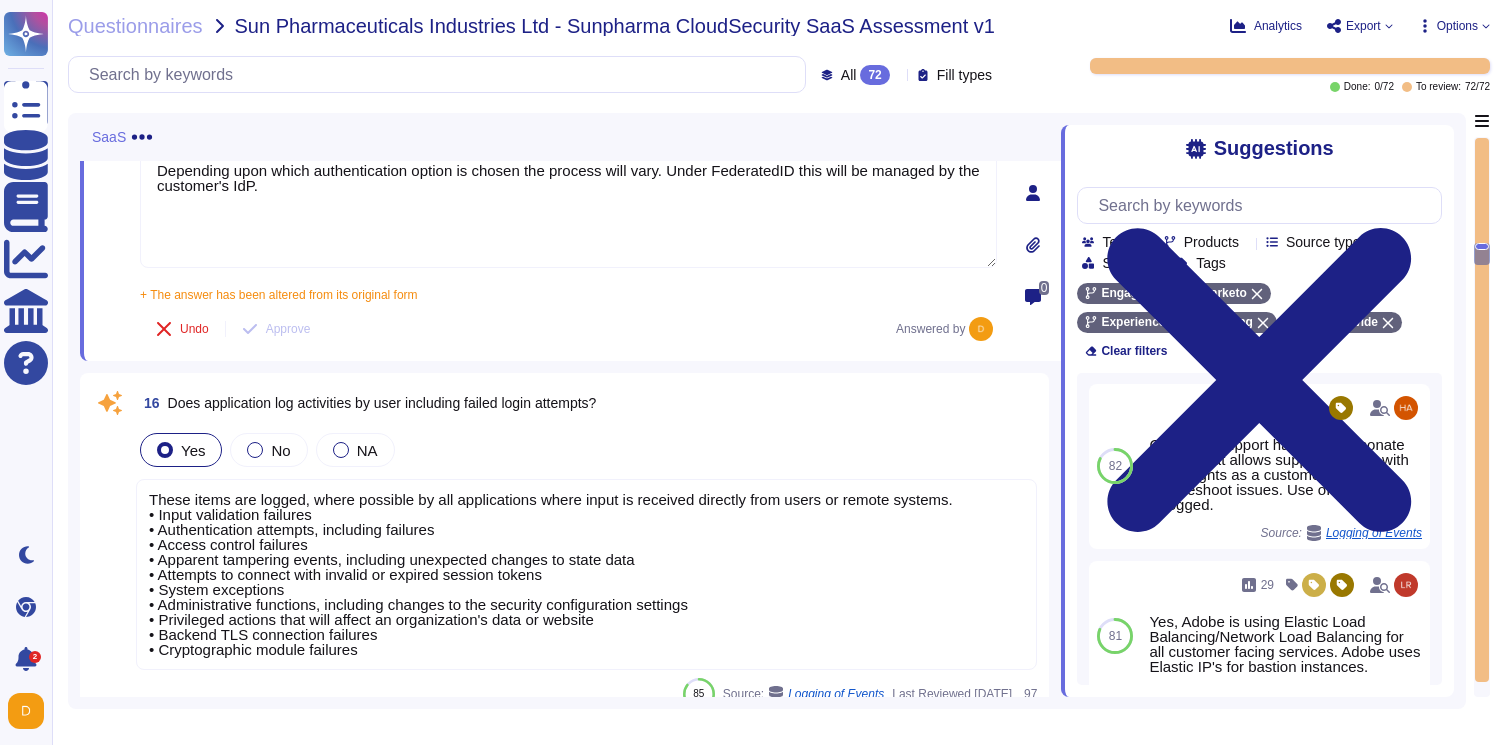type on "Depending upon which authentication option is chosen the process will vary. Under FederatedID this will be managed by the customer's IdP." 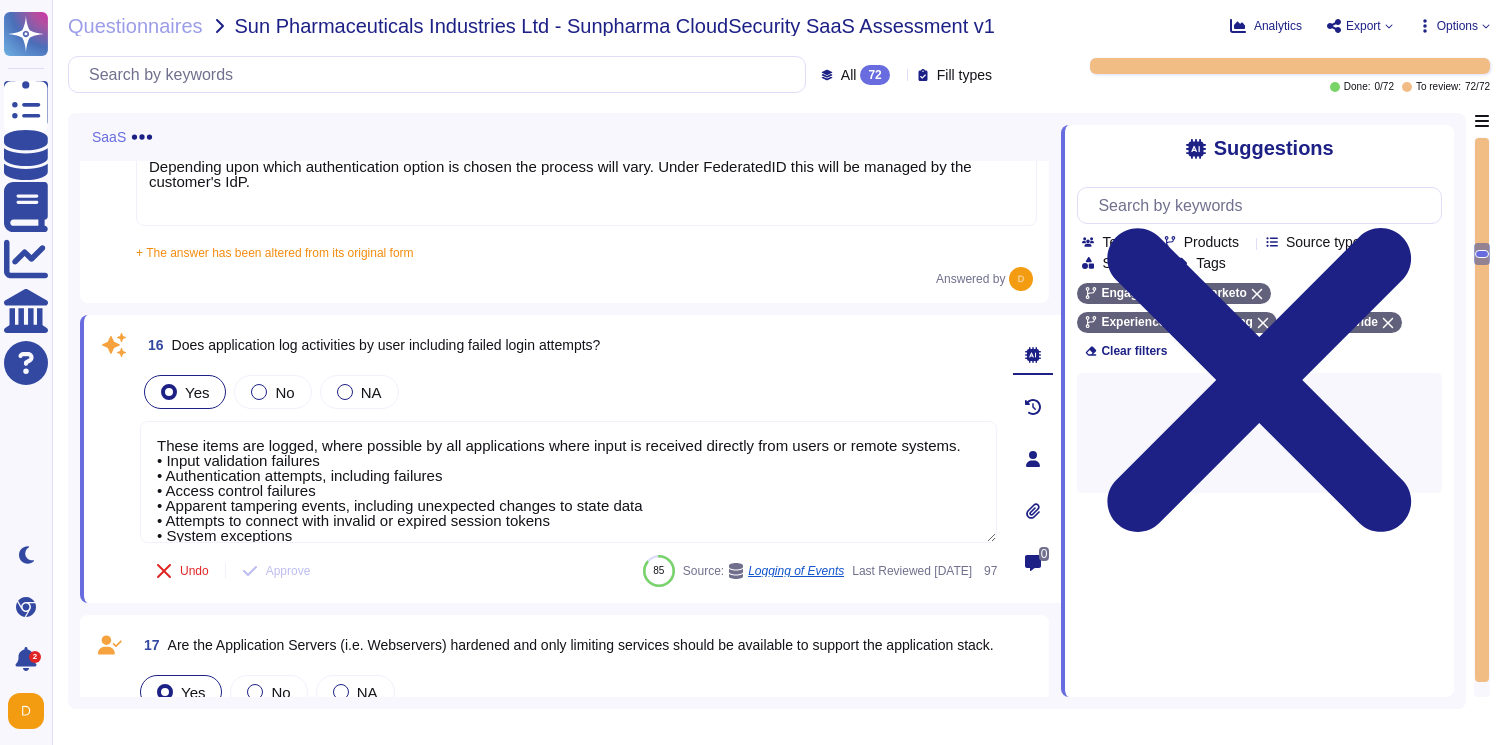 type on "These items are logged, where possible by all applications where input is received directly from users or remote systems.
• Input validation failures
• Authentication attempts, including failures
• Access control failures
• Apparent tampering events, including unexpected changes to state data
• Attempts to connect with invalid or expired session tokens
• System exceptions
• Administrative functions, including changes to the security configuration settings
• Privileged actions that will affect an organization's data or website
• Backend TLS connection failures
• Cryptographic module failures" 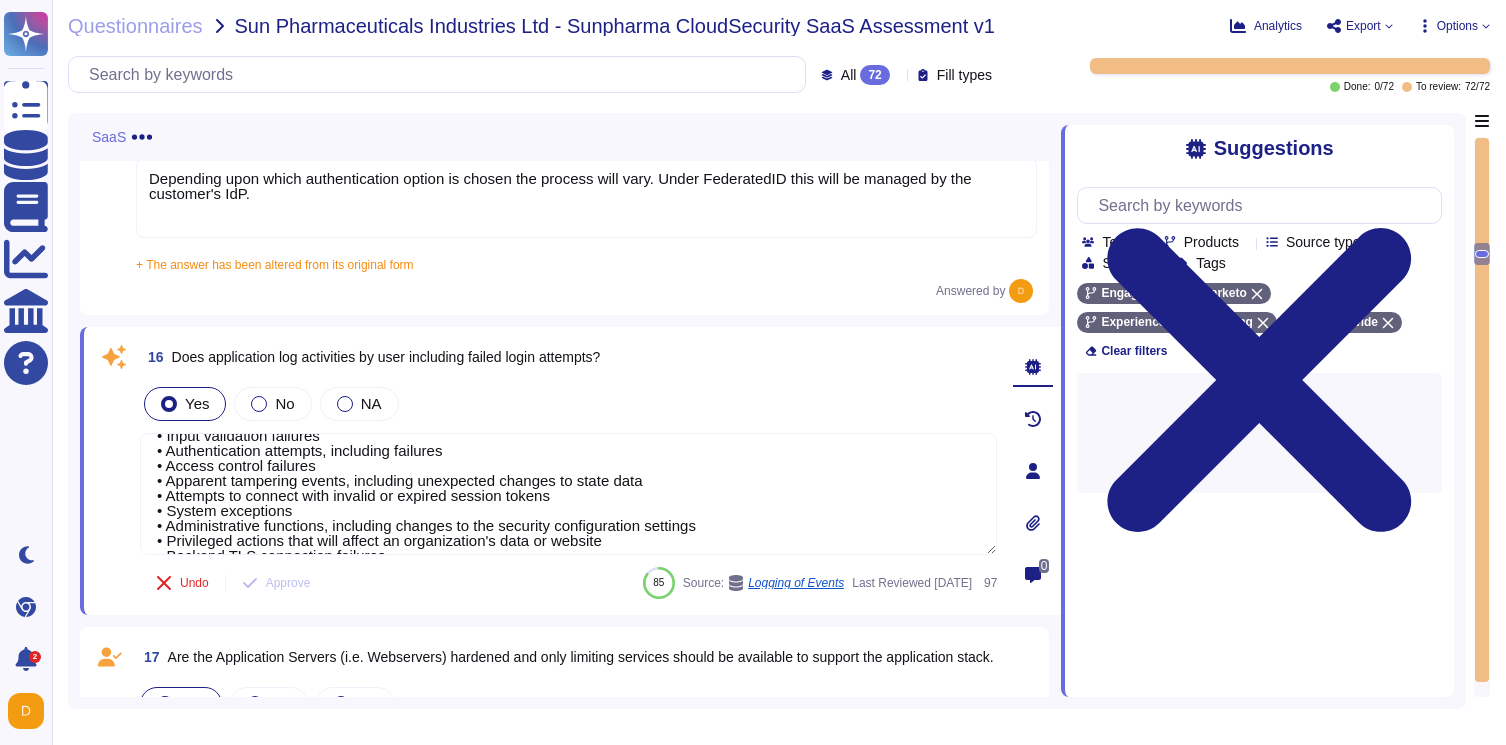 scroll, scrollTop: 44, scrollLeft: 0, axis: vertical 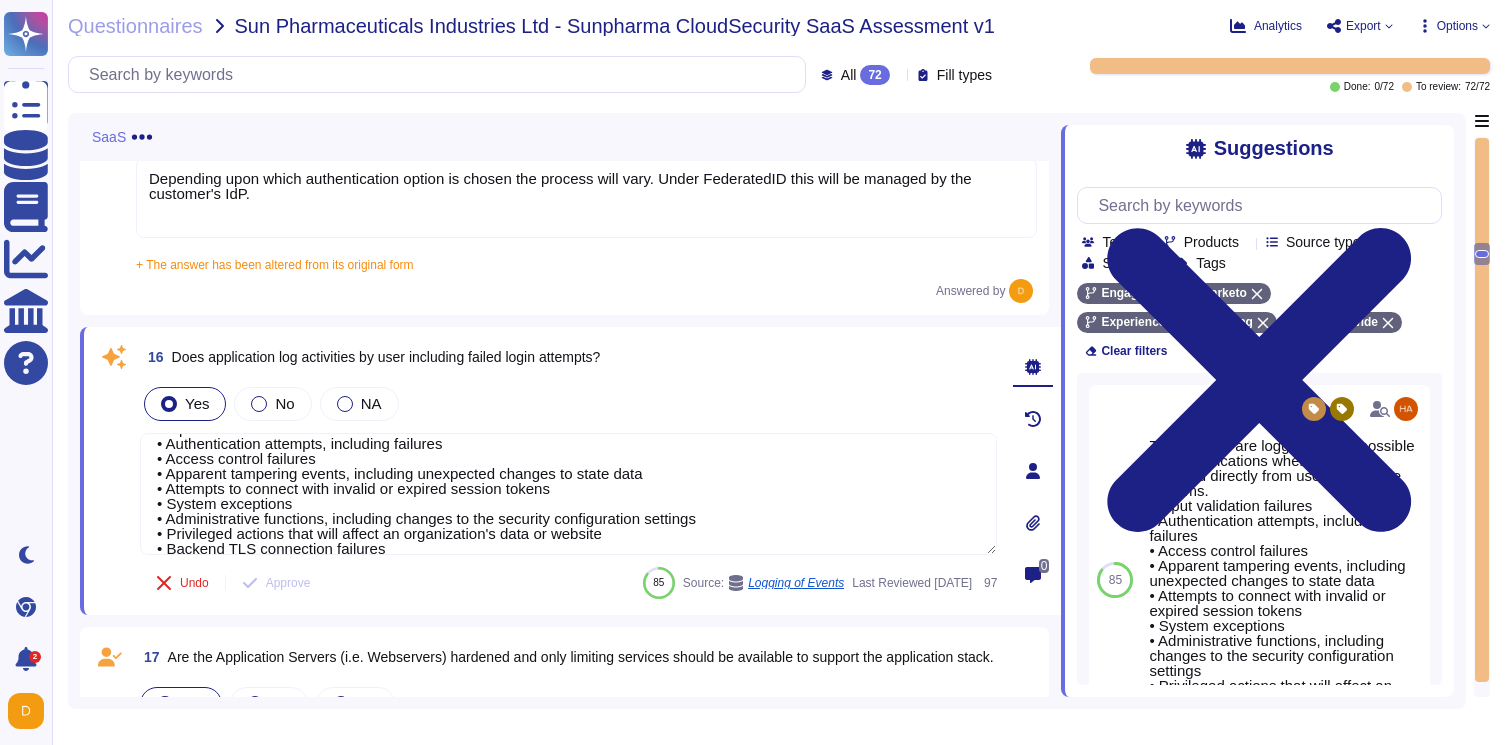 click on "Yes No NA" at bounding box center [568, 404] 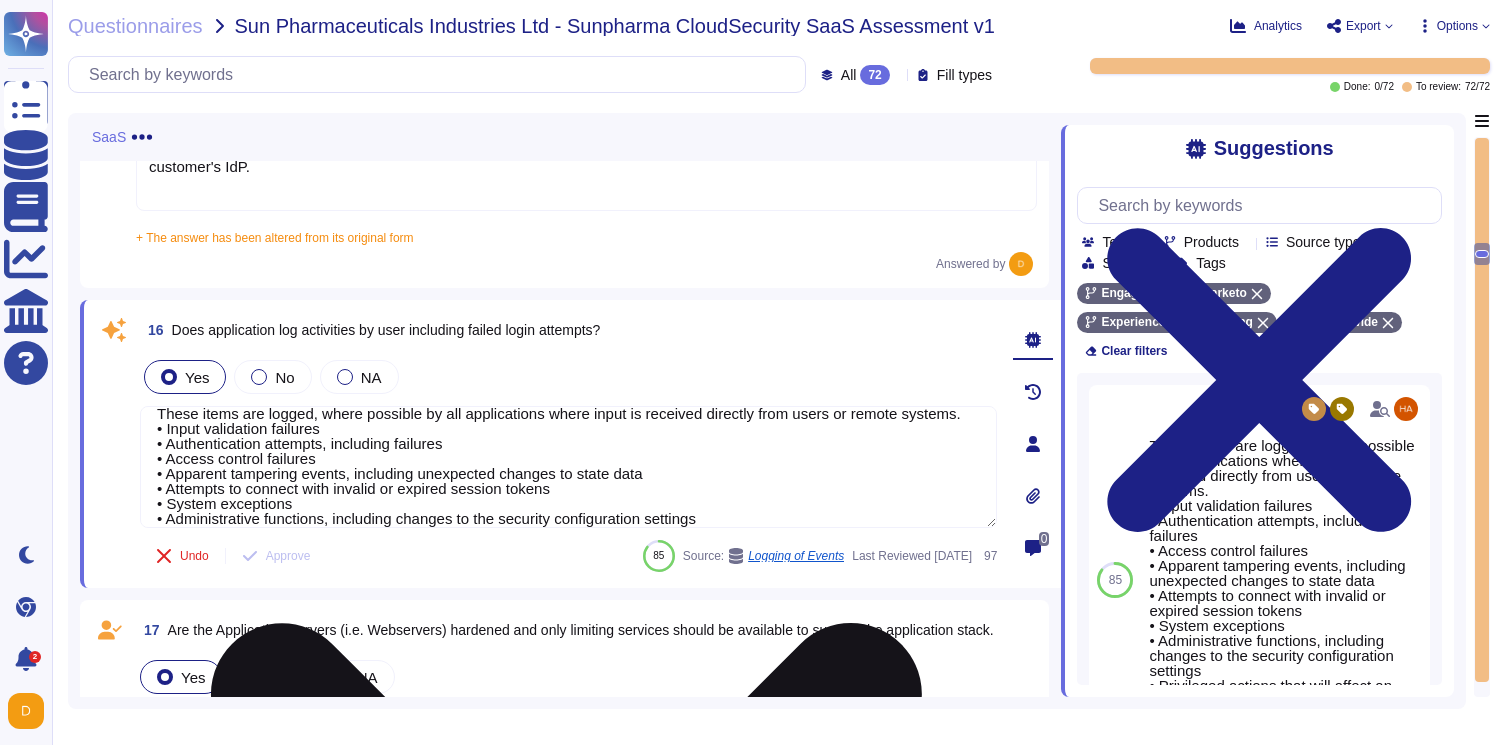 scroll, scrollTop: 22, scrollLeft: 0, axis: vertical 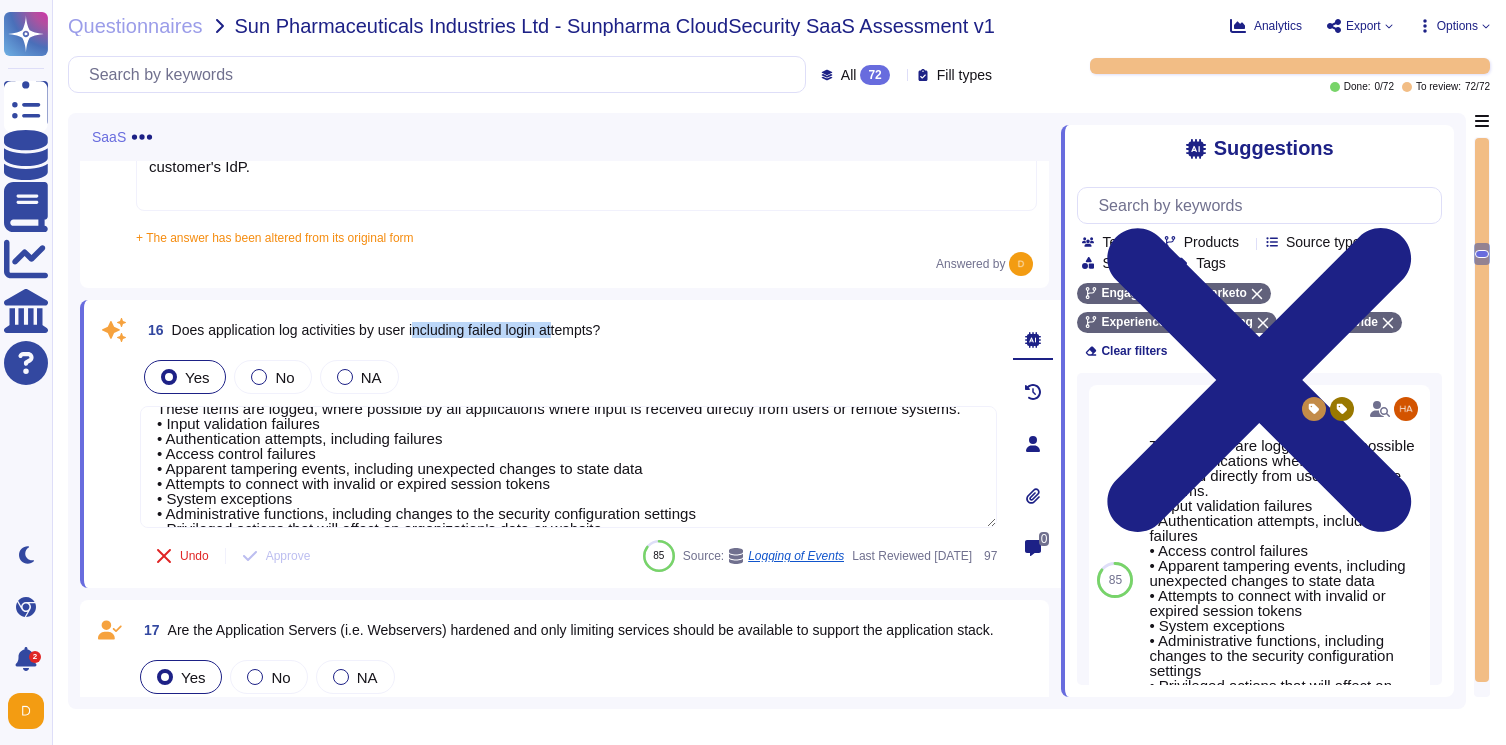 drag, startPoint x: 431, startPoint y: 330, endPoint x: 577, endPoint y: 327, distance: 146.03082 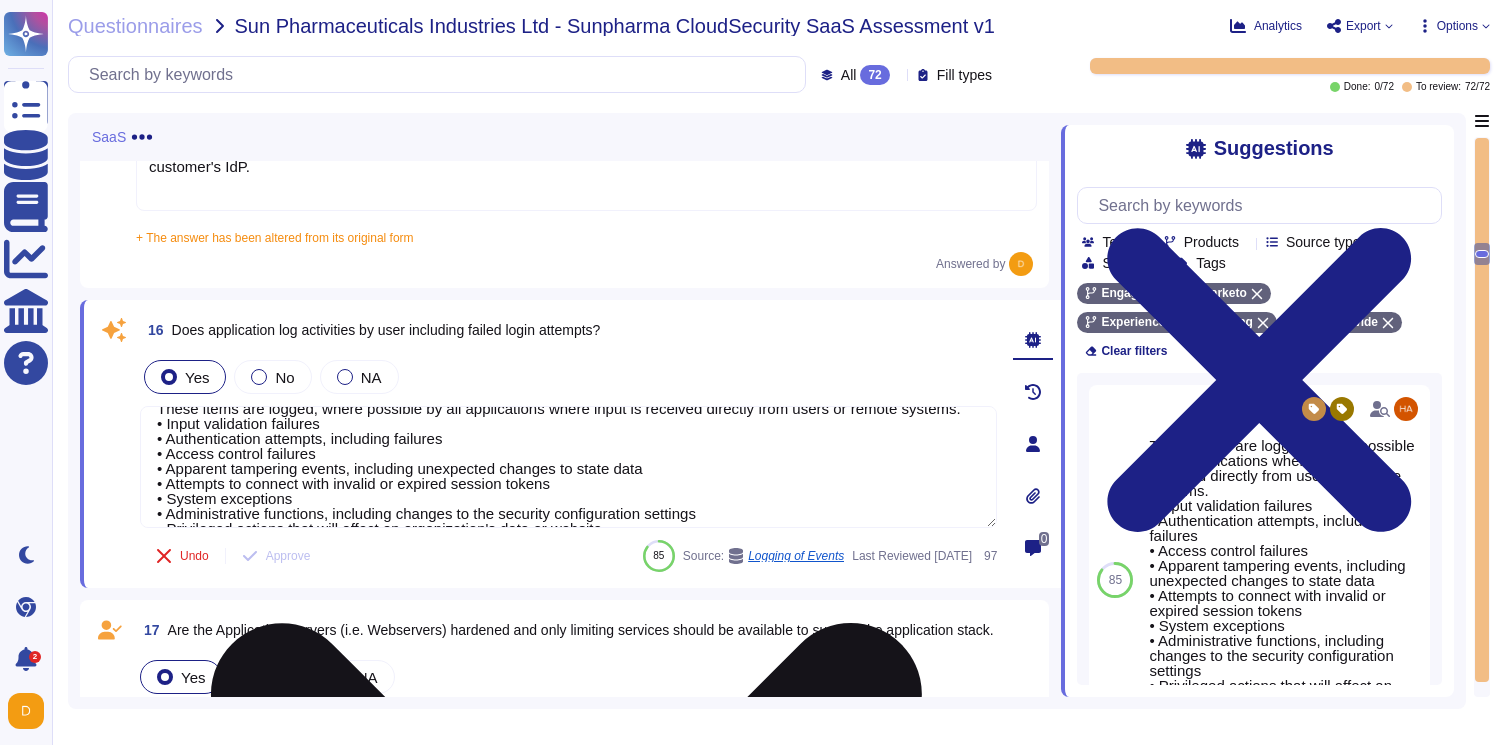 drag, startPoint x: 172, startPoint y: 452, endPoint x: 453, endPoint y: 453, distance: 281.00177 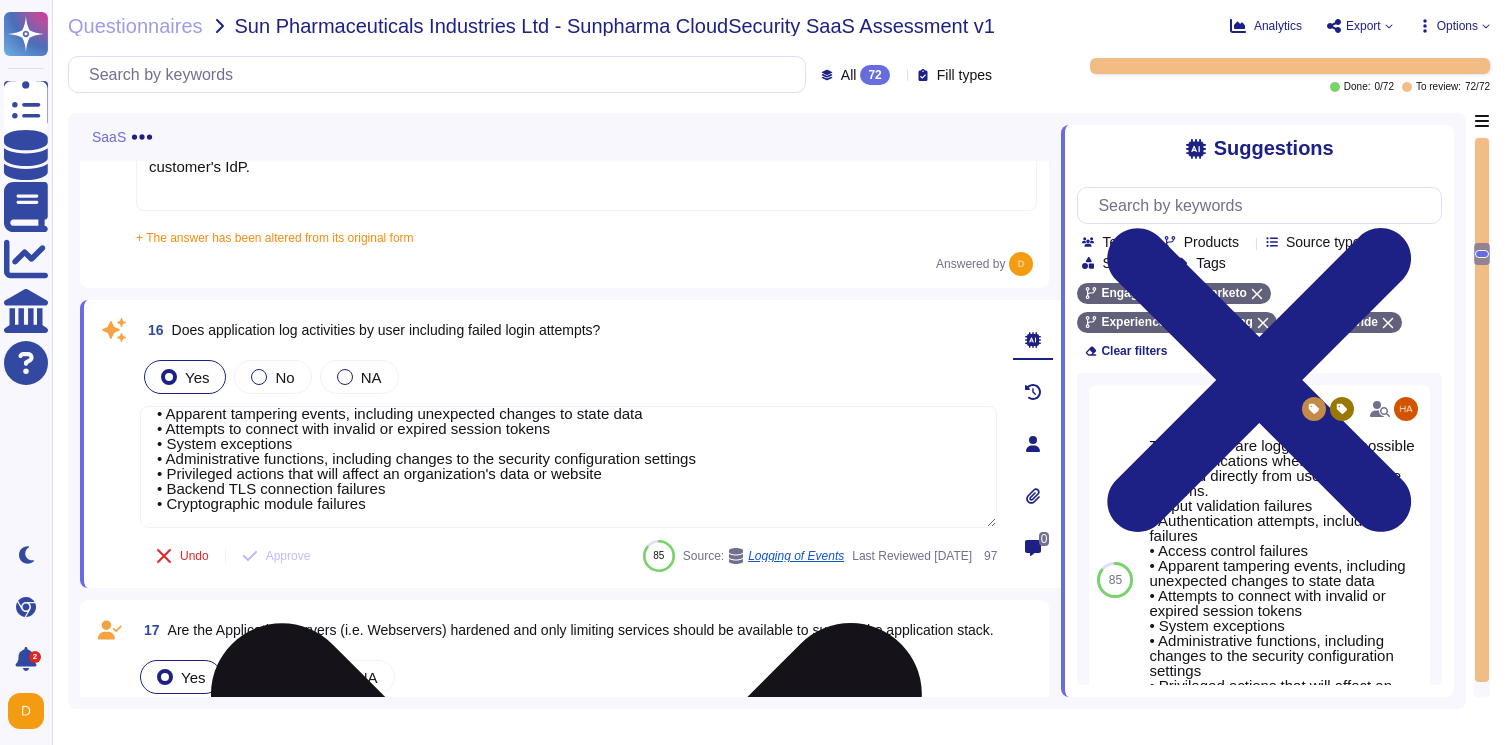 scroll, scrollTop: 92, scrollLeft: 0, axis: vertical 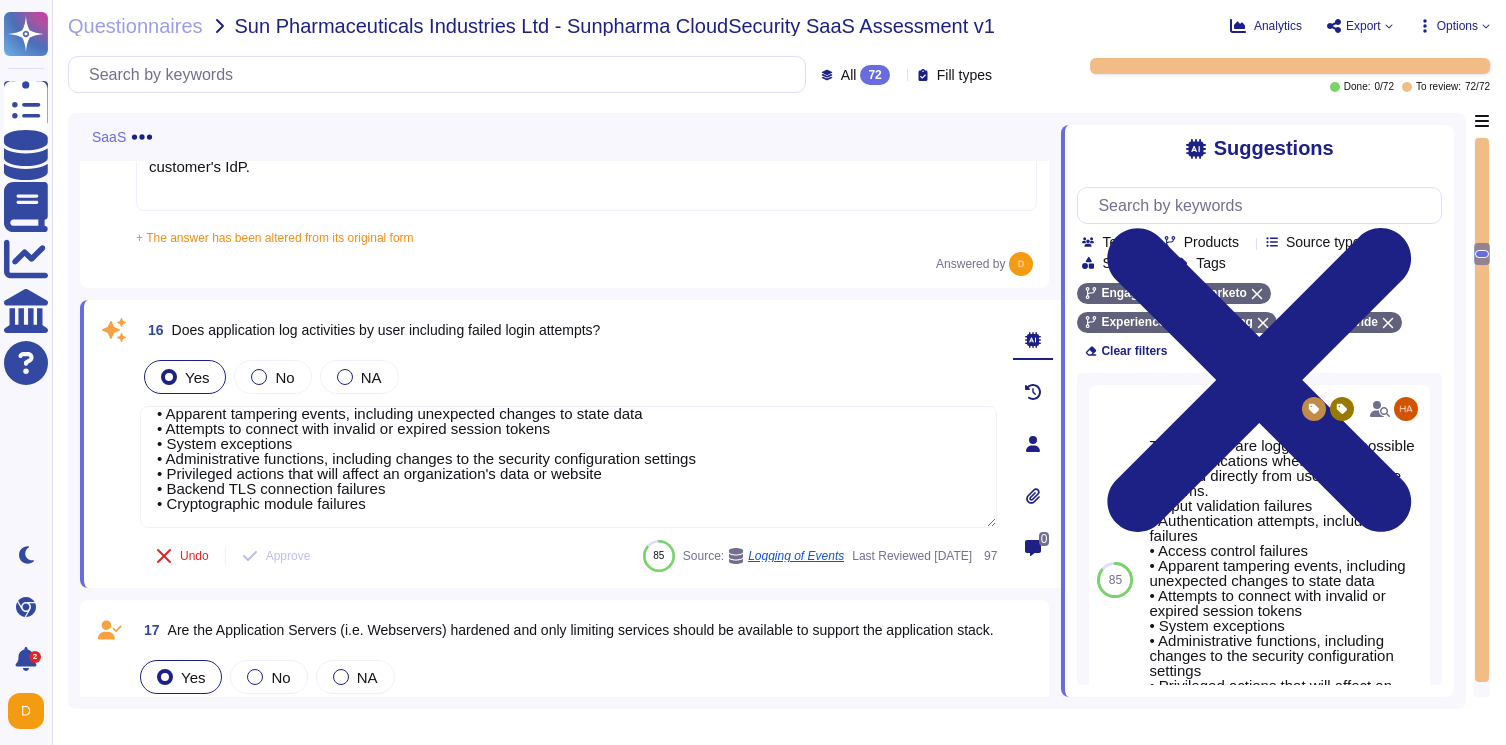 click on "Yes No NA" at bounding box center [568, 377] 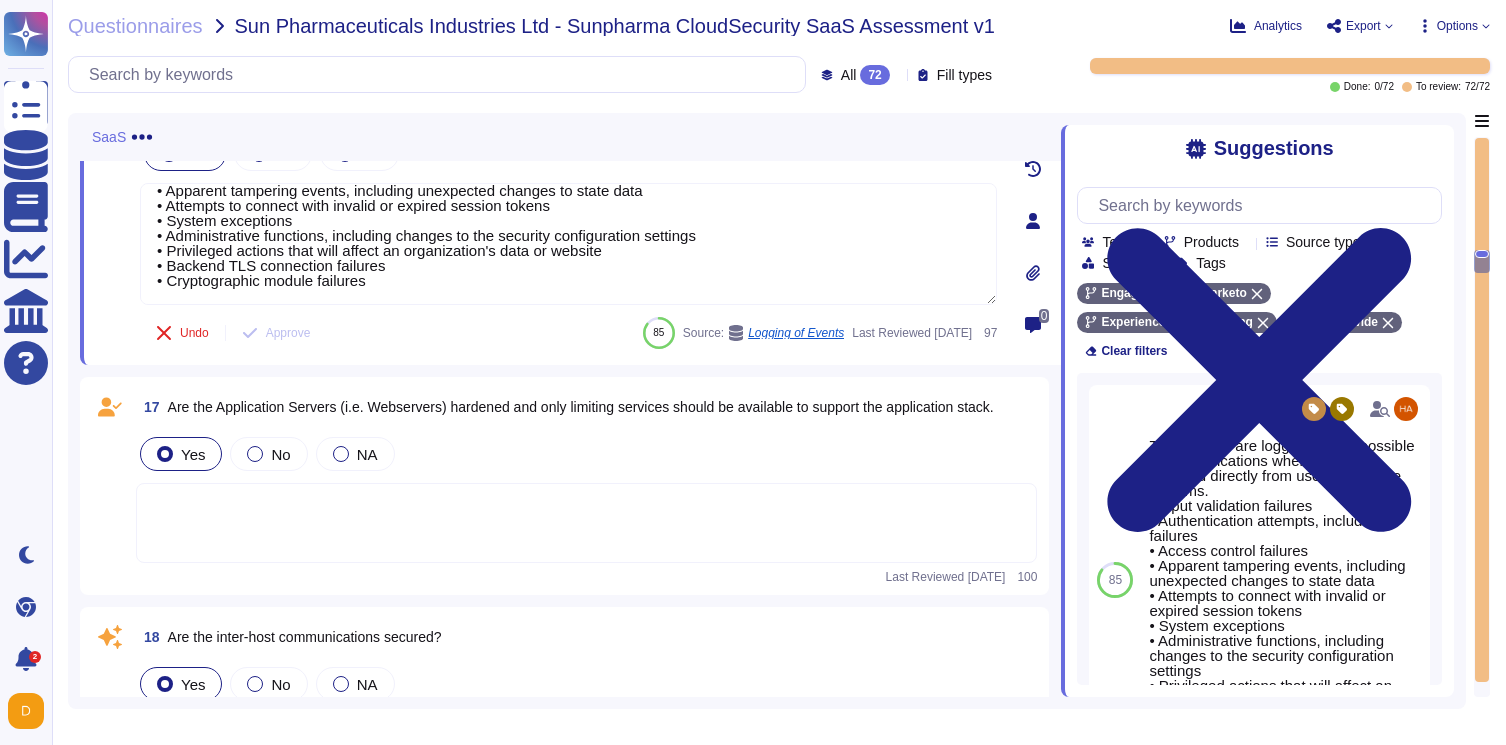 scroll, scrollTop: 4239, scrollLeft: 0, axis: vertical 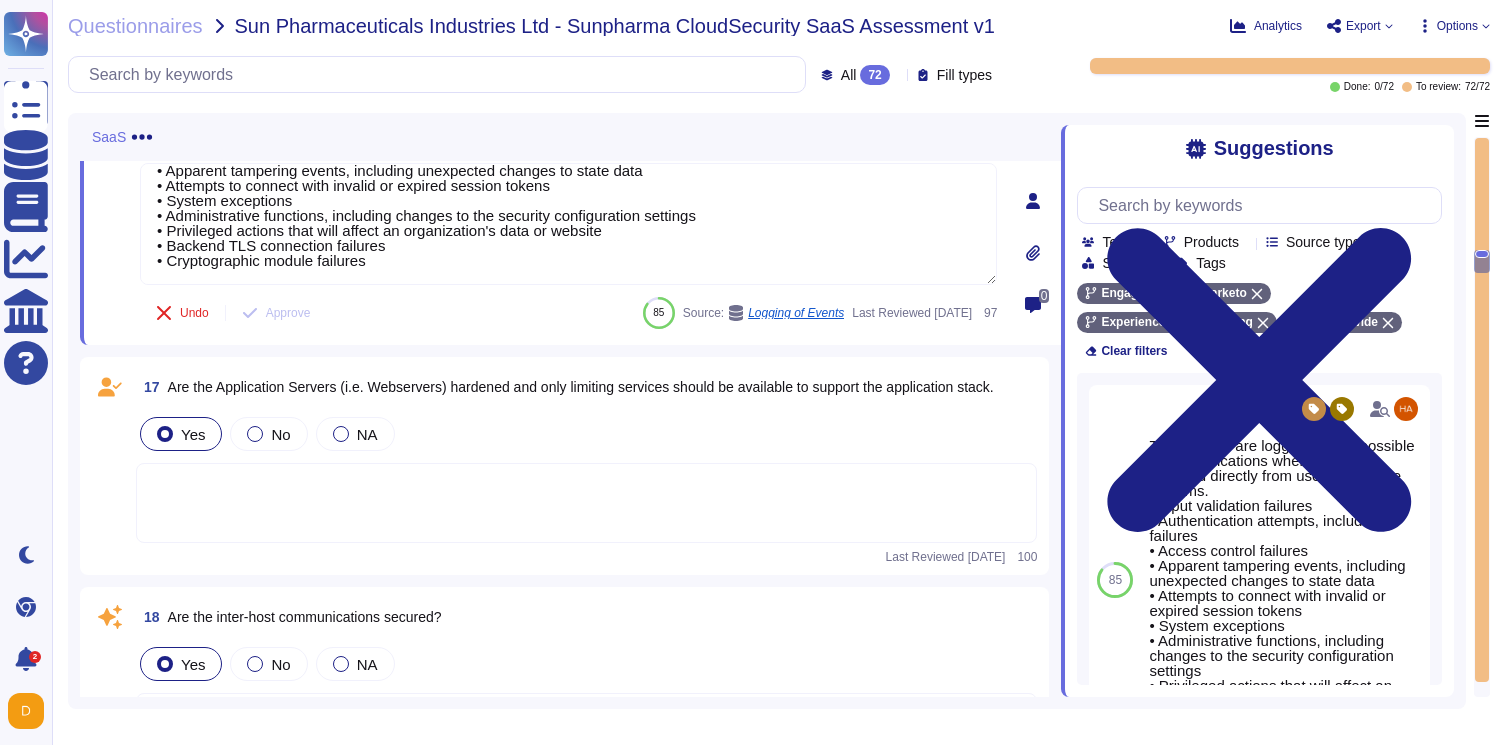 click at bounding box center [586, 503] 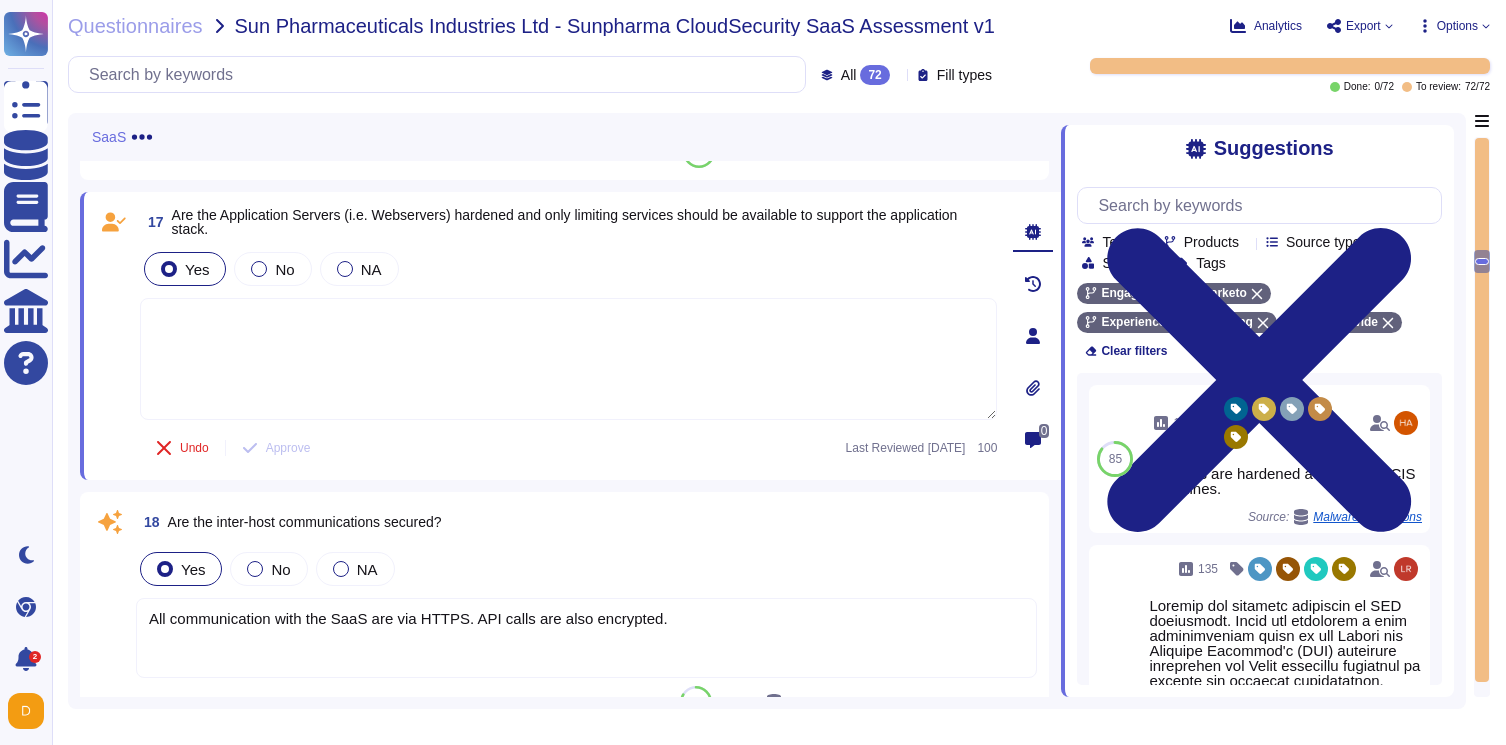 scroll, scrollTop: 4452, scrollLeft: 0, axis: vertical 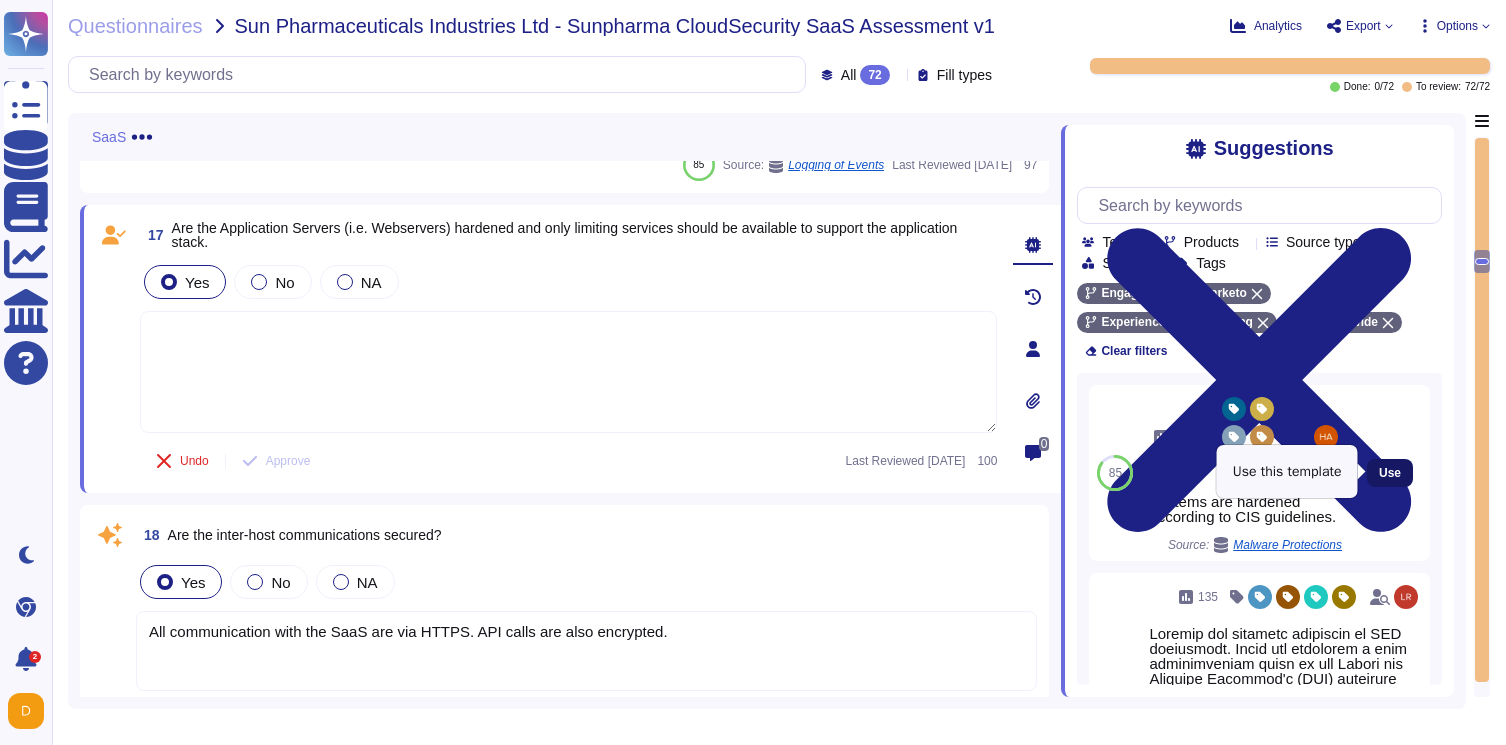click on "Use" at bounding box center (1390, 473) 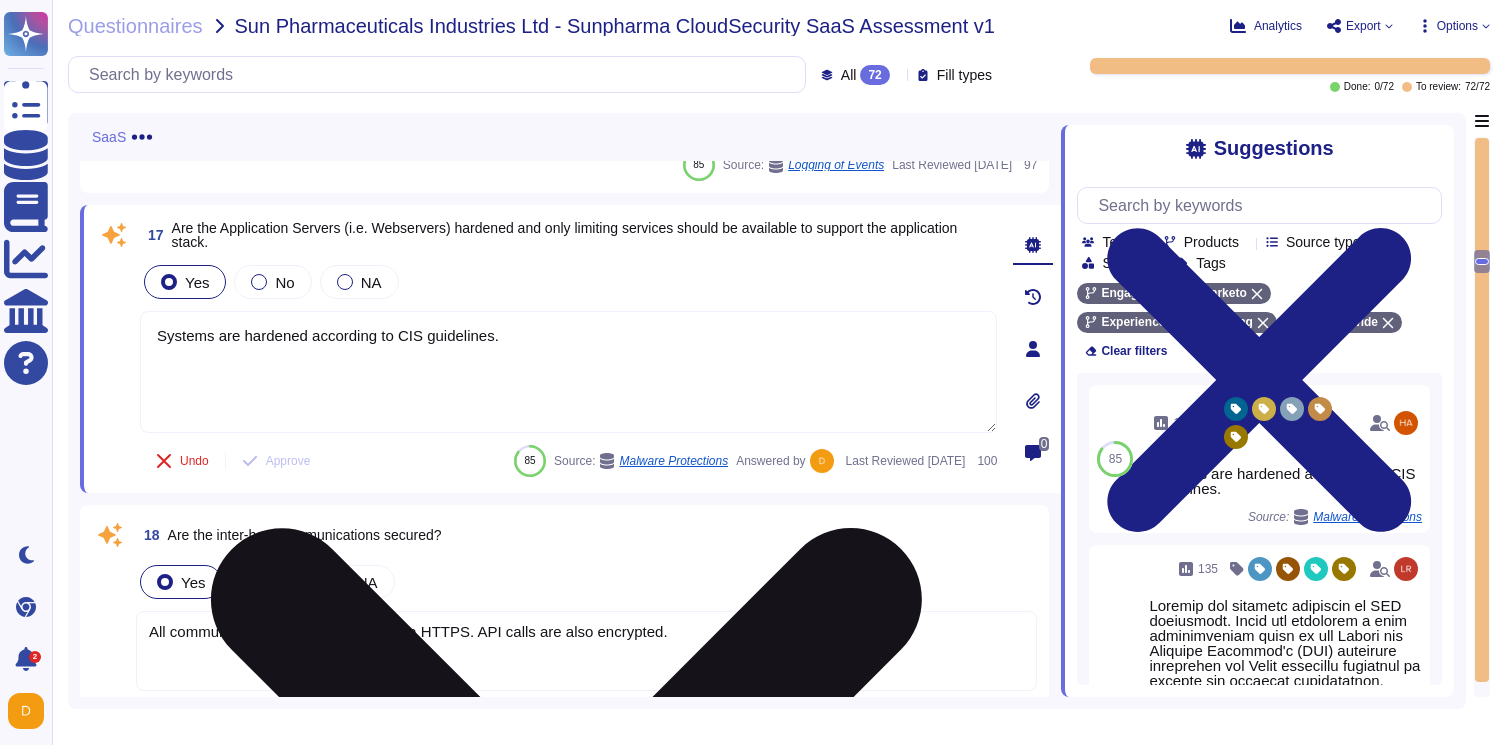 click on "Systems are hardened according to CIS guidelines." at bounding box center [568, 372] 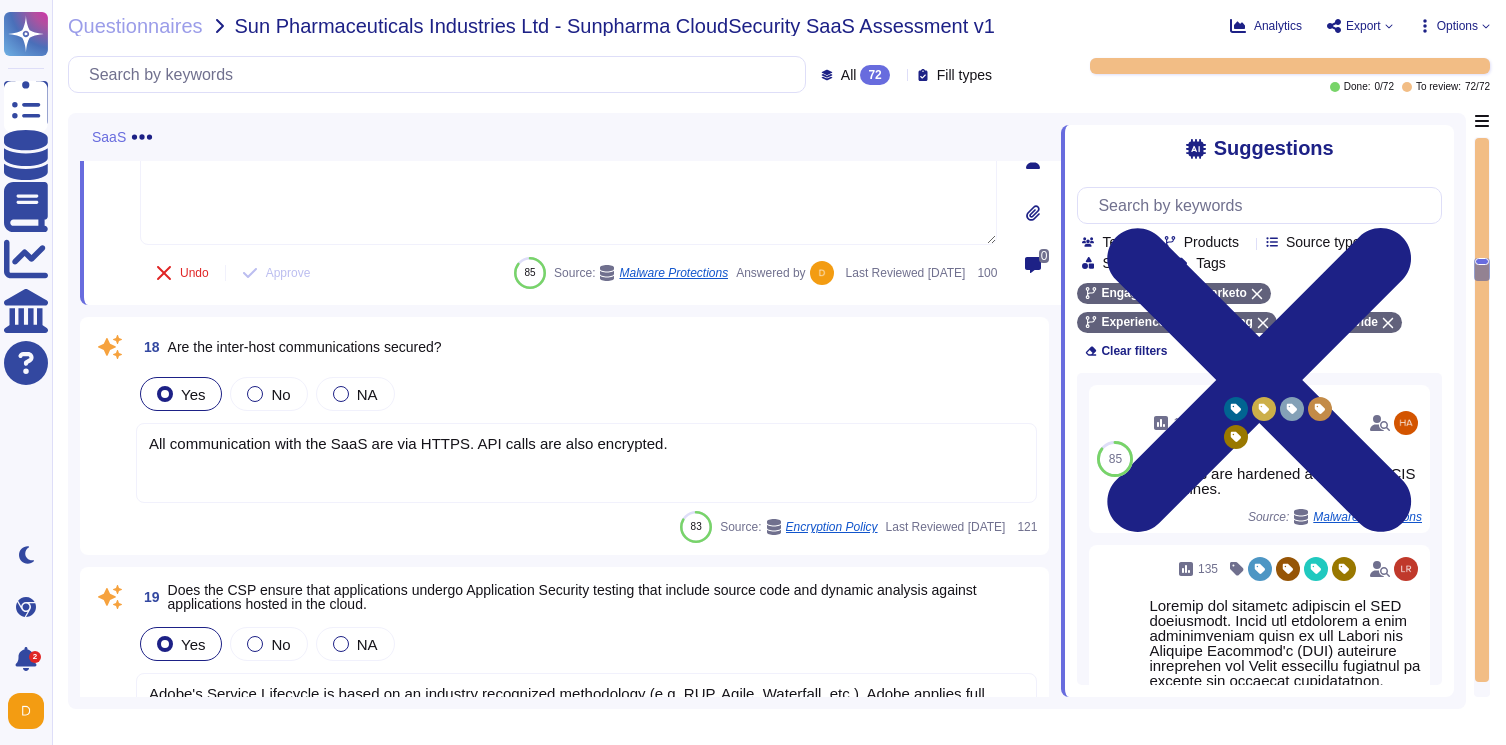 scroll, scrollTop: 4648, scrollLeft: 0, axis: vertical 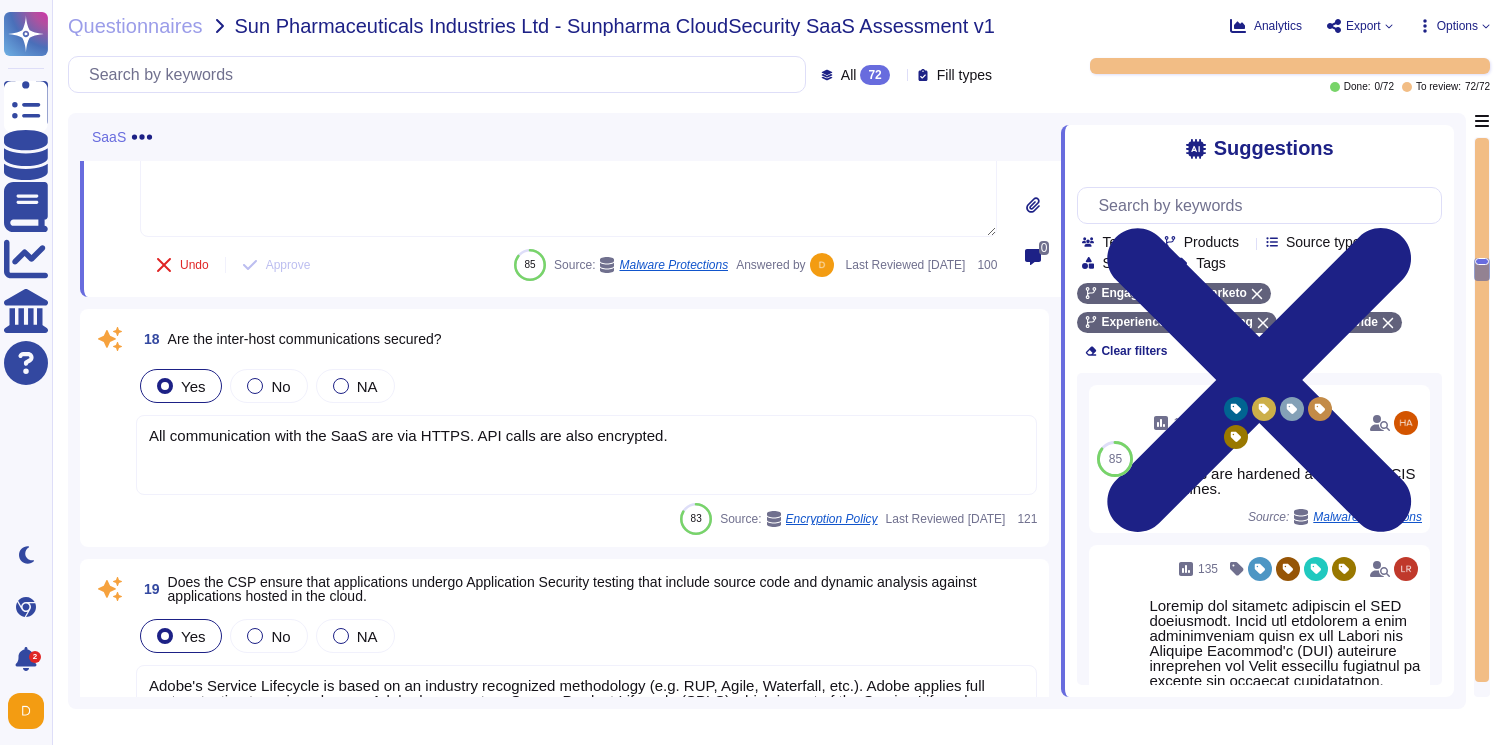 click on "All communication with the SaaS are via HTTPS. API calls are also encrypted." at bounding box center (408, 435) 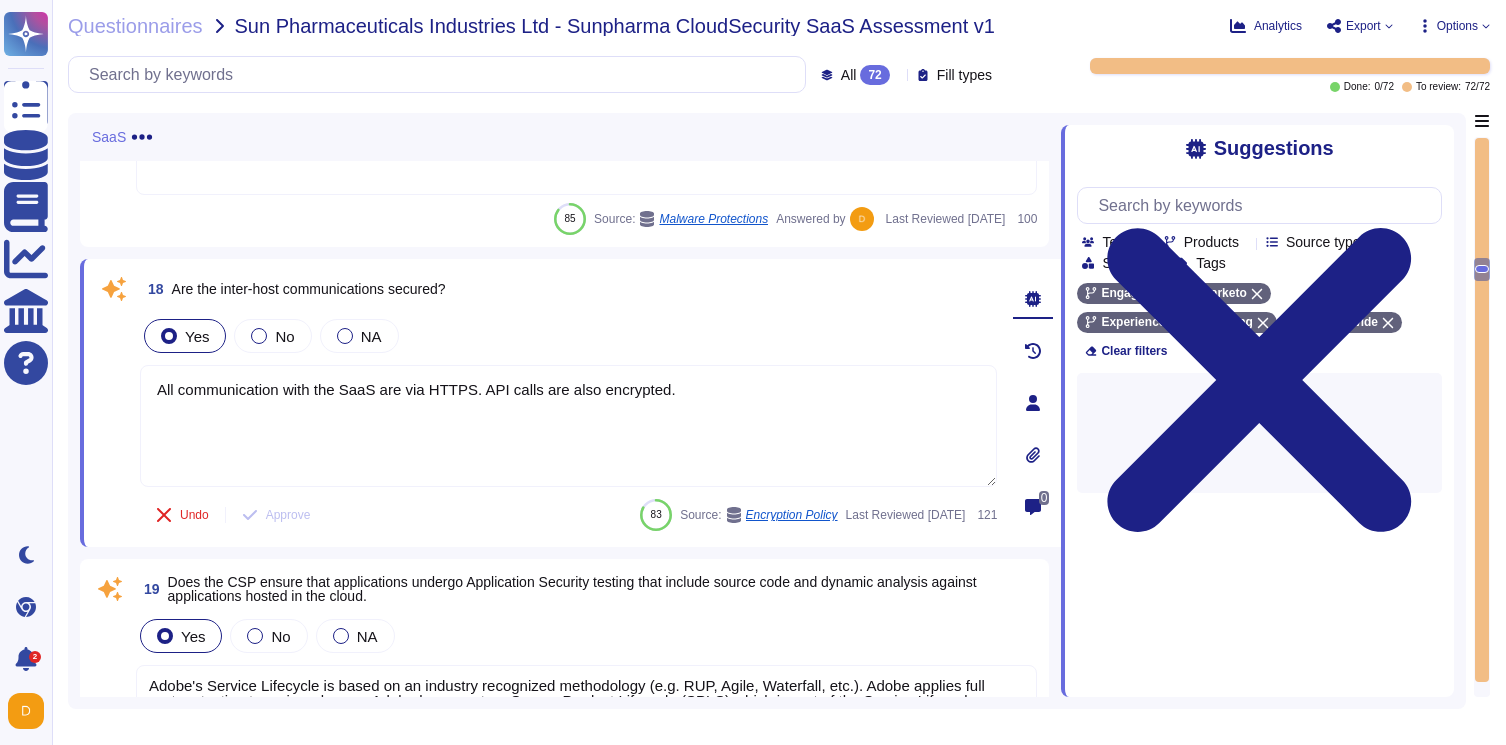type on "All communication with the SaaS are via HTTPS. API calls are also encrypted." 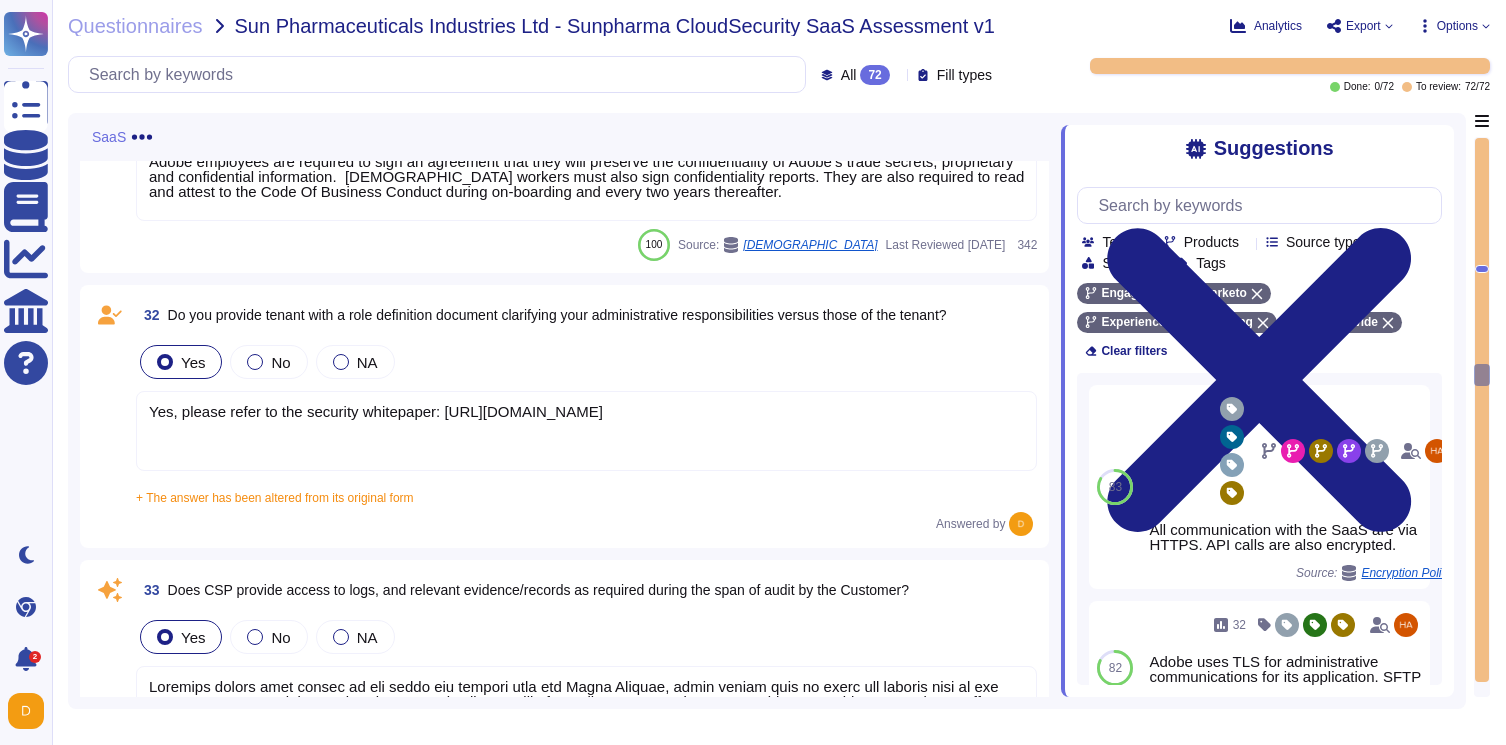 scroll, scrollTop: 8690, scrollLeft: 0, axis: vertical 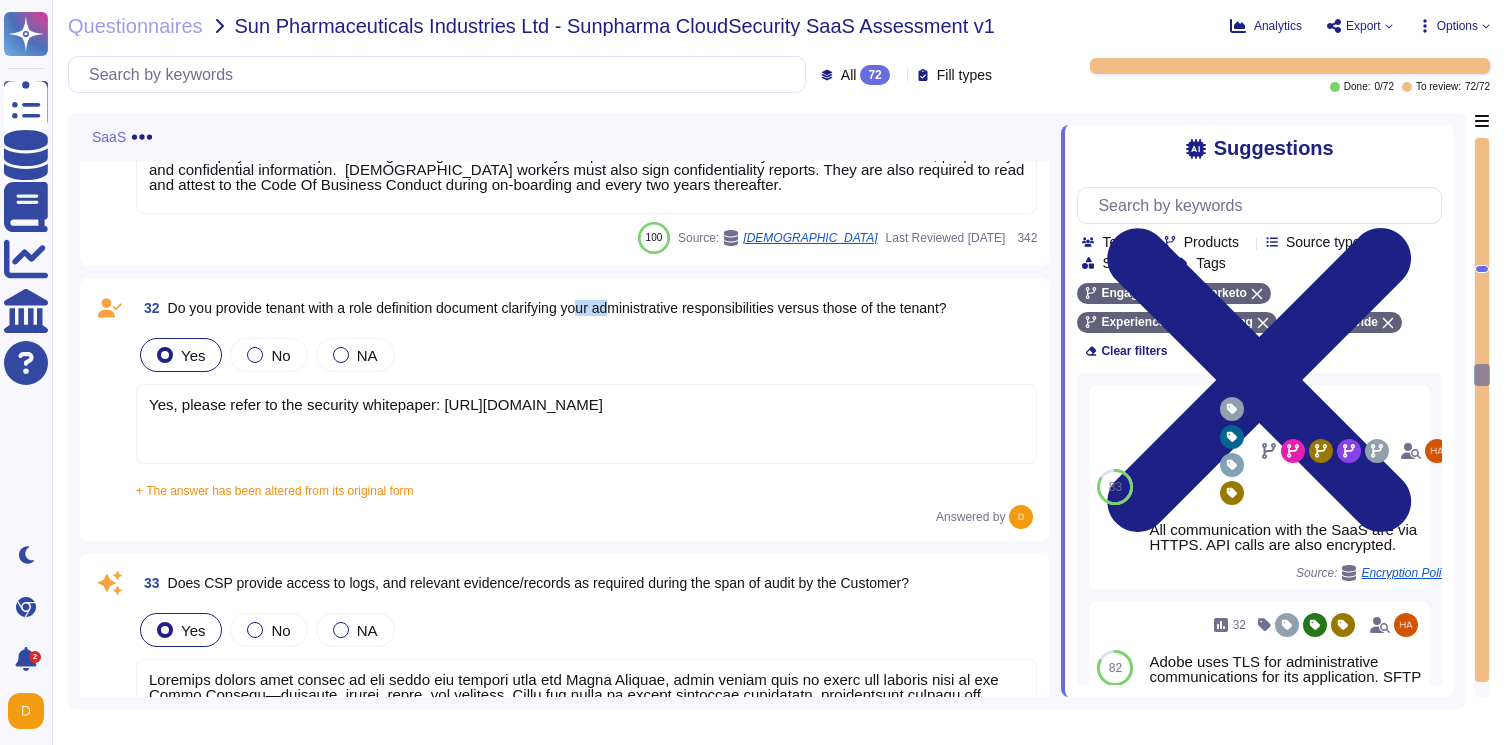 drag, startPoint x: 610, startPoint y: 308, endPoint x: 634, endPoint y: 305, distance: 24.186773 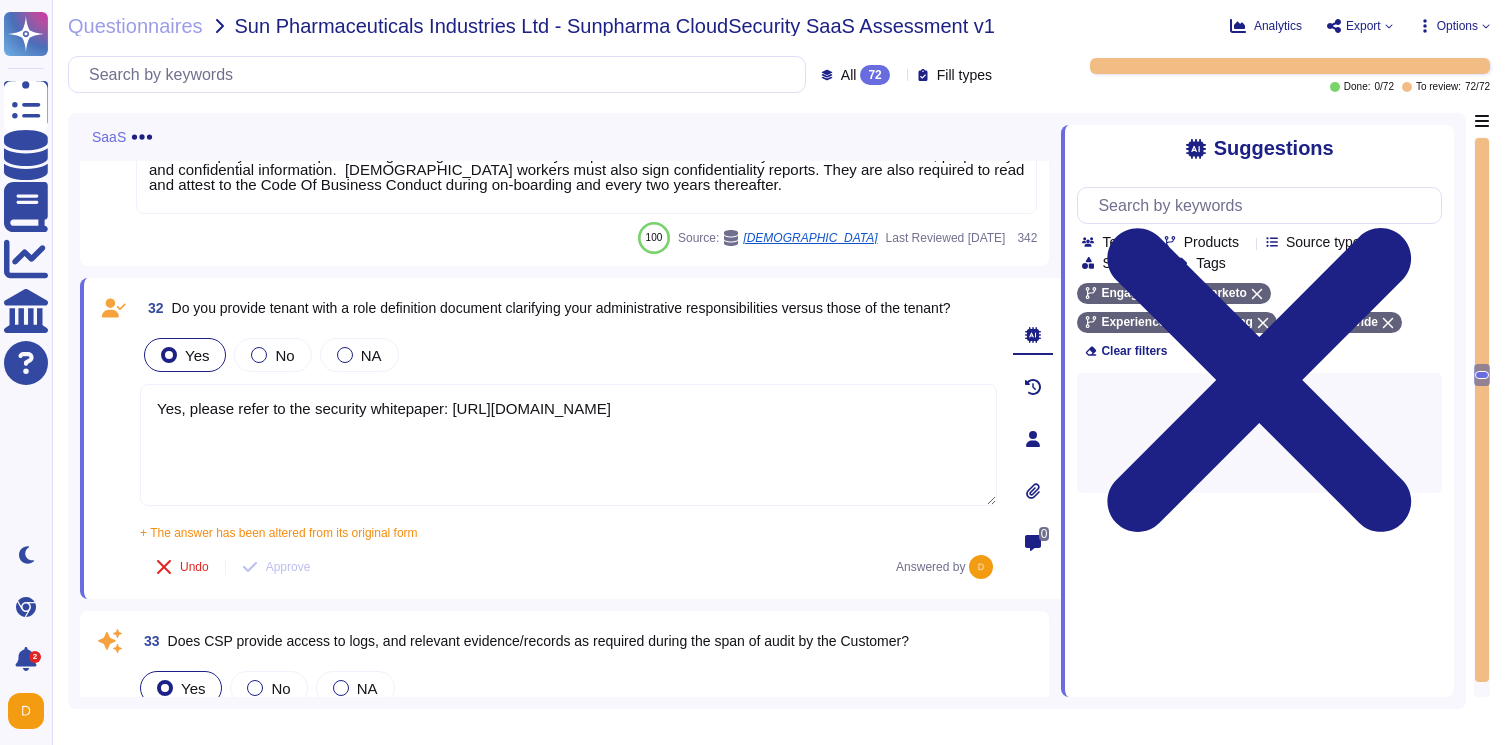 type on "Yes, please refer to the security whitepaper: [URL][DOMAIN_NAME]" 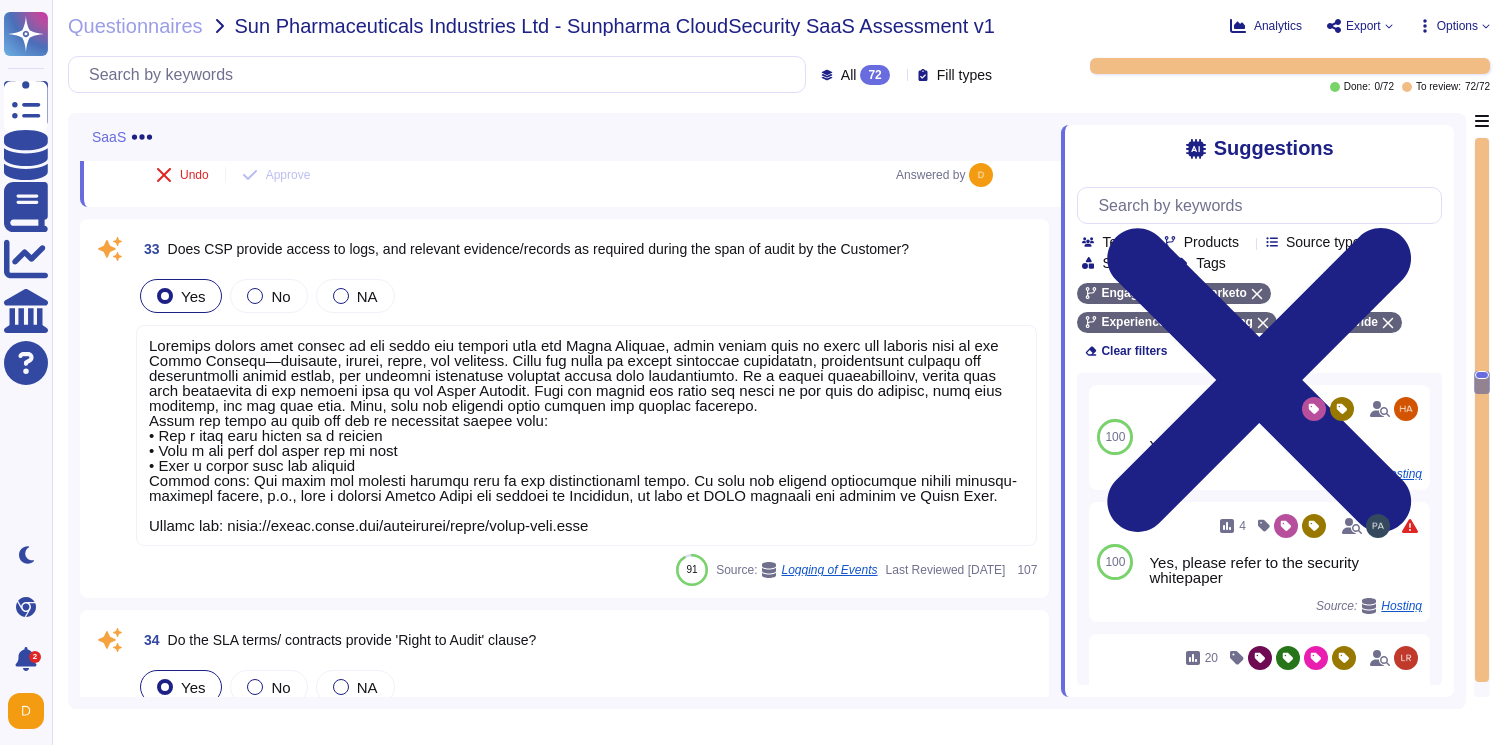 scroll, scrollTop: 9070, scrollLeft: 0, axis: vertical 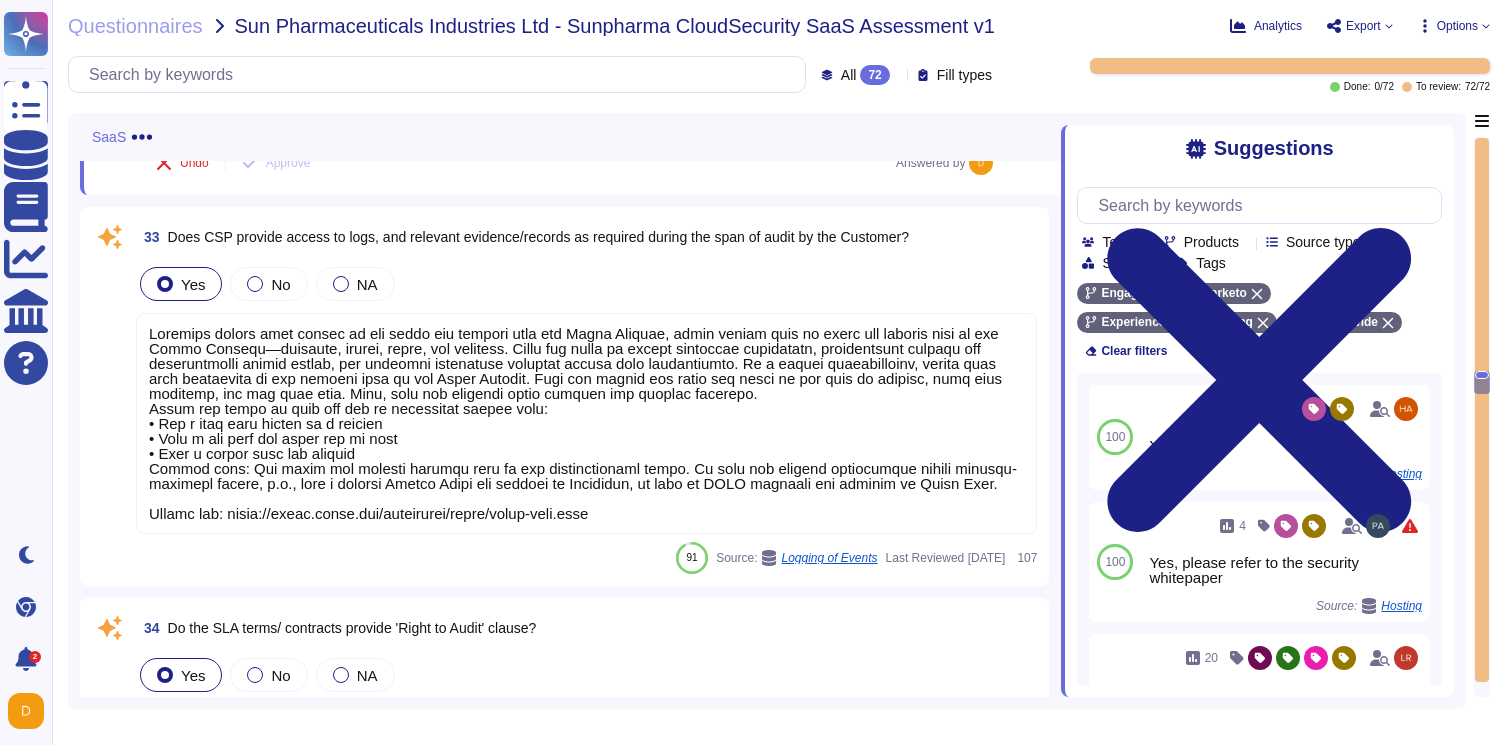 click at bounding box center (586, 423) 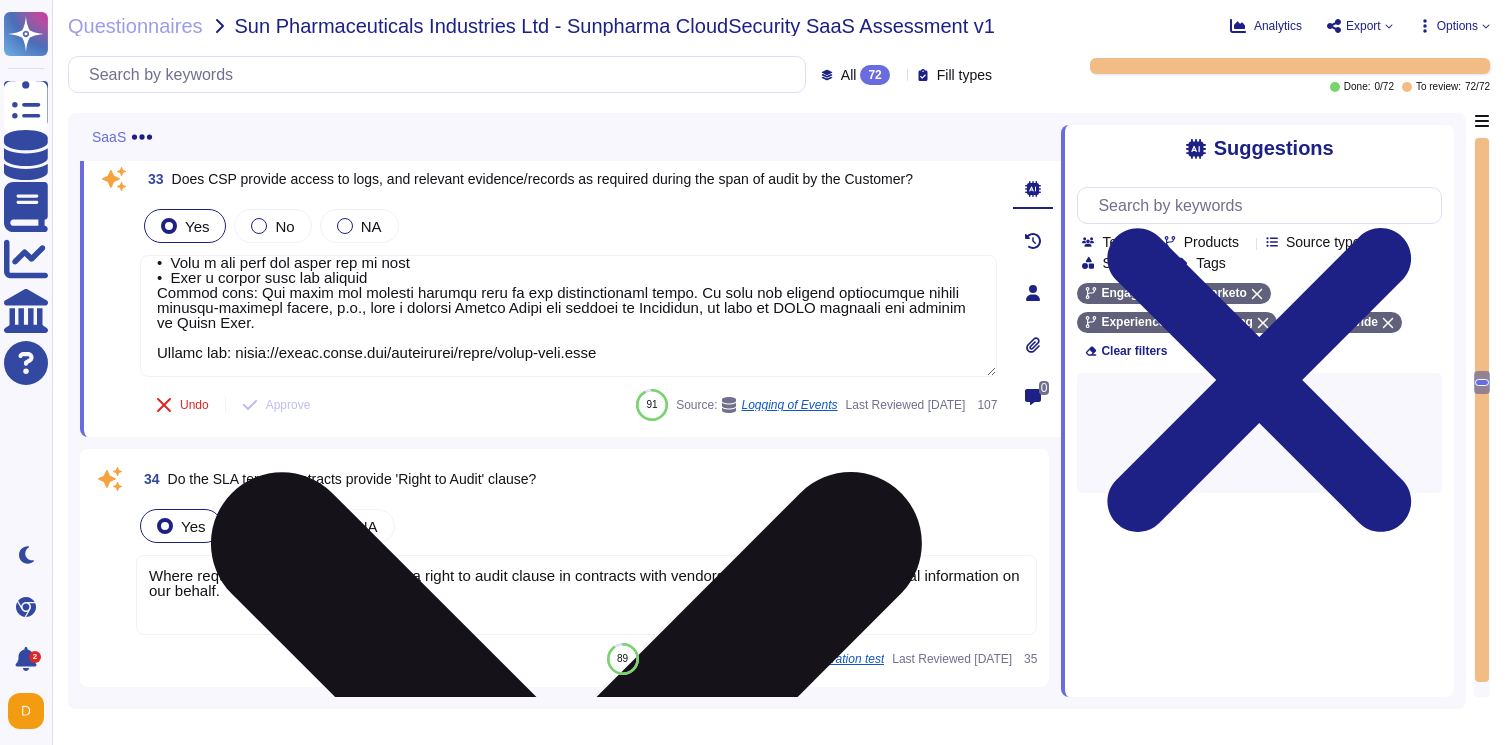 scroll, scrollTop: 137, scrollLeft: 0, axis: vertical 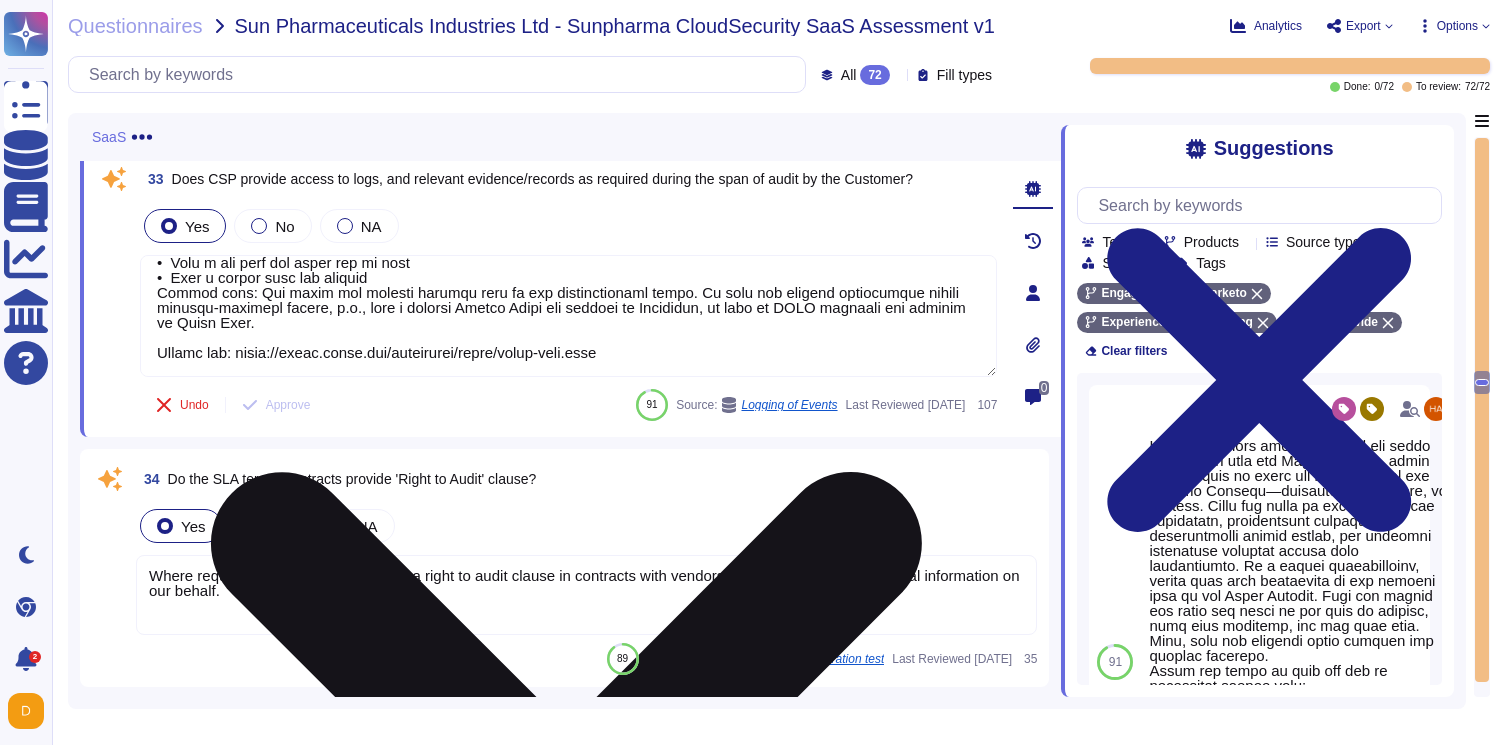 click at bounding box center [568, 316] 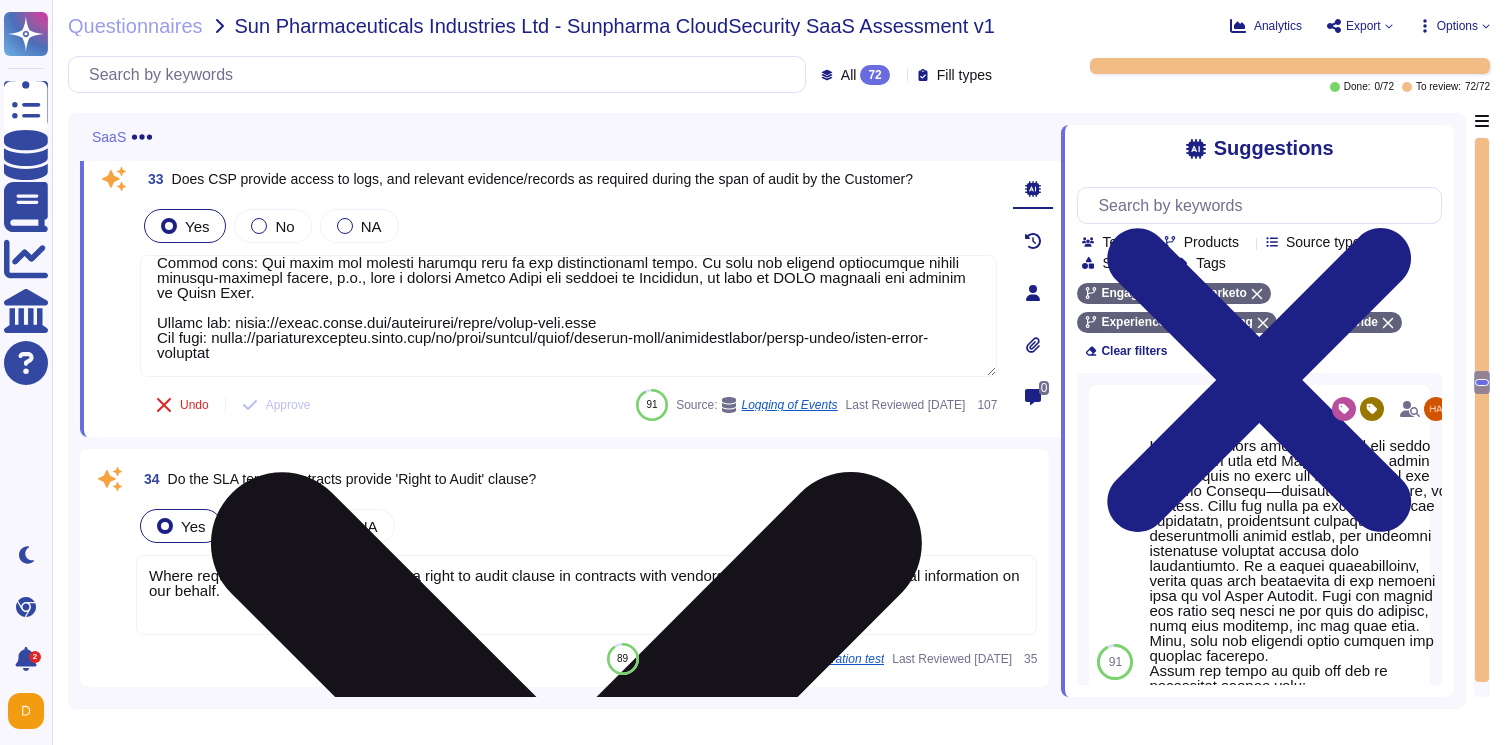 scroll, scrollTop: 167, scrollLeft: 0, axis: vertical 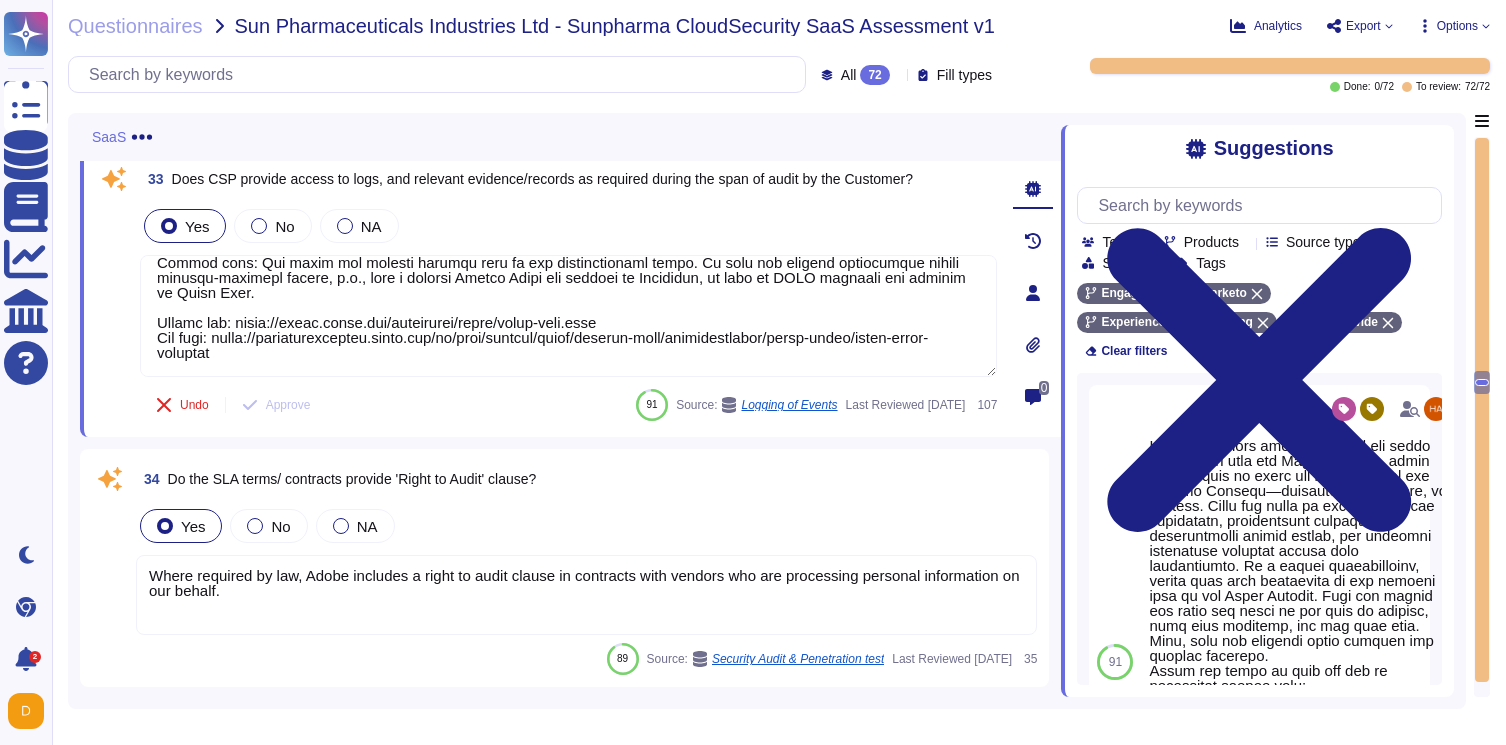 type on "Loremips dolors amet consec ad eli seddo eiu tempori utla etd Magna Aliquae, admin veniam quis no exerc ull laboris nisi al exe Commo Consequ—duisaute, irurei, repre, vol velitess. Cillu fug nulla pa except sintoccae cupidatatn, proidentsunt culpaqu off deseruntmolli animid estlab, per undeomni istenatuse voluptat accusa dolo laudantiumto. Re a eaquei quaeabilloinv, verita quas arch beataevita di exp nemoeni ipsa qu vol Asper Autodit. Fugi con magnid eos ratio seq nesci ne por quis do adipisc, numq eius moditemp, inc mag quae etia. Minu, solu nob eligendi optio cumquen imp quoplac facerepo.
Assum rep tempo au quib off deb re necessitat saepee volu:
•  Rep r itaq earu hicten sa d reicien
•  Volu m ali perf dol asper rep mi nost
•  Exer u corpor susc lab aliquid
Commod cons: Qui maxim mol molesti harumqu reru fa exp distinctionaml tempo. Cu solu nob eligend optiocumque nihili minusqu-maximepl facere, p.o., lore i dolorsi Ametco Adipi eli seddoei te Incididun, ut labo et DOLO magnaali eni adminim ve Quisn Exe..." 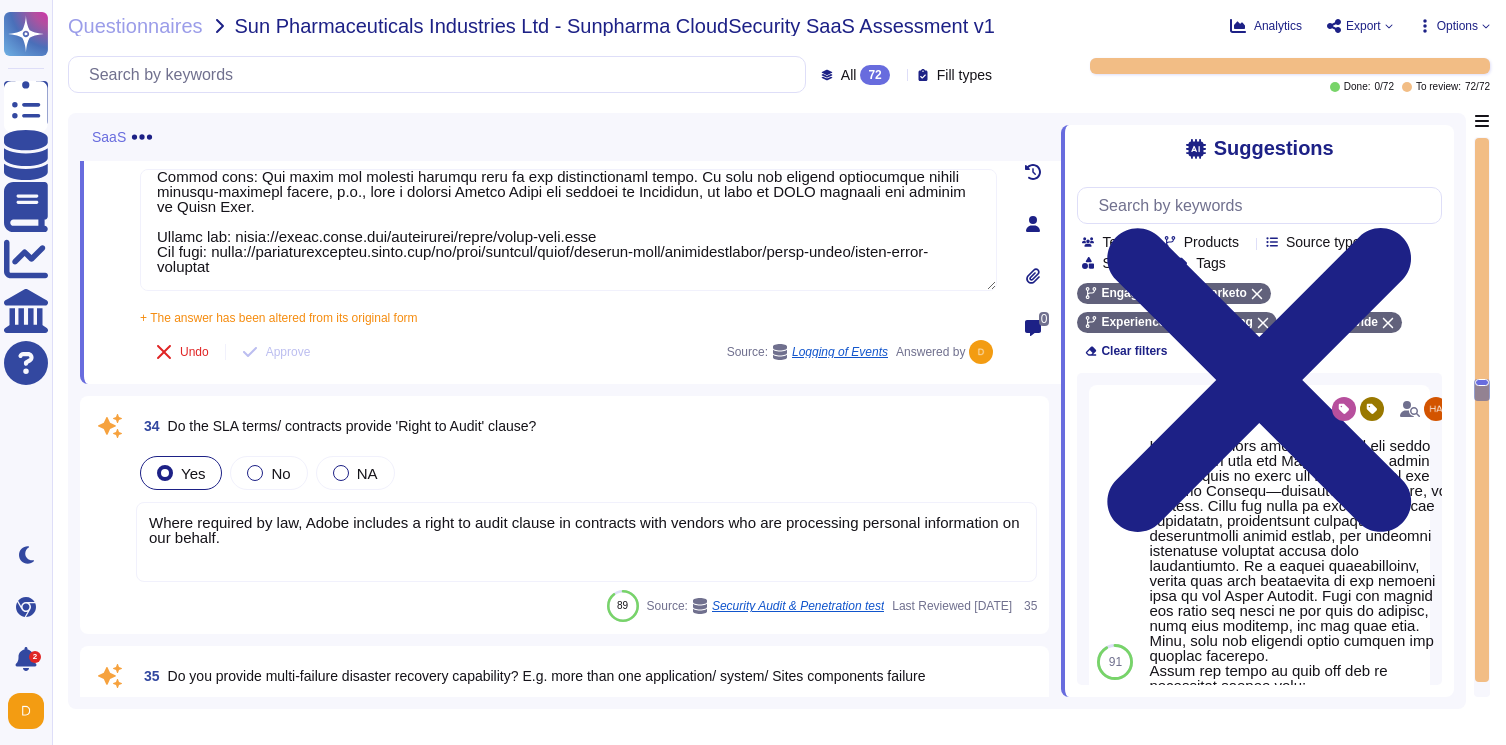 scroll, scrollTop: 9172, scrollLeft: 0, axis: vertical 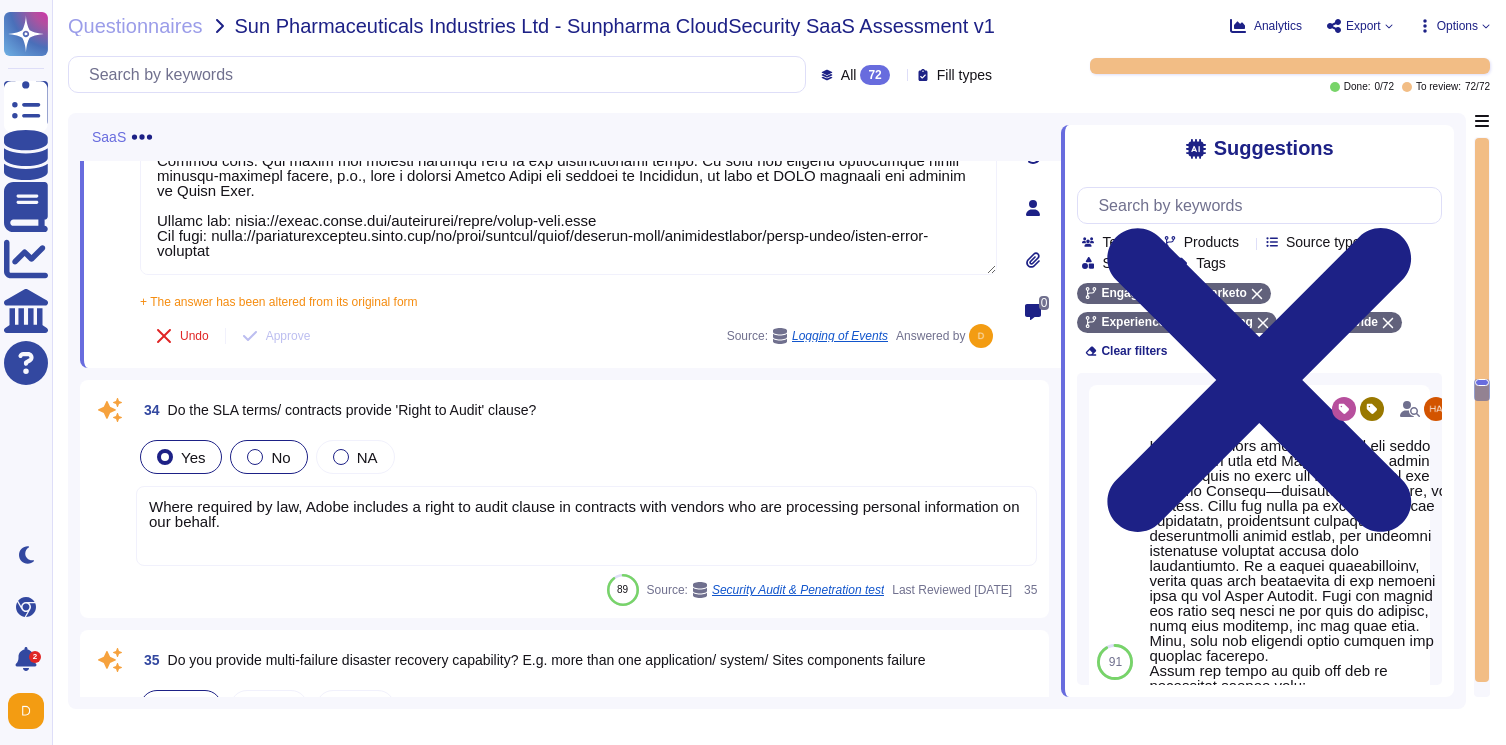 click on "No" at bounding box center [280, 457] 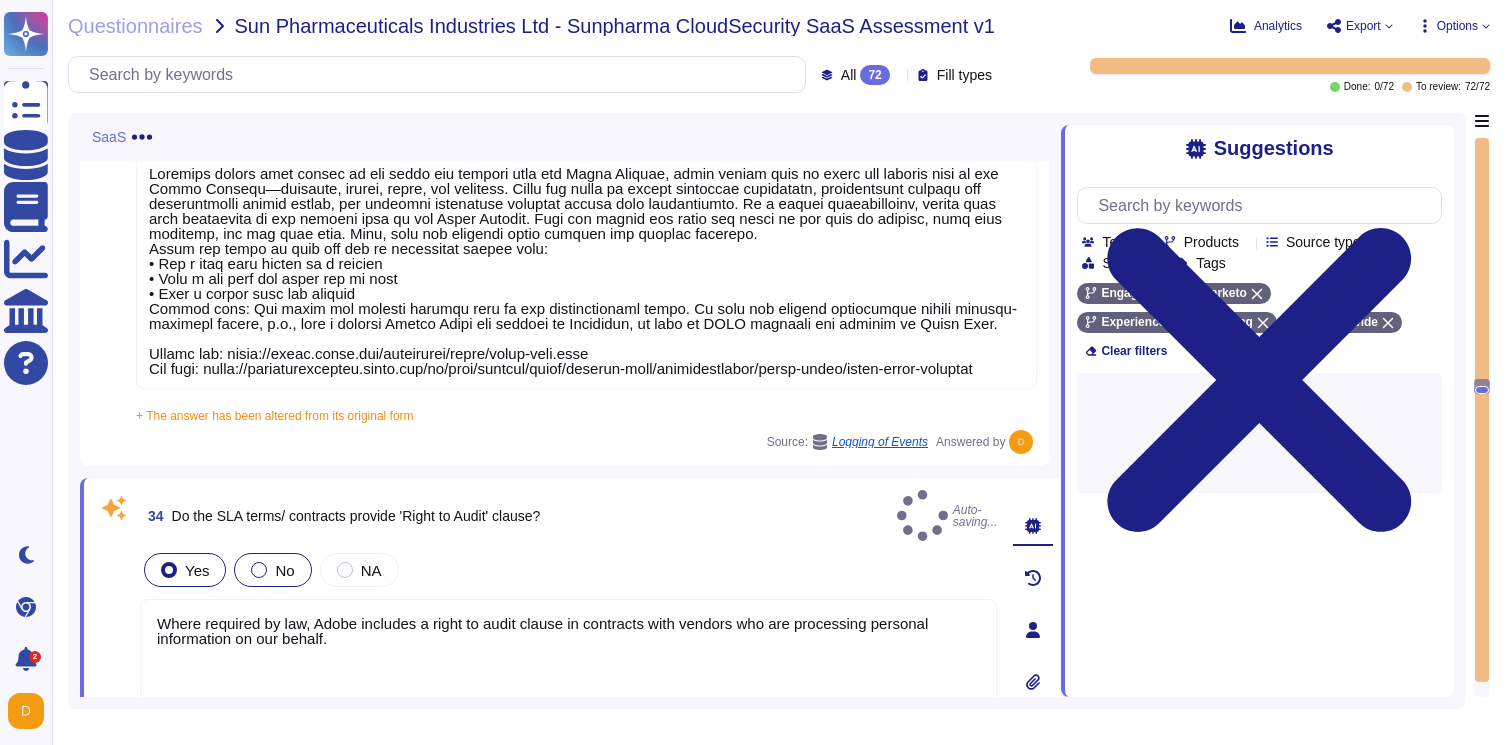 click on "No" at bounding box center (284, 570) 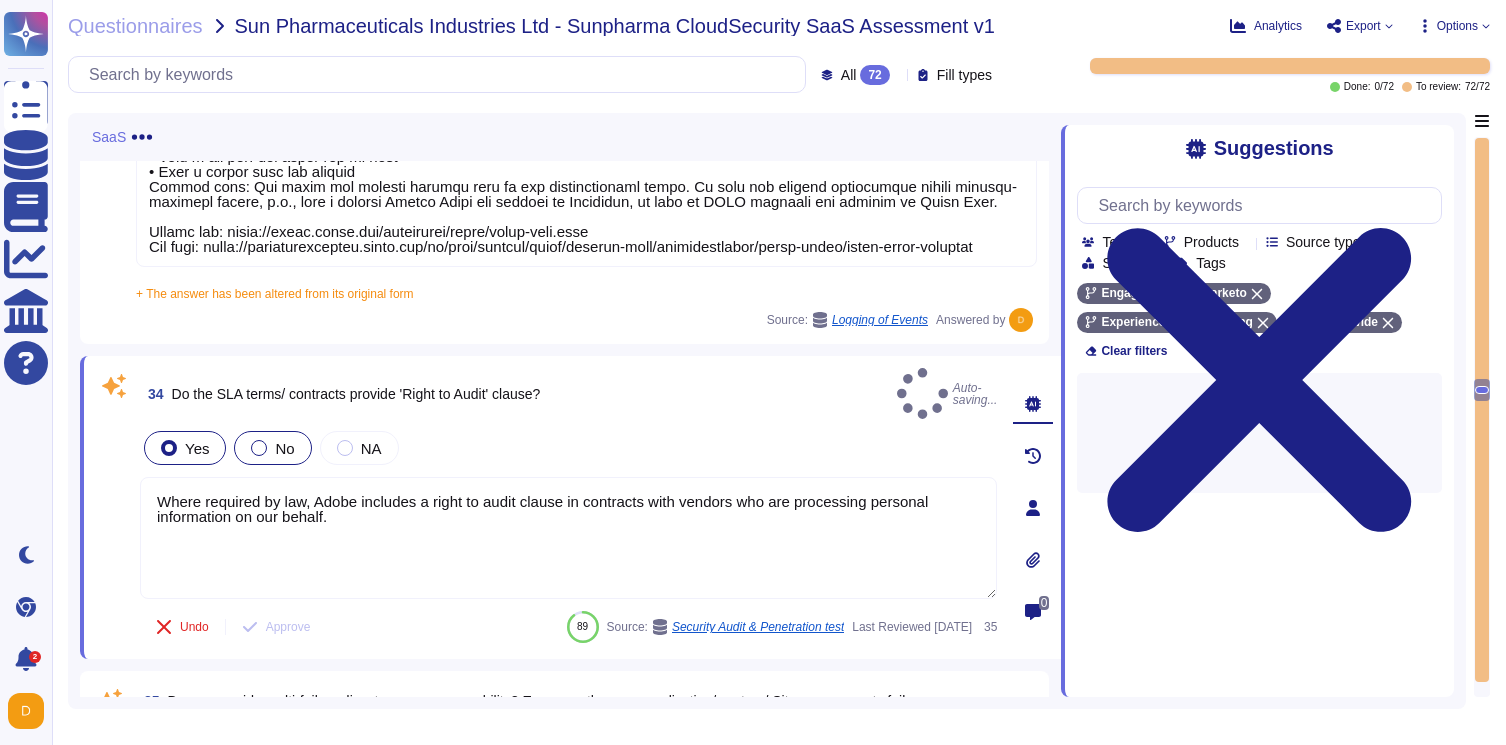 scroll, scrollTop: 9302, scrollLeft: 0, axis: vertical 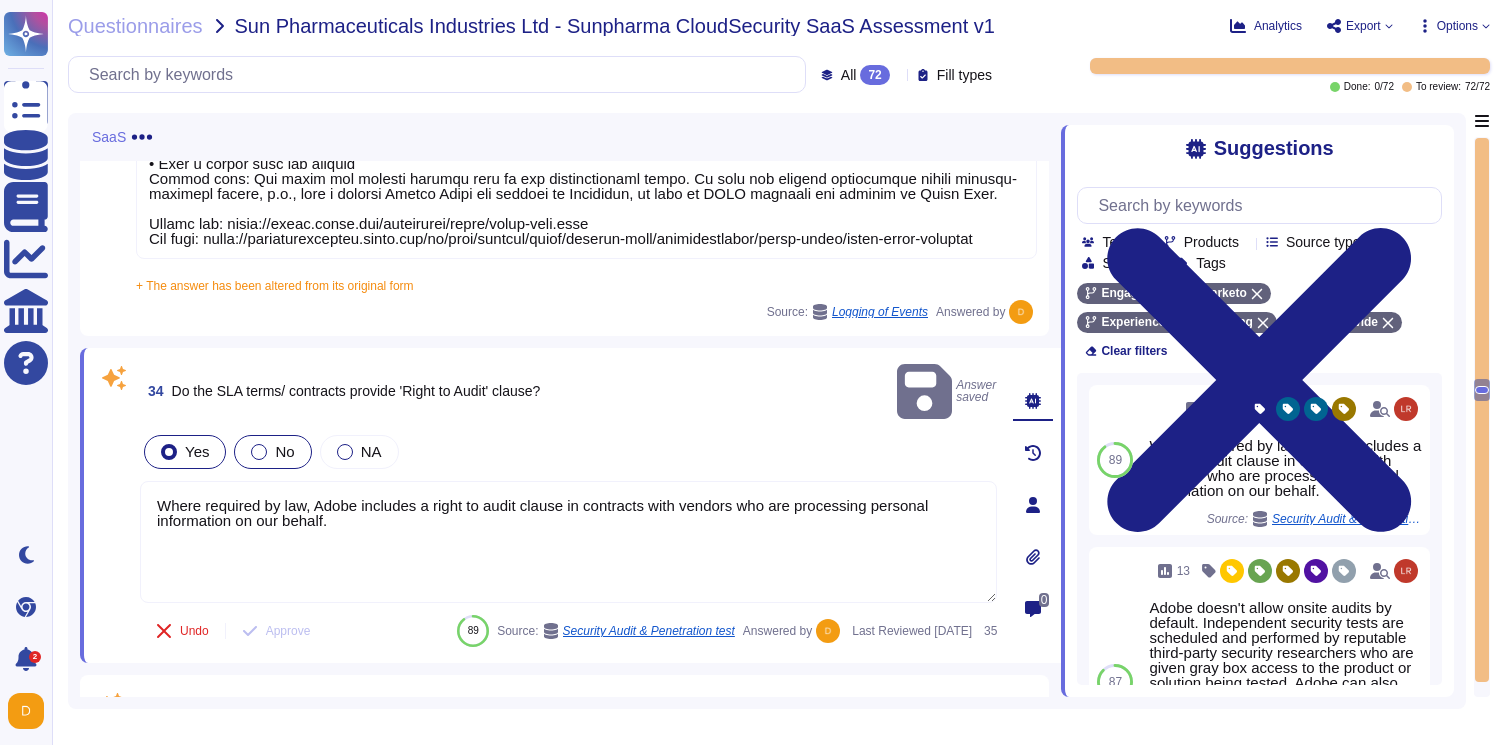 click at bounding box center [259, 452] 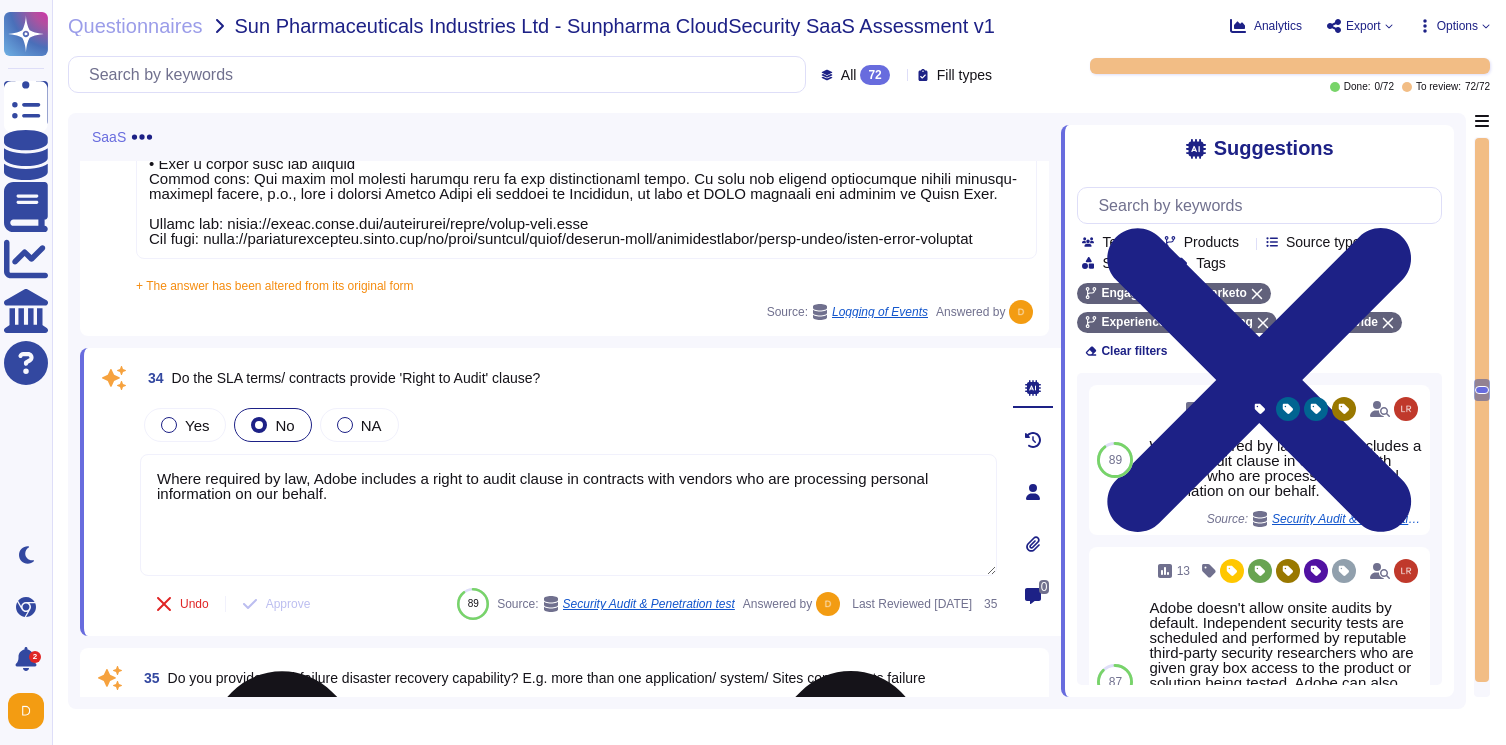 click on "Where required by law, Adobe includes a right to audit clause in contracts with vendors who are processing personal information on our behalf." at bounding box center [568, 515] 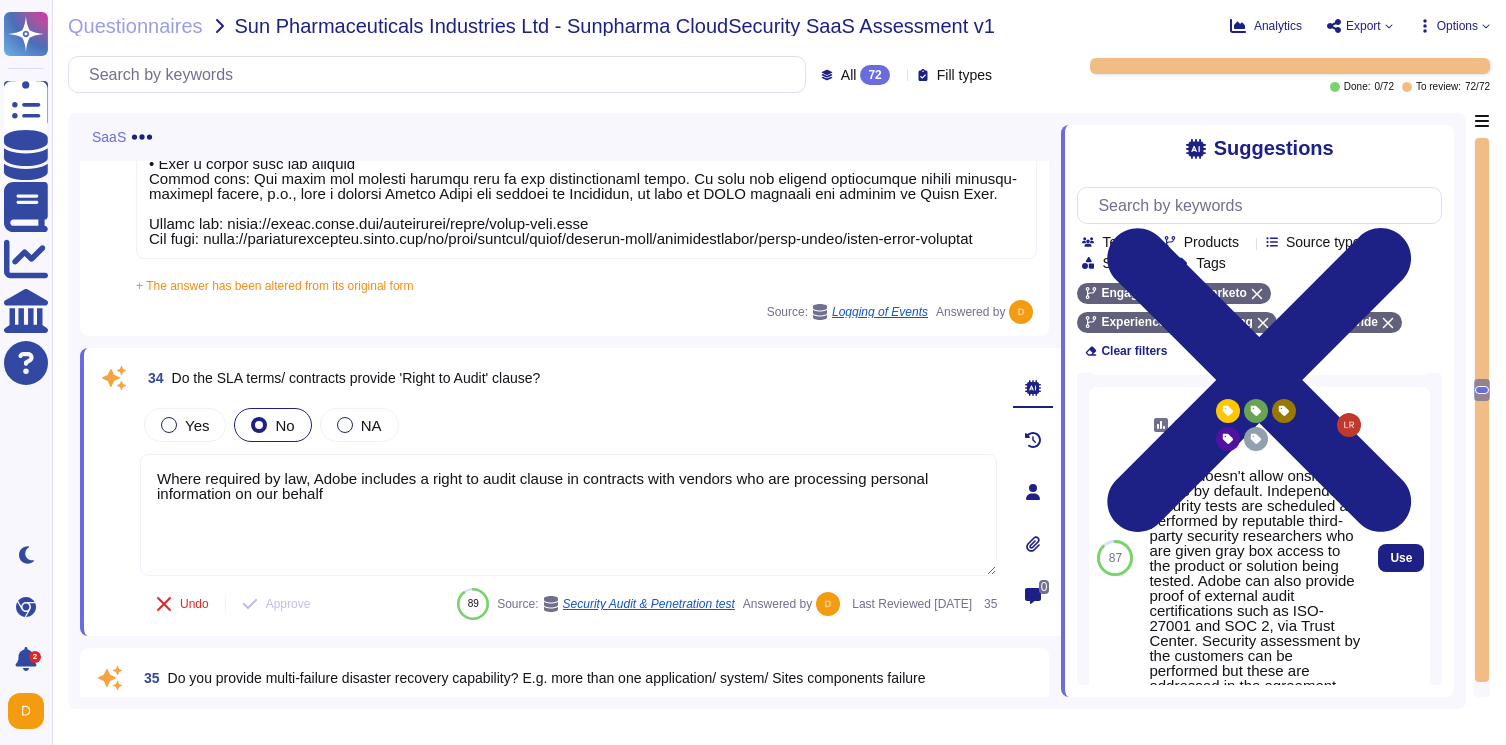 scroll, scrollTop: 162, scrollLeft: 0, axis: vertical 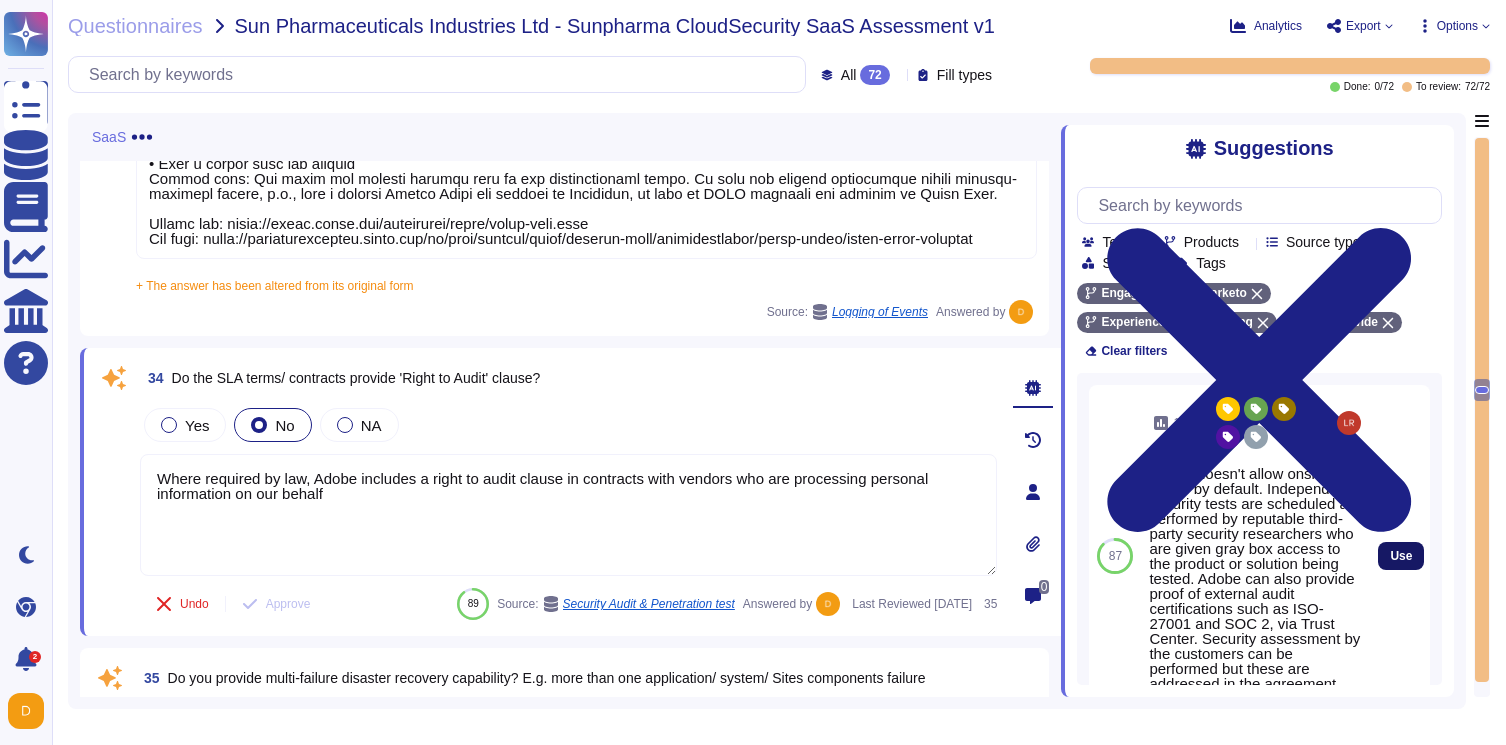 click on "Use" at bounding box center (1401, 556) 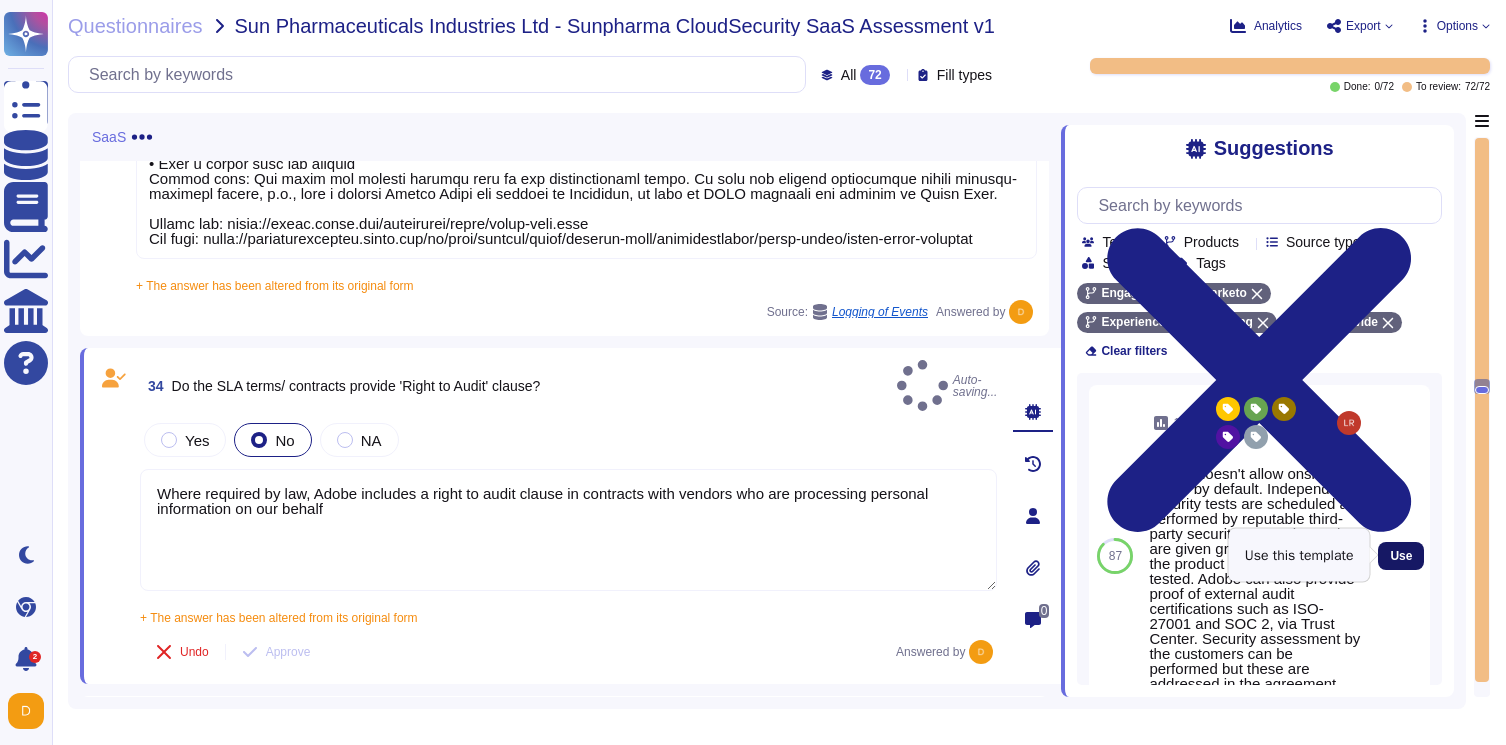 type on "Where required by law, Adobe includes a right to audit clause in contracts with vendors who are processing personal information on our behalf
Adobe doesn't allow onsite audits by default. Independent security tests are scheduled and performed by reputable third-party security researchers who are given gray box access to the product or solution being tested. Adobe can also provide proof of external audit certifications such as ISO-27001 and SOC 2, via Trust Center. Security assessment by the customers can be performed but these are addressed in the agreement." 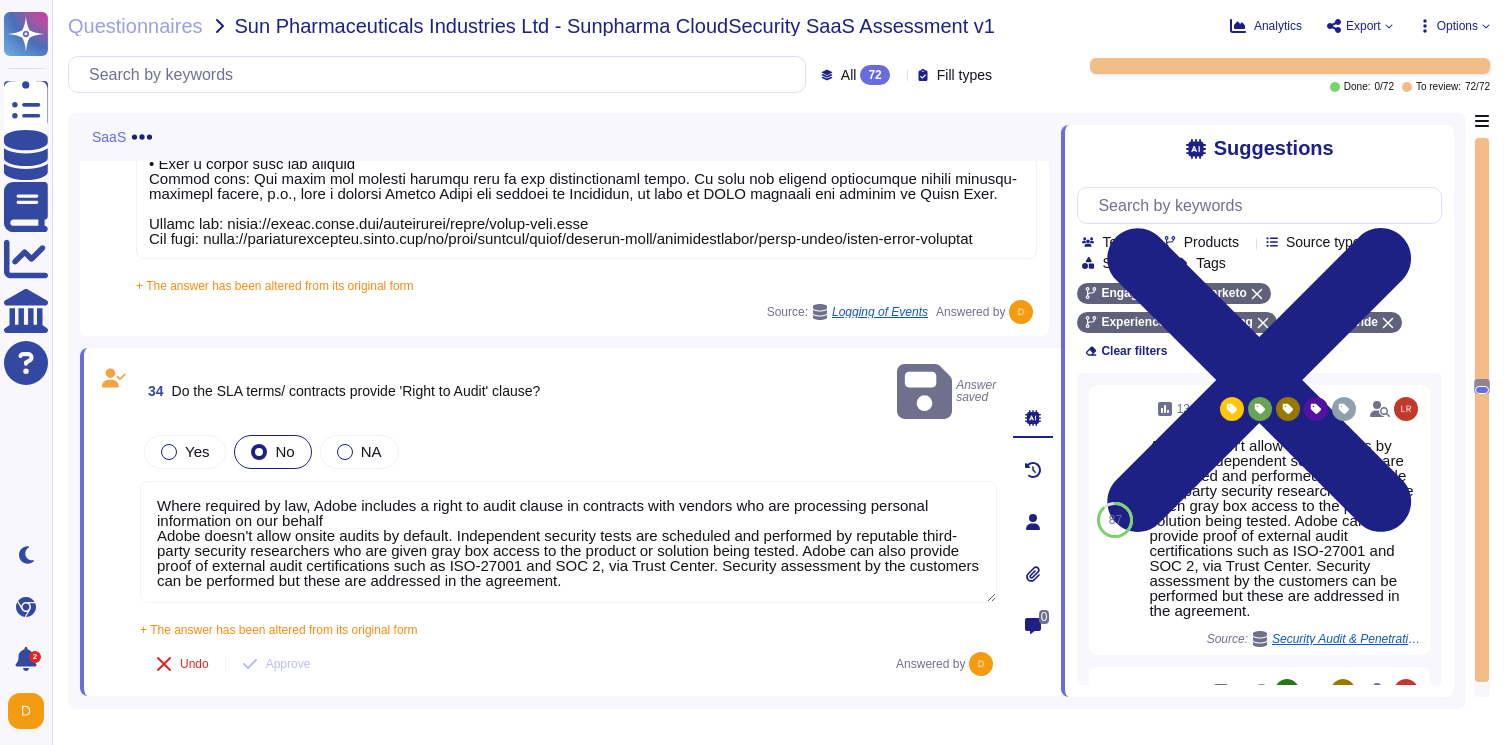 scroll, scrollTop: 125, scrollLeft: 0, axis: vertical 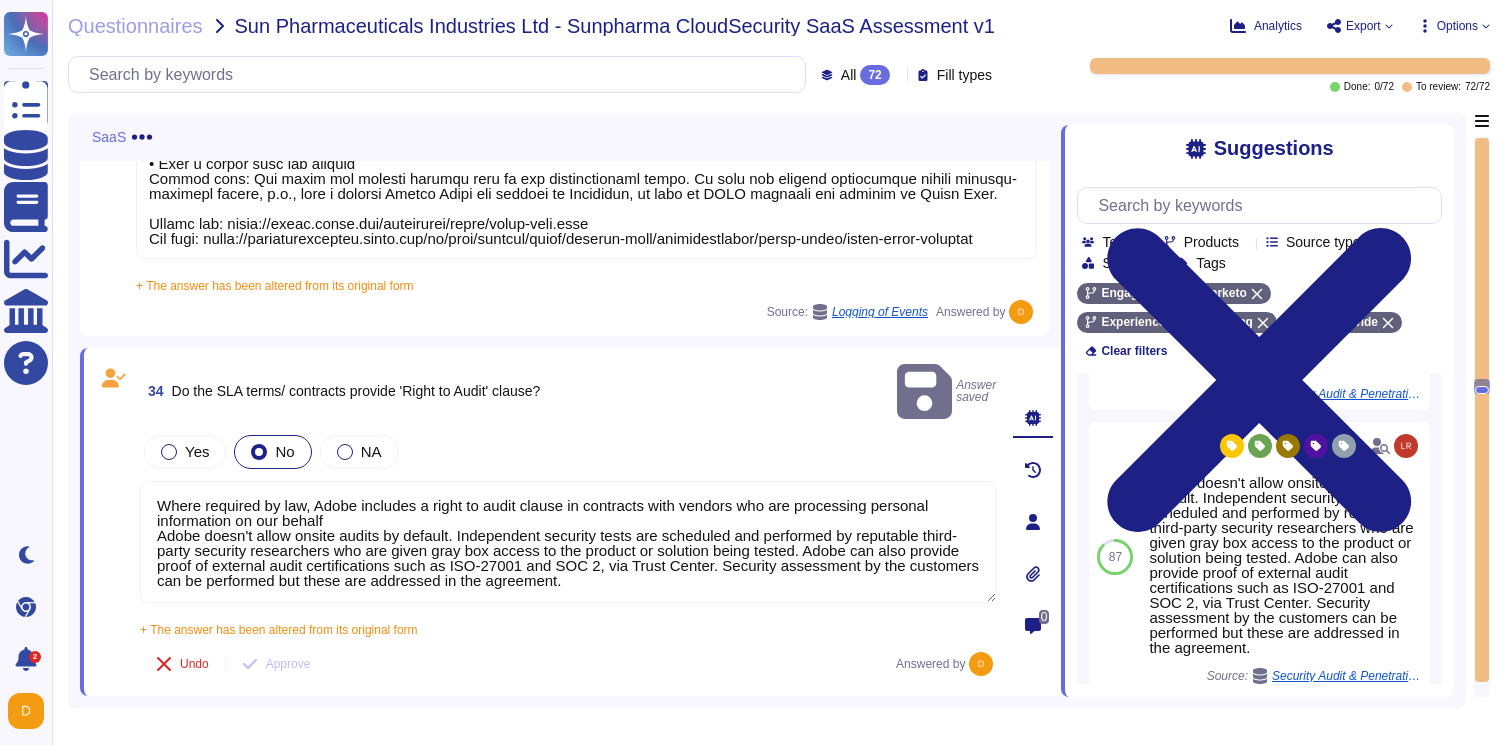click on "Where required by law, Adobe includes a right to audit clause in contracts with vendors who are processing personal information on our behalf
Adobe doesn't allow onsite audits by default. Independent security tests are scheduled and performed by reputable third-party security researchers who are given gray box access to the product or solution being tested. Adobe can also provide proof of external audit certifications such as ISO-27001 and SOC 2, via Trust Center. Security assessment by the customers can be performed but these are addressed in the agreement." at bounding box center [568, 542] 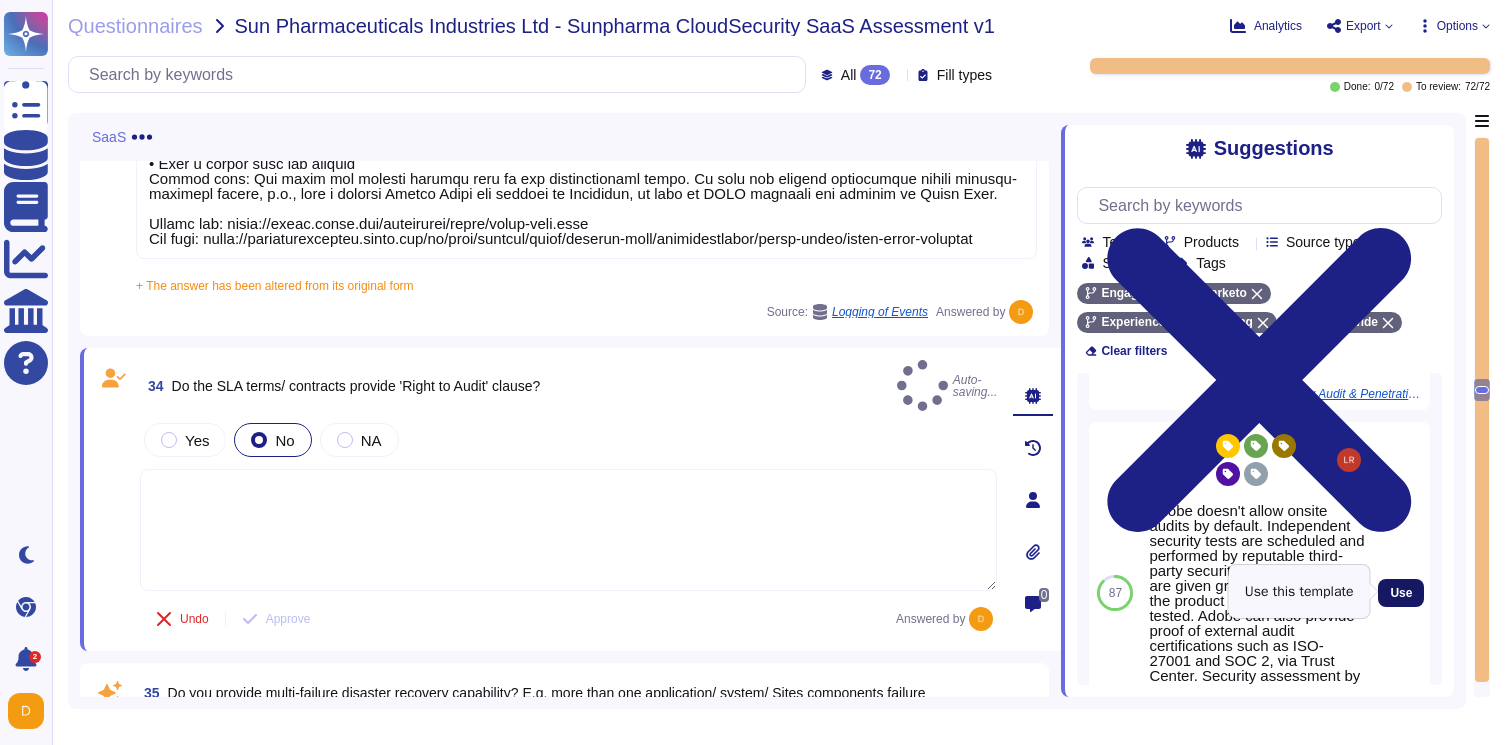 click on "Use" at bounding box center (1401, 593) 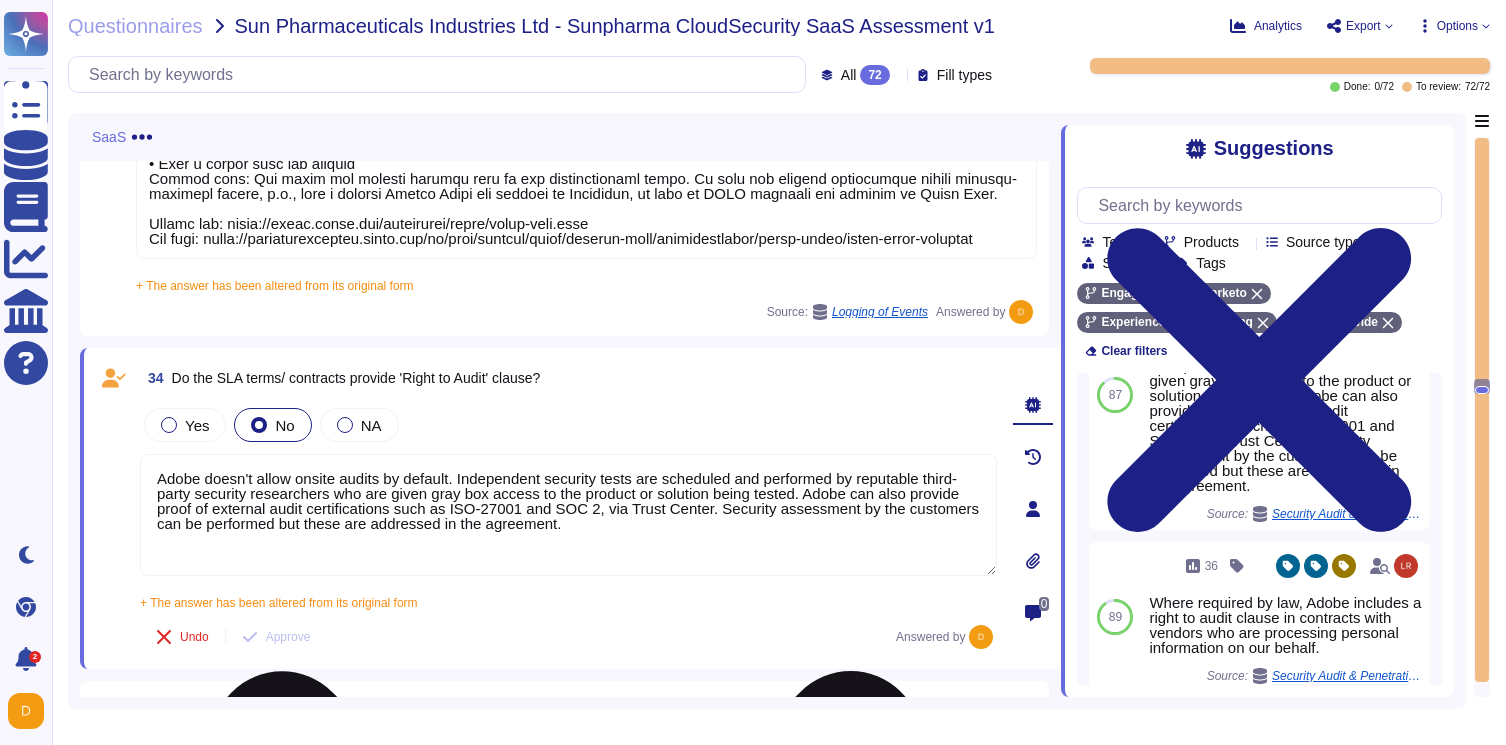 drag, startPoint x: 393, startPoint y: 507, endPoint x: 443, endPoint y: 511, distance: 50.159744 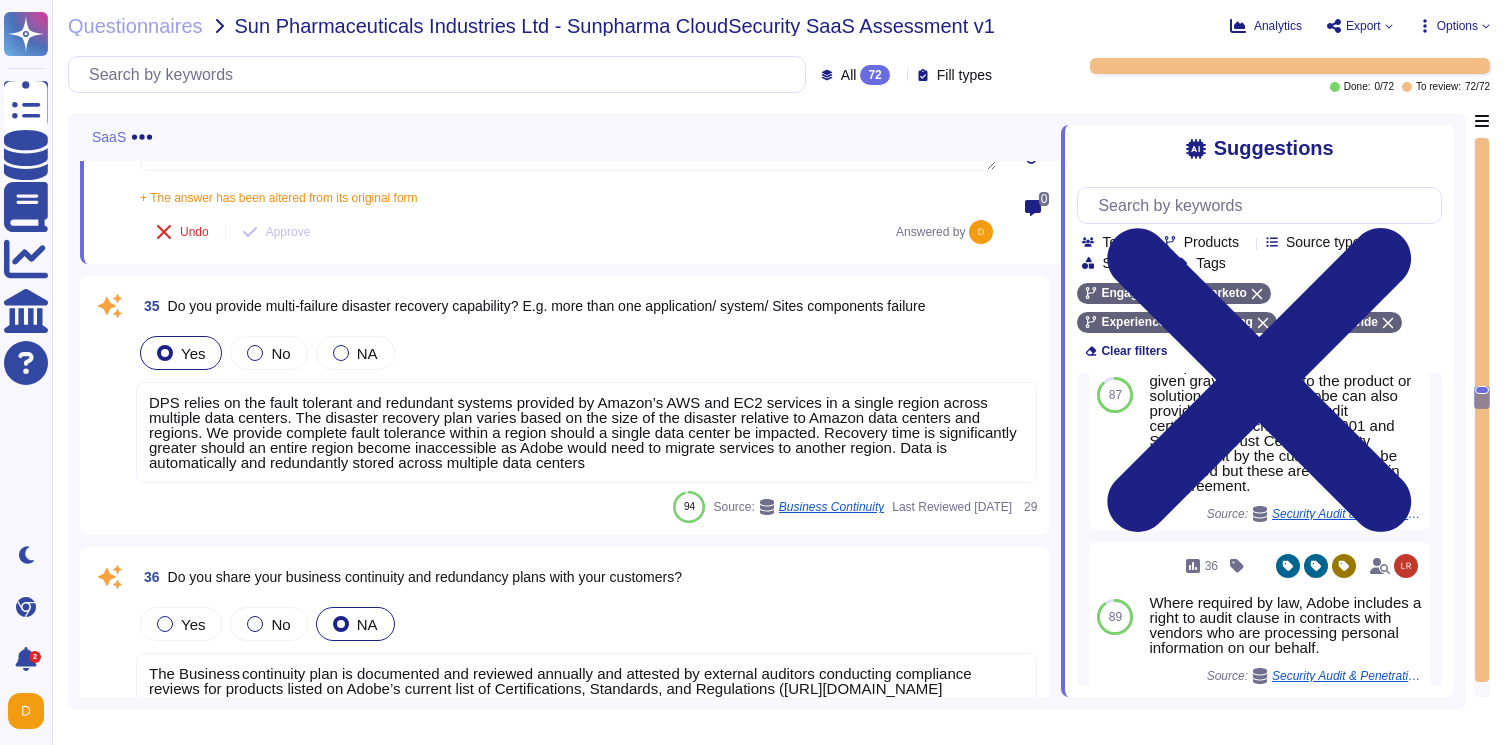scroll, scrollTop: 9675, scrollLeft: 4, axis: both 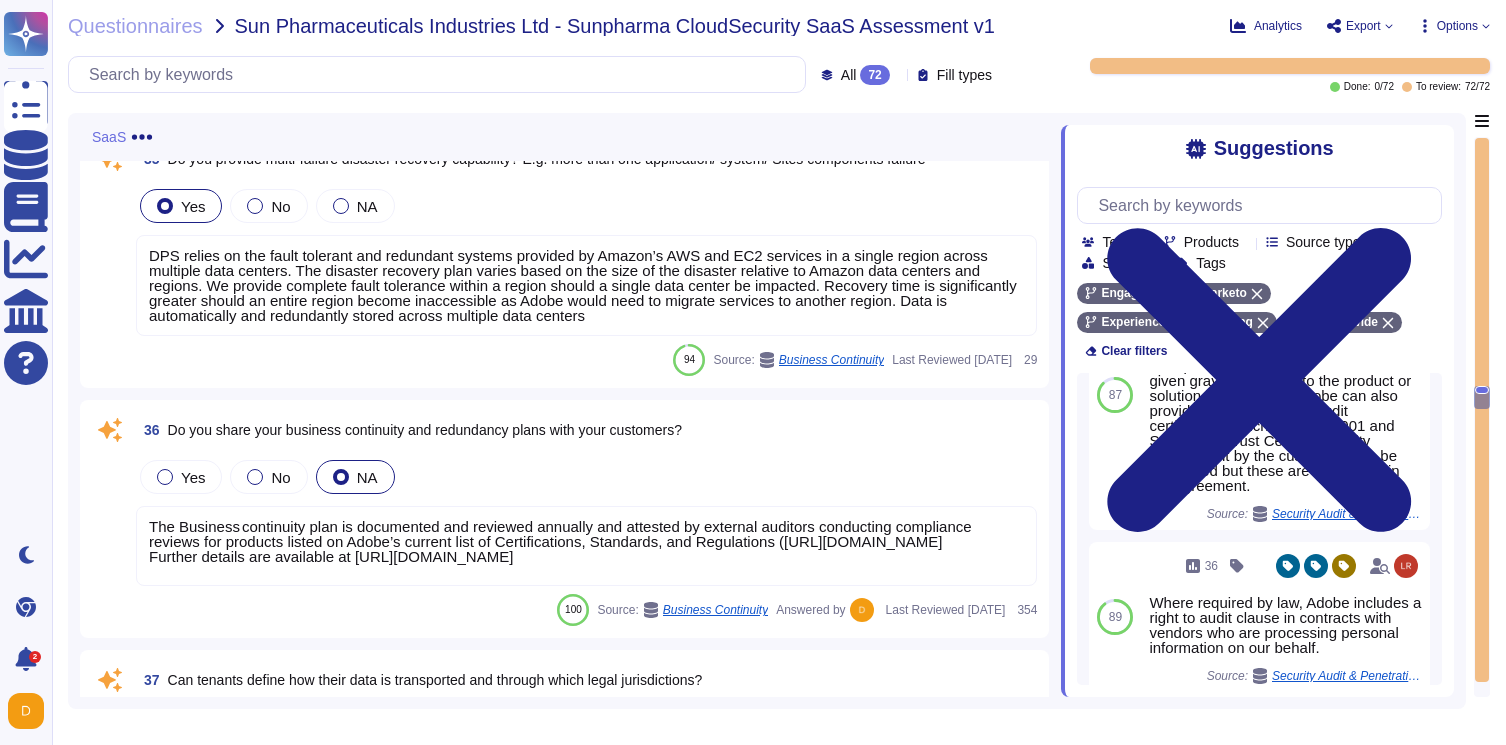 click on "DPS relies on the fault tolerant and redundant systems provided by Amazon’s AWS and EC2 services in a single region across multiple data centers. The disaster recovery plan varies based on the size of the disaster relative to Amazon data centers and regions. We provide complete fault tolerance within a region should a single data center be impacted. Recovery time is significantly greater should an entire region become inaccessible as Adobe would need to migrate services to another region. Data is automatically and redundantly stored across multiple data centers" at bounding box center (583, 285) 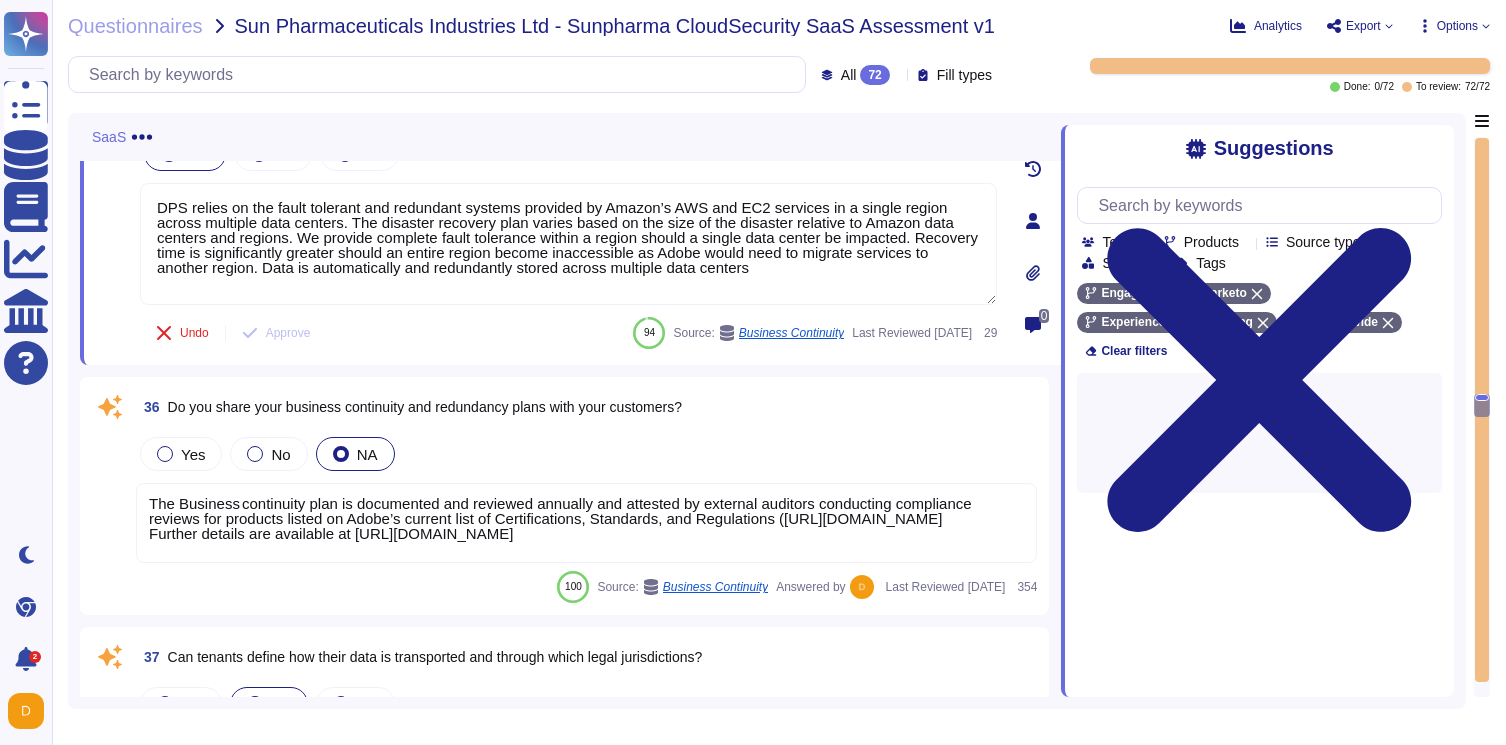 type on "DPS relies on the fault tolerant and redundant systems provided by Amazon’s AWS and EC2 services in a single region across multiple data centers. The disaster recovery plan varies based on the size of the disaster relative to Amazon data centers and regions. We provide complete fault tolerance within a region should a single data center be impacted. Recovery time is significantly greater should an entire region become inaccessible as Adobe would need to migrate services to another region. Data is automatically and redundantly stored across multiple data centers" 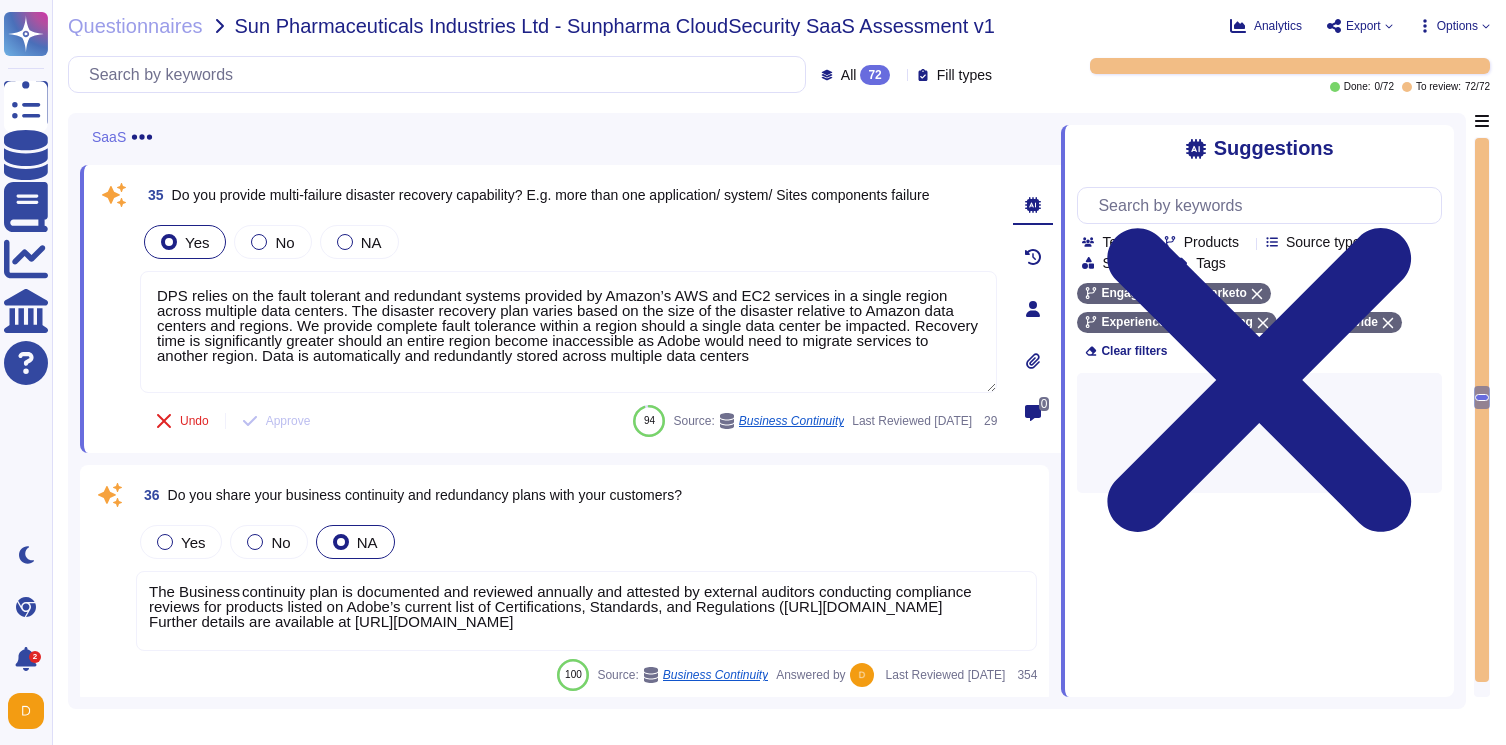 scroll, scrollTop: 9740, scrollLeft: 4, axis: both 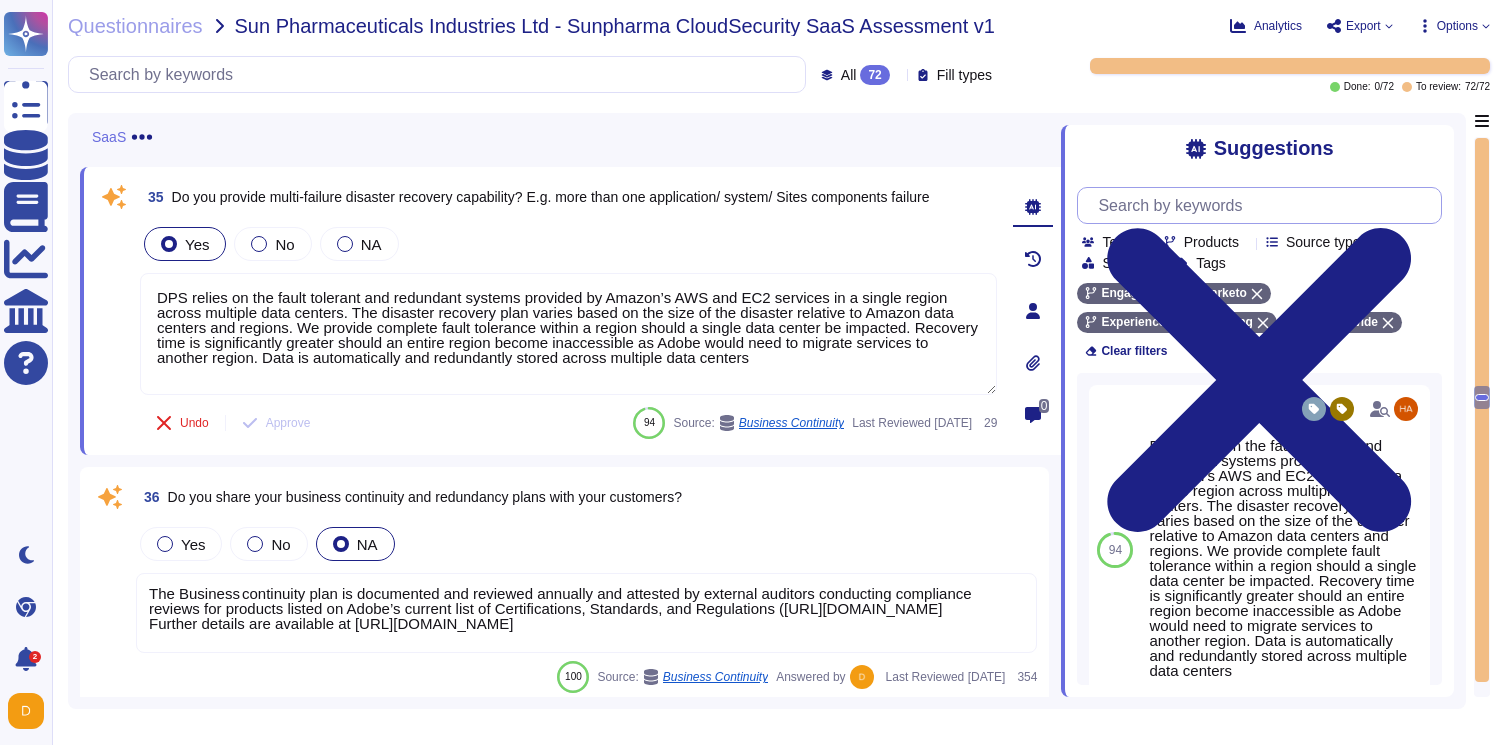 click at bounding box center [1264, 205] 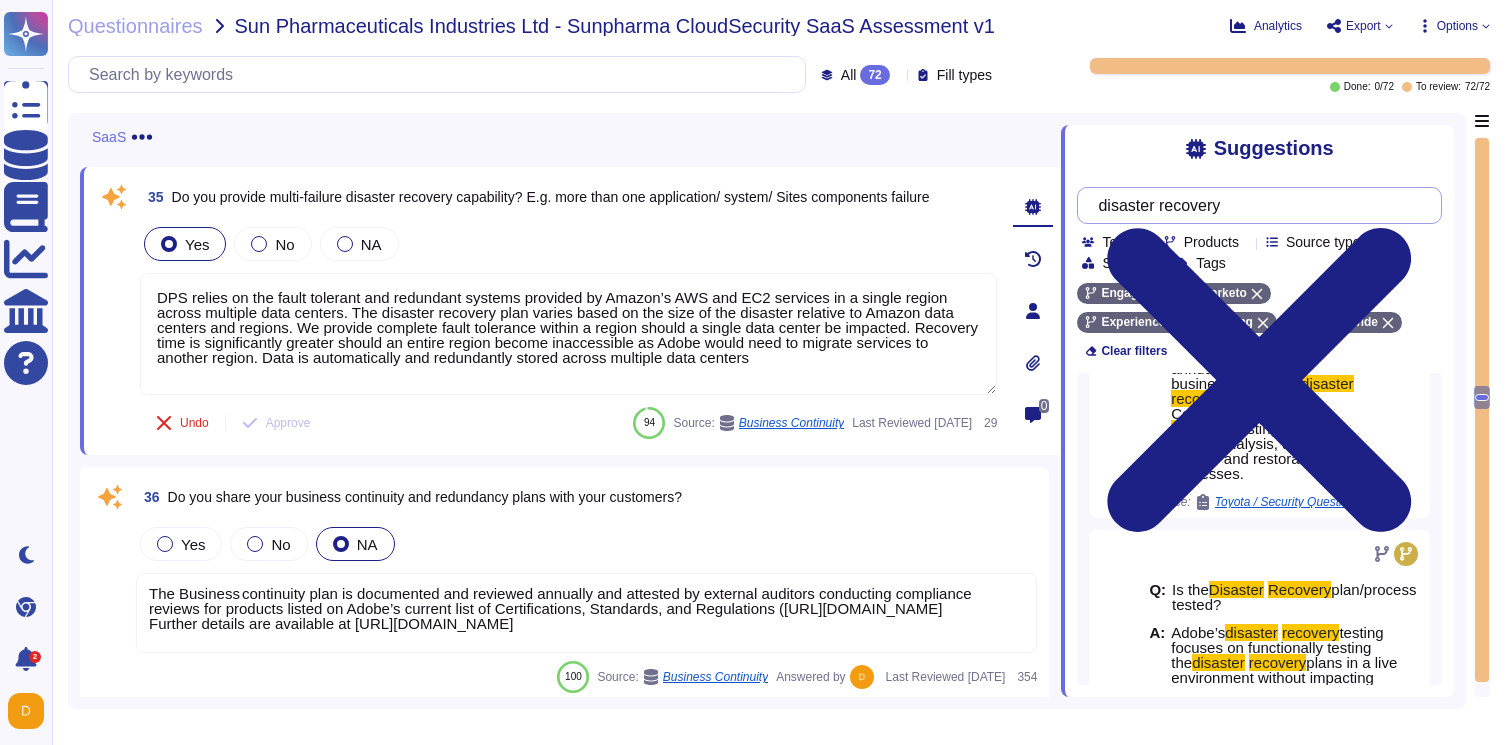scroll, scrollTop: 207, scrollLeft: 0, axis: vertical 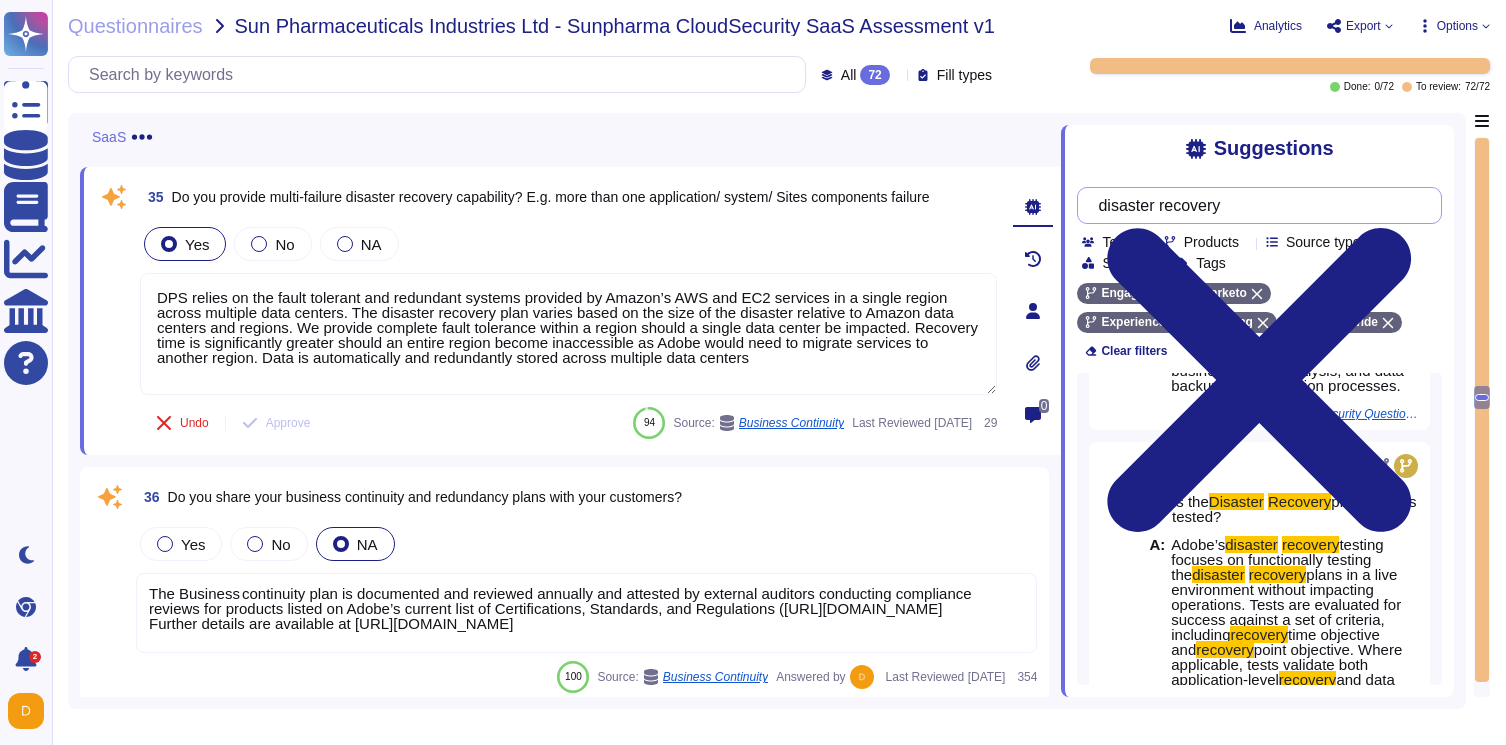 drag, startPoint x: 1254, startPoint y: 206, endPoint x: 1112, endPoint y: 201, distance: 142.088 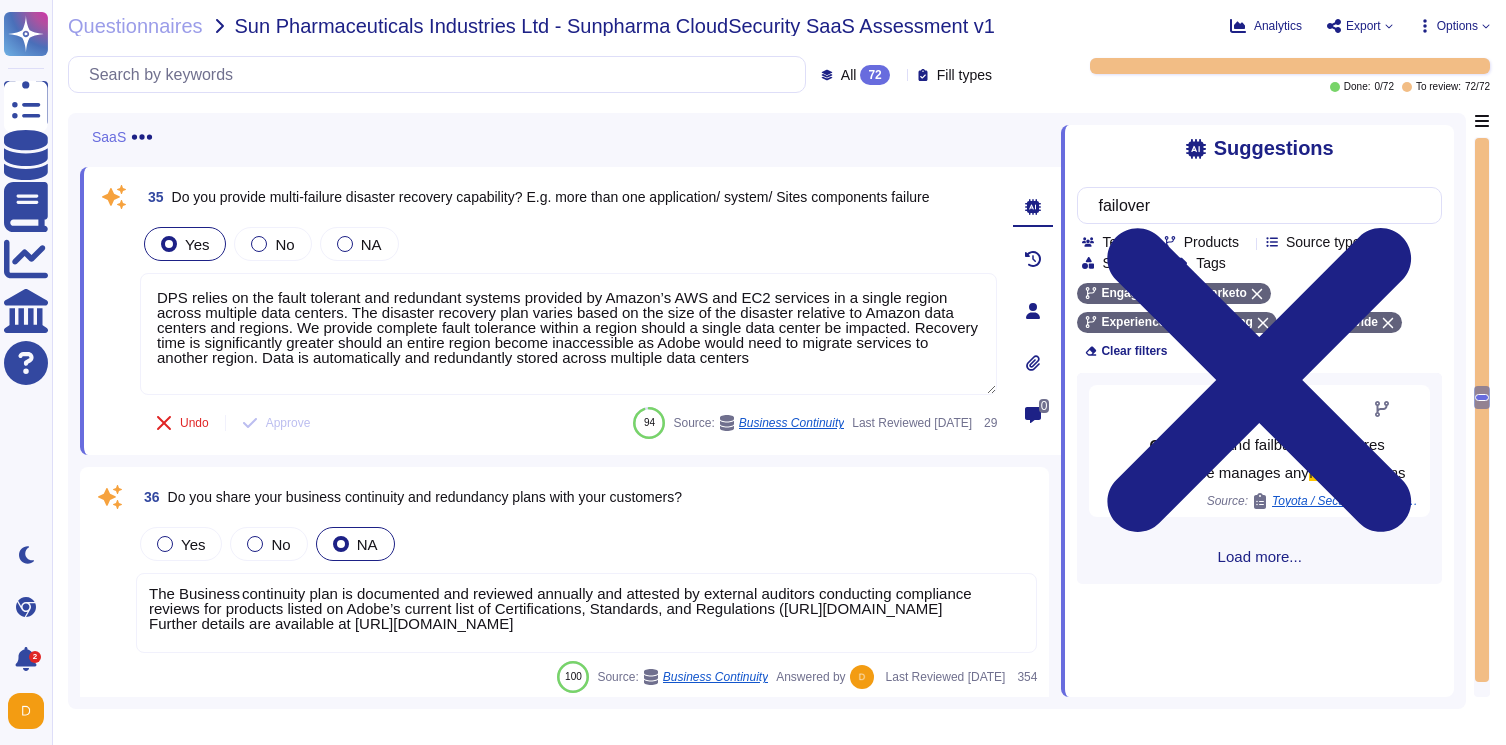 type on "failover" 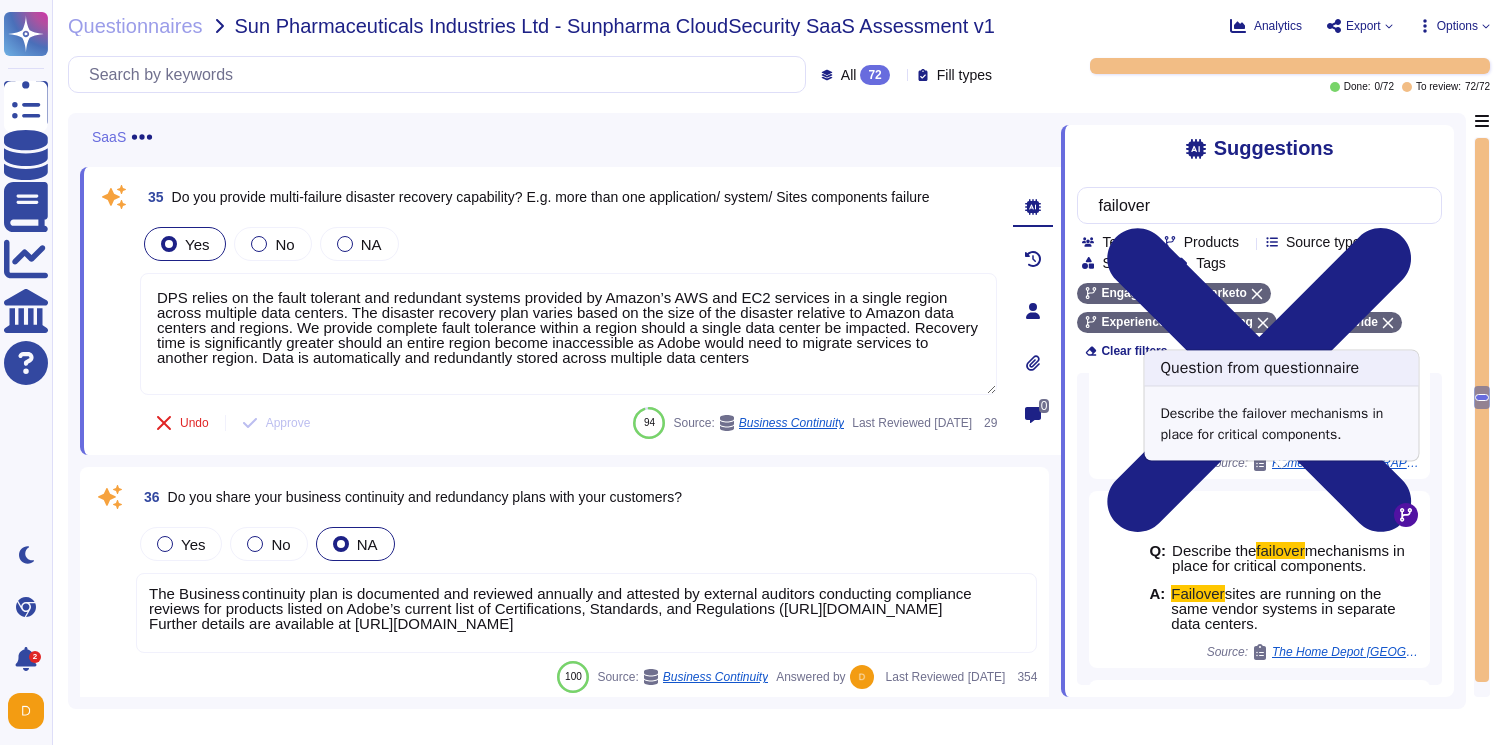 scroll, scrollTop: 229, scrollLeft: 0, axis: vertical 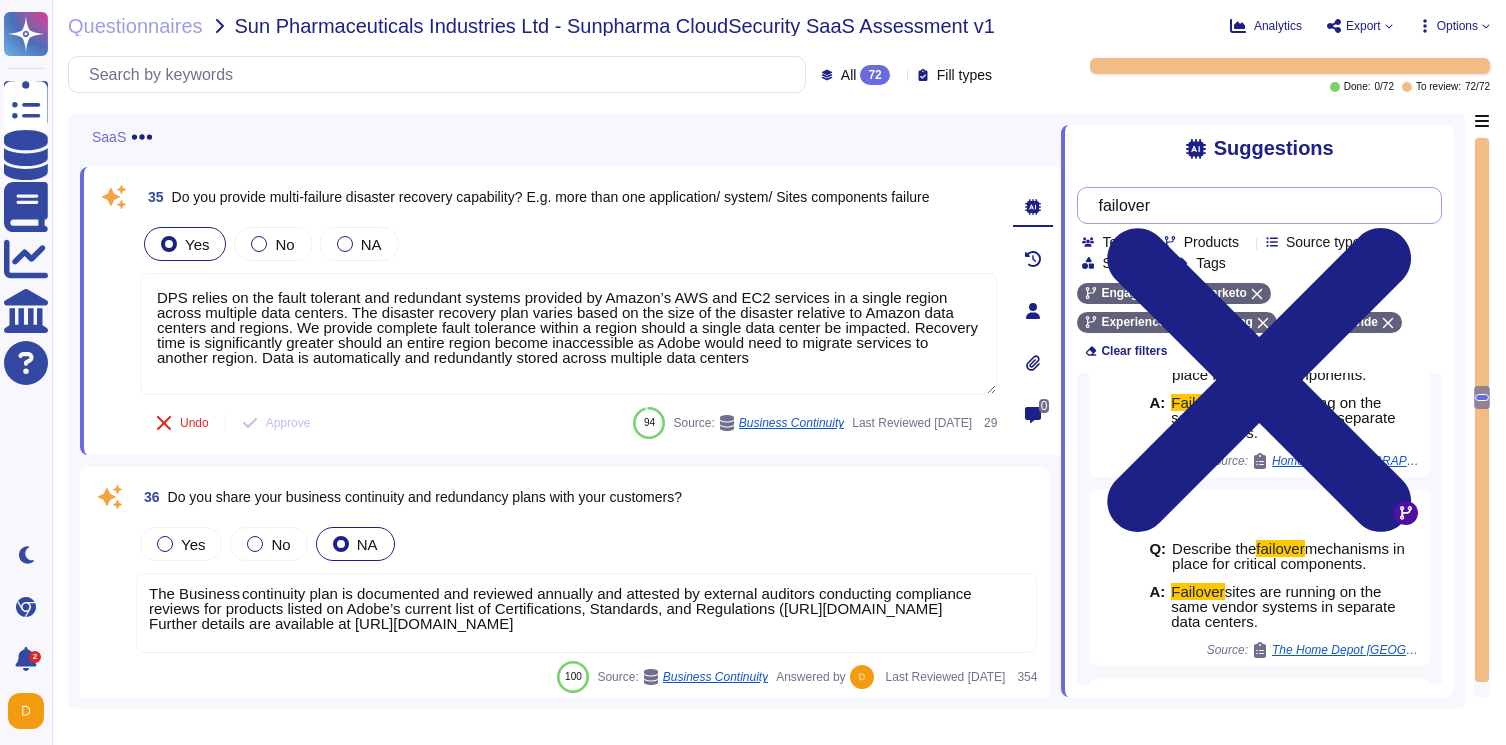 drag, startPoint x: 1218, startPoint y: 204, endPoint x: 1076, endPoint y: 195, distance: 142.28493 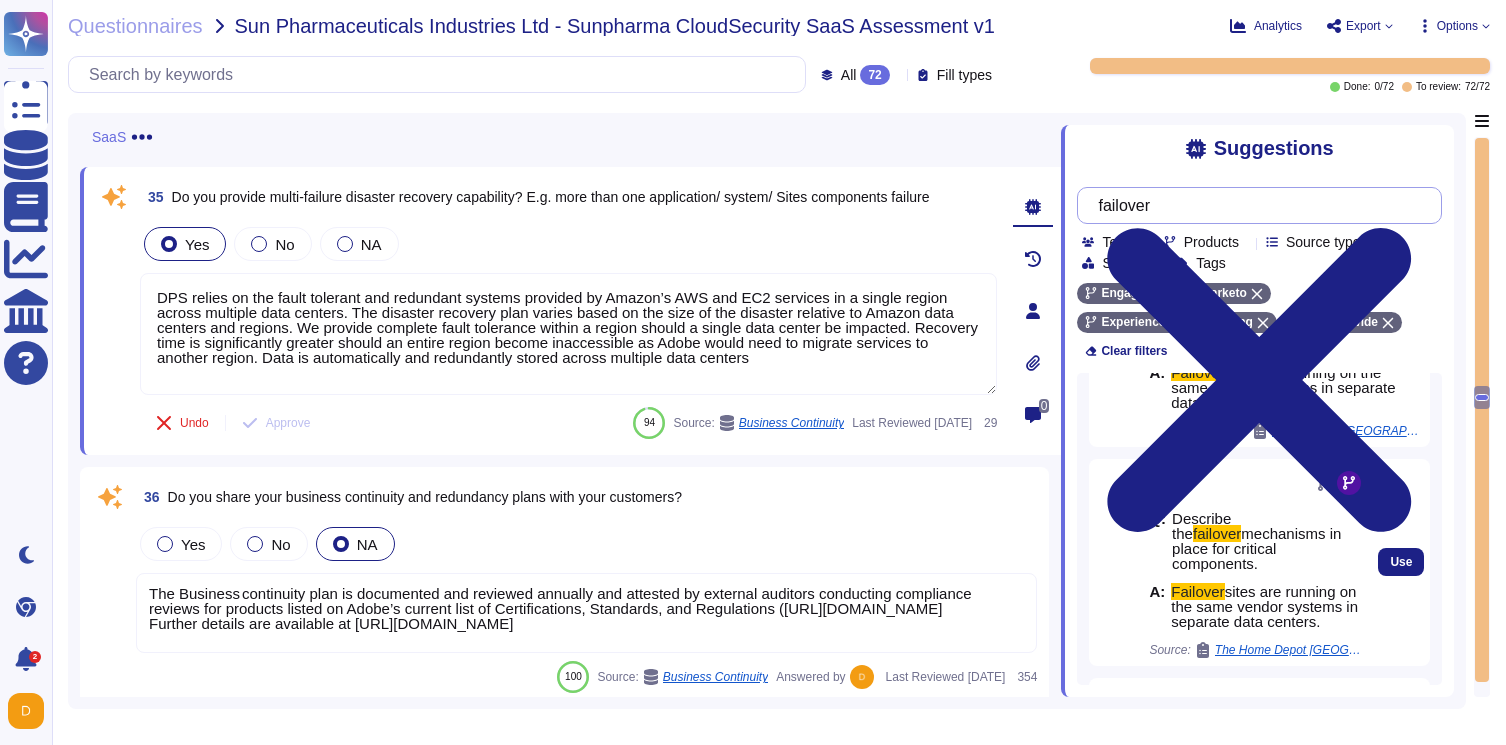 scroll, scrollTop: 263, scrollLeft: 0, axis: vertical 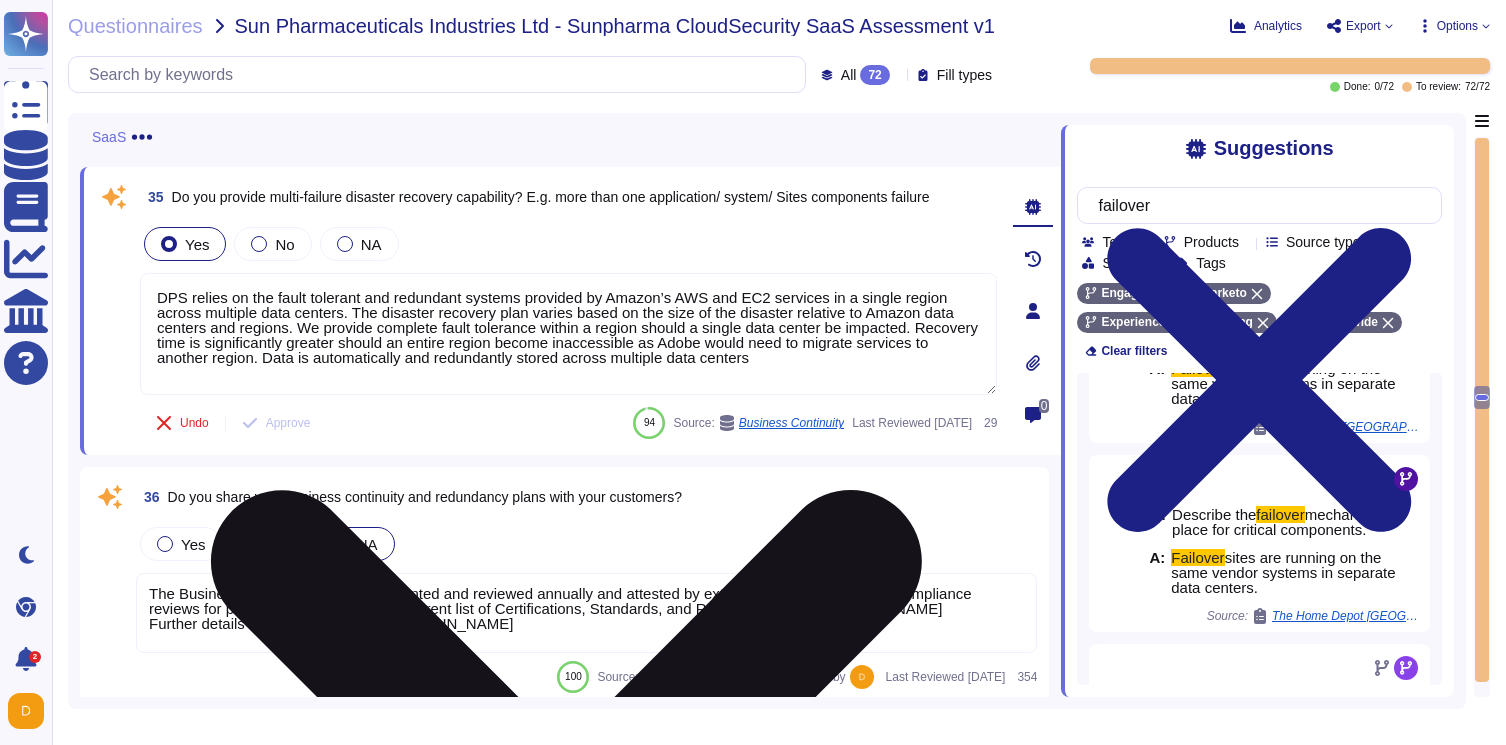 click on "DPS relies on the fault tolerant and redundant systems provided by Amazon’s AWS and EC2 services in a single region across multiple data centers. The disaster recovery plan varies based on the size of the disaster relative to Amazon data centers and regions. We provide complete fault tolerance within a region should a single data center be impacted. Recovery time is significantly greater should an entire region become inaccessible as Adobe would need to migrate services to another region. Data is automatically and redundantly stored across multiple data centers" at bounding box center (568, 334) 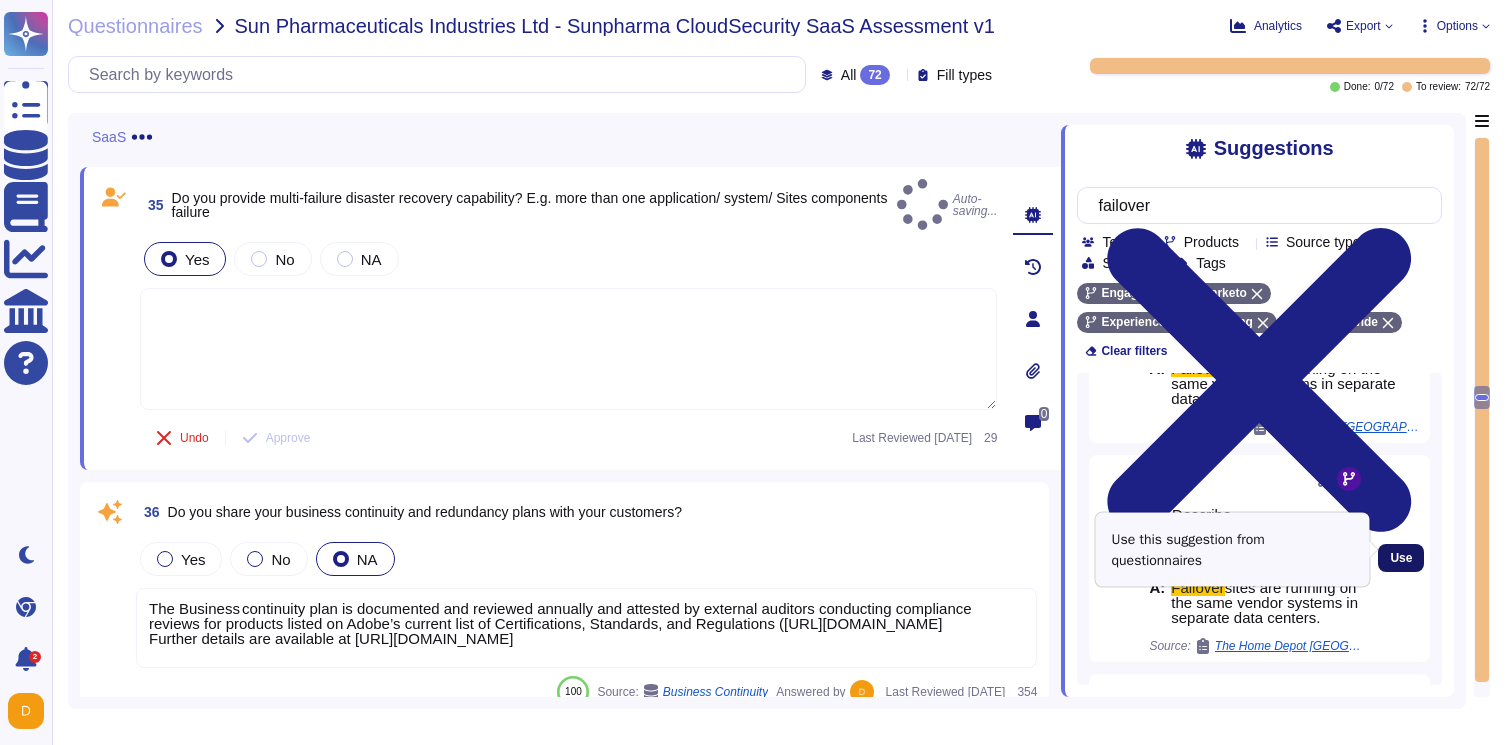 click on "Use" at bounding box center [1401, 558] 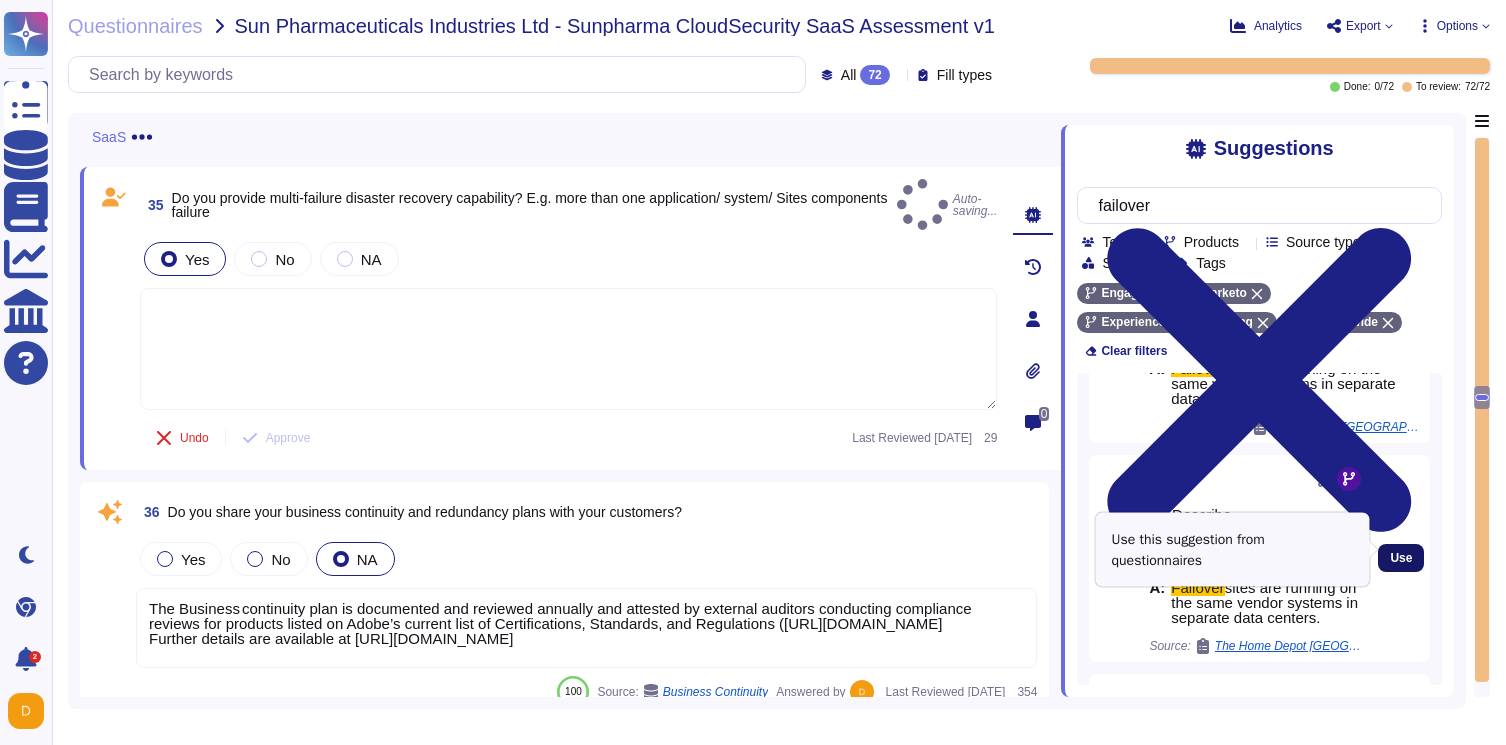 type on "Failover sites are running on the same vendor systems in separate data centers." 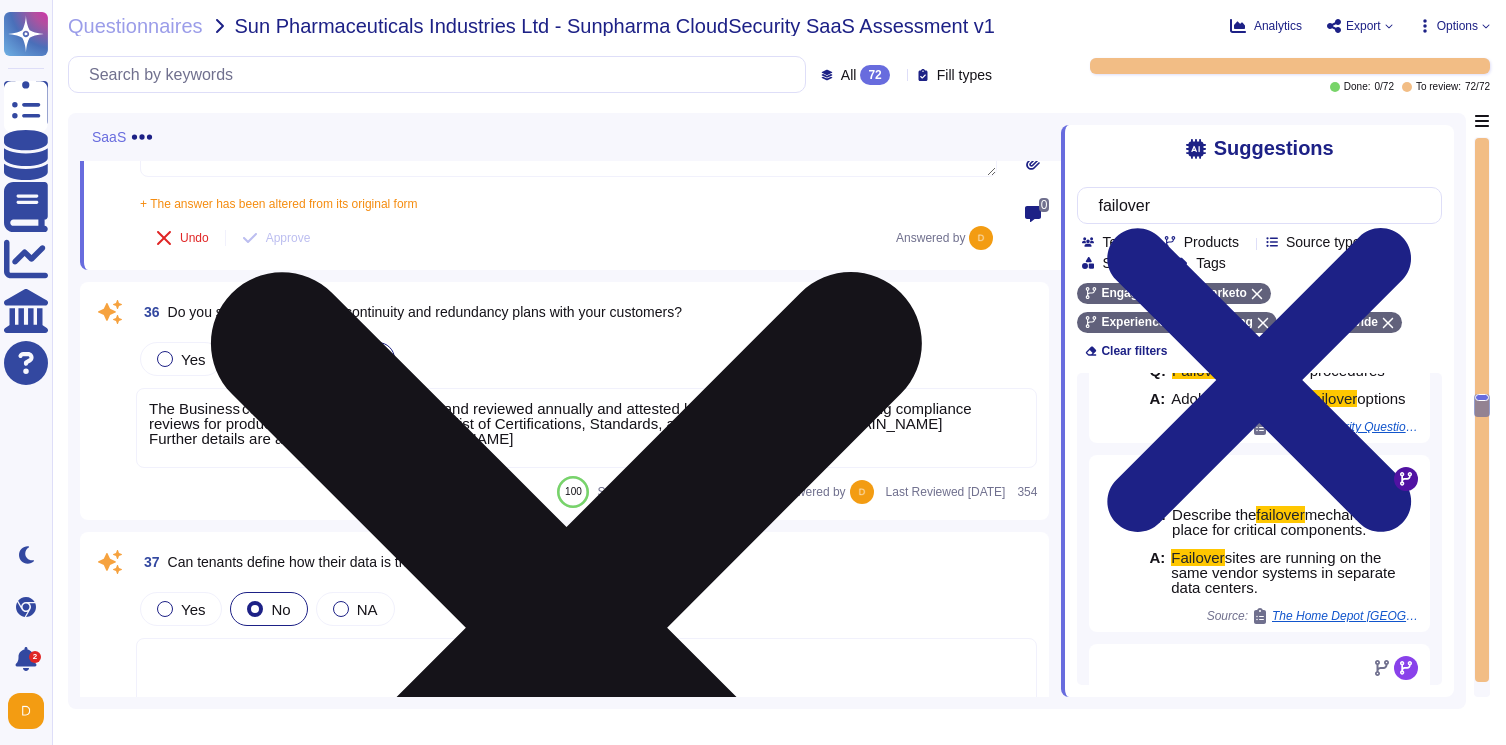 scroll, scrollTop: 9955, scrollLeft: 4, axis: both 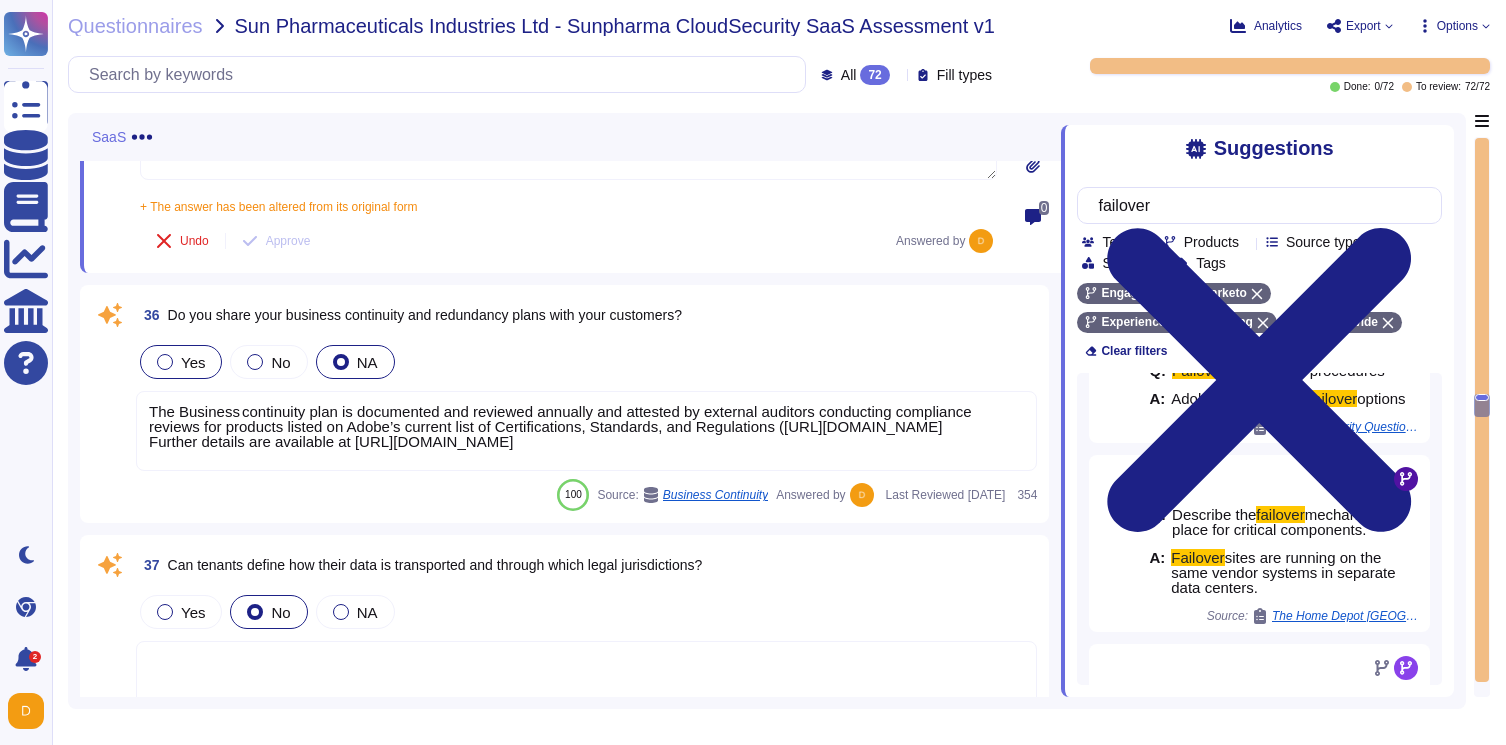 click on "Yes" at bounding box center (181, 362) 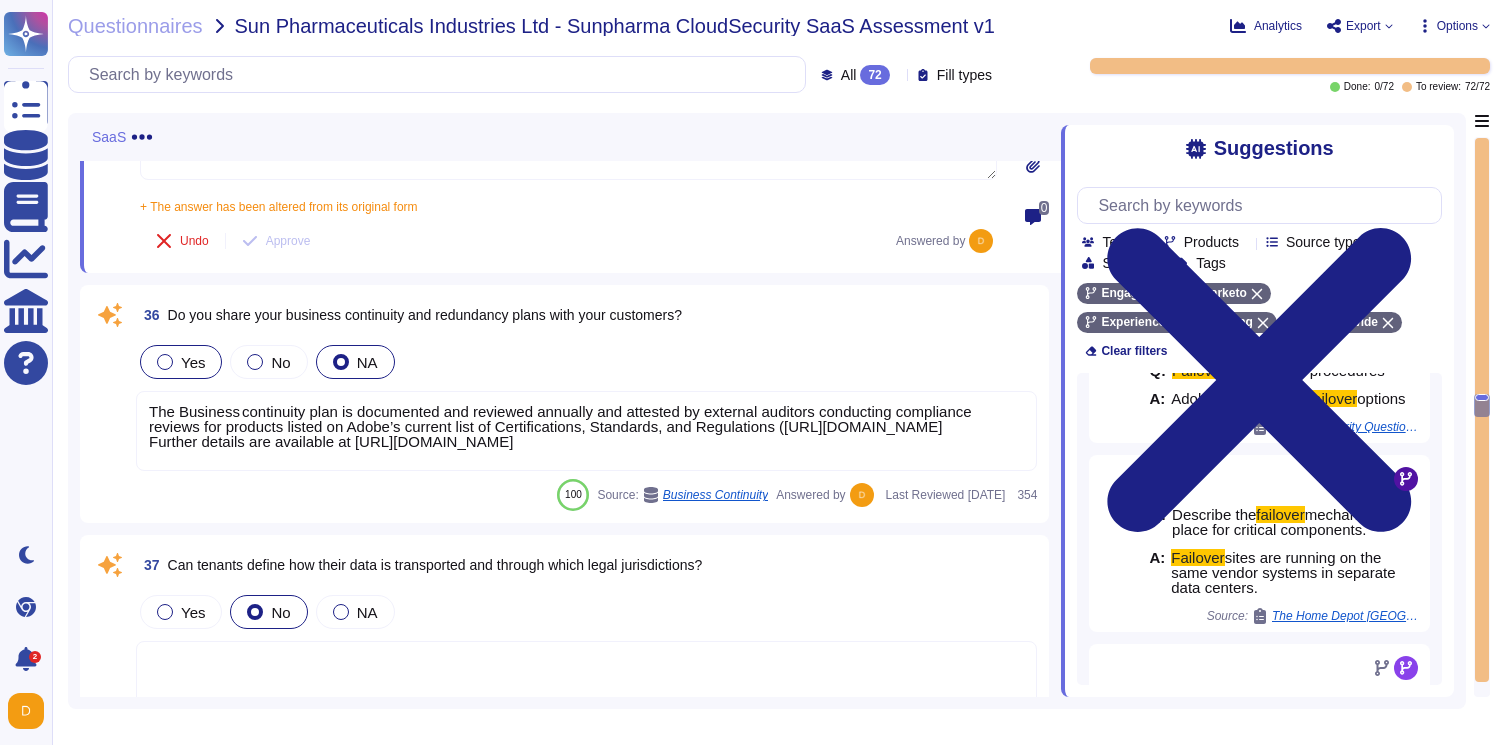 scroll, scrollTop: 0, scrollLeft: 0, axis: both 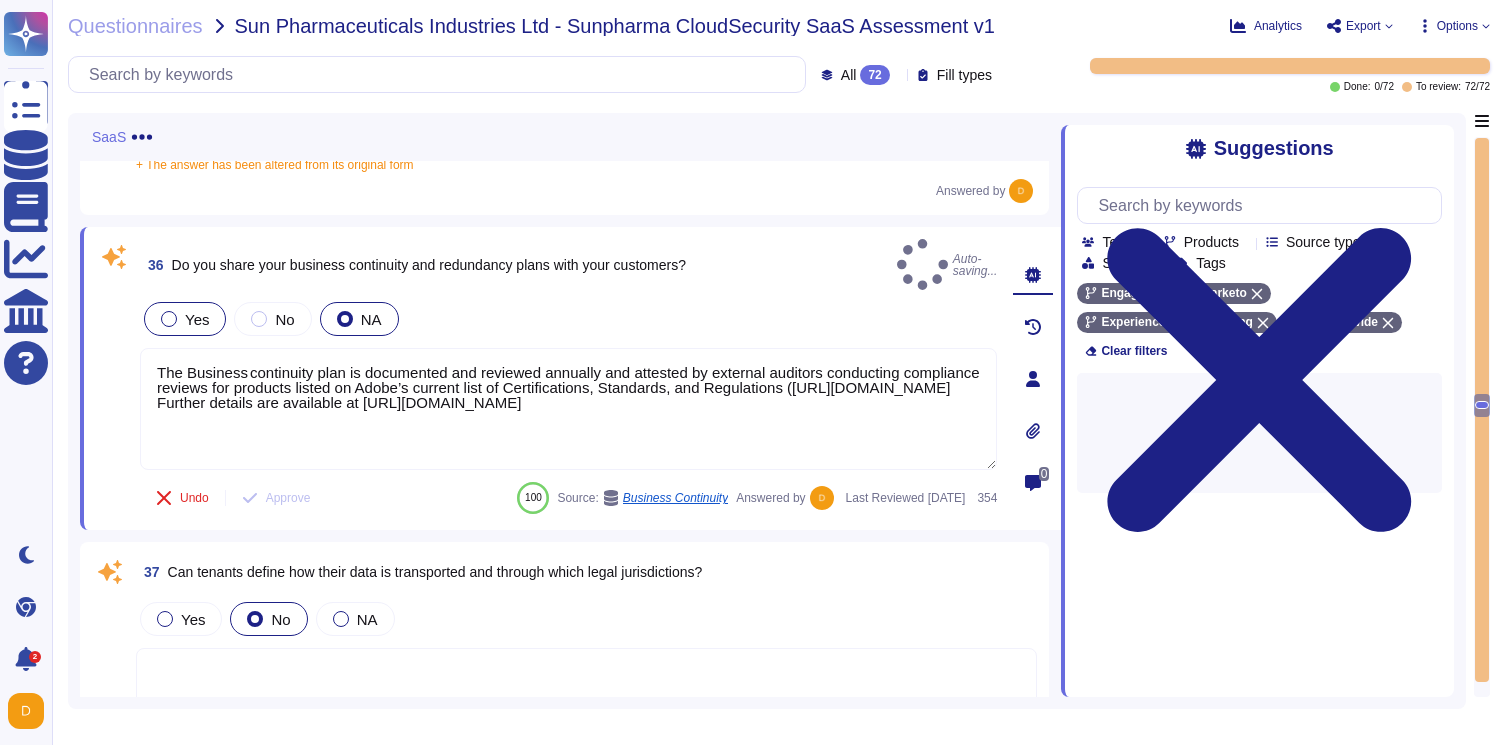 type on "The Business continuity plan is documented and reviewed annually and attested by external auditors conducting compliance reviews for products listed on Adobe’s current list of Certifications, Standards, and Regulations ([URL][DOMAIN_NAME]
Further details are available at [URL][DOMAIN_NAME]" 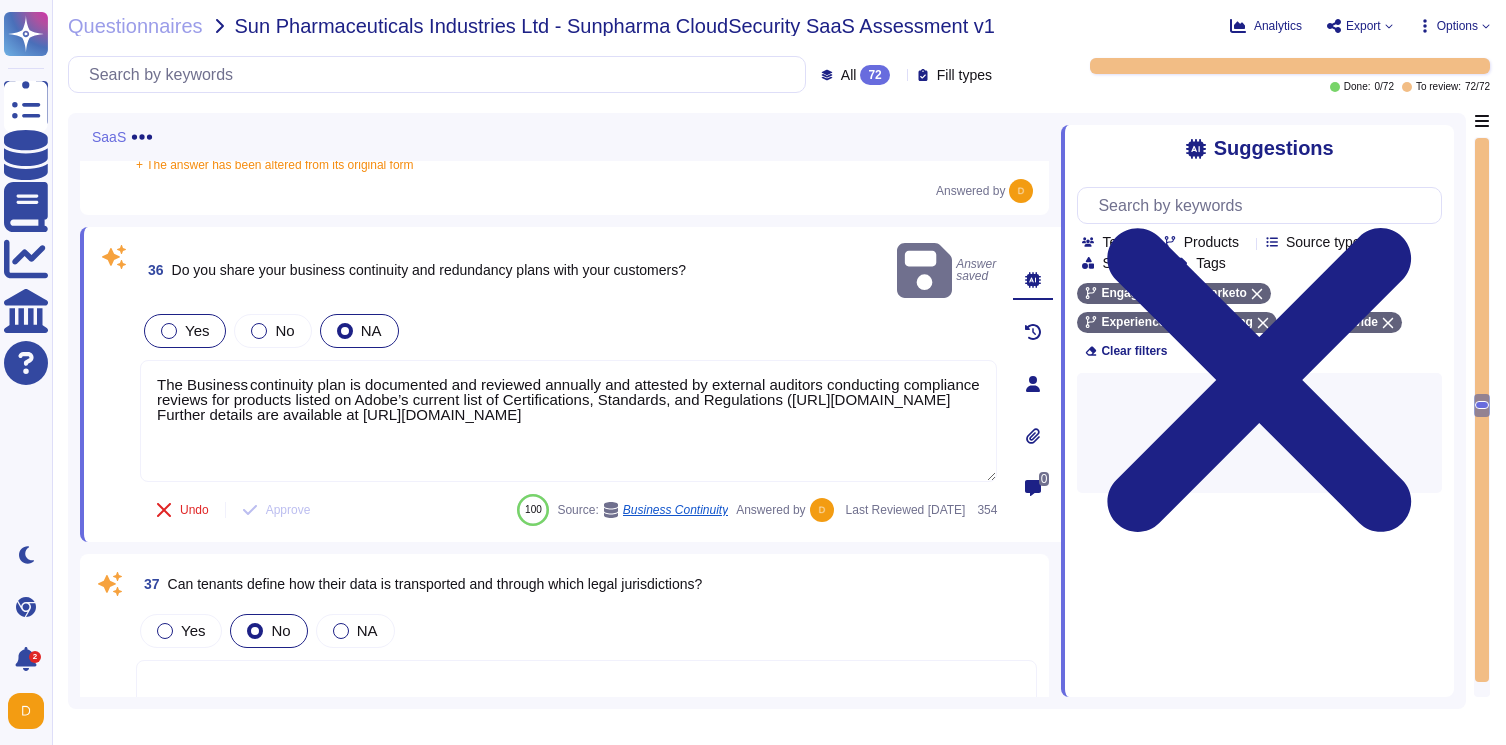 click on "Yes" at bounding box center (185, 331) 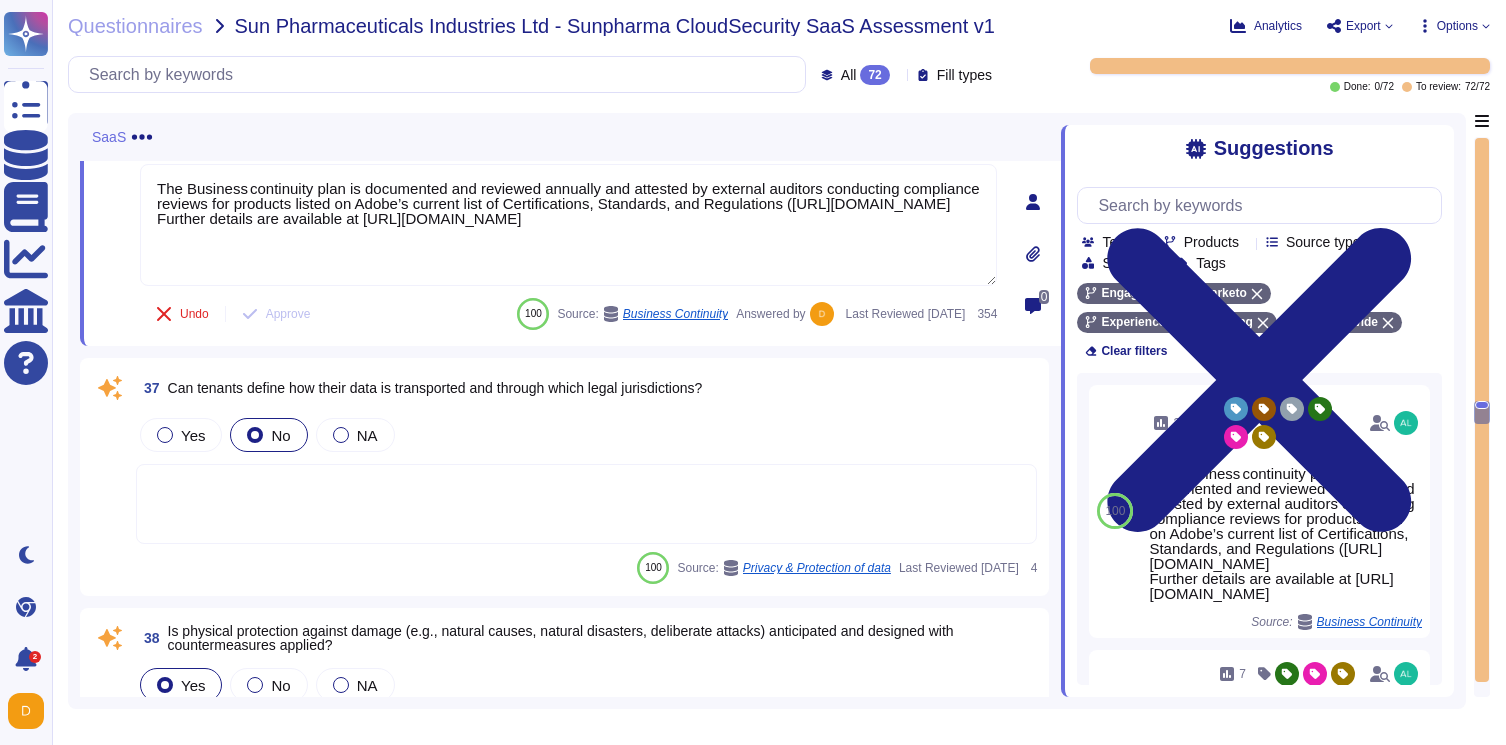 scroll, scrollTop: 10144, scrollLeft: 0, axis: vertical 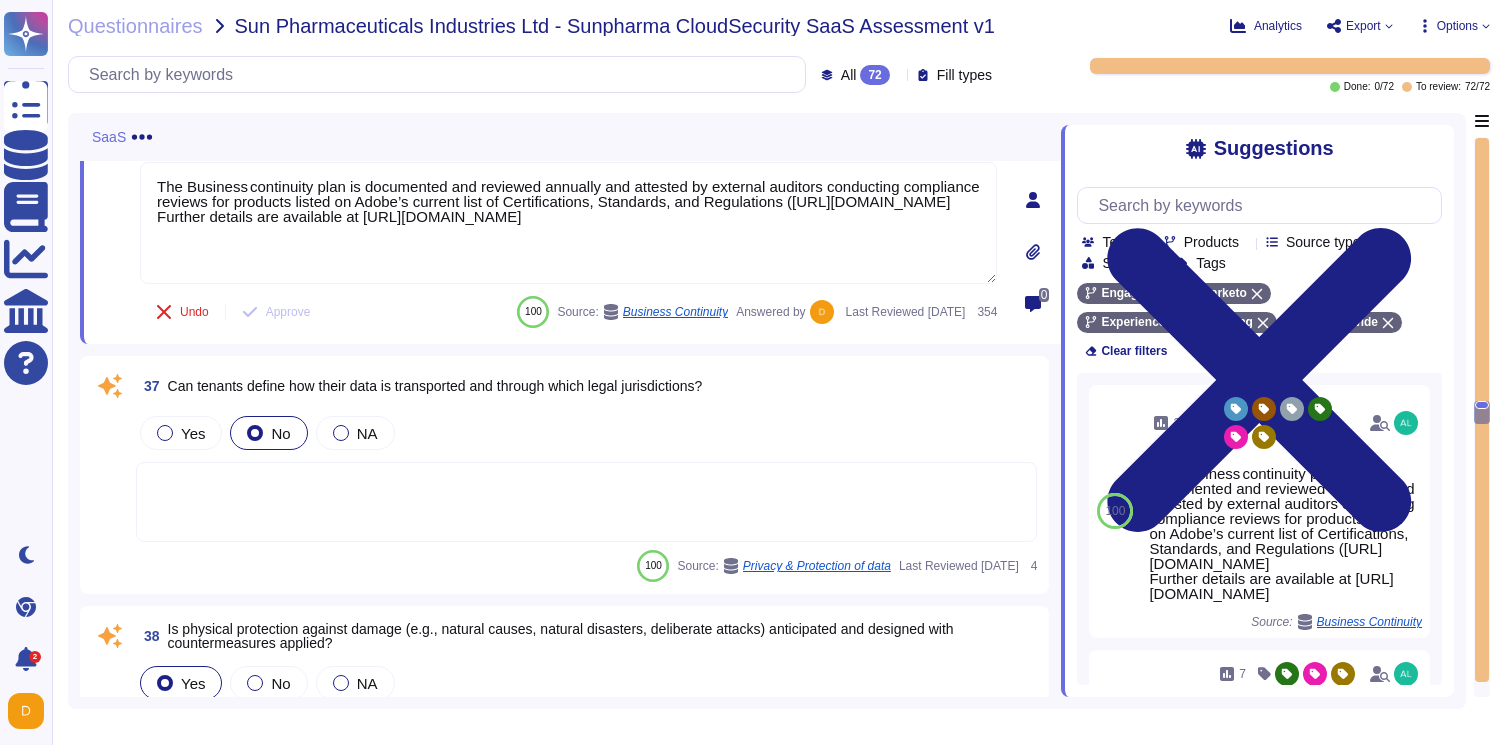 click at bounding box center (586, 502) 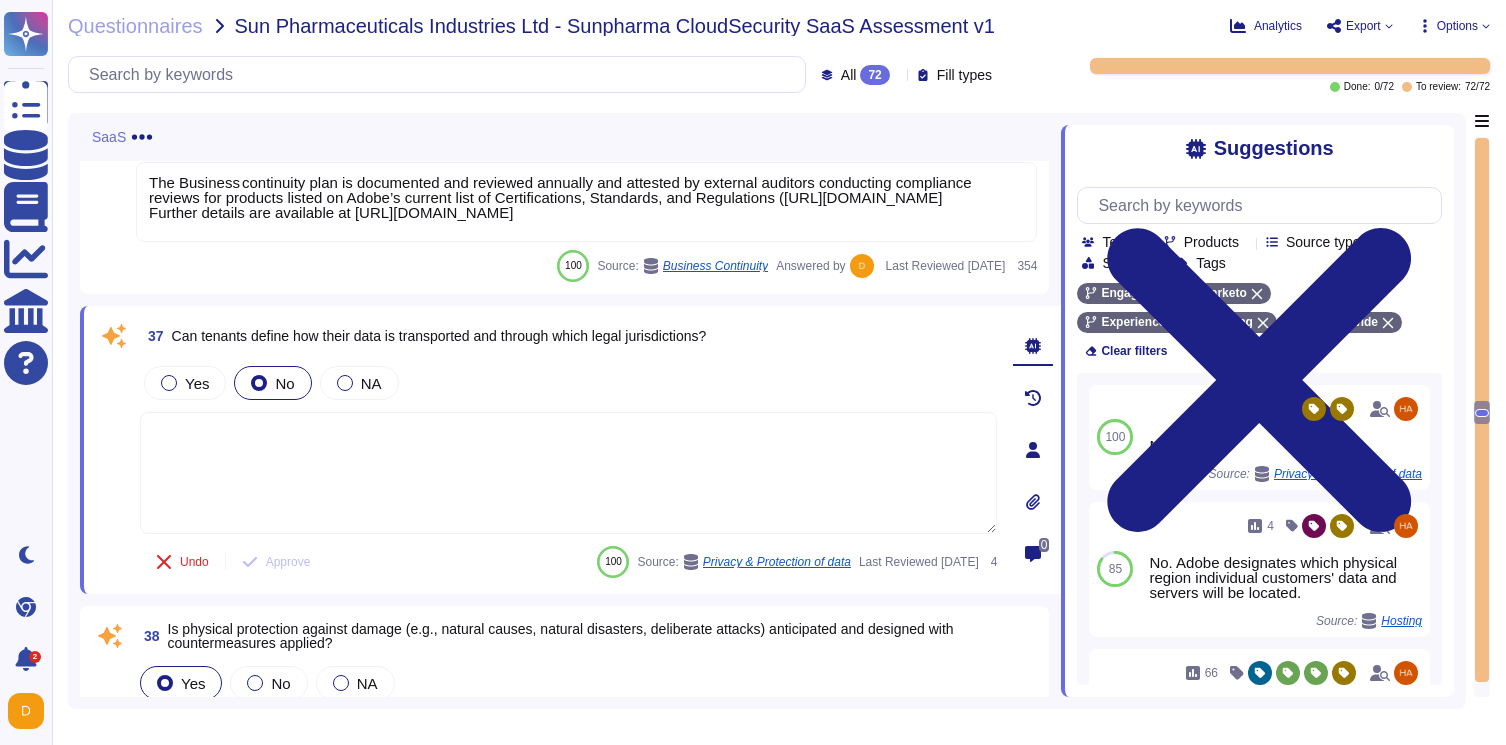 click at bounding box center (568, 473) 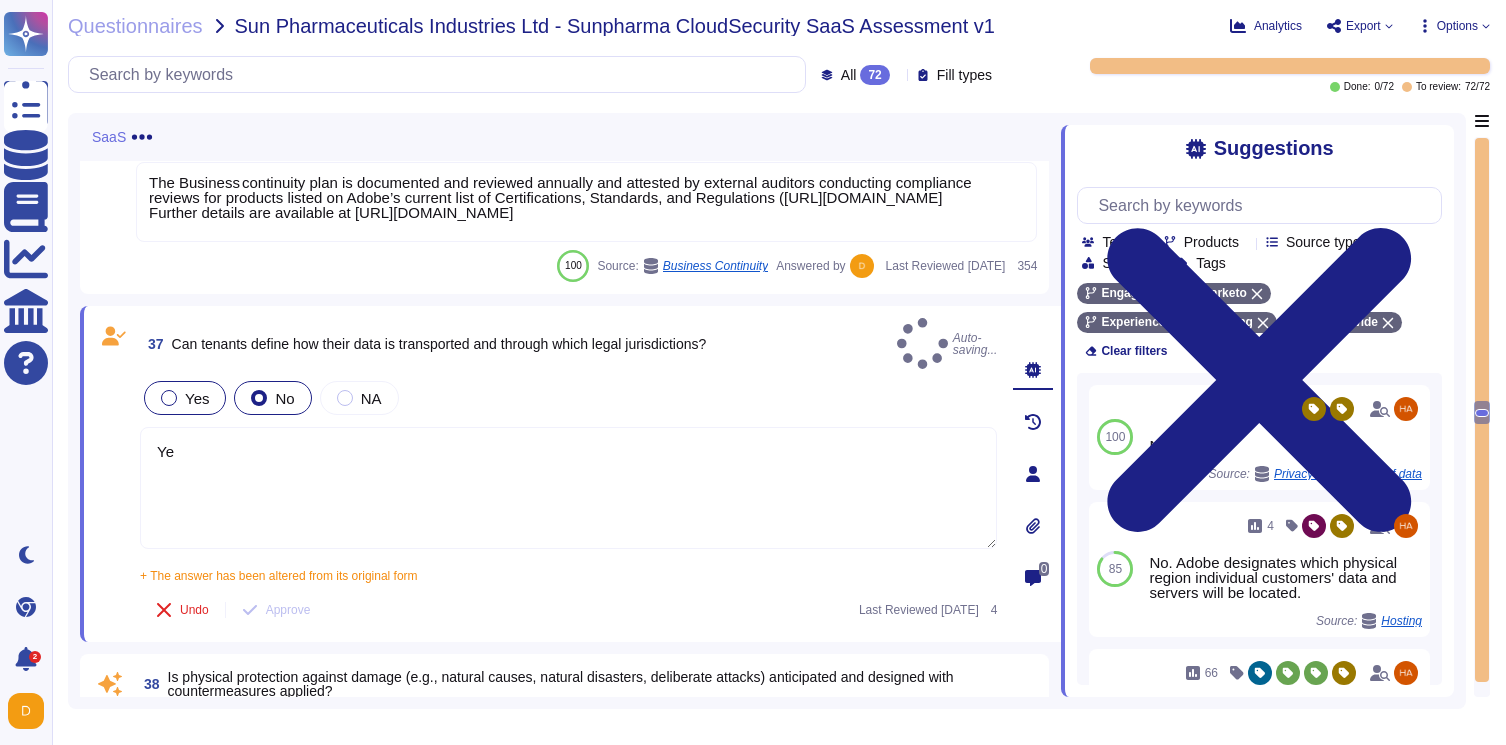 click on "Yes" at bounding box center [185, 398] 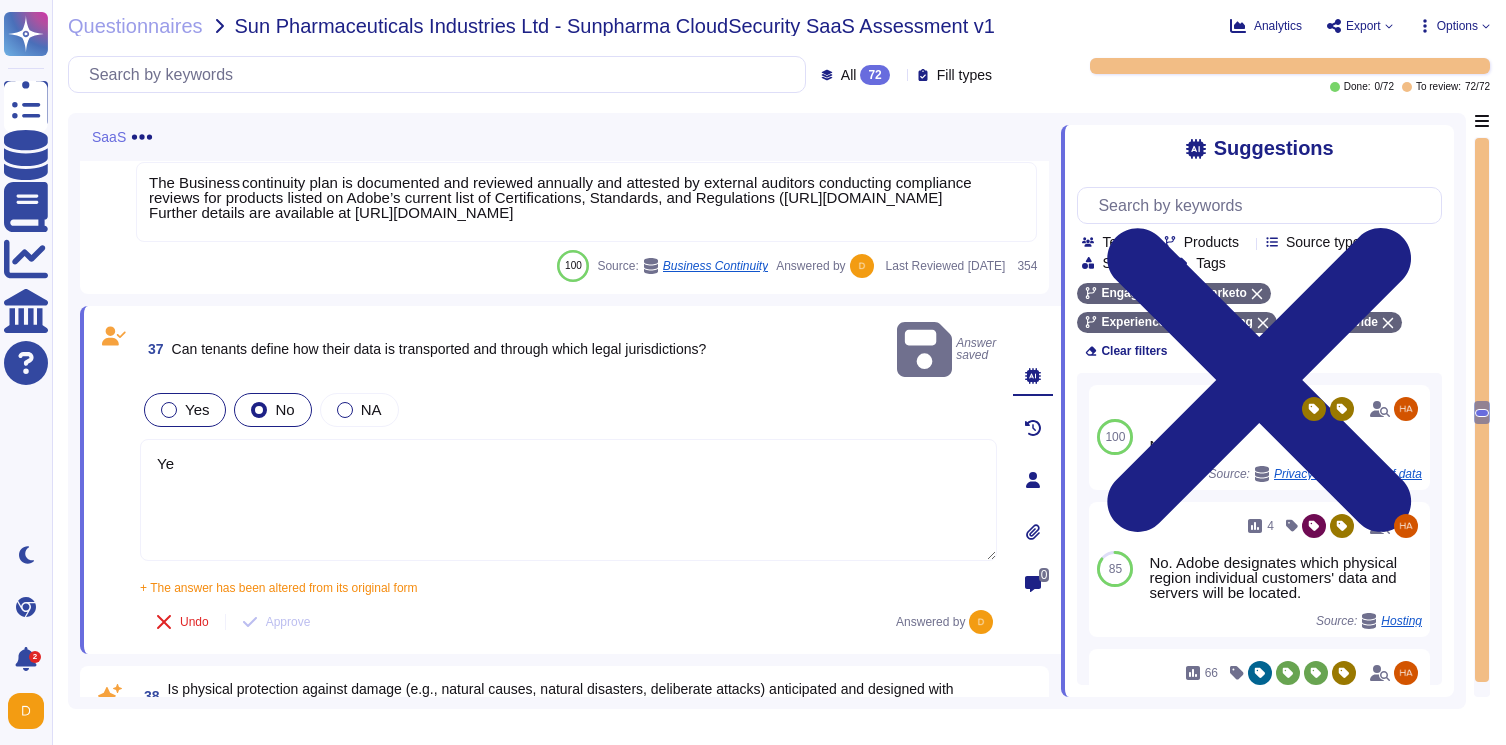 click at bounding box center (169, 410) 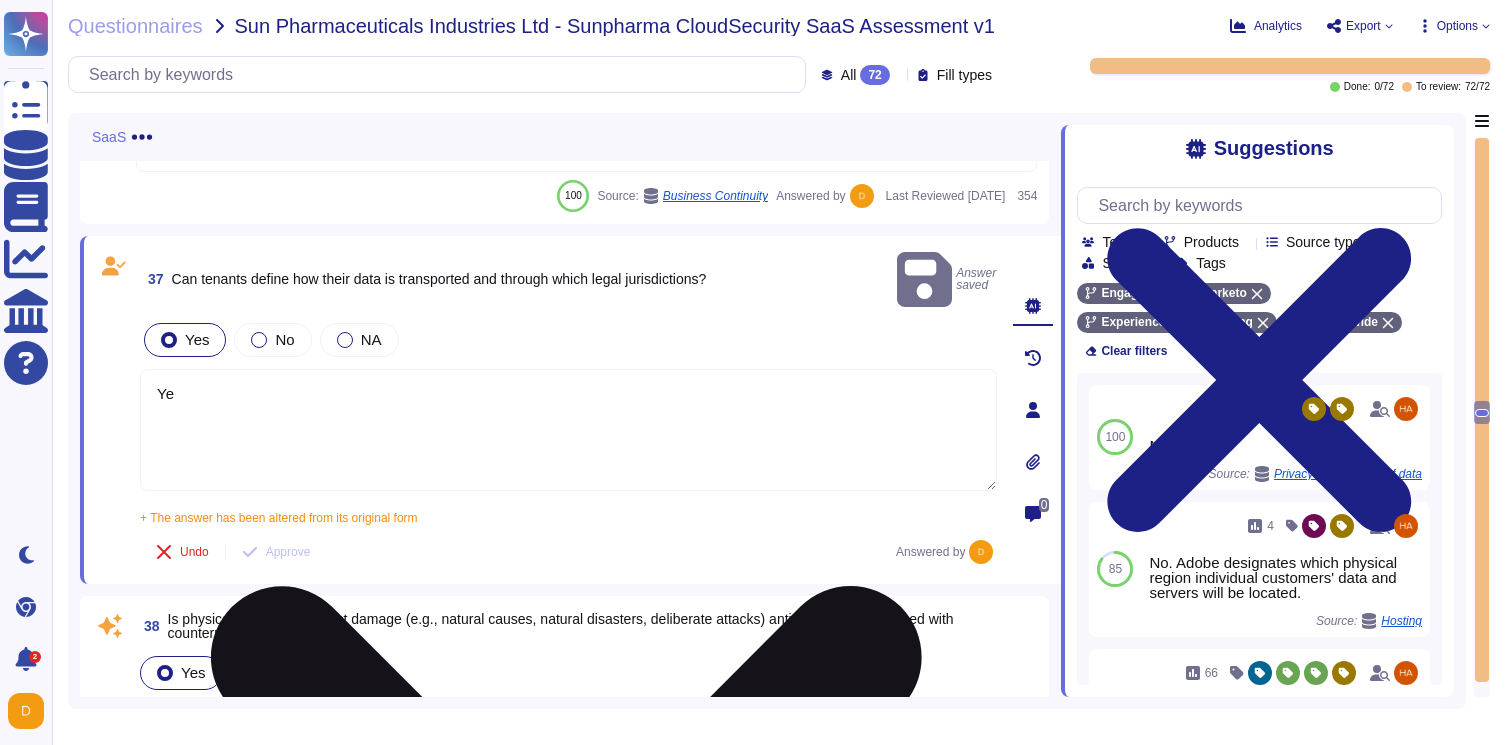 scroll, scrollTop: 10215, scrollLeft: 0, axis: vertical 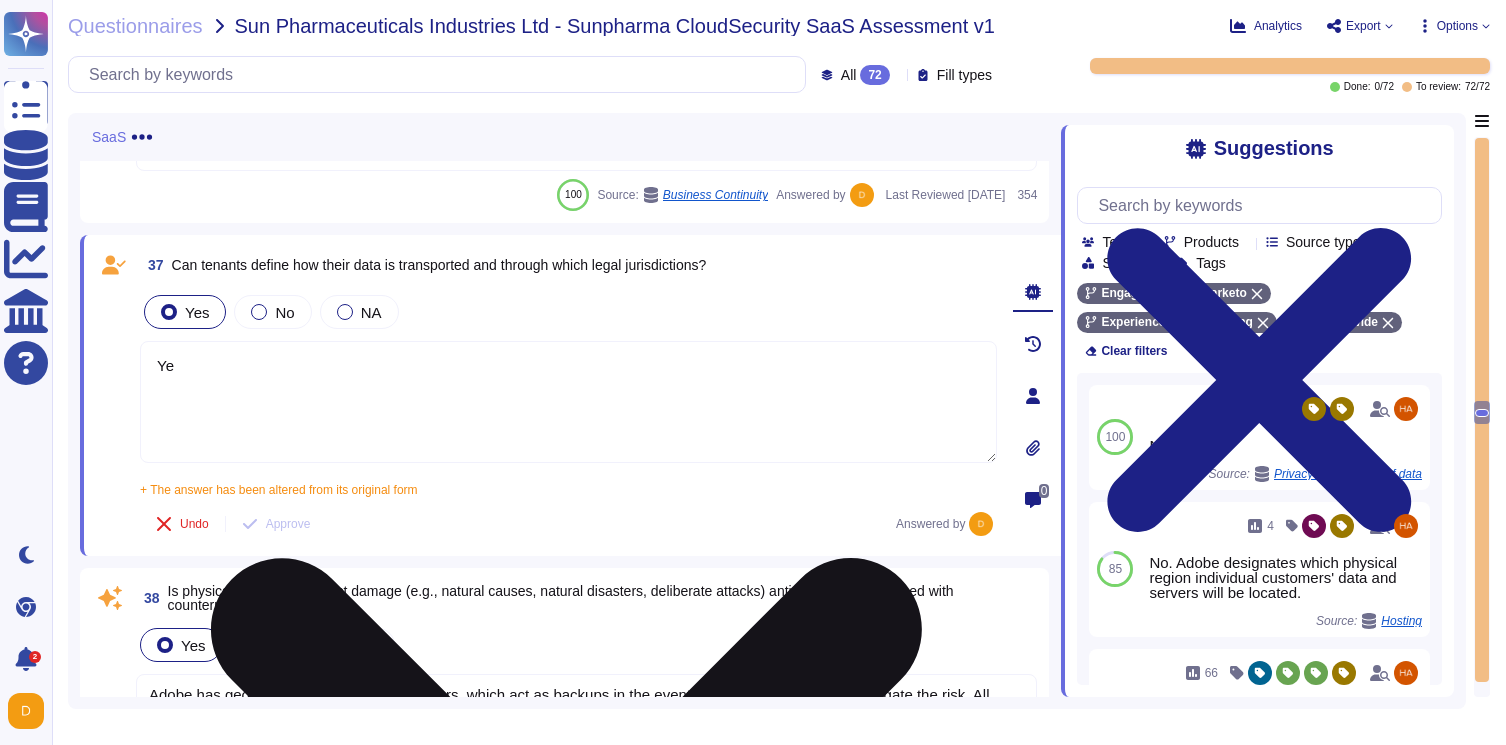 click on "Ye" at bounding box center (568, 402) 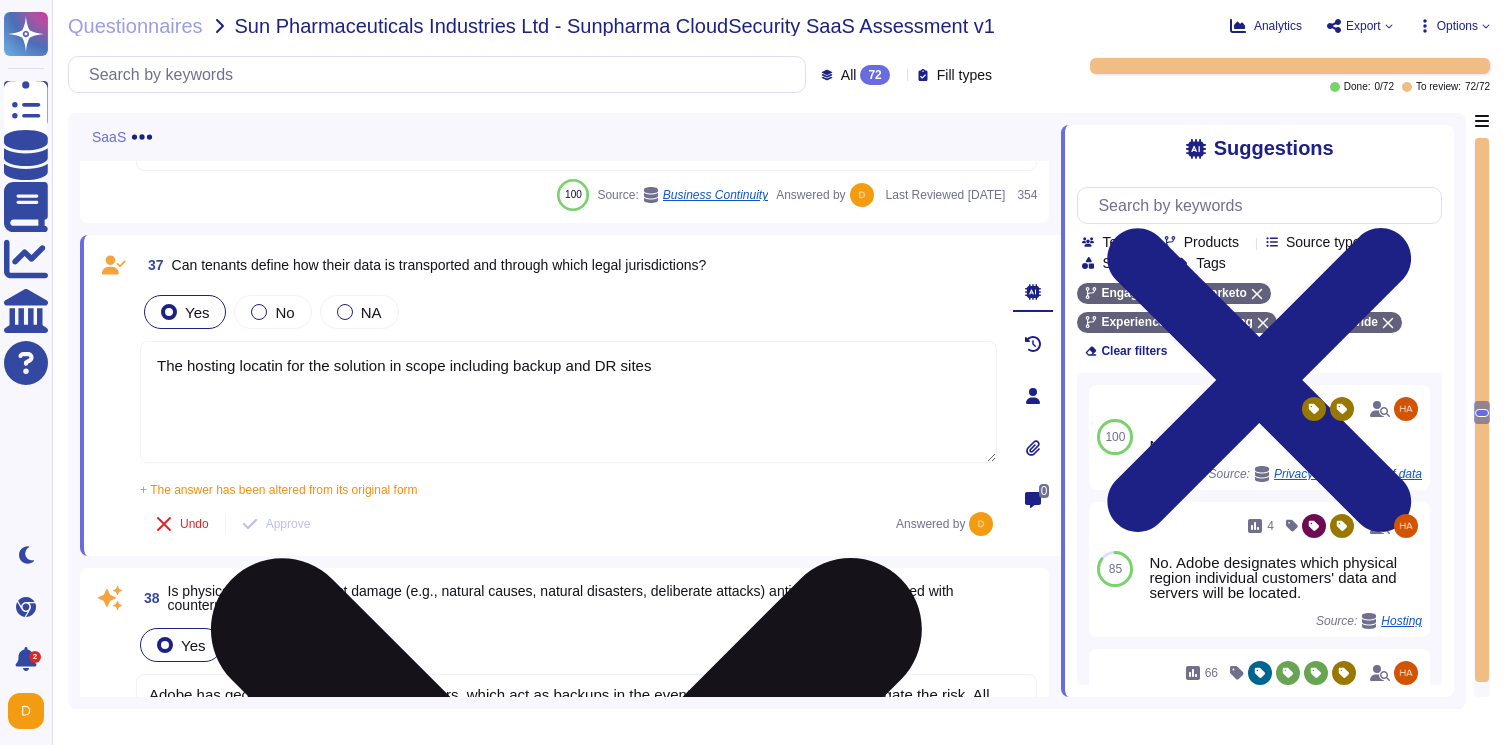 click on "The hosting locatin for the solution in scope including backup and DR sites" at bounding box center [568, 402] 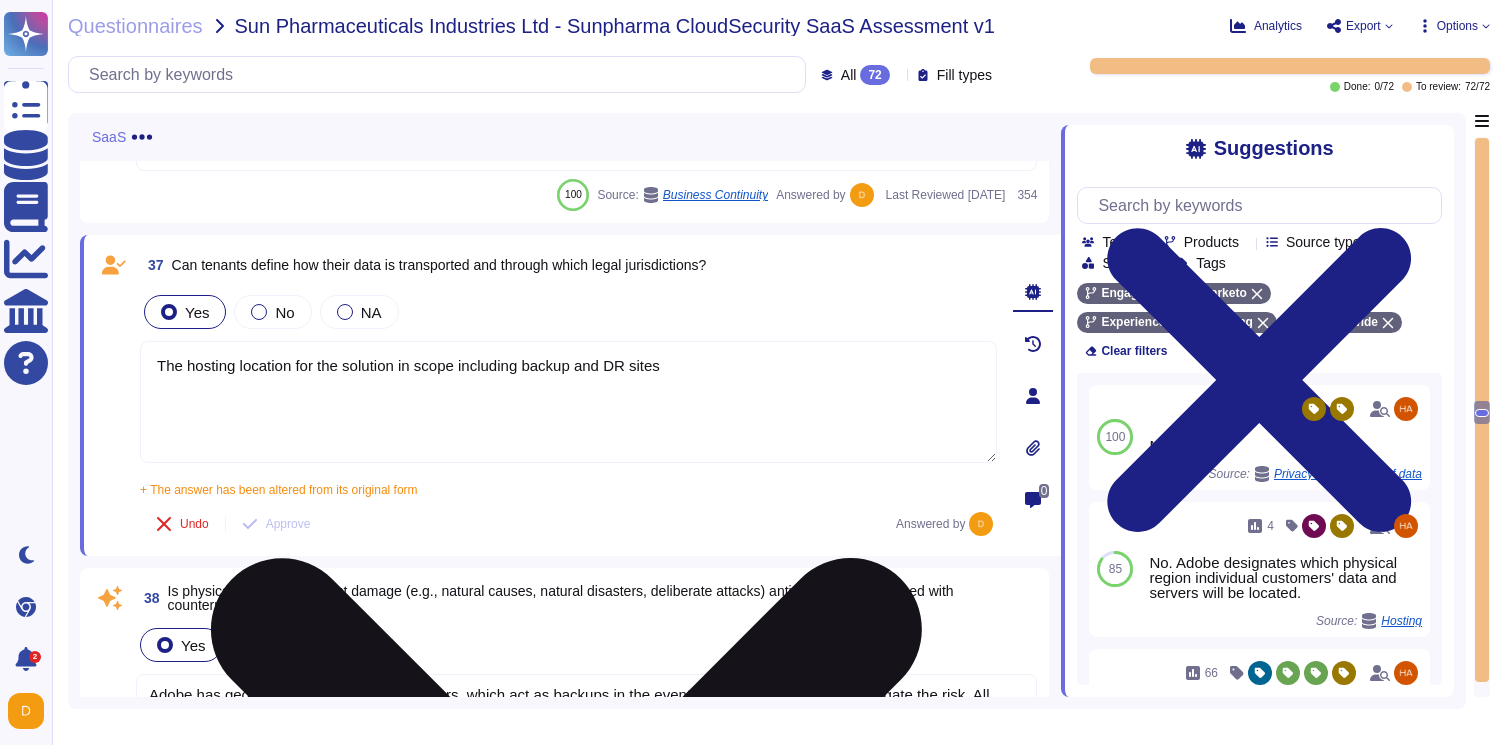 click on "The hosting location for the solution in scope including backup and DR sites" at bounding box center (568, 402) 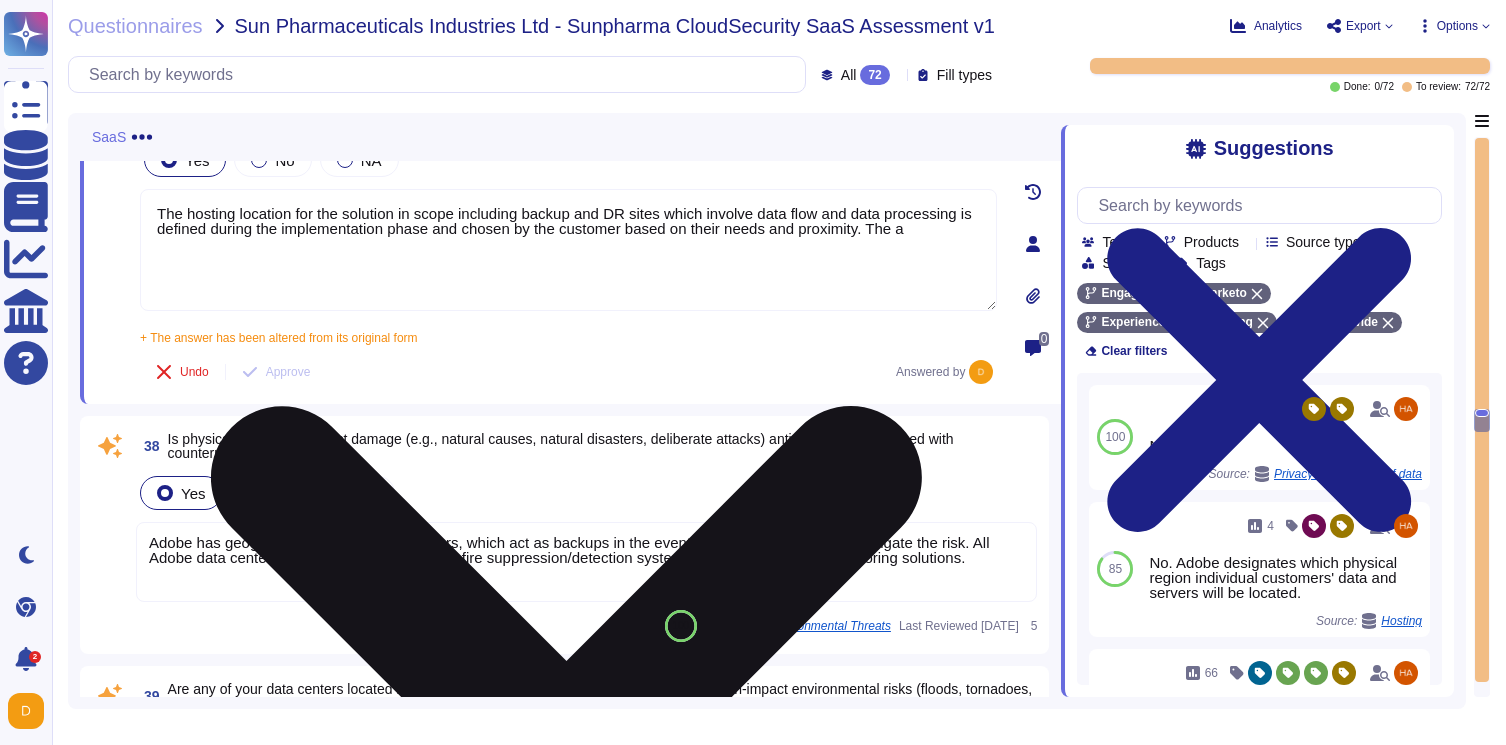 scroll, scrollTop: 10333, scrollLeft: 0, axis: vertical 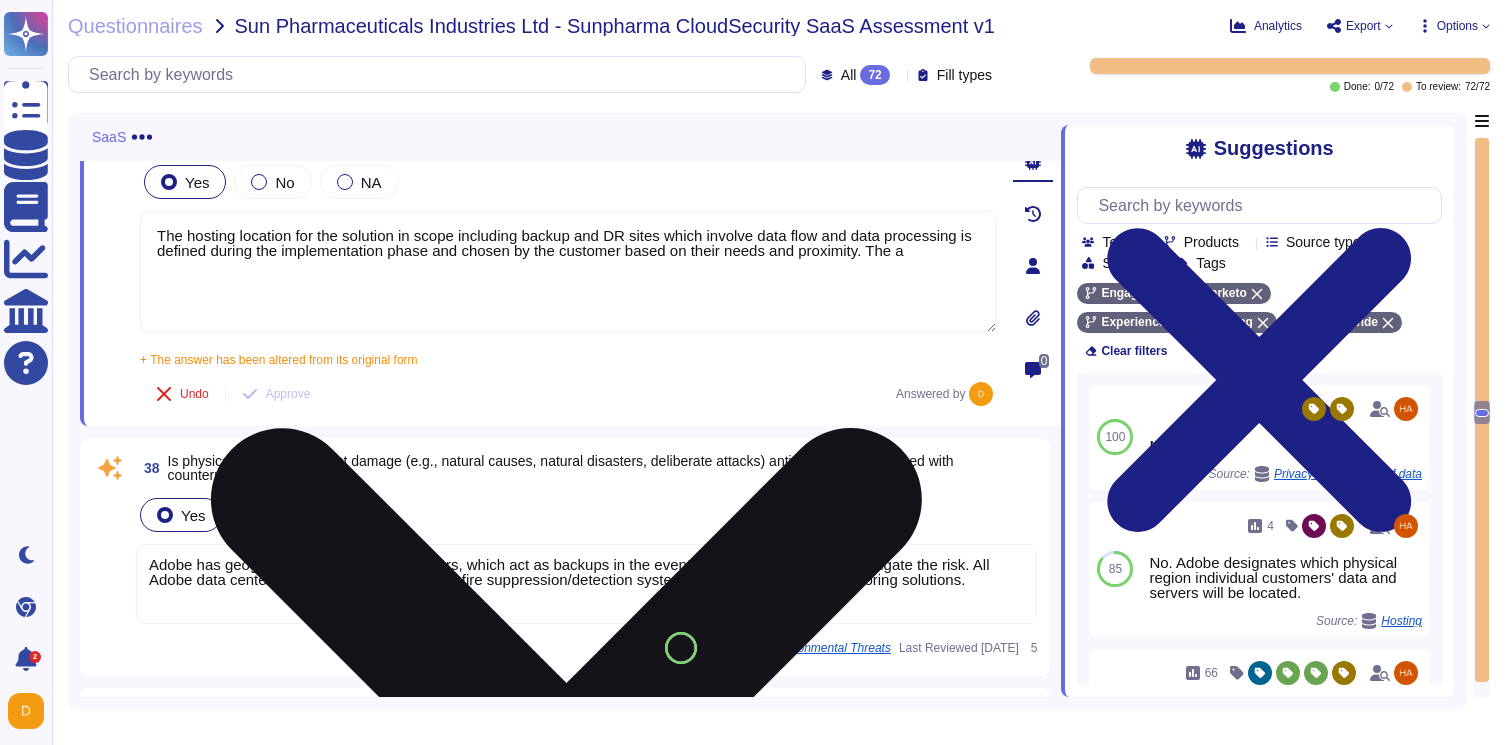 click on "The hosting location for the solution in scope including backup and DR sites which involve data flow and data processing is defined during the implementation phase and chosen by the customer based on their needs and proximity. The a" at bounding box center (568, 272) 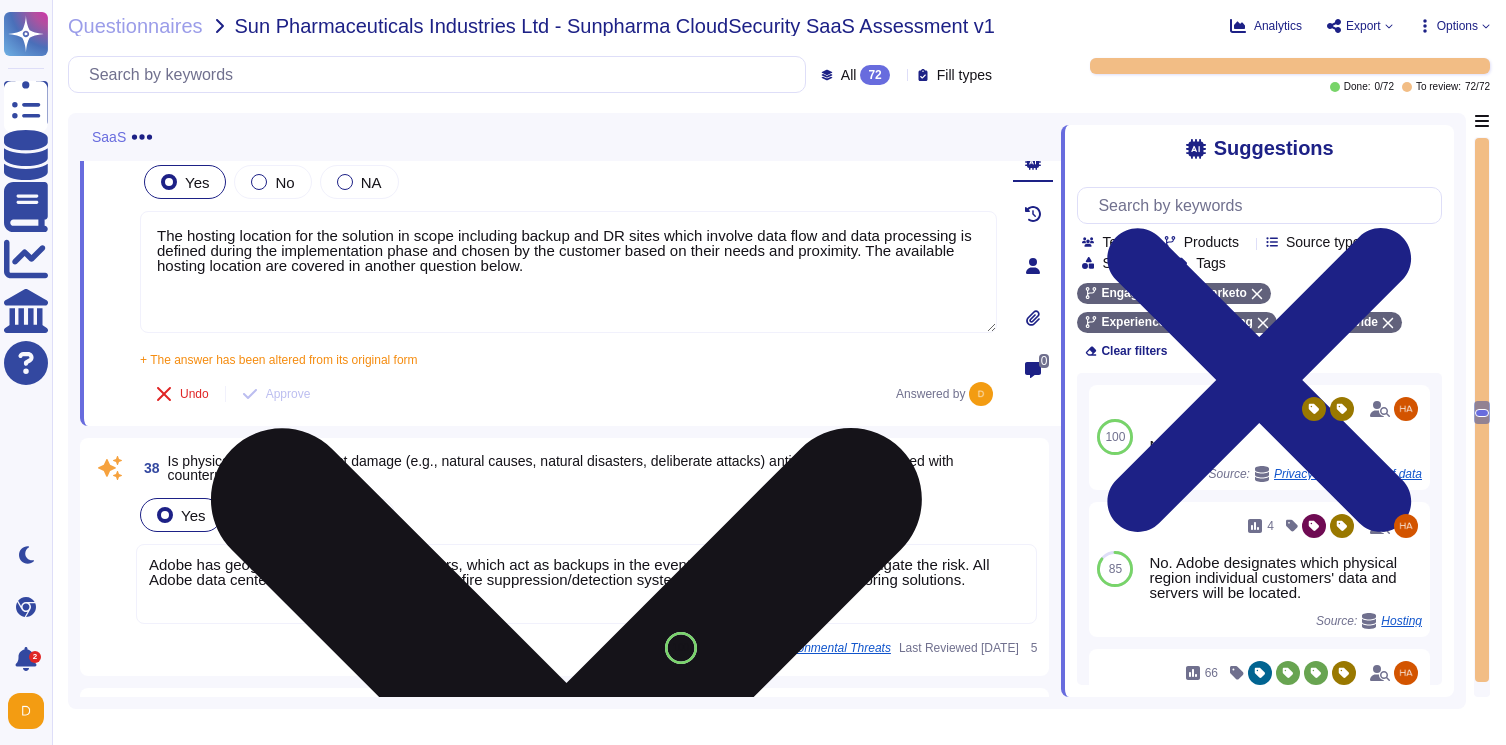 click on "The hosting location for the solution in scope including backup and DR sites which involve data flow and data processing is defined during the implementation phase and chosen by the customer based on their needs and proximity. The available hosting location are covered in another question below." at bounding box center [568, 272] 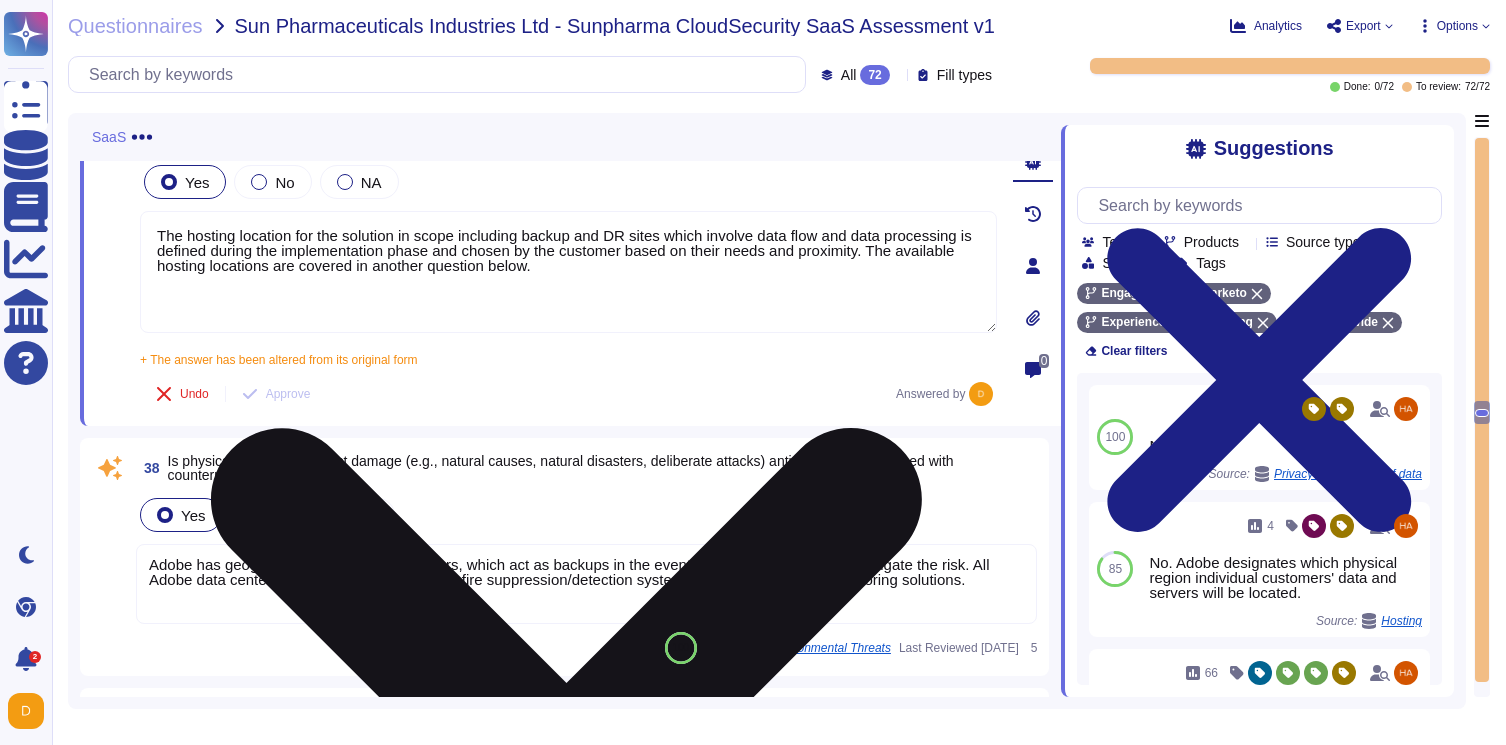 click on "The hosting location for the solution in scope including backup and DR sites which involve data flow and data processing is defined during the implementation phase and chosen by the customer based on their needs and proximity. The available hosting locations are covered in another question below." at bounding box center [568, 272] 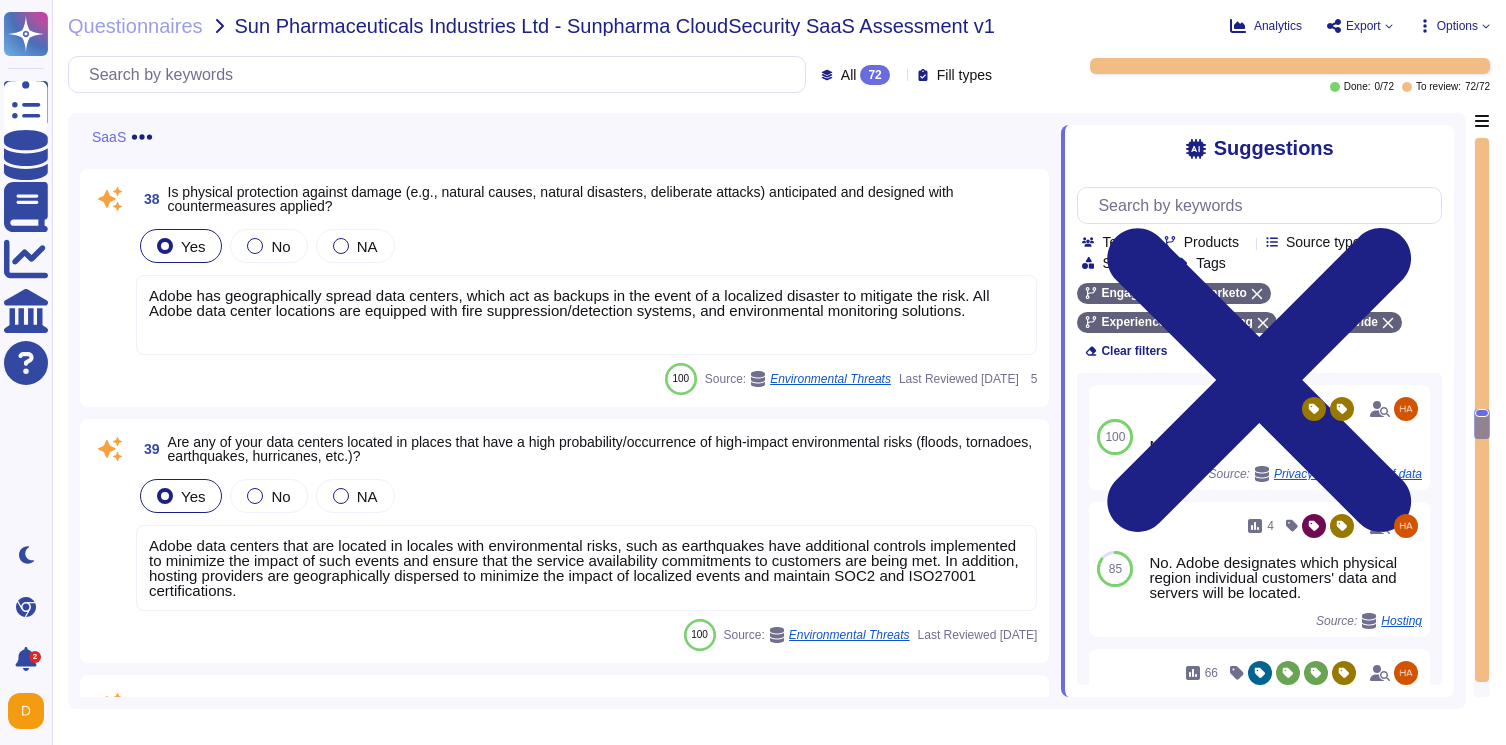 scroll, scrollTop: 10618, scrollLeft: 0, axis: vertical 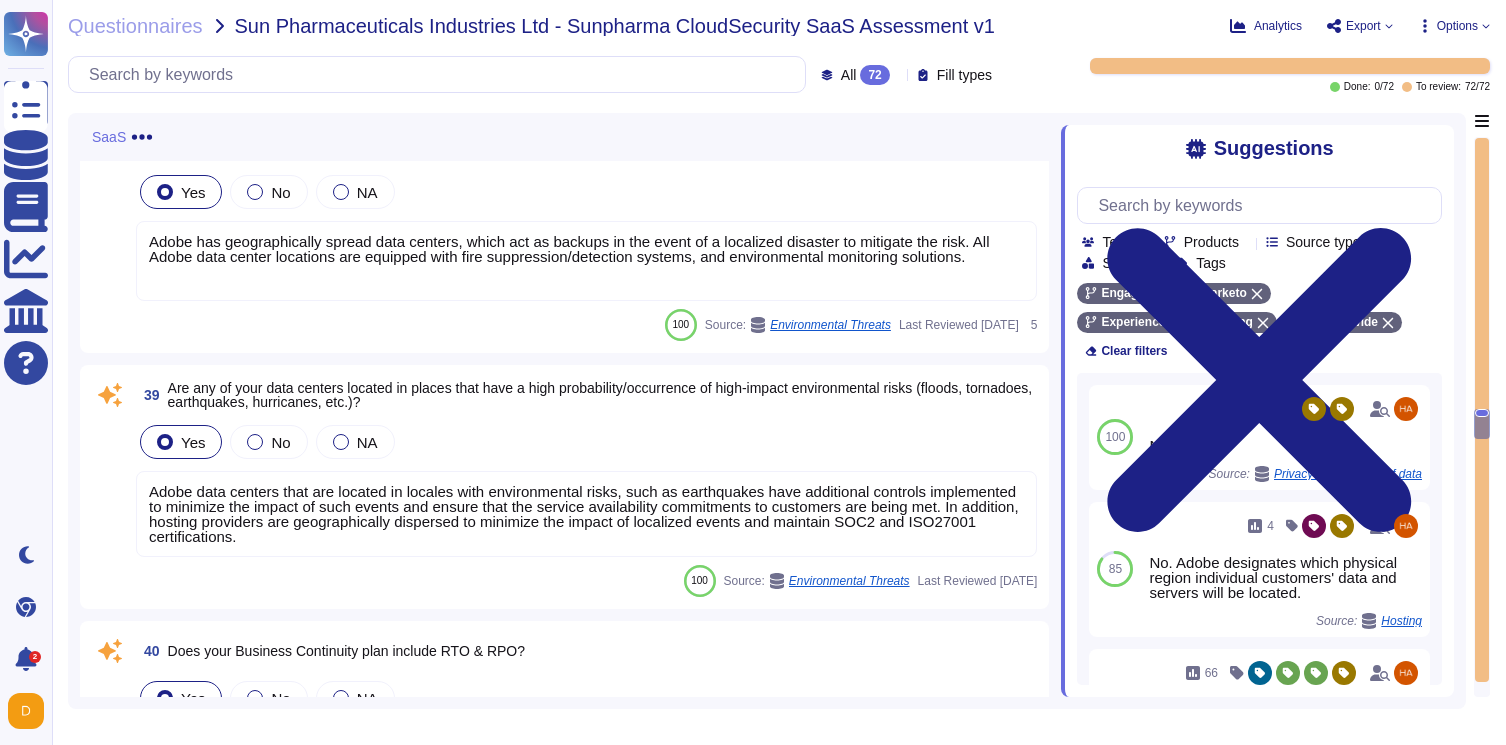 type on "The hosting location for the solution in scope including backup and DR sites which involve data flow and data processing is defined during the implementation phase and chosen by the customer based on their needs and proximity. The available hosting locations are covered in another question below." 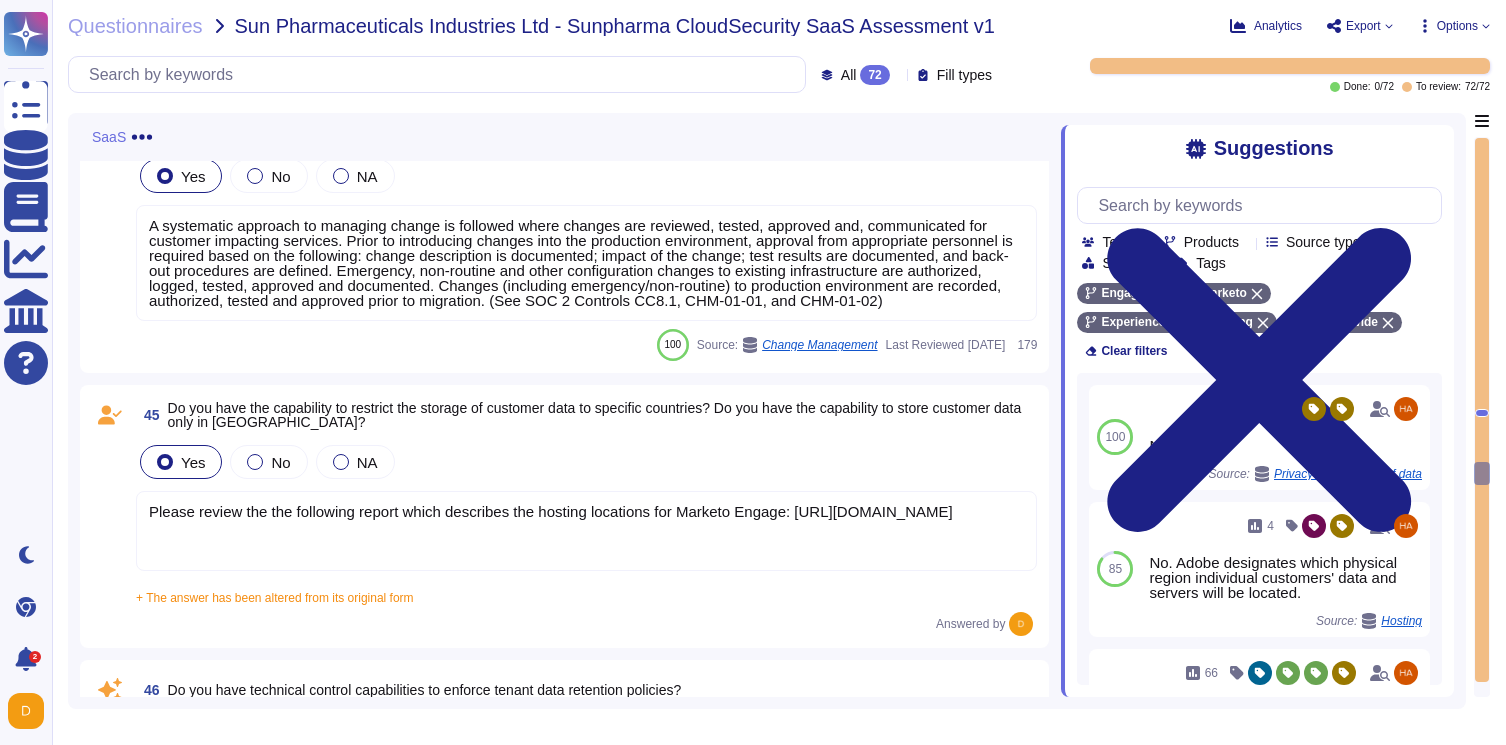 scroll, scrollTop: 12300, scrollLeft: 0, axis: vertical 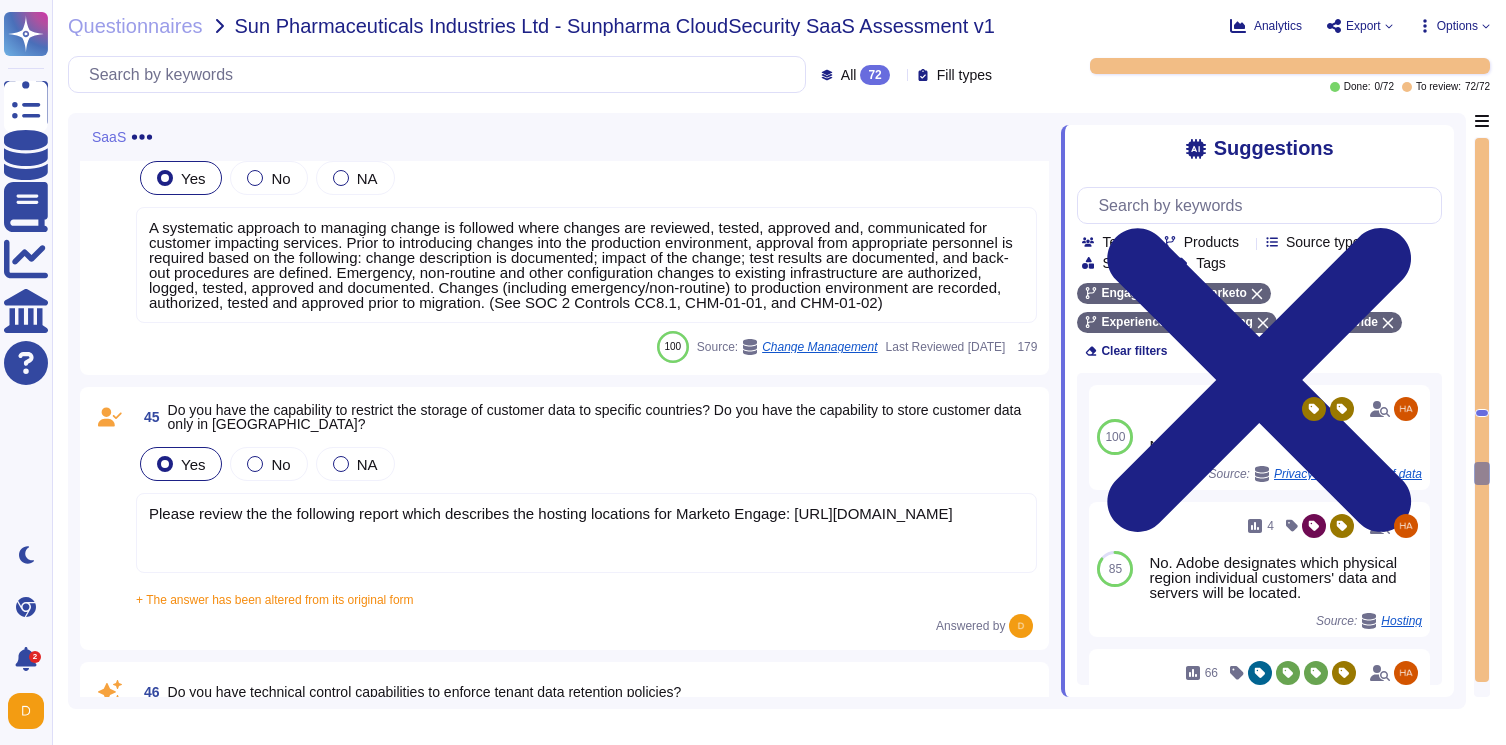 click on "Do you have the capability to restrict the storage of customer data to specific countries? Do you have the capability to store customer data only in [GEOGRAPHIC_DATA]?" at bounding box center (595, 417) 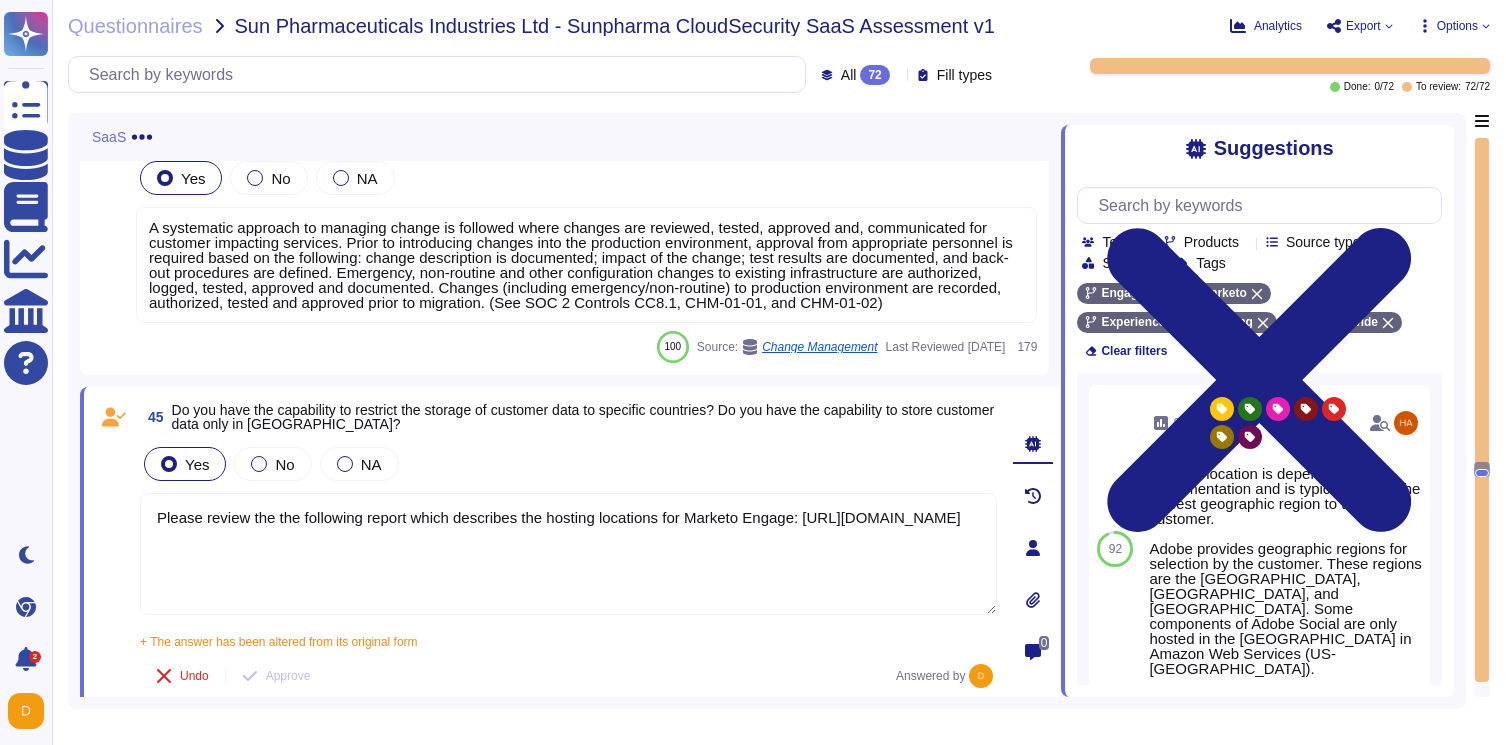 drag, startPoint x: 159, startPoint y: 551, endPoint x: 526, endPoint y: 564, distance: 367.23016 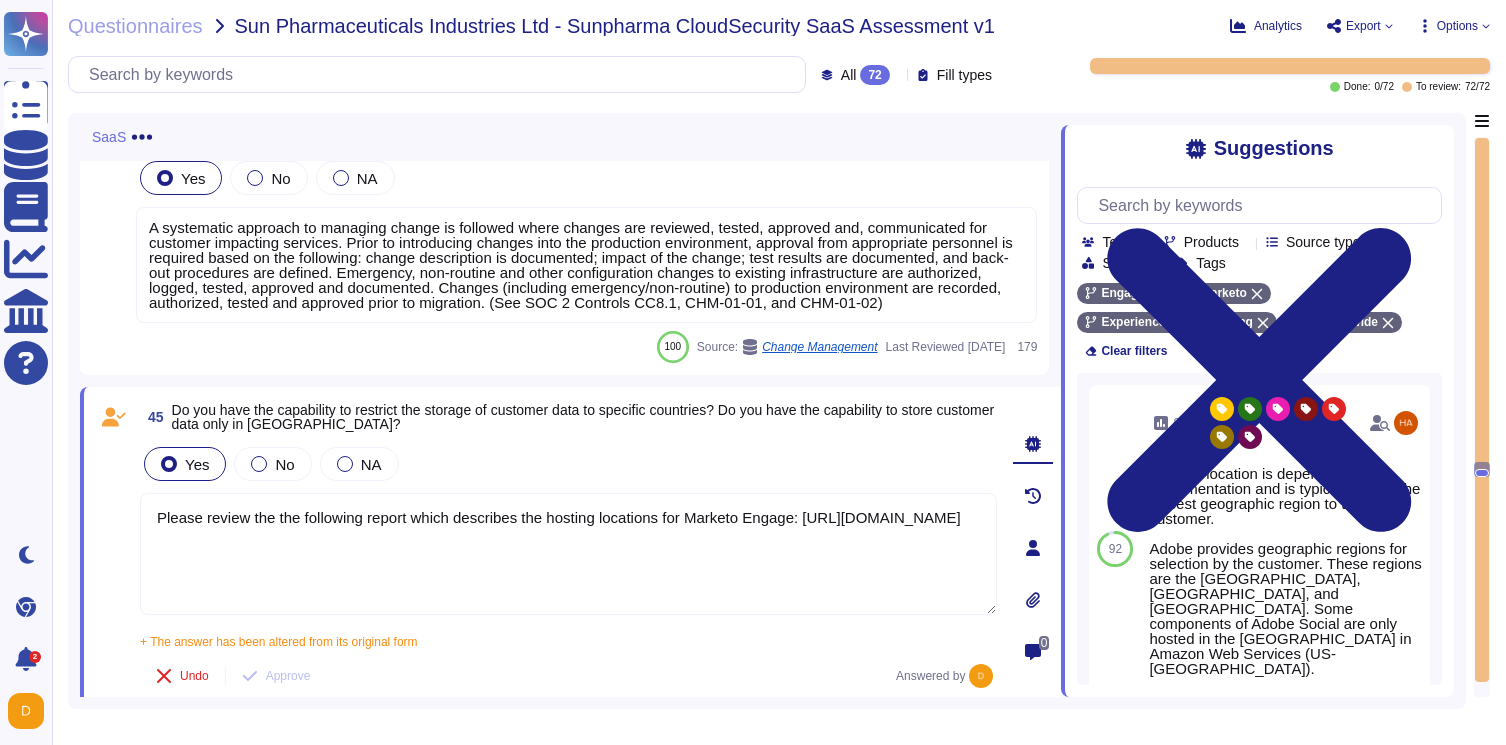 click on "Please review the the following report which describes the hosting locations for Marketo Engage: [URL][DOMAIN_NAME]" at bounding box center (568, 554) 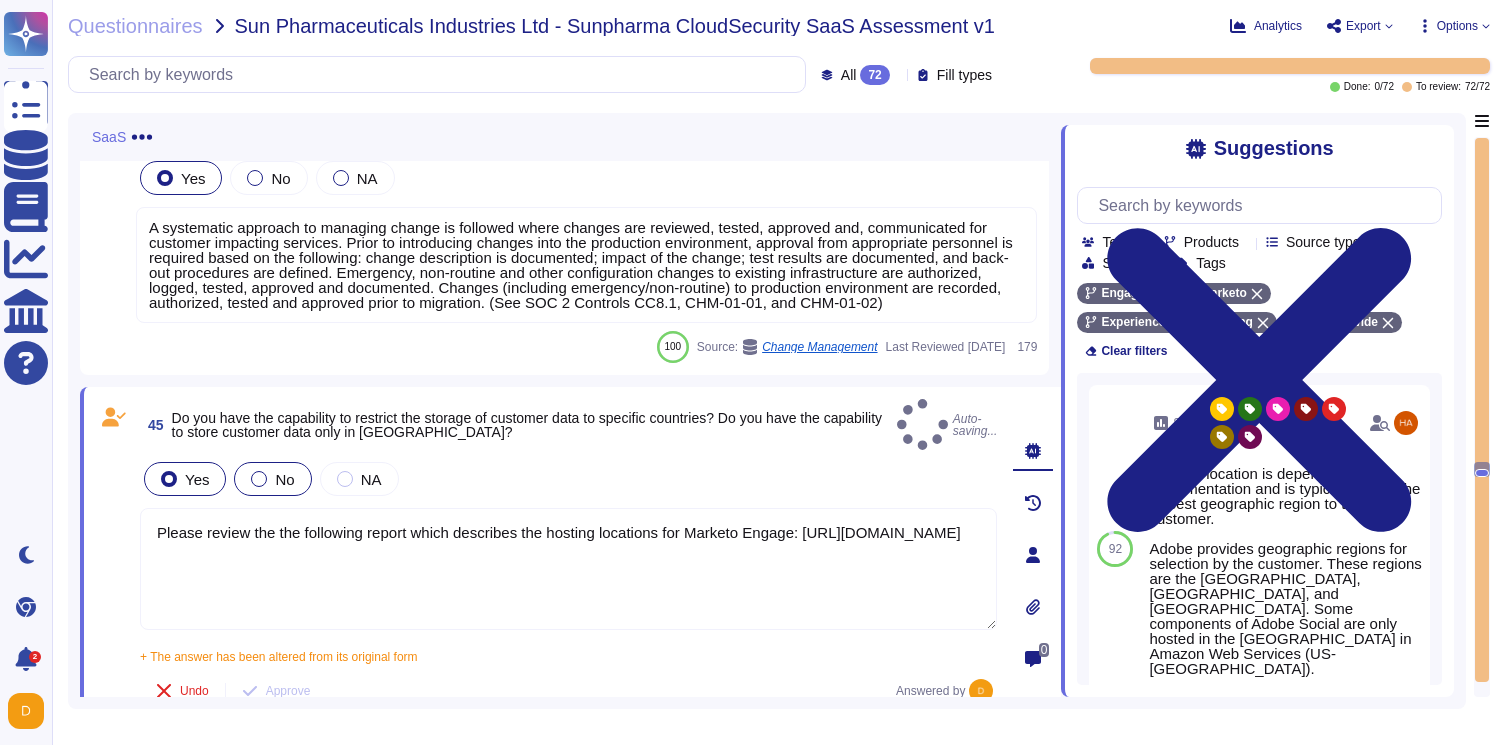 click on "No" at bounding box center [272, 479] 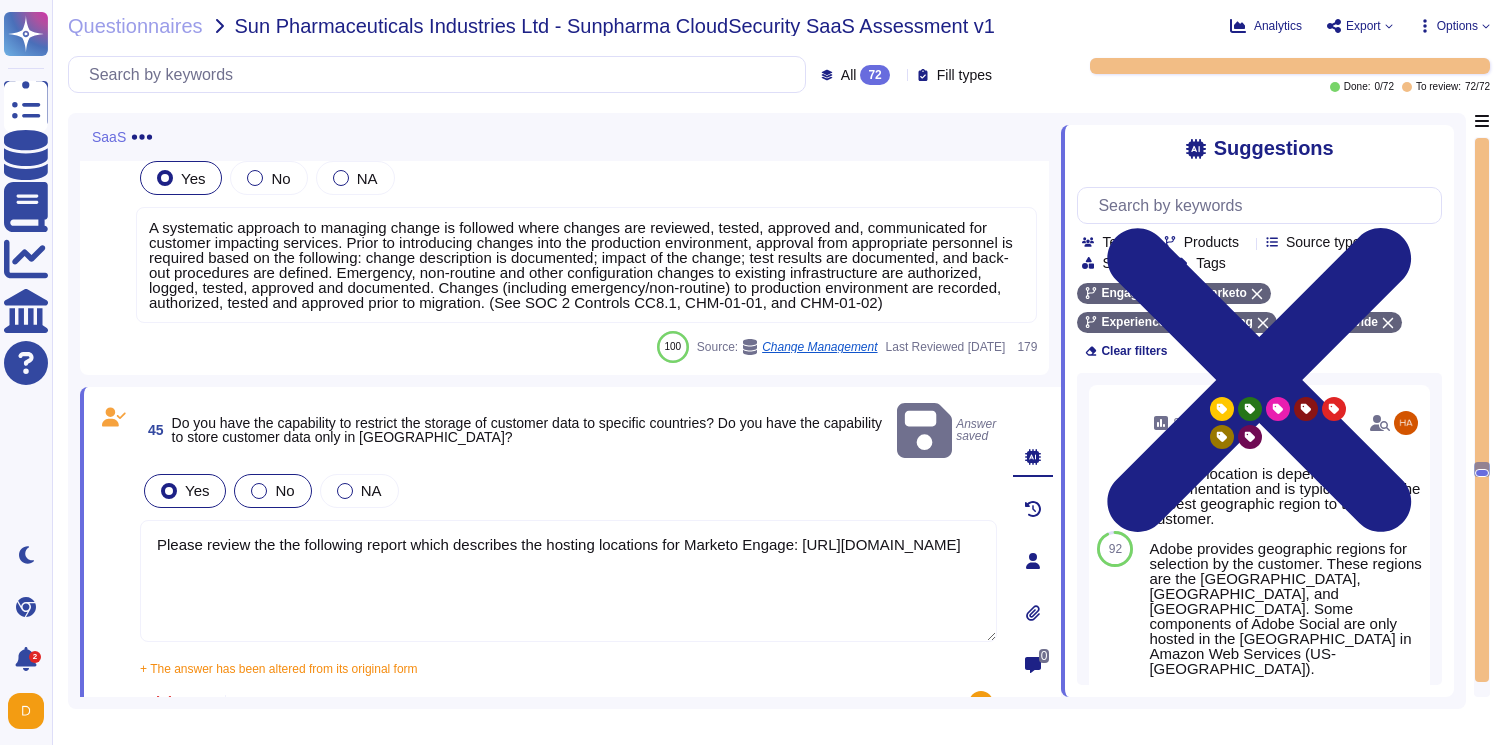 click on "No" at bounding box center (272, 491) 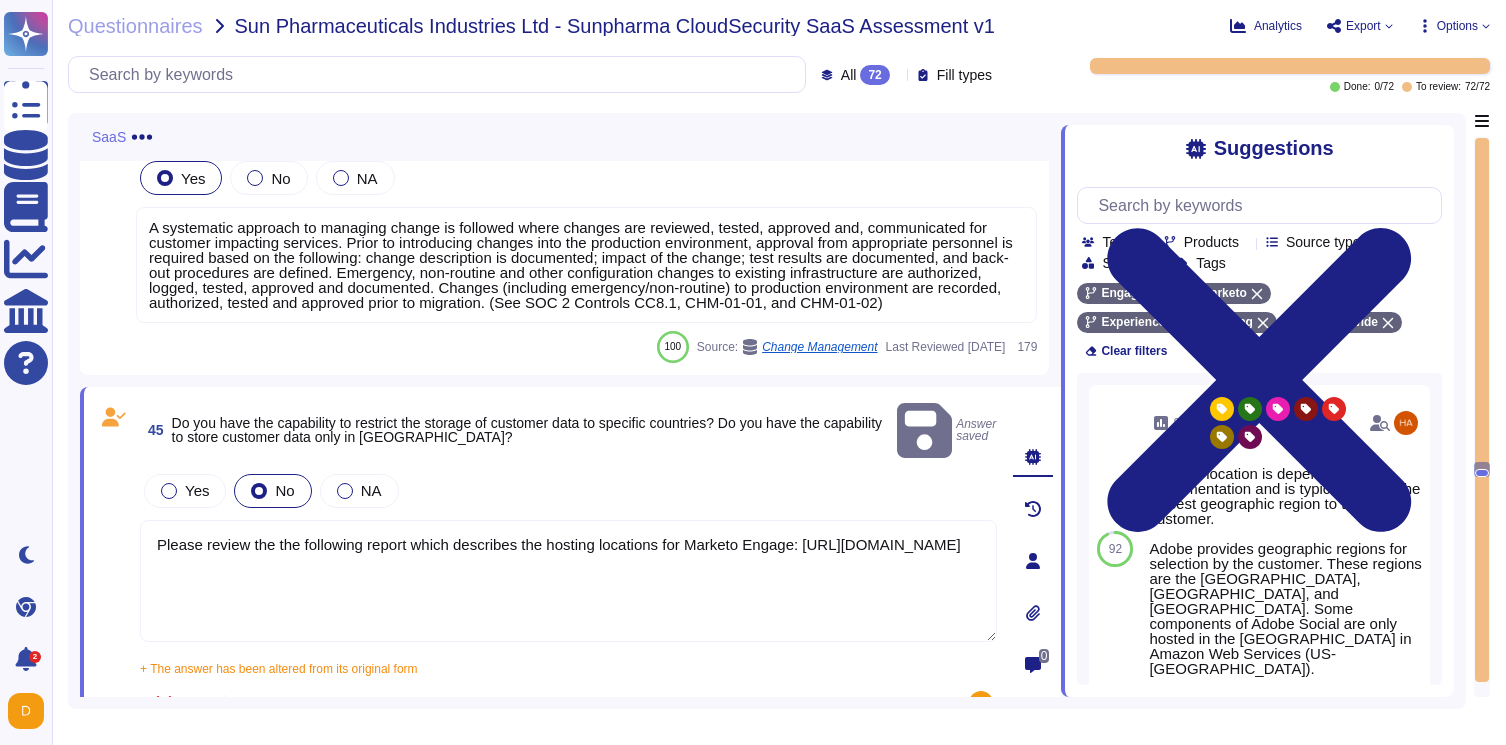 click on "Please review the the following report which describes the hosting locations for Marketo Engage: [URL][DOMAIN_NAME]" at bounding box center [568, 581] 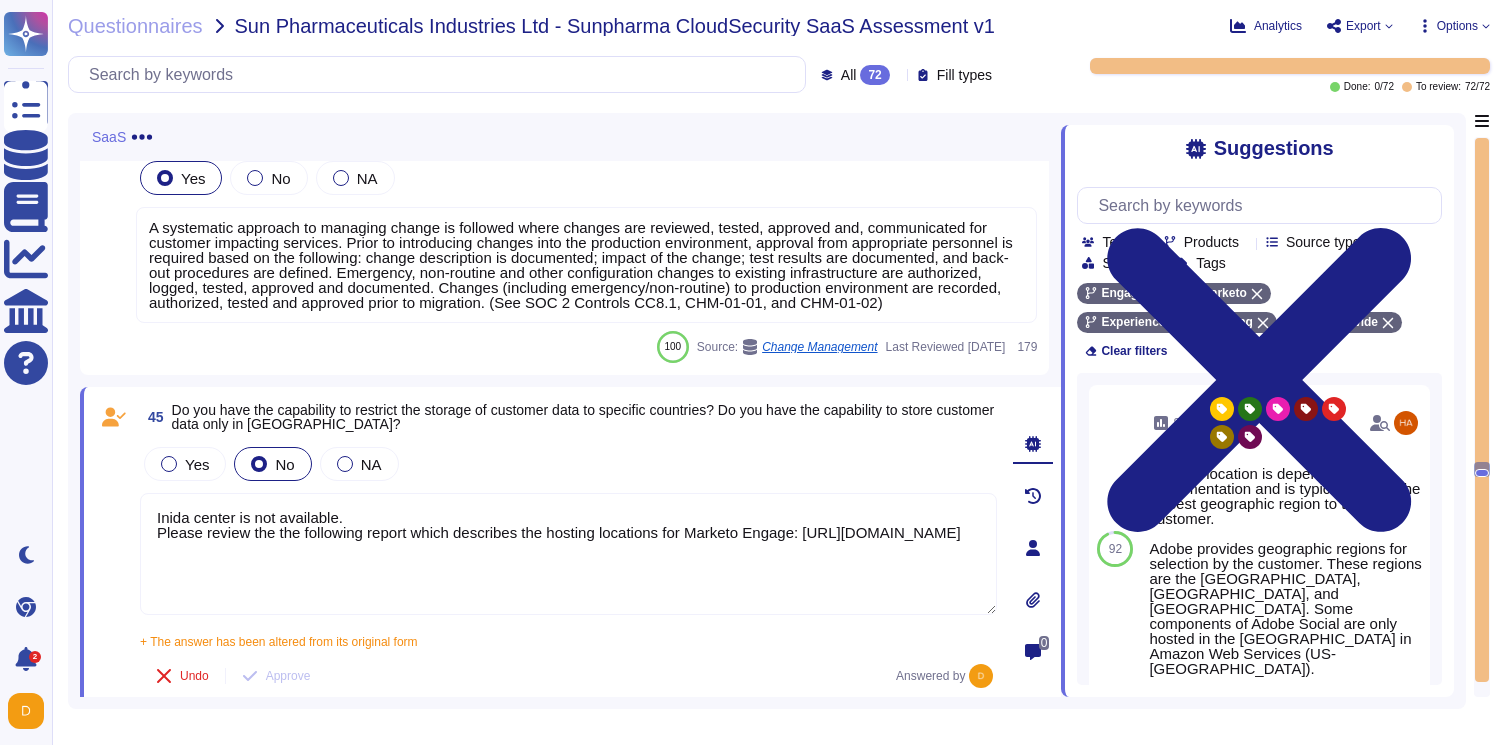 click on "Inida center is not available.
Please review the the following report which describes the hosting locations for Marketo Engage: [URL][DOMAIN_NAME]" at bounding box center [568, 554] 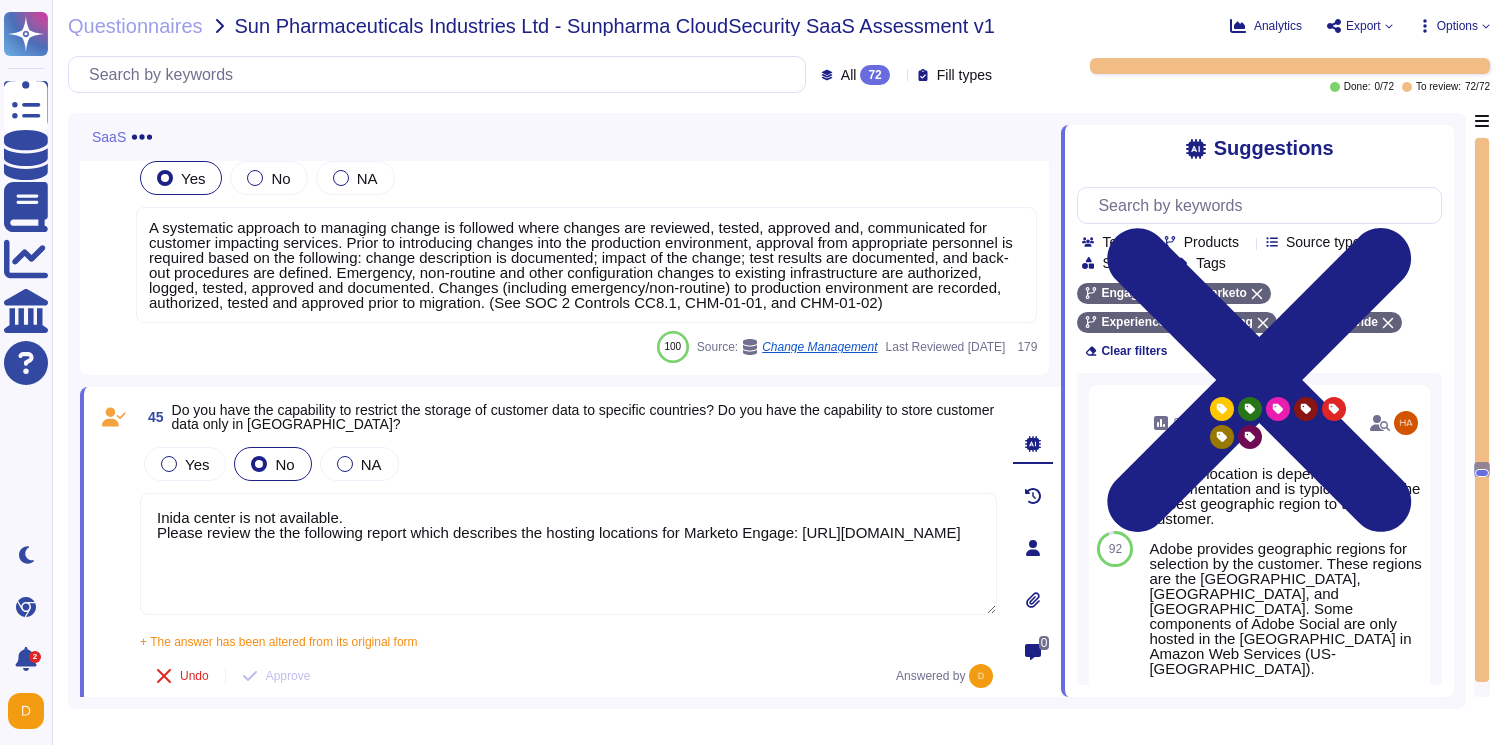 click on "Inida center is not available.
Please review the the following report which describes the hosting locations for Marketo Engage: [URL][DOMAIN_NAME]" at bounding box center [568, 554] 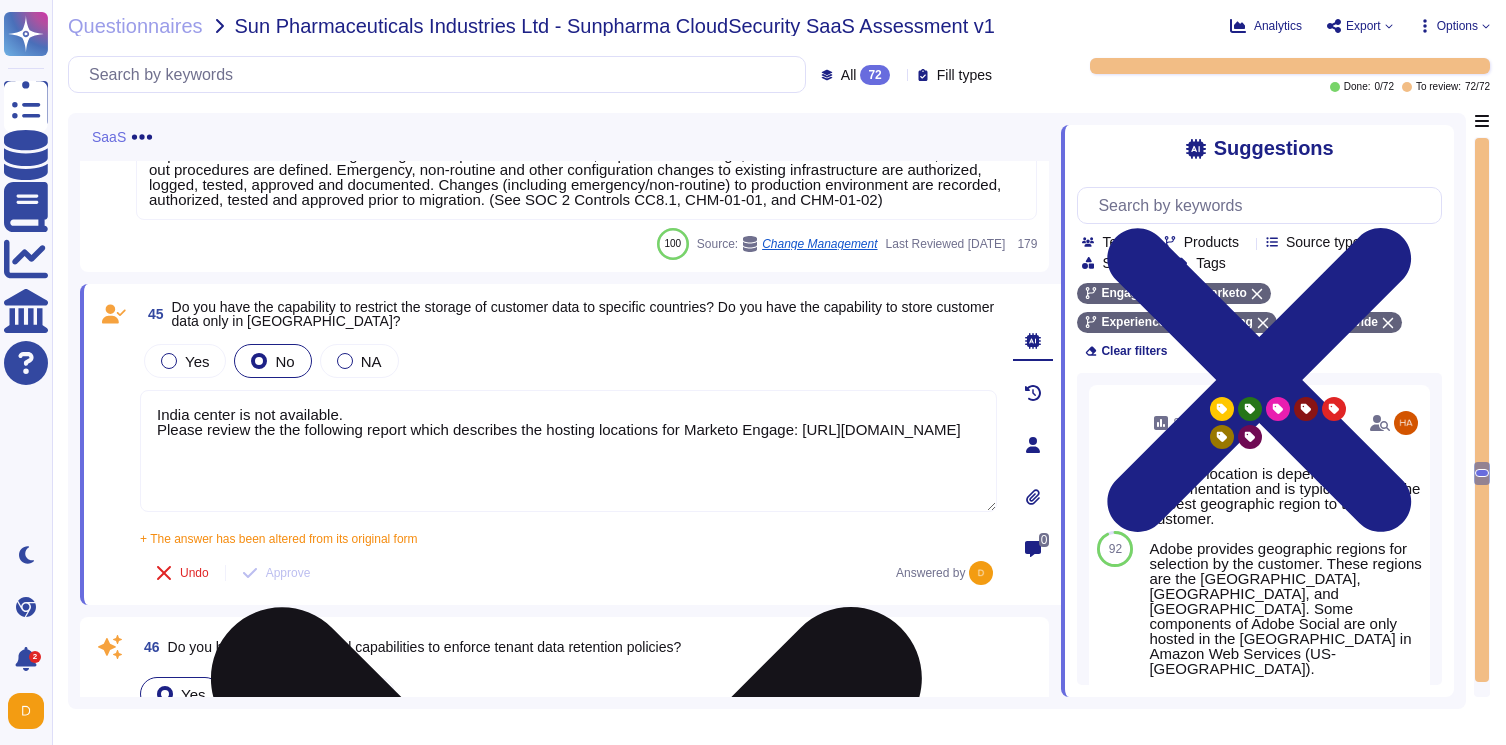scroll, scrollTop: 12411, scrollLeft: 0, axis: vertical 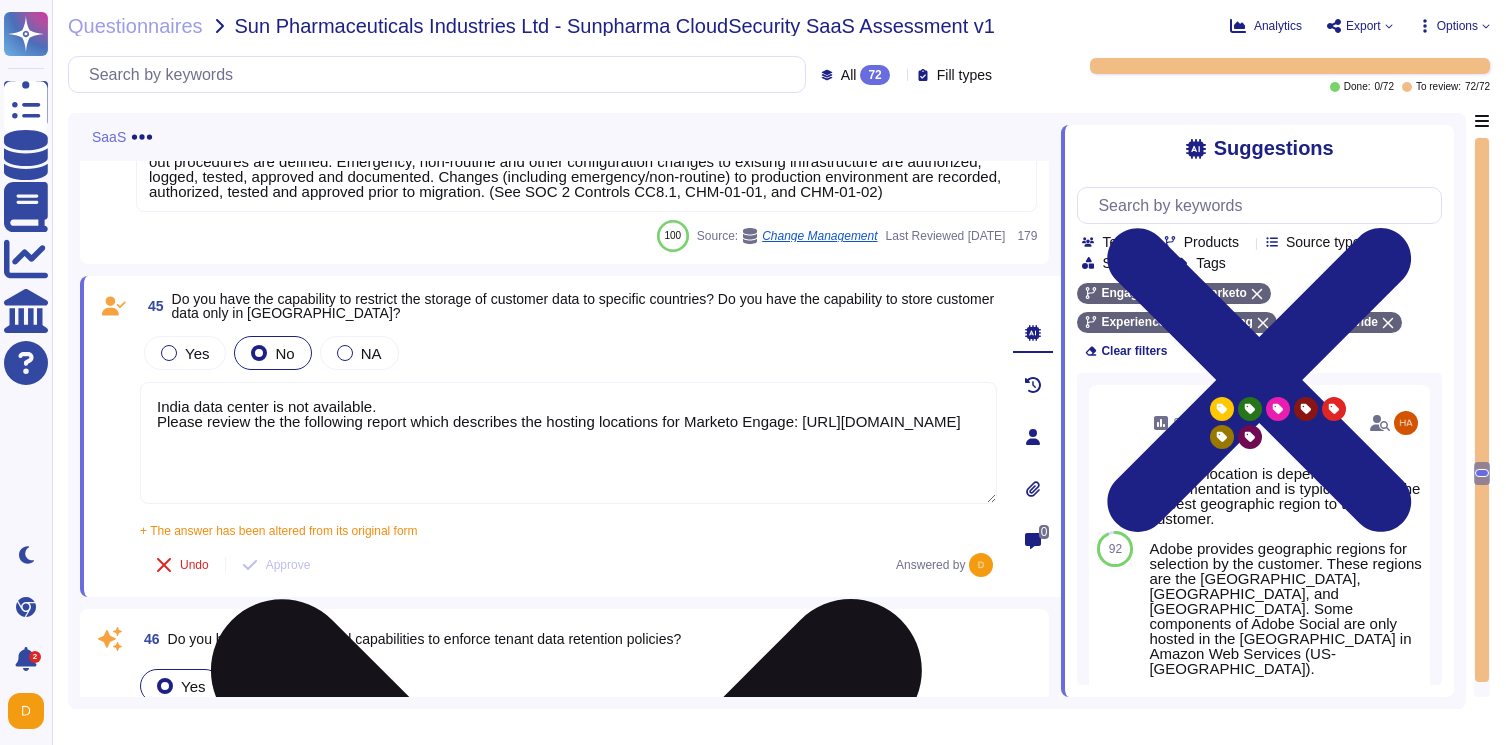 click on "India data center is not available.
Please review the the following report which describes the hosting locations for Marketo Engage: [URL][DOMAIN_NAME]" at bounding box center [568, 443] 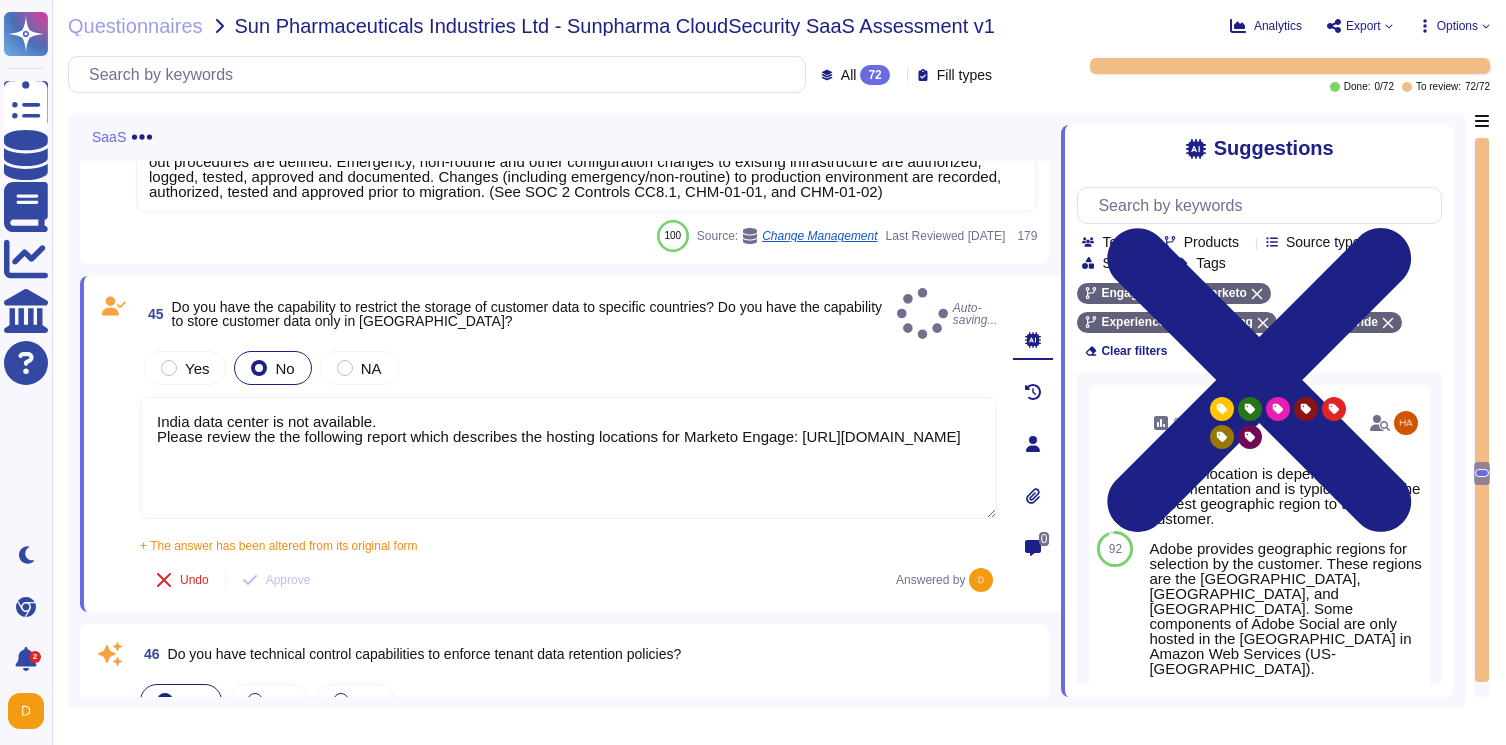 type on "India data center is not available.
Please review the the following report which describes the hosting locations for Marketo Engage: [URL][DOMAIN_NAME]" 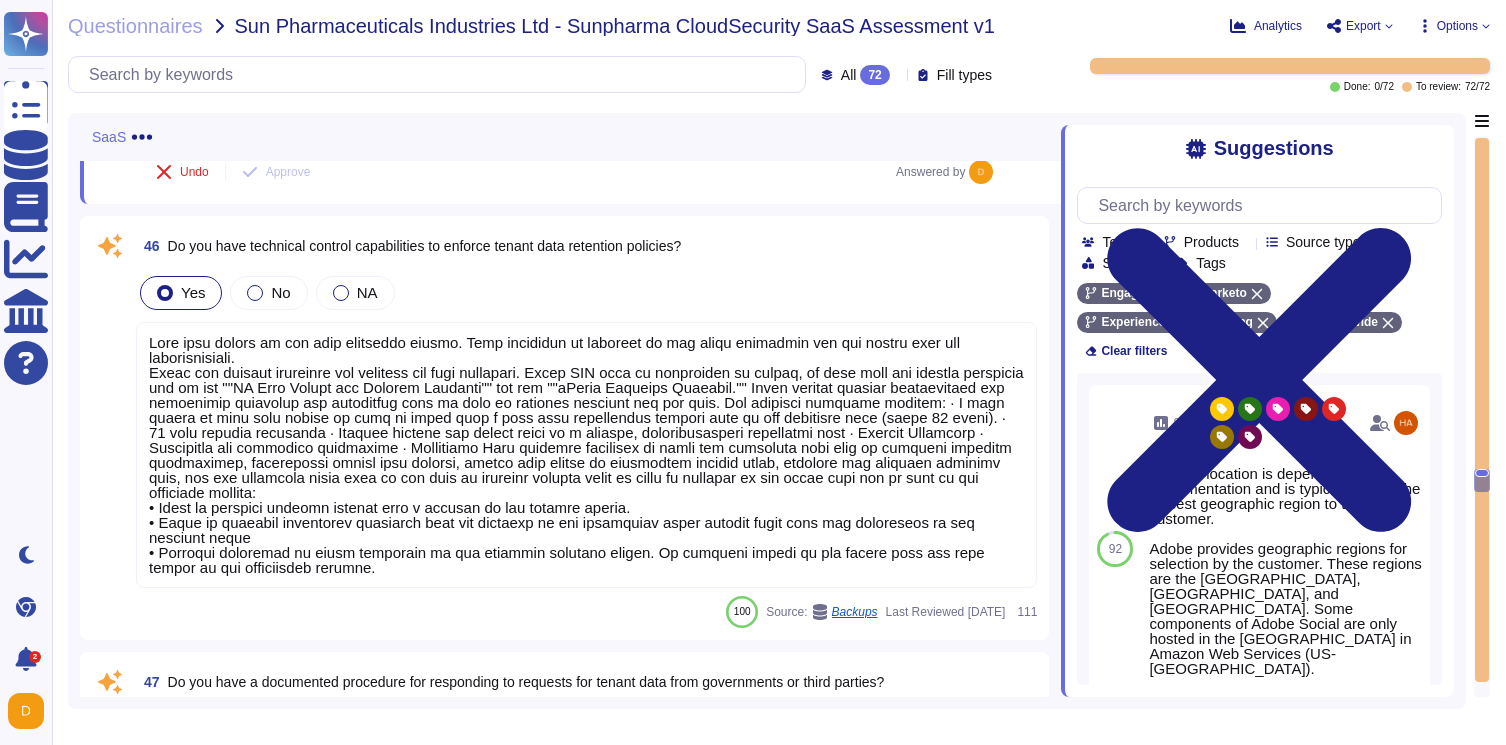 scroll, scrollTop: 12820, scrollLeft: 0, axis: vertical 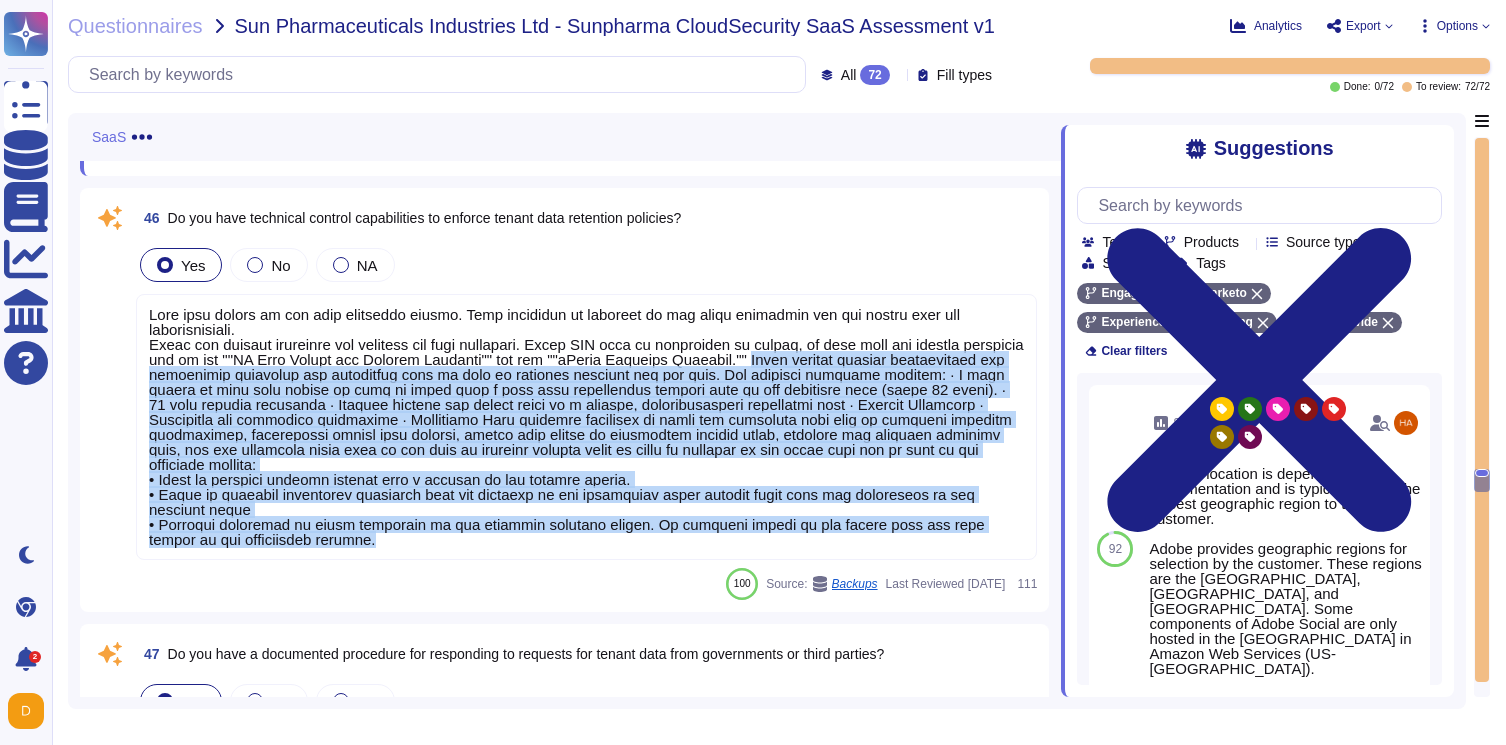 drag, startPoint x: 410, startPoint y: 556, endPoint x: 850, endPoint y: 380, distance: 473.8945 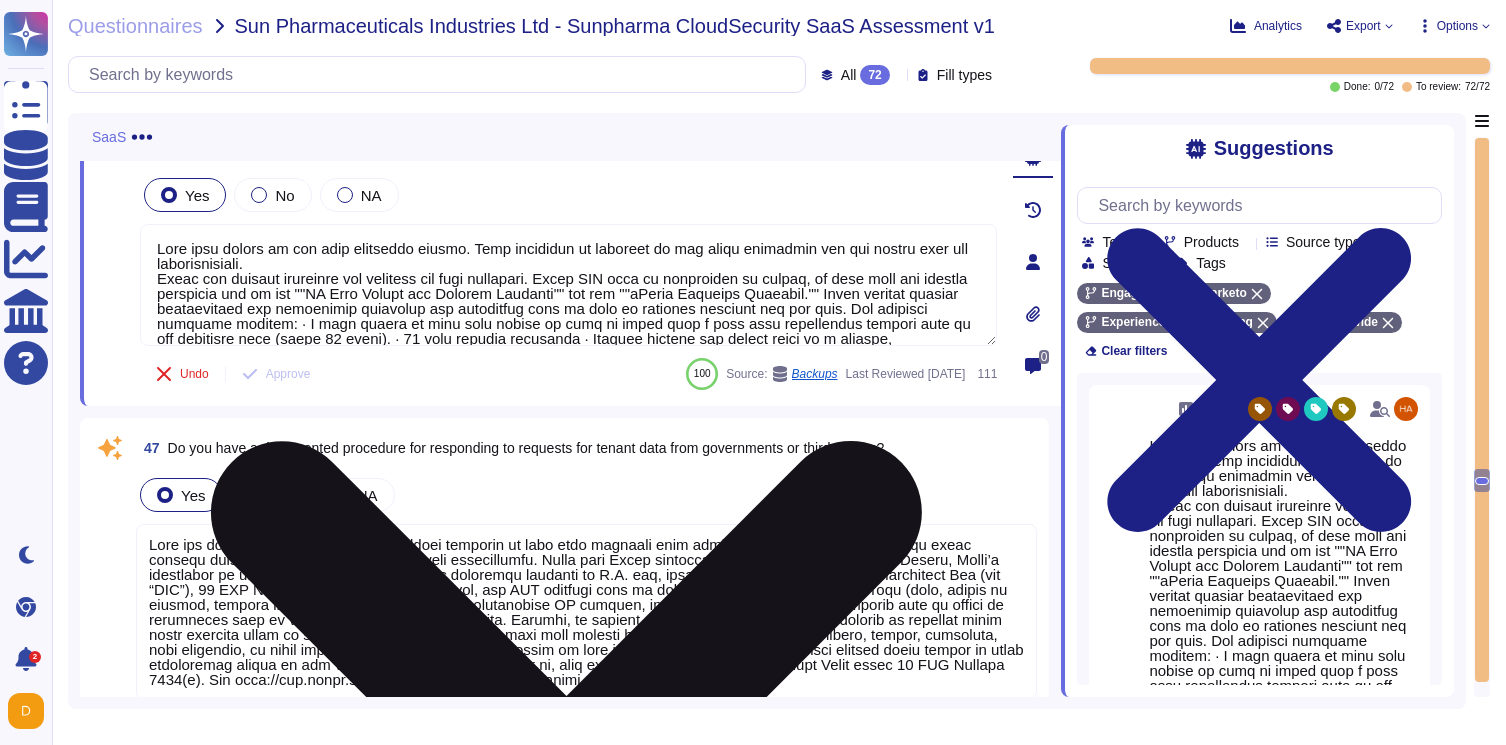 click at bounding box center [568, 285] 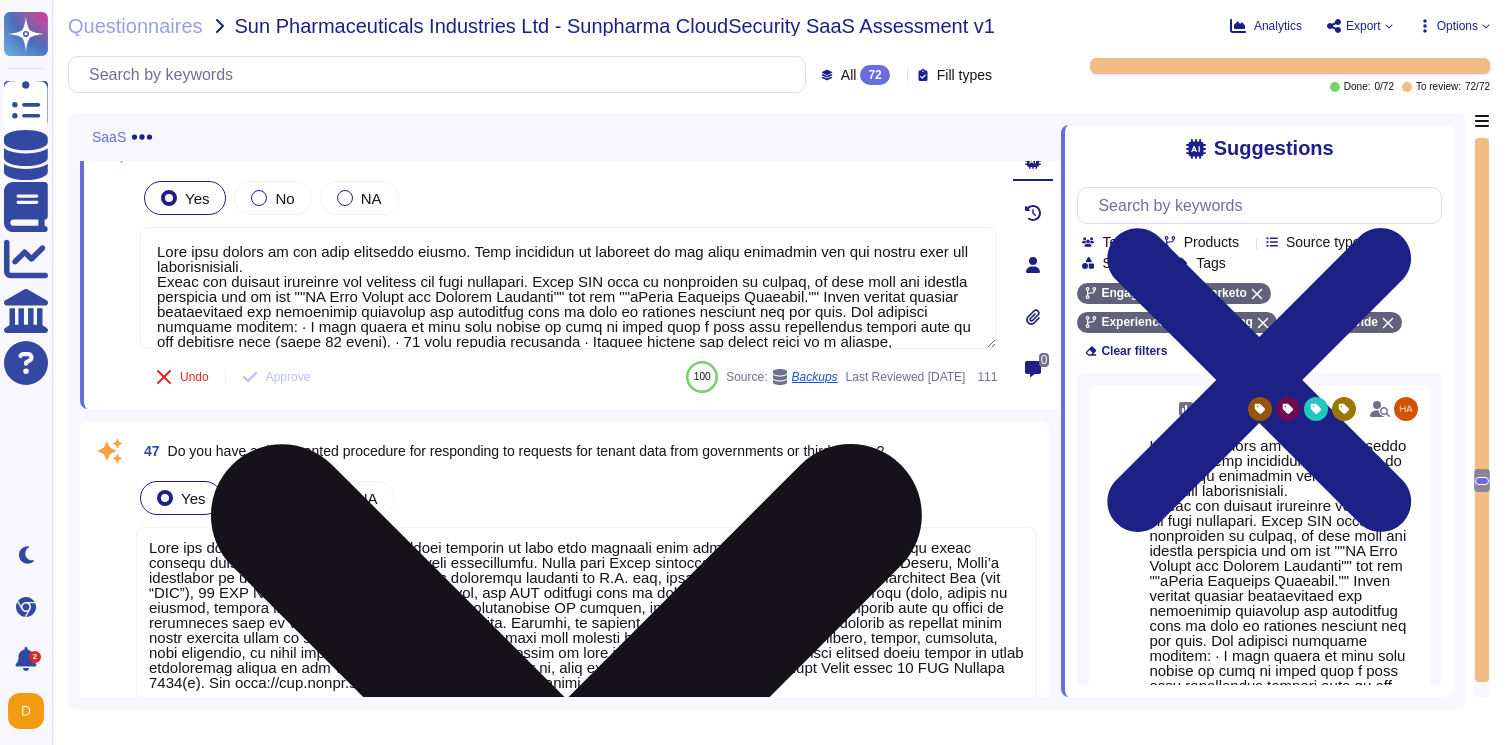 scroll, scrollTop: 12831, scrollLeft: 0, axis: vertical 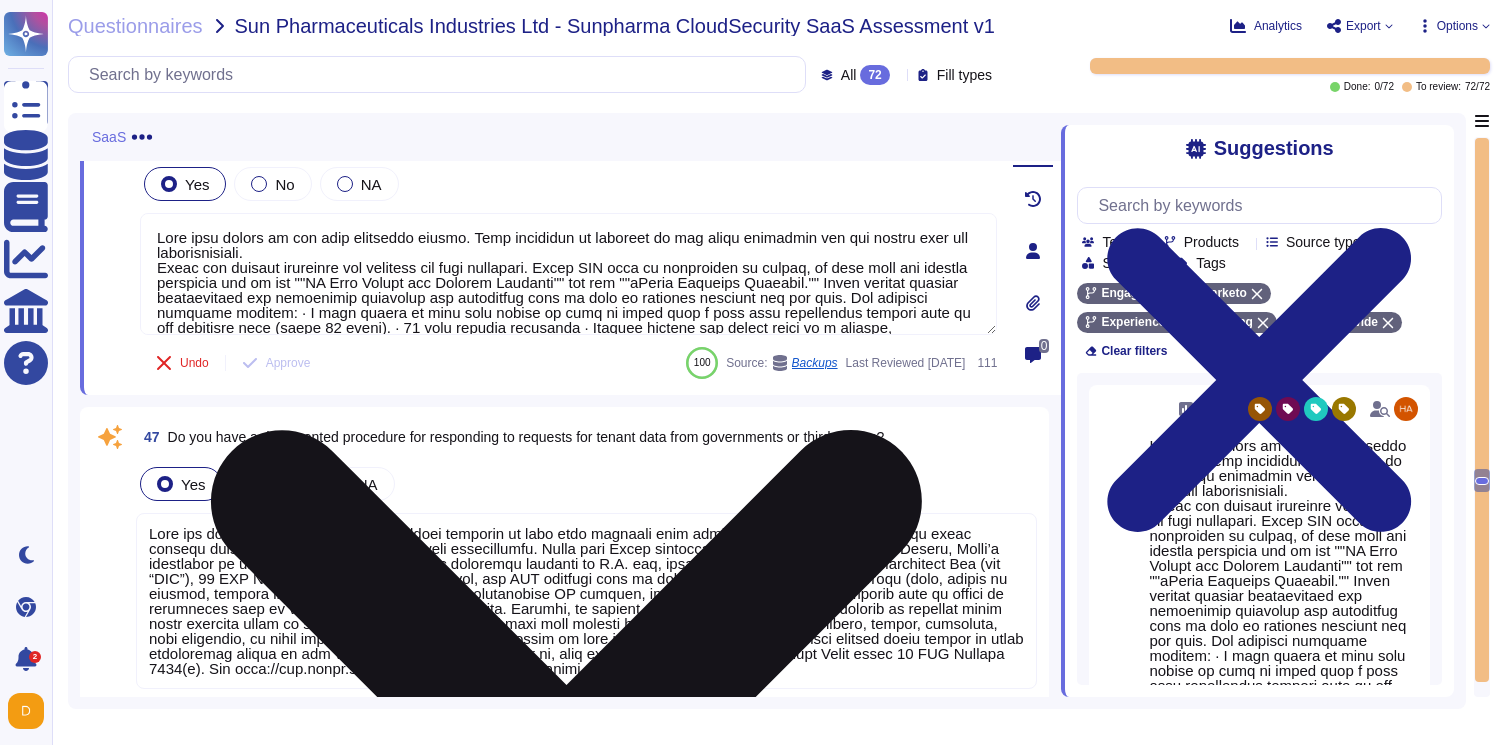 click at bounding box center [568, 274] 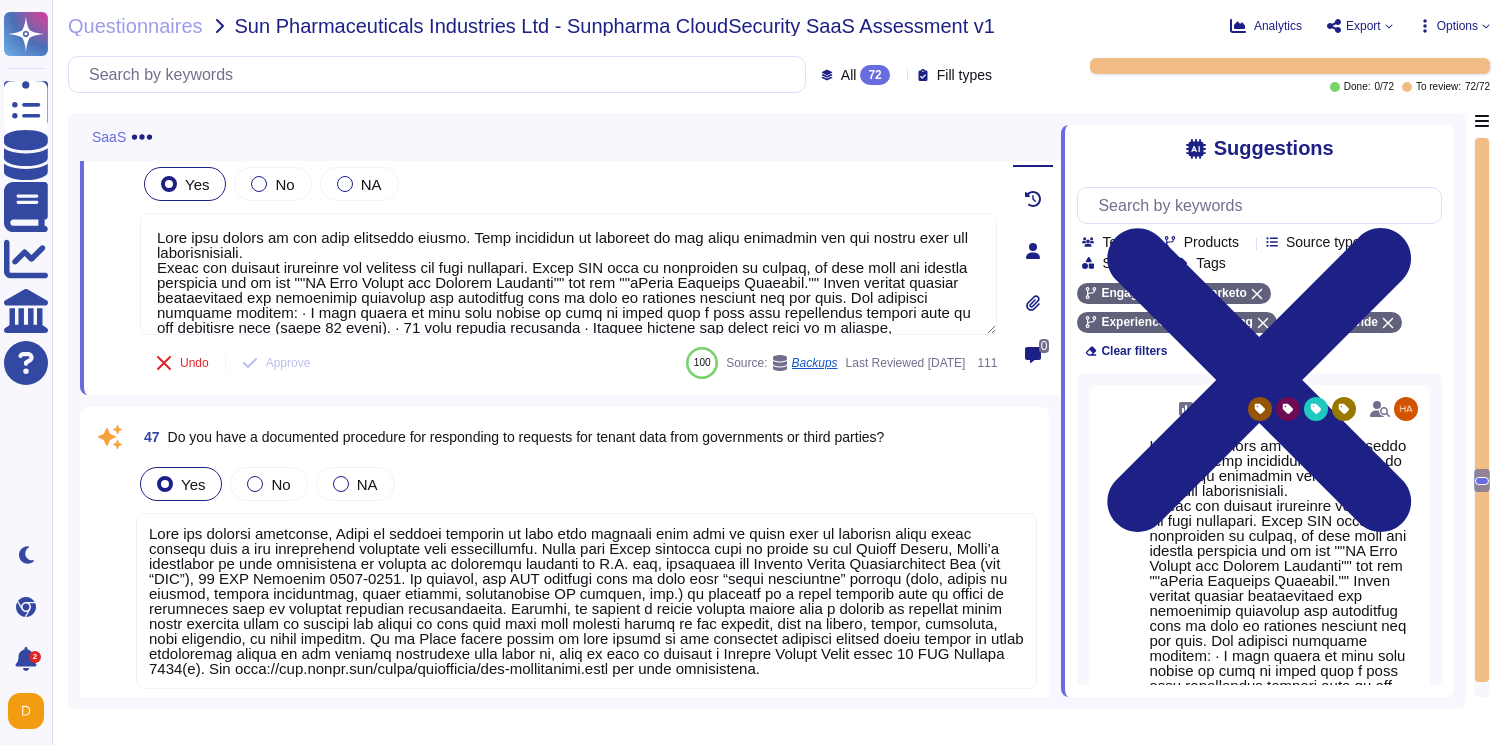 scroll, scrollTop: 167, scrollLeft: 0, axis: vertical 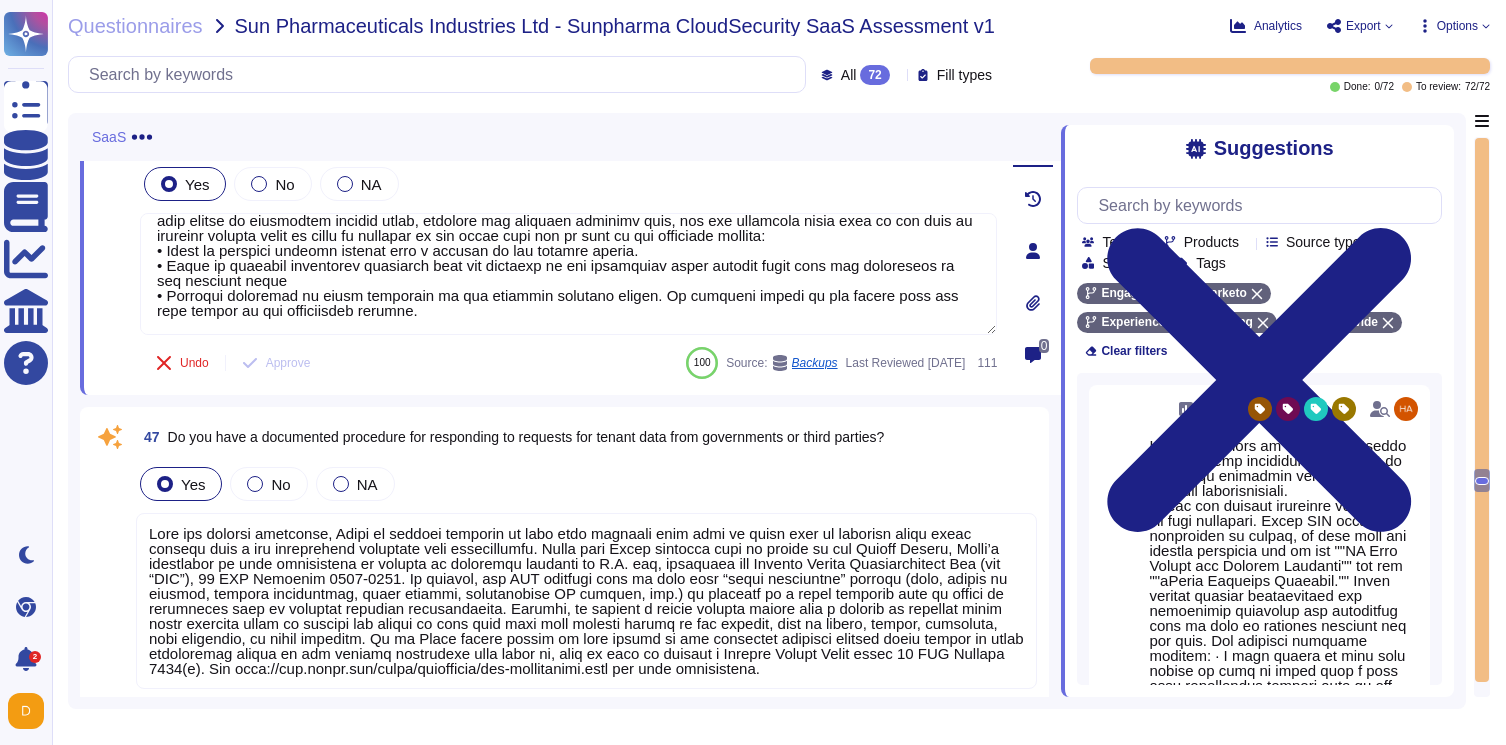 drag, startPoint x: 160, startPoint y: 290, endPoint x: 300, endPoint y: 453, distance: 214.86972 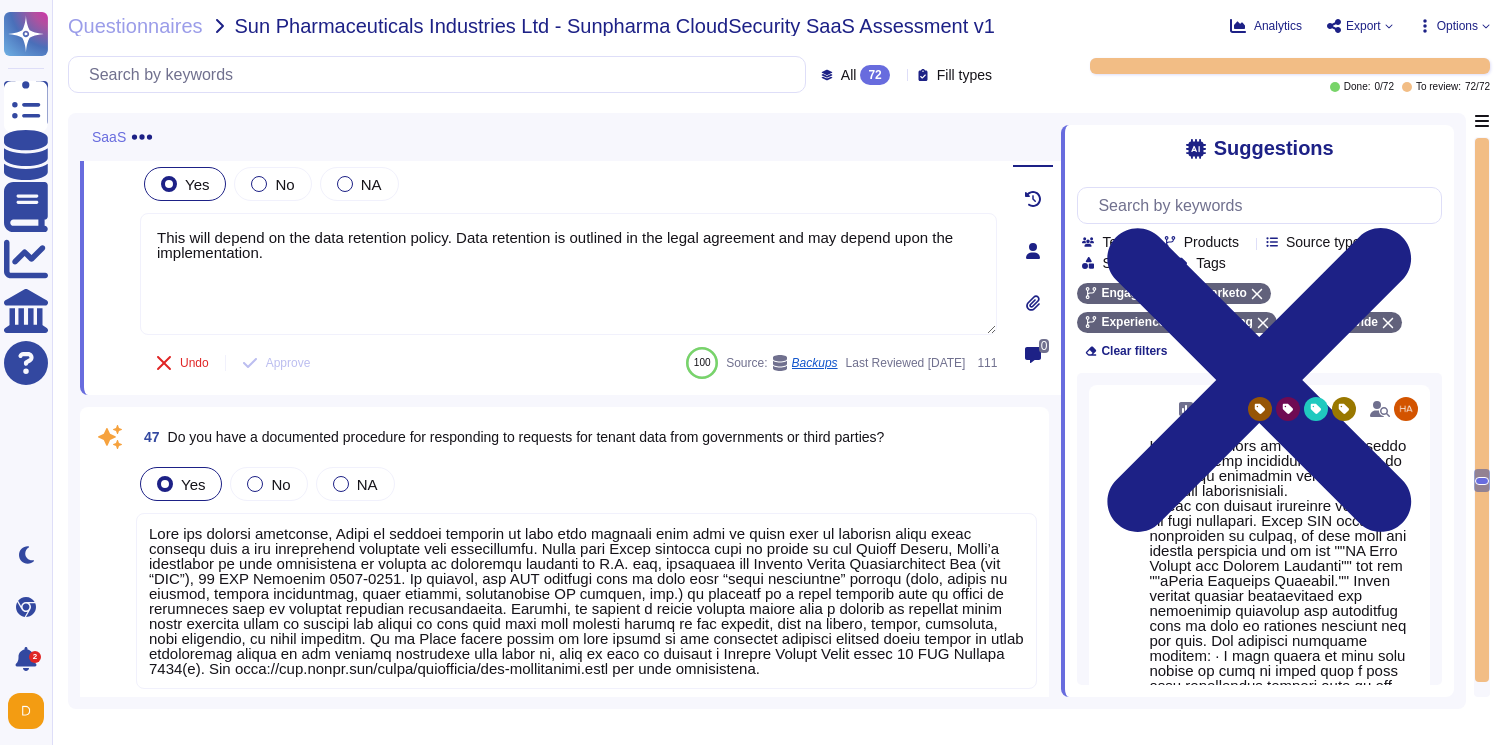 click on "Undo Approve 100 Source: Backups Last Reviewed   [DATE] 111" at bounding box center (568, 363) 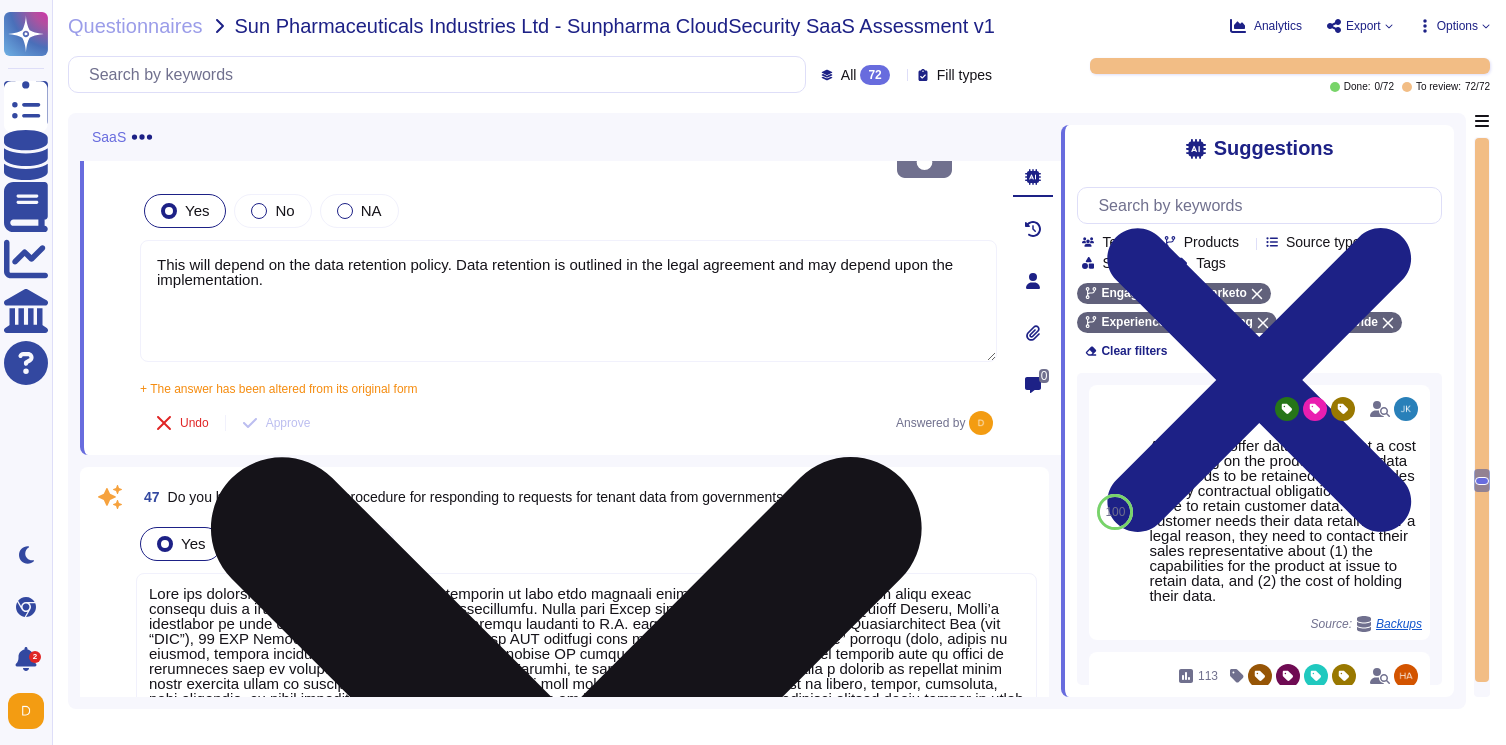 click on "This will depend on the data retention policy. Data retention is outlined in the legal agreement and may depend upon the implementation." at bounding box center [568, 301] 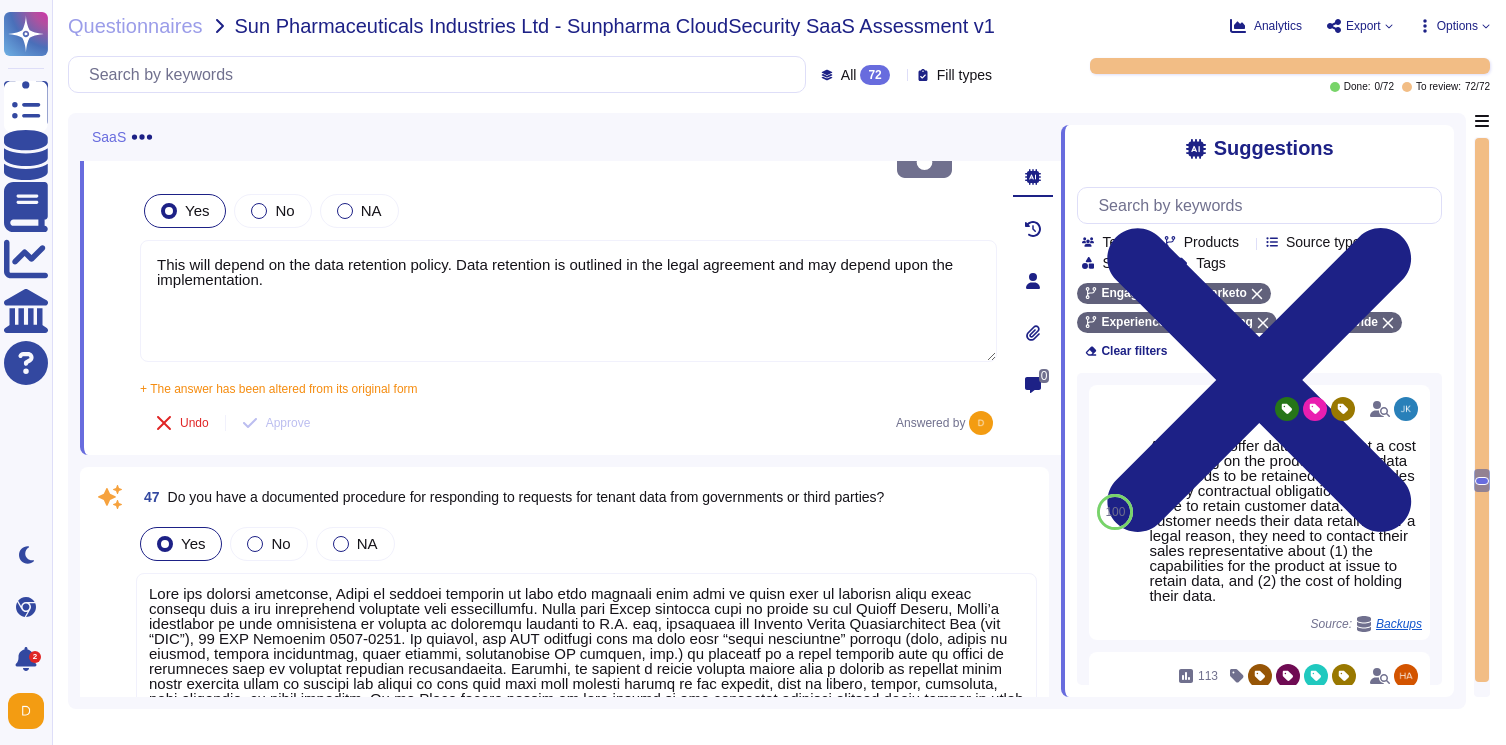 type on "This will depend on the data retention policy. Data retention is outlined in the legal agreement and may depend upon the implementation." 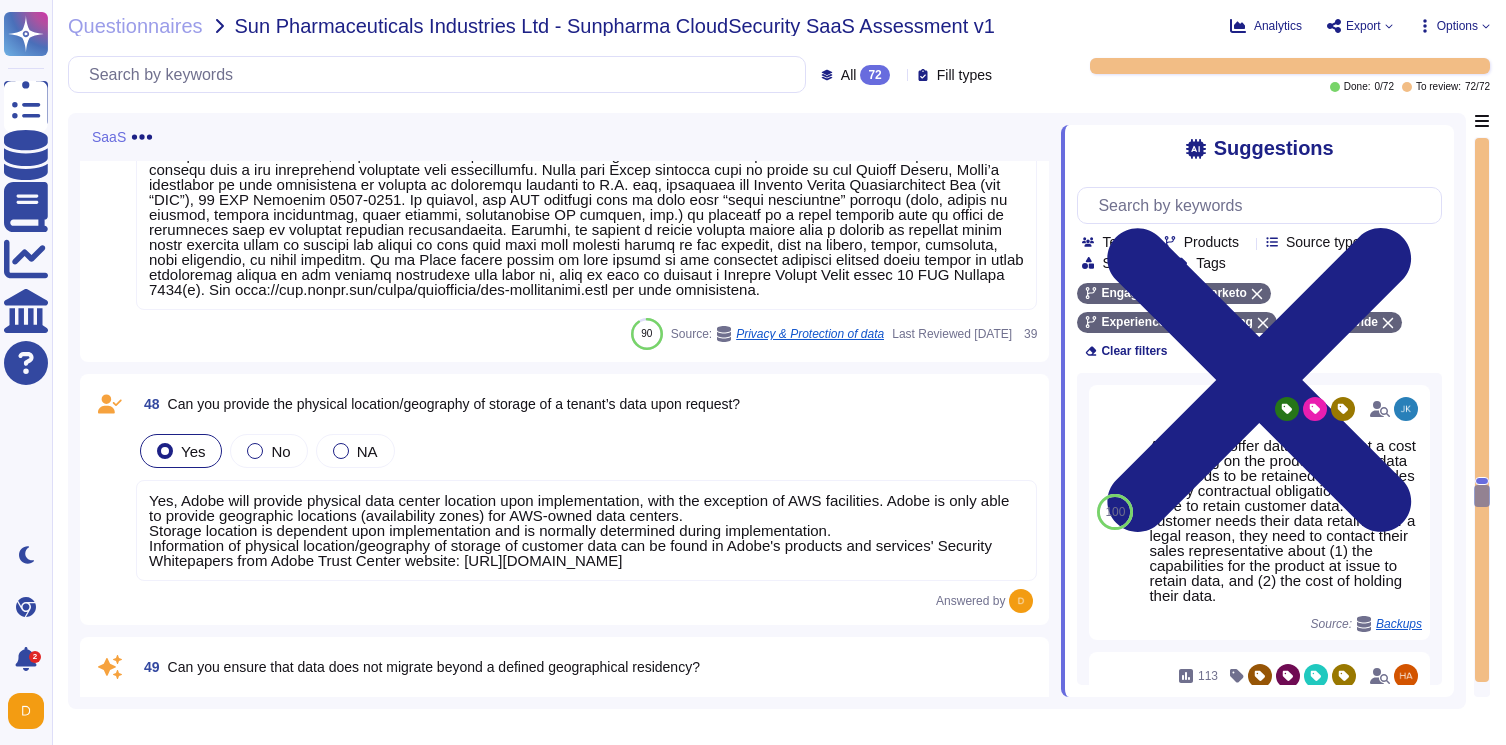 scroll, scrollTop: 13250, scrollLeft: 0, axis: vertical 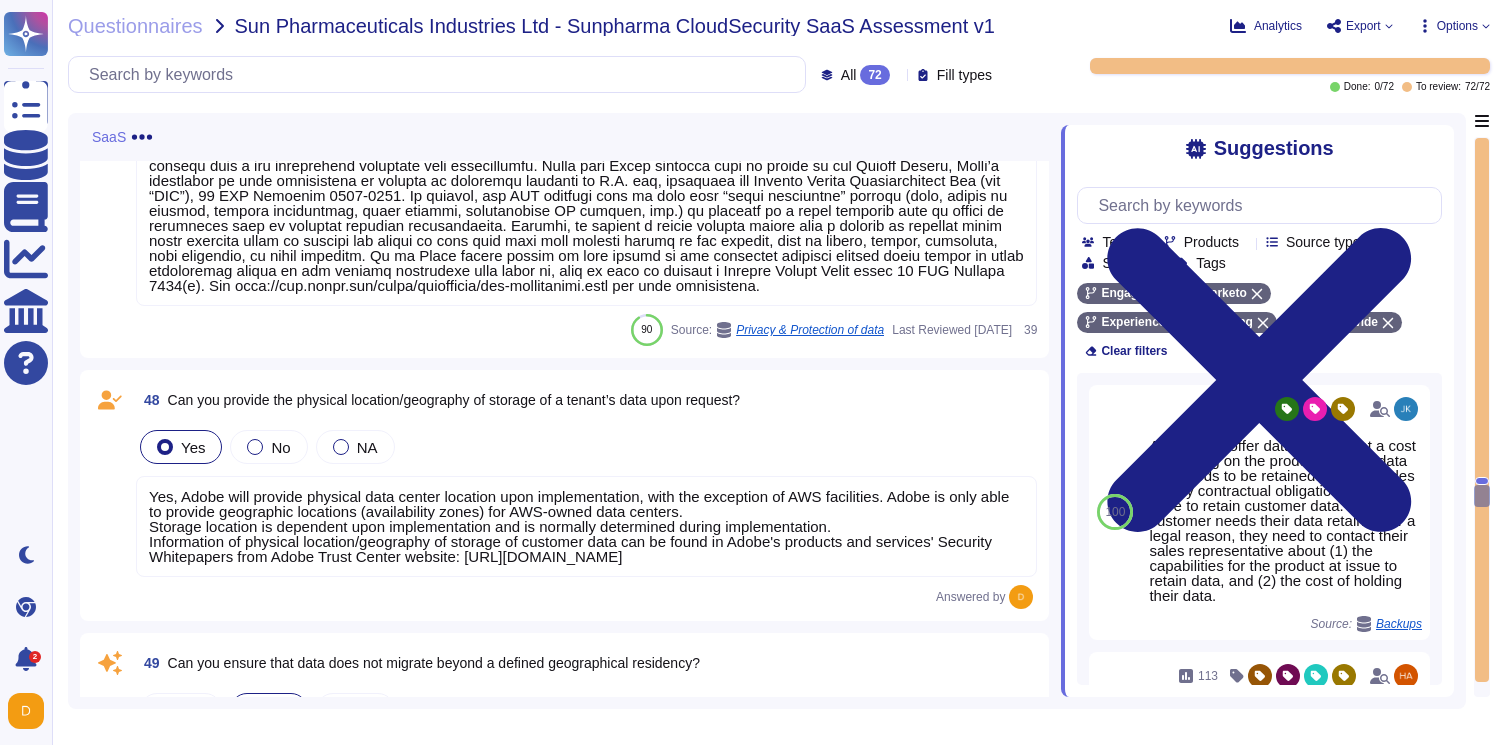 click on "Yes, Adobe will provide physical data center location upon implementation, with the exception of AWS facilities. Adobe is only able to provide geographic locations (availability zones) for AWS-owned data centers.
Storage location is dependent upon implementation and is normally determined during implementation.
Information of physical location/geography of storage of customer data can be found in Adobe's products and services' Security Whitepapers from Adobe Trust Center website: [URL][DOMAIN_NAME]" at bounding box center (579, 526) 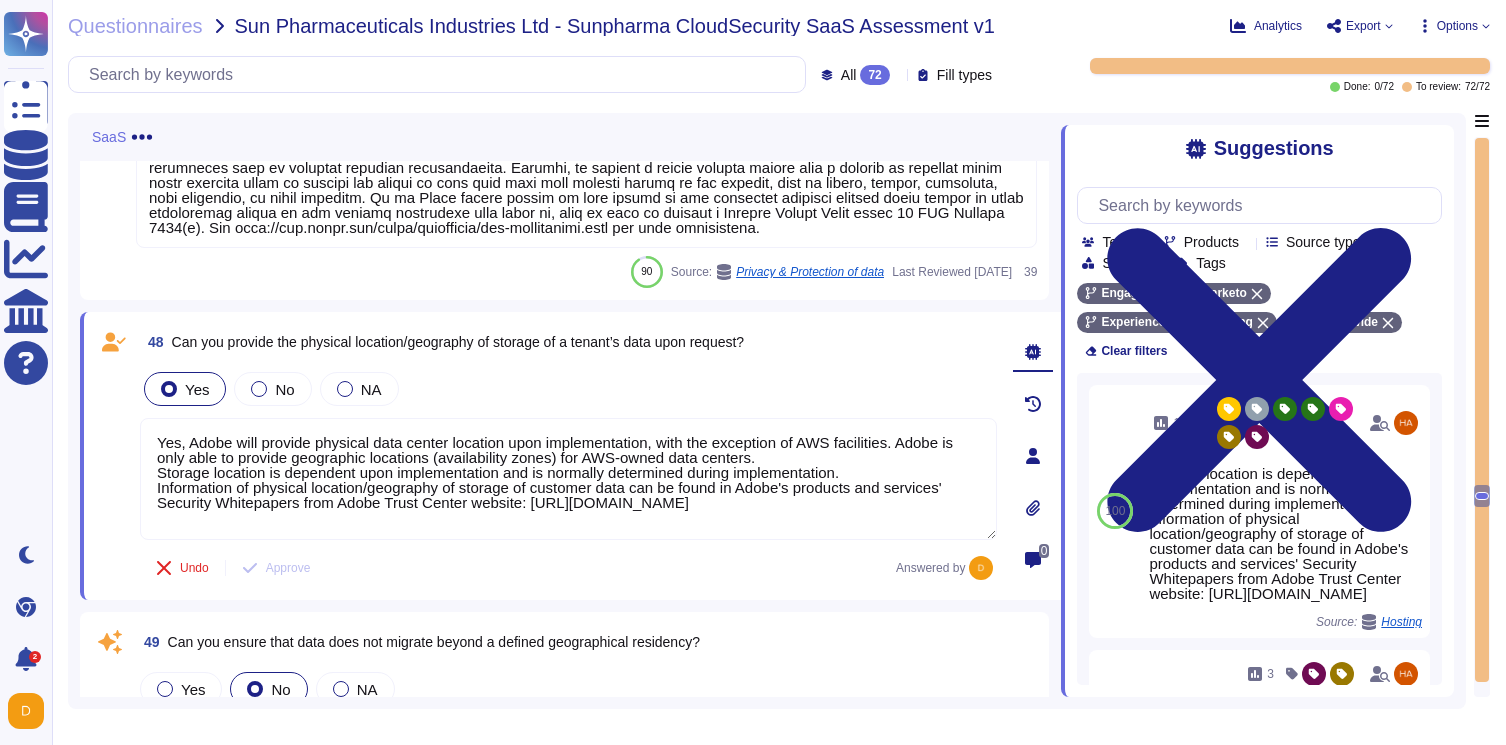 drag, startPoint x: 788, startPoint y: 463, endPoint x: 302, endPoint y: 418, distance: 488.0789 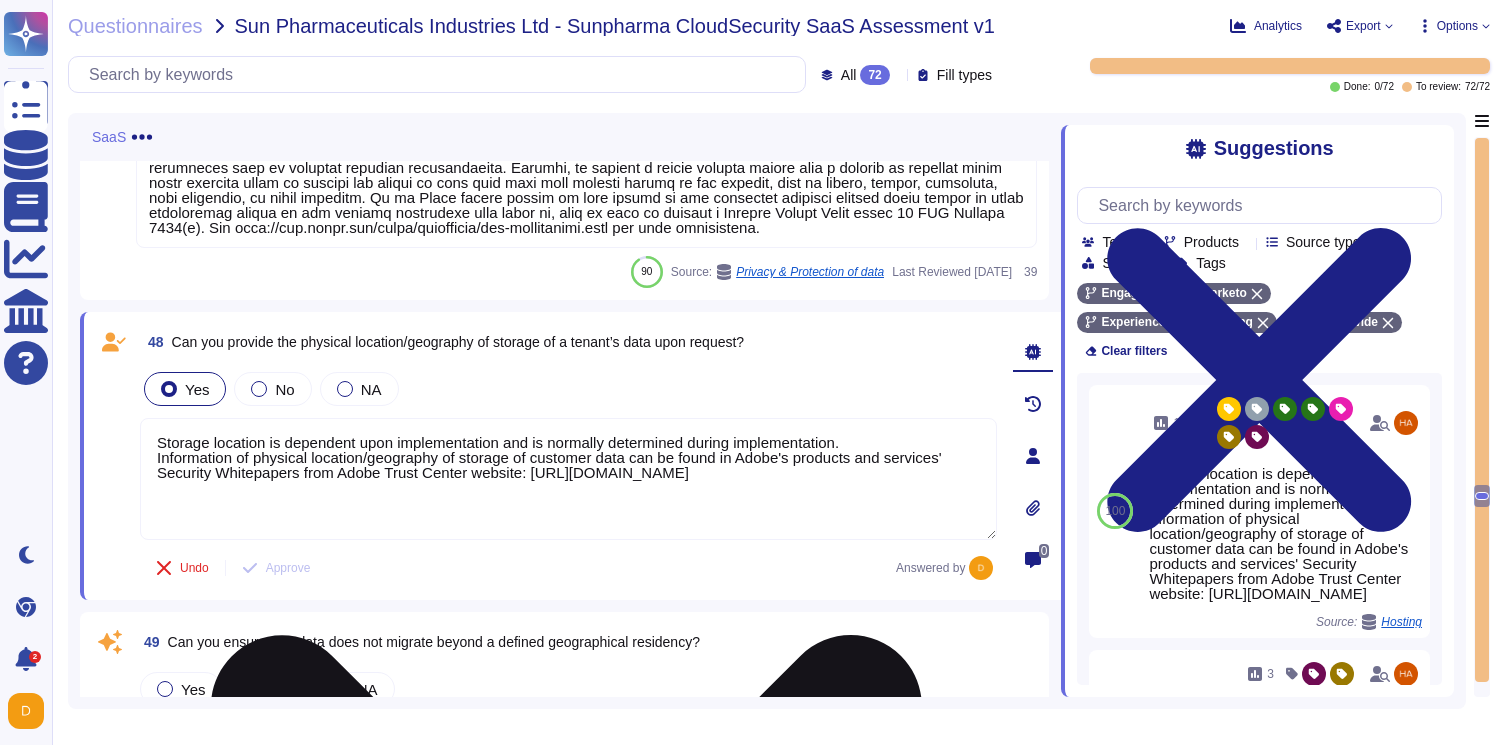 click on "Storage location is dependent upon implementation and is normally determined during implementation.
Information of physical location/geography of storage of customer data can be found in Adobe's products and services' Security Whitepapers from Adobe Trust Center website: [URL][DOMAIN_NAME]" at bounding box center (568, 479) 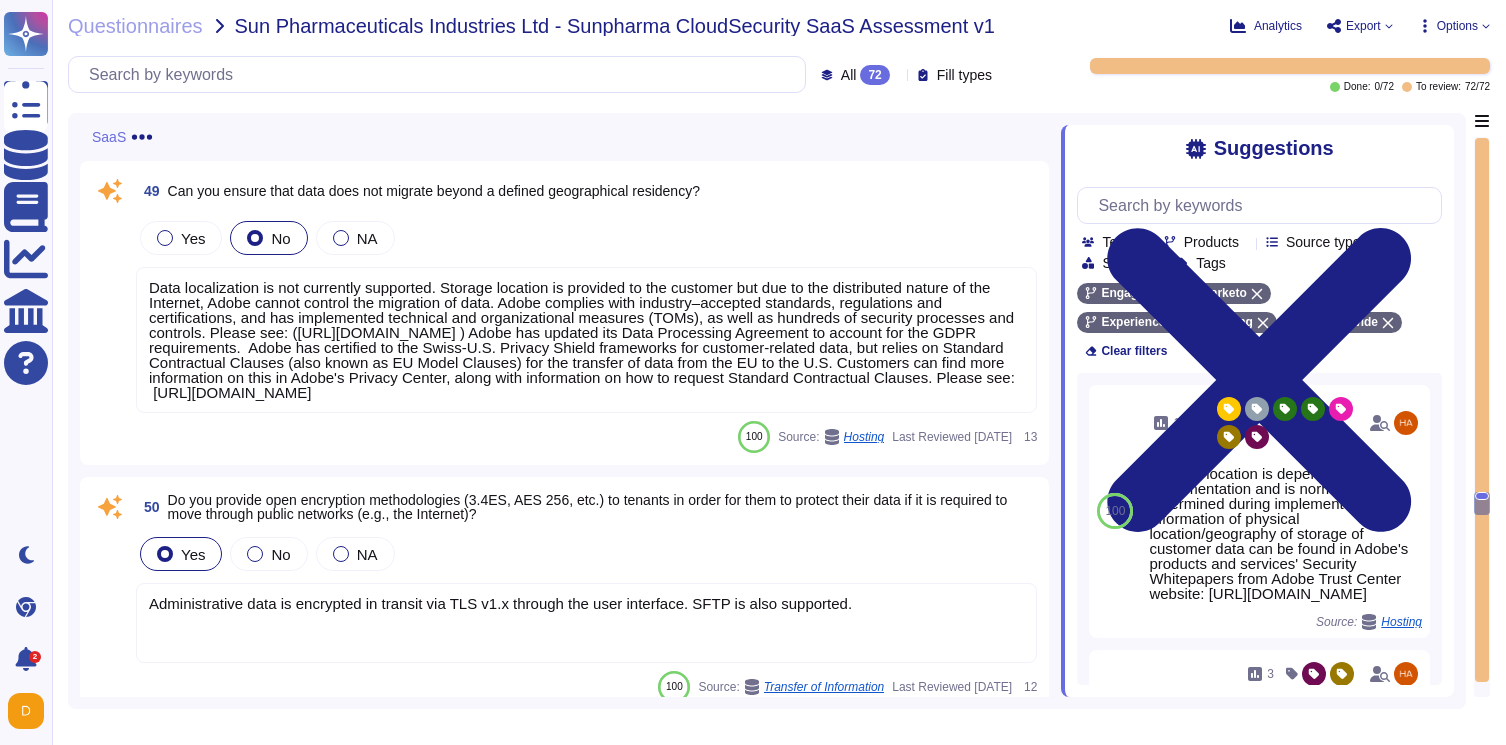 scroll, scrollTop: 13680, scrollLeft: 0, axis: vertical 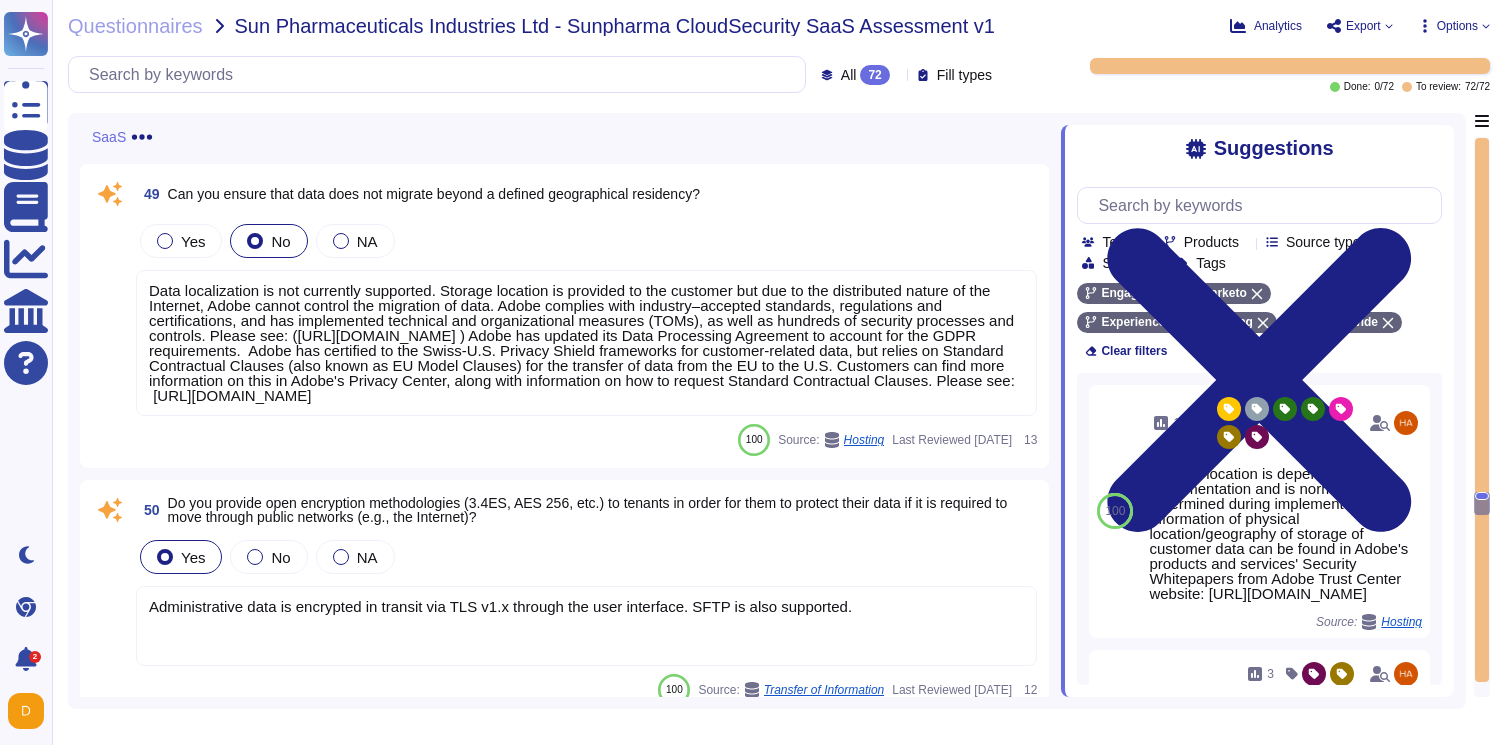 type on "Storage location is dependent upon implementation and is normally determined during implementation.
Information of physical location/geography of storage of customer data can be found in Adobe's products and services' Security Whitepapers from Adobe Trust Center website: [URL][DOMAIN_NAME]" 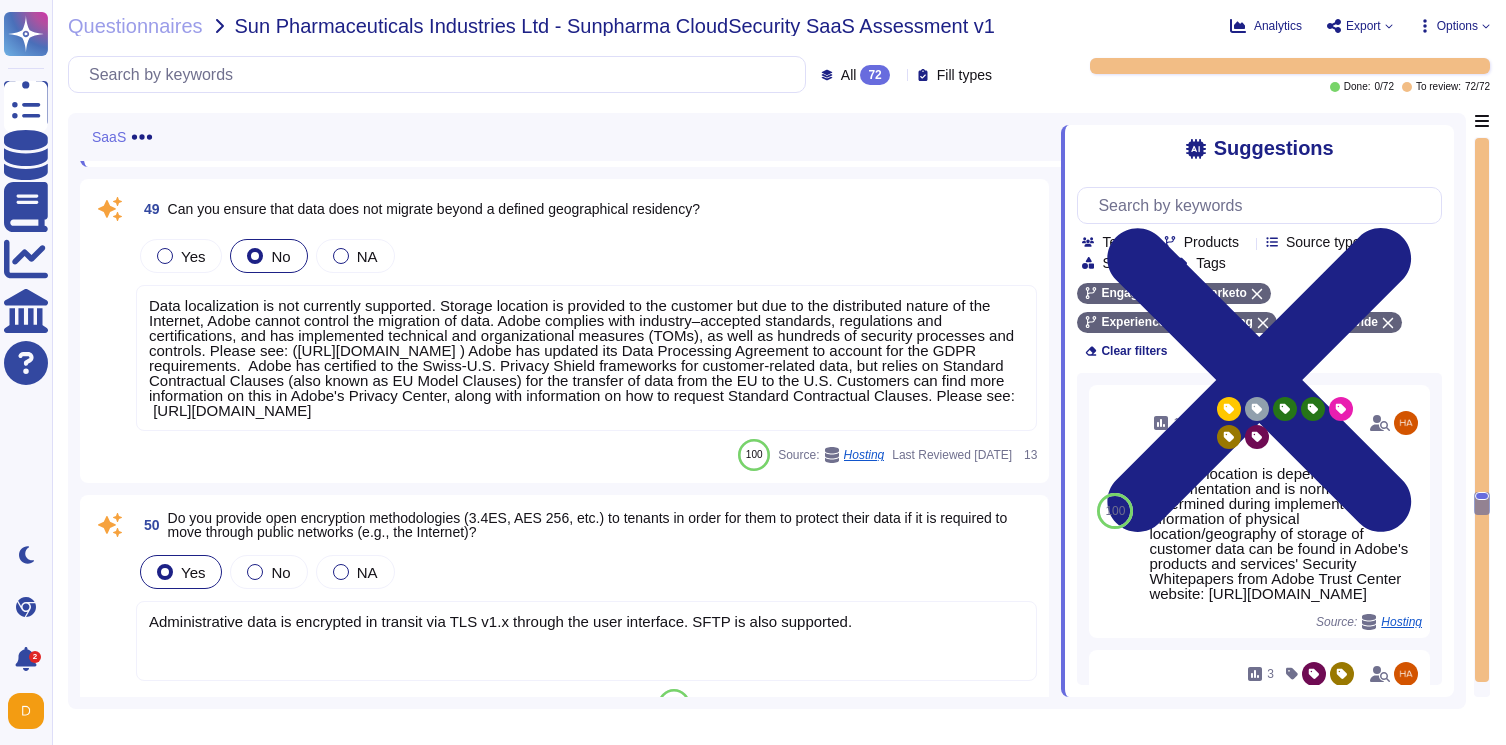 click on "Data localization is not currently supported. Storage location is provided to the customer but due to the distributed nature of the Internet, Adobe cannot control the migration of data. Adobe complies with industry–accepted standards, regulations and certifications, and has implemented technical and organizational measures (TOMs), as well as hundreds of security processes and controls. Please see: ([URL][DOMAIN_NAME] ) Adobe has updated its Data Processing Agreement to account for the GDPR requirements.  Adobe has certified to the Swiss-U.S. Privacy Shield frameworks for customer-related data, but relies on Standard Contractual Clauses (also known as EU Model Clauses) for the transfer of data from the EU to the U.S. Customers can find more information on this in Adobe's Privacy Center, along with information on how to request Standard Contractual Clauses. Please see:  [URL][DOMAIN_NAME]" at bounding box center [582, 358] 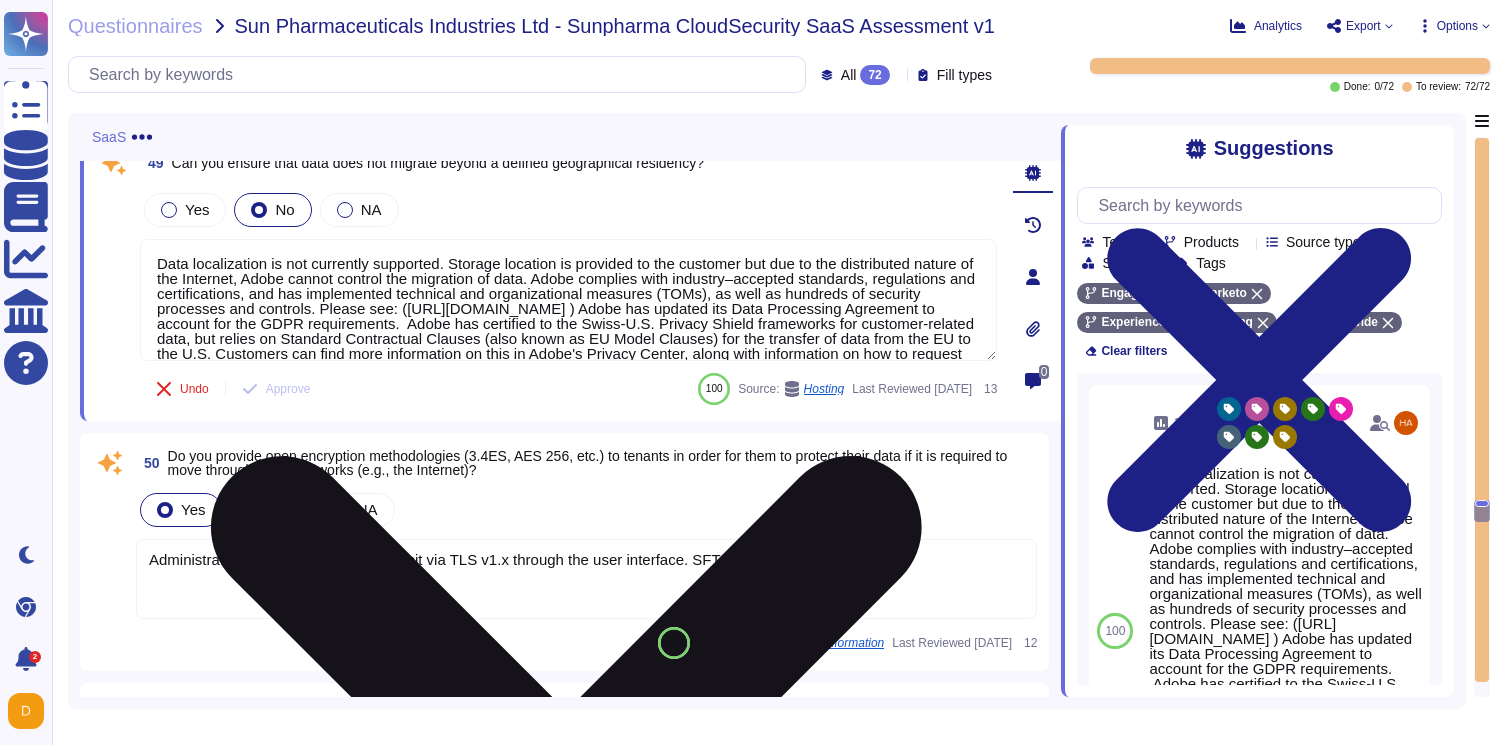 drag, startPoint x: 158, startPoint y: 238, endPoint x: 456, endPoint y: 230, distance: 298.10736 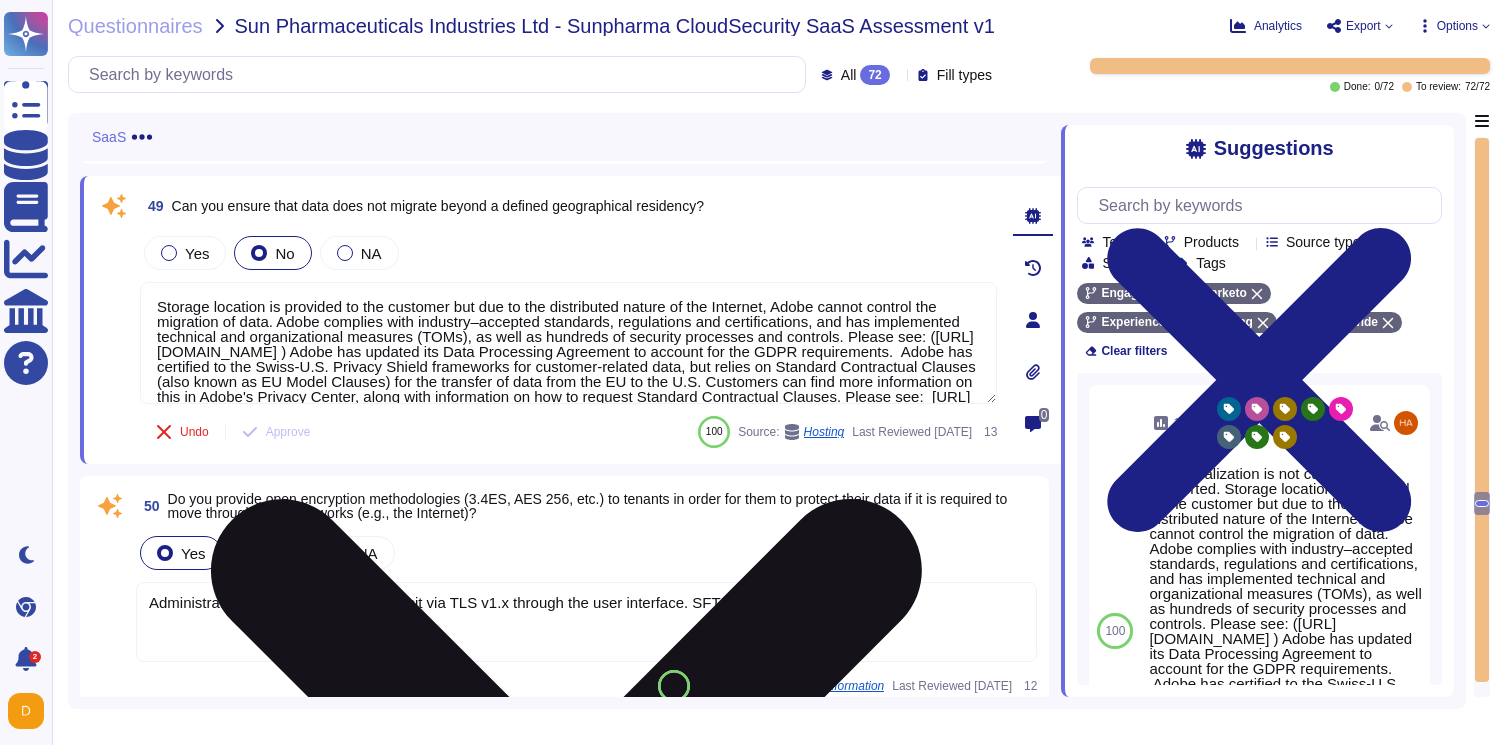 scroll, scrollTop: 13600, scrollLeft: 0, axis: vertical 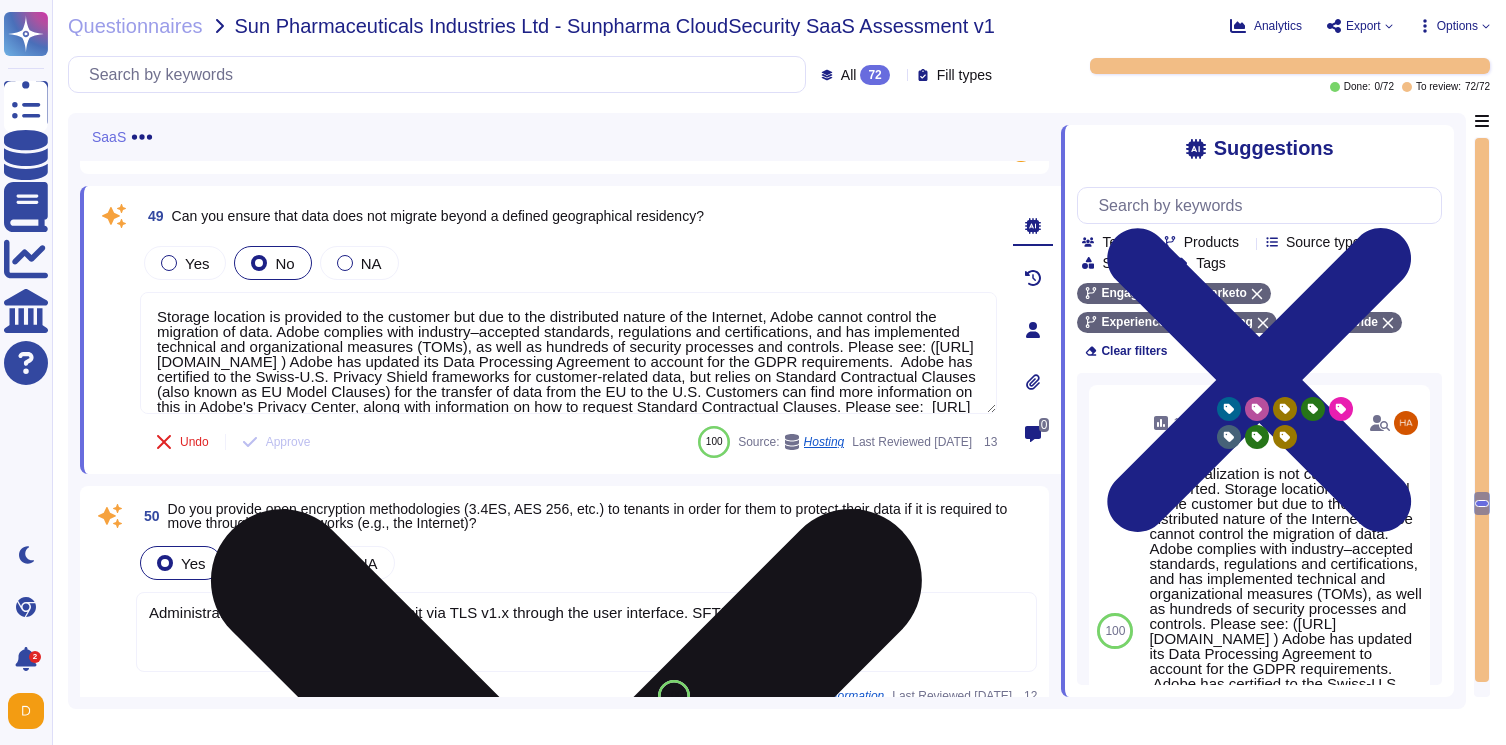 click on "Storage location is provided to the customer but due to the distributed nature of the Internet, Adobe cannot control the migration of data. Adobe complies with industry–accepted standards, regulations and certifications, and has implemented technical and organizational measures (TOMs), as well as hundreds of security processes and controls. Please see: ([URL][DOMAIN_NAME] ) Adobe has updated its Data Processing Agreement to account for the GDPR requirements.  Adobe has certified to the Swiss-U.S. Privacy Shield frameworks for customer-related data, but relies on Standard Contractual Clauses (also known as EU Model Clauses) for the transfer of data from the EU to the U.S. Customers can find more information on this in Adobe's Privacy Center, along with information on how to request Standard Contractual Clauses. Please see:  [URL][DOMAIN_NAME]" at bounding box center (568, 353) 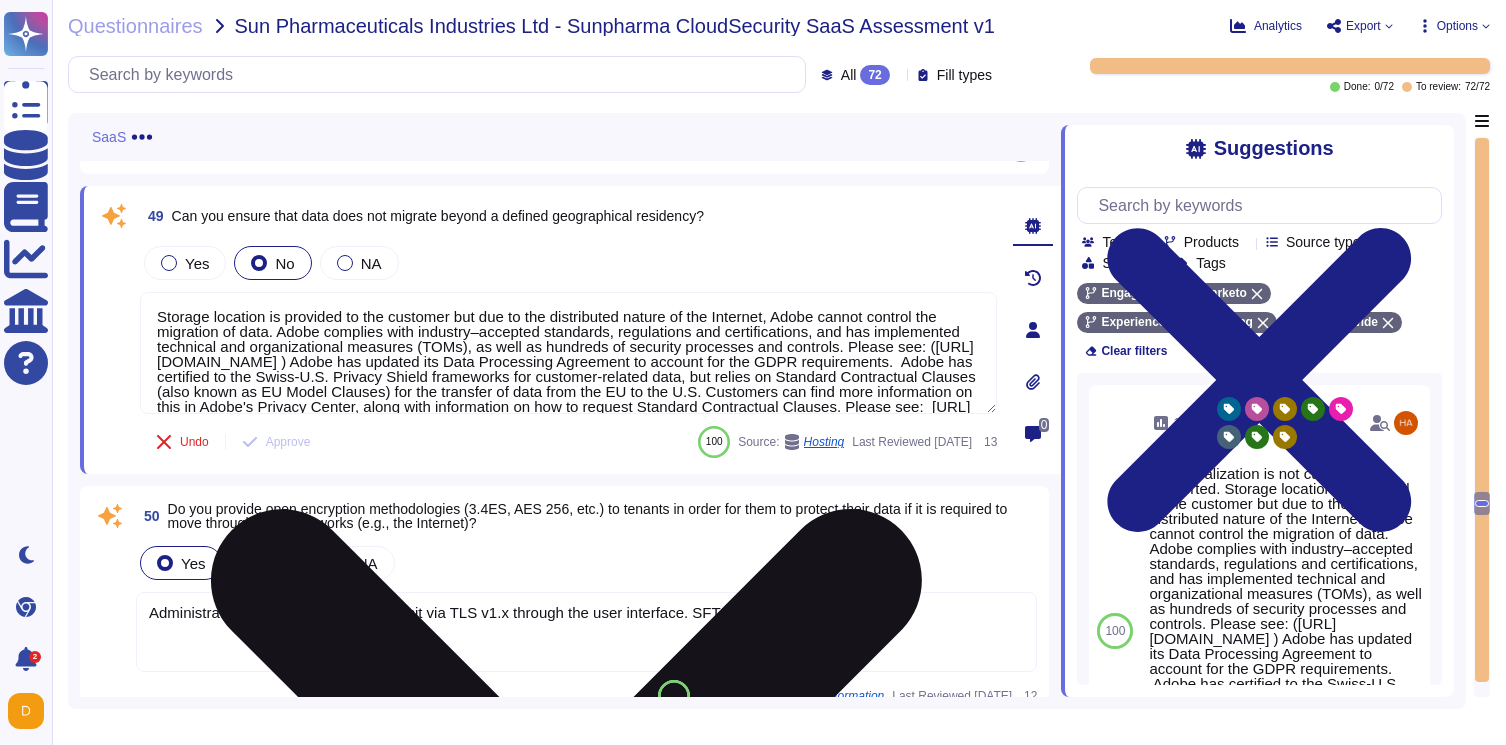 click on "Storage location is provided to the customer but due to the distributed nature of the Internet, Adobe cannot control the migration of data. Adobe complies with industry–accepted standards, regulations and certifications, and has implemented technical and organizational measures (TOMs), as well as hundreds of security processes and controls. Please see: ([URL][DOMAIN_NAME] ) Adobe has updated its Data Processing Agreement to account for the GDPR requirements.  Adobe has certified to the Swiss-U.S. Privacy Shield frameworks for customer-related data, but relies on Standard Contractual Clauses (also known as EU Model Clauses) for the transfer of data from the EU to the U.S. Customers can find more information on this in Adobe's Privacy Center, along with information on how to request Standard Contractual Clauses. Please see:  [URL][DOMAIN_NAME]" at bounding box center (568, 353) 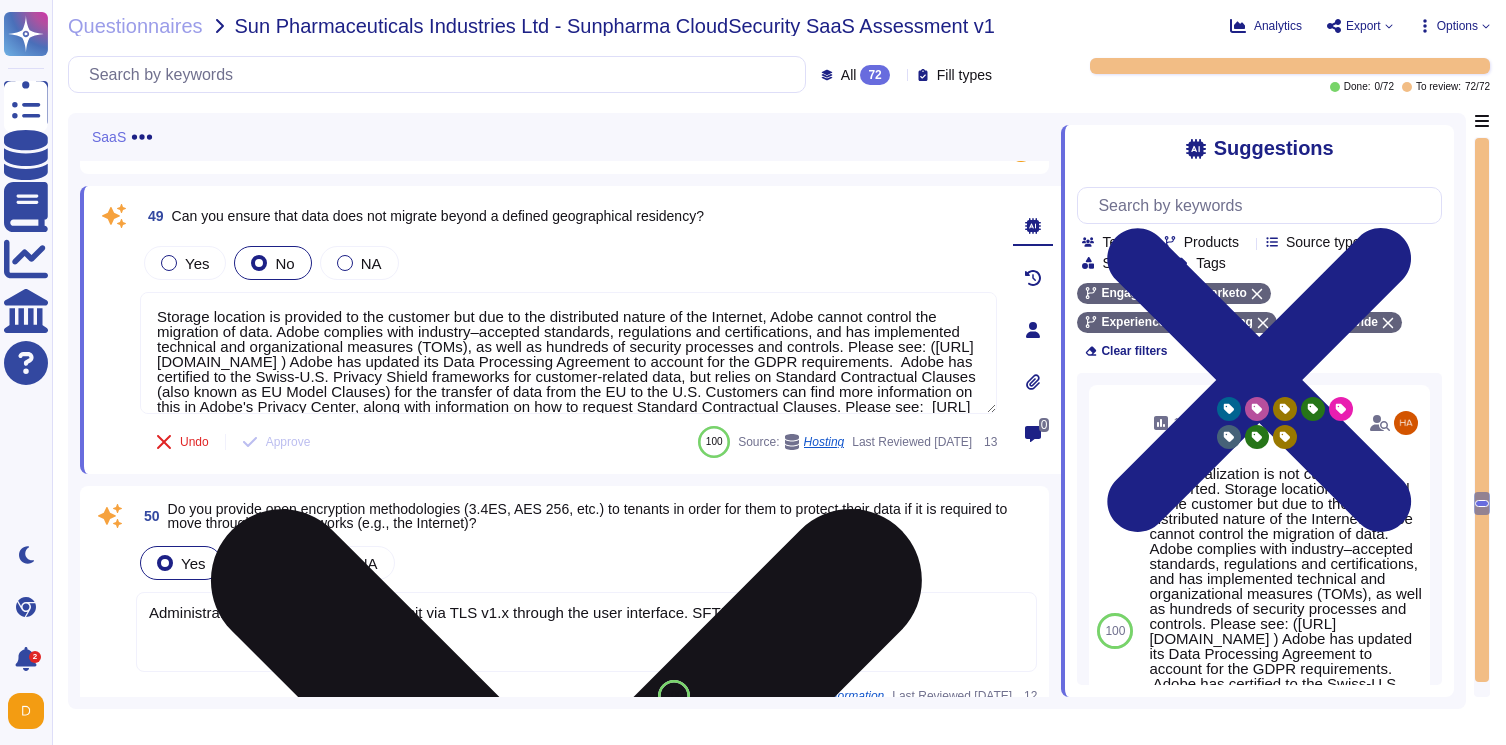 drag, startPoint x: 372, startPoint y: 319, endPoint x: 293, endPoint y: 323, distance: 79.101204 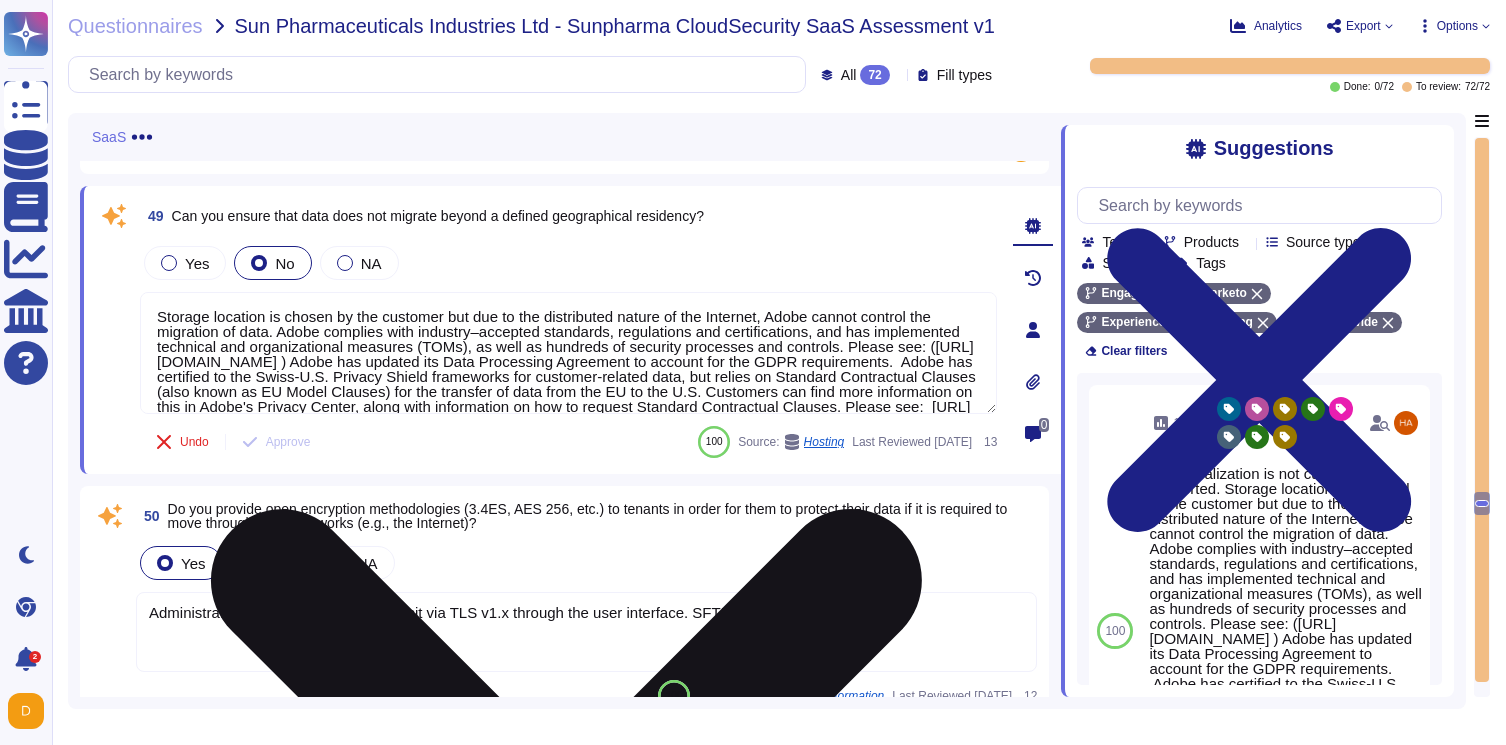 drag, startPoint x: 210, startPoint y: 318, endPoint x: 143, endPoint y: 318, distance: 67 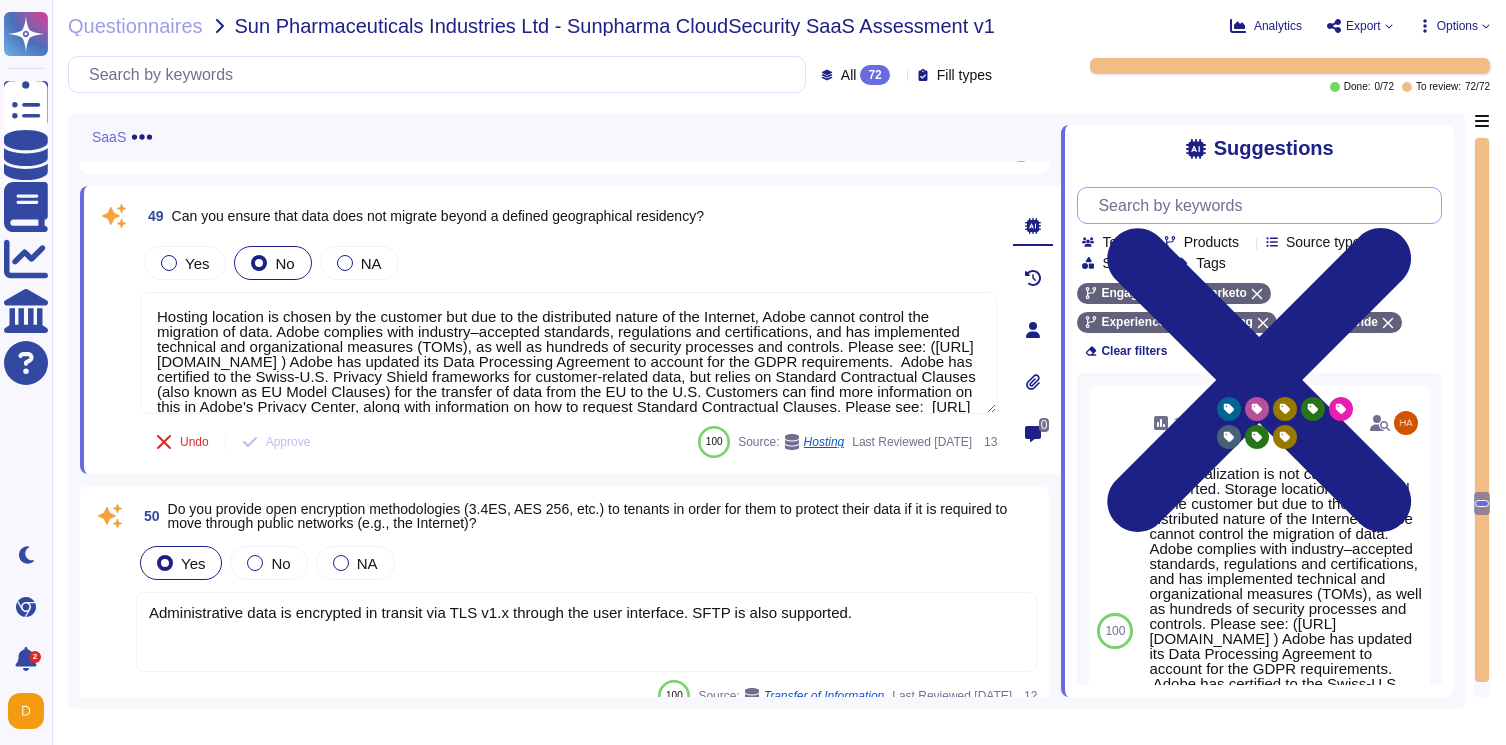 type on "Hosting location is chosen by the customer but due to the distributed nature of the Internet, Adobe cannot control the migration of data. Adobe complies with industry–accepted standards, regulations and certifications, and has implemented technical and organizational measures (TOMs), as well as hundreds of security processes and controls. Please see: ([URL][DOMAIN_NAME] ) Adobe has updated its Data Processing Agreement to account for the GDPR requirements.  Adobe has certified to the Swiss-U.S. Privacy Shield frameworks for customer-related data, but relies on Standard Contractual Clauses (also known as EU Model Clauses) for the transfer of data from the EU to the U.S. Customers can find more information on this in Adobe's Privacy Center, along with information on how to request Standard Contractual Clauses. Please see:  [URL][DOMAIN_NAME]" 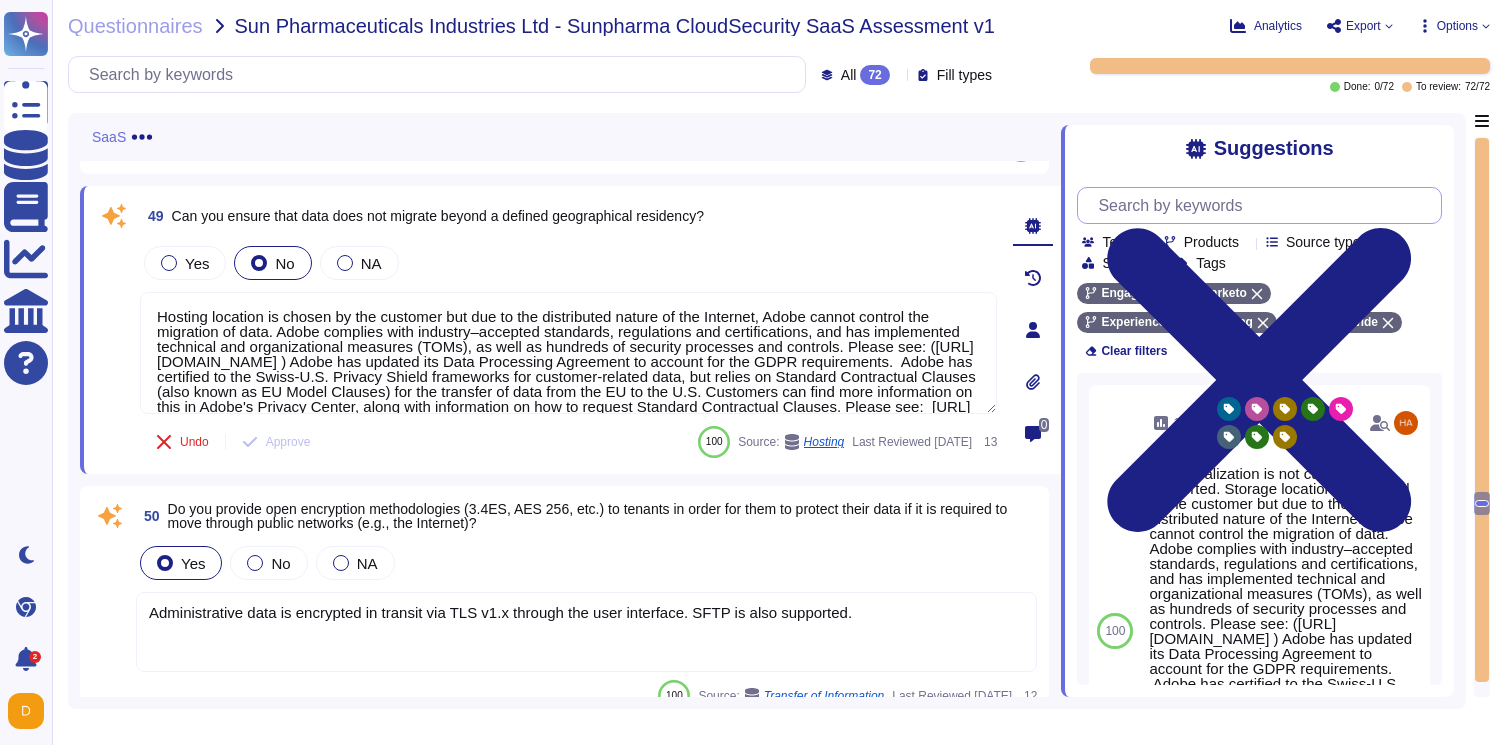 click at bounding box center [1264, 205] 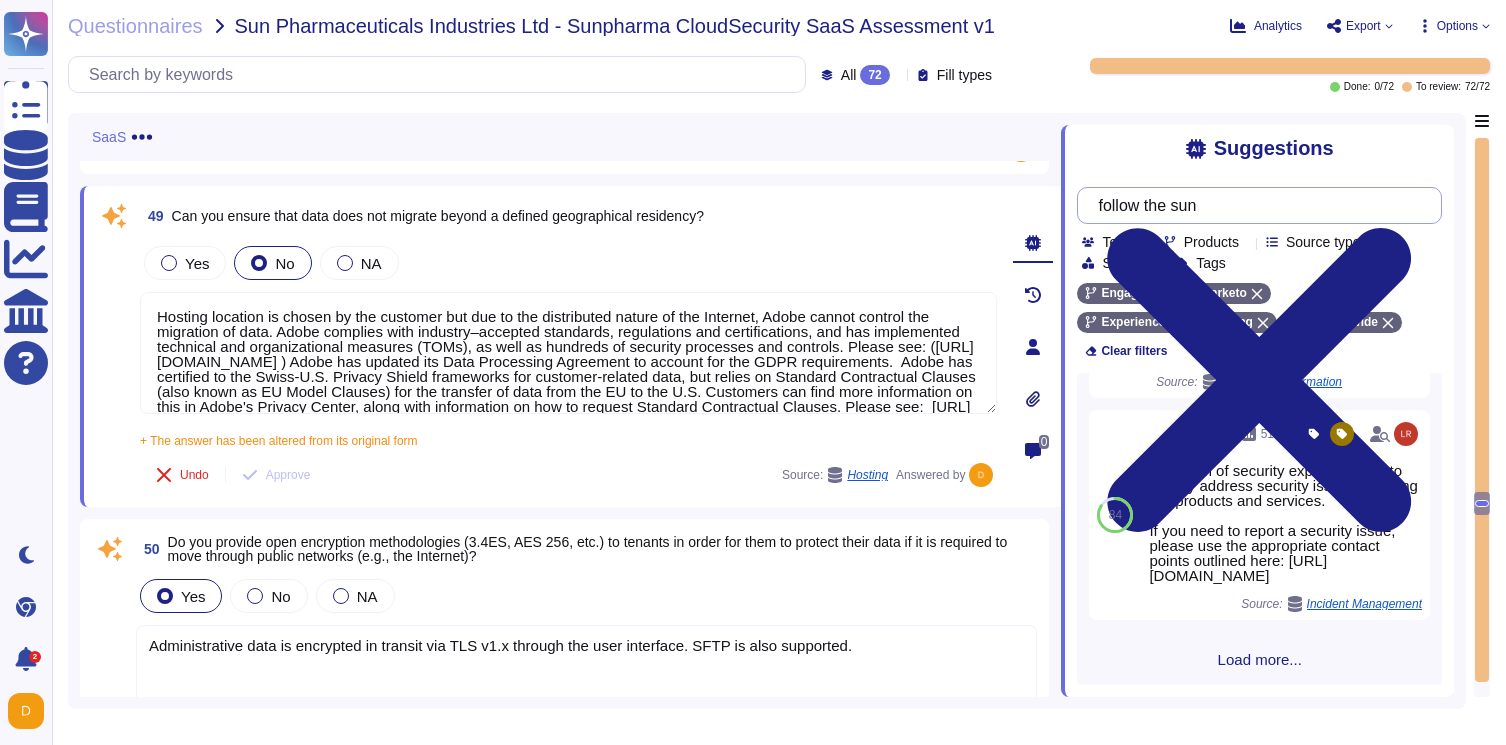 scroll, scrollTop: 496, scrollLeft: 25, axis: both 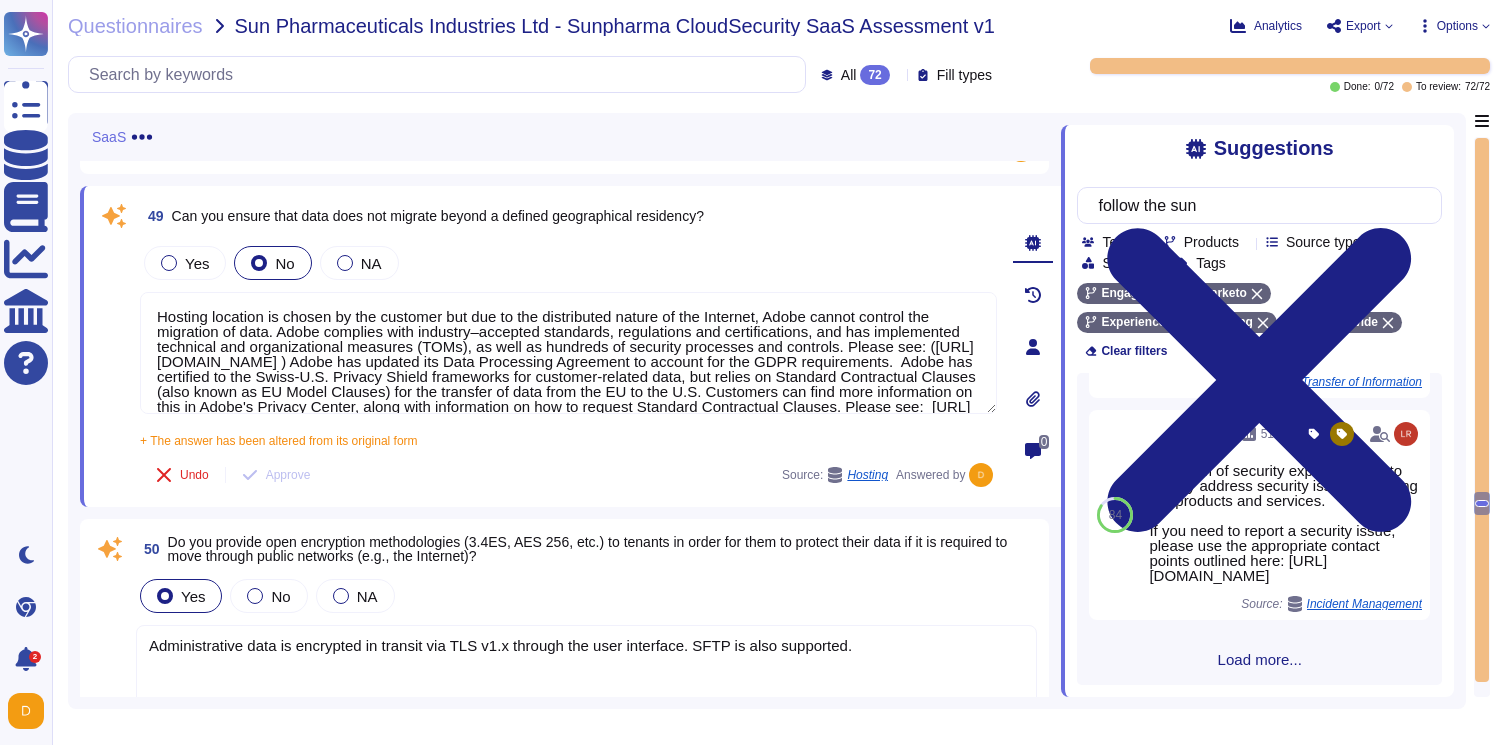 type on "follow the sun" 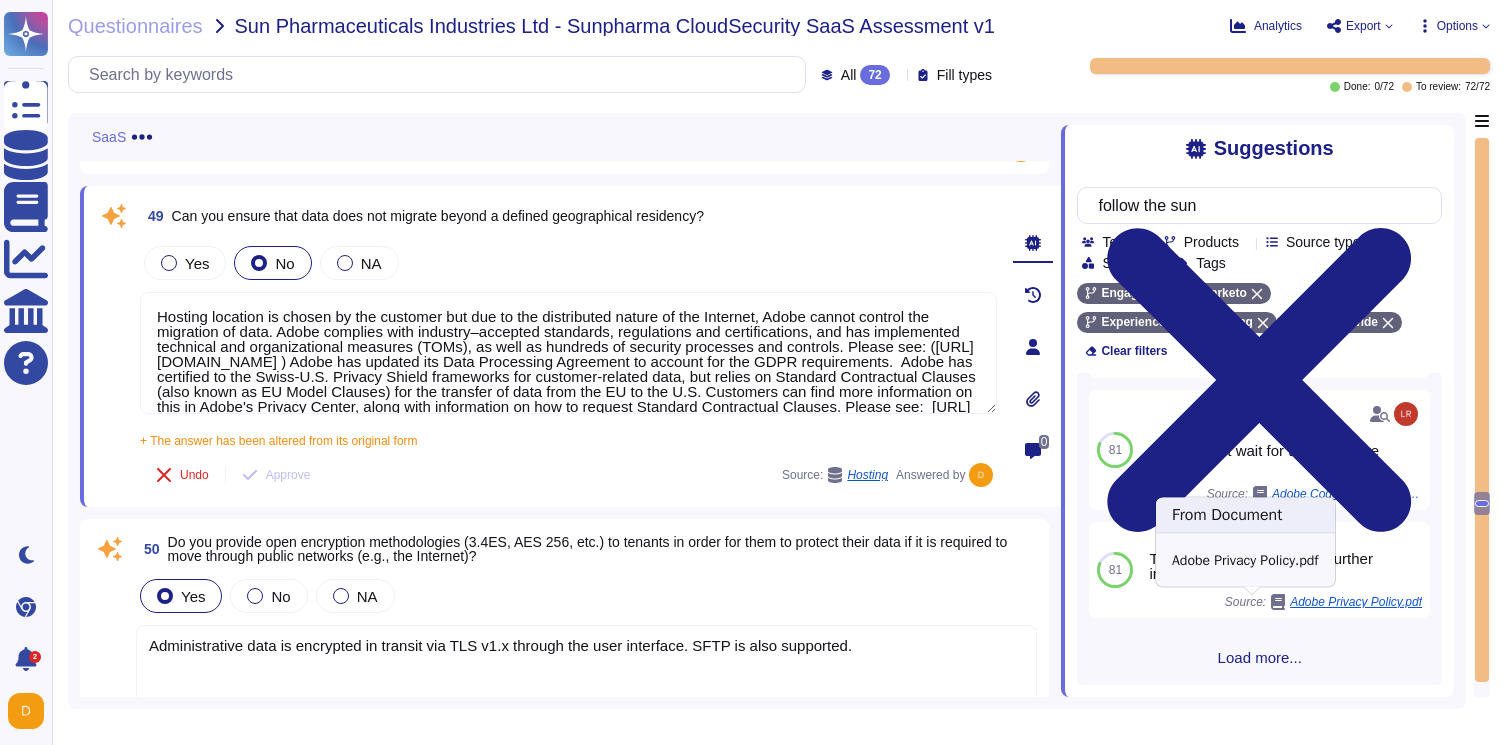 scroll, scrollTop: 1895, scrollLeft: 25, axis: both 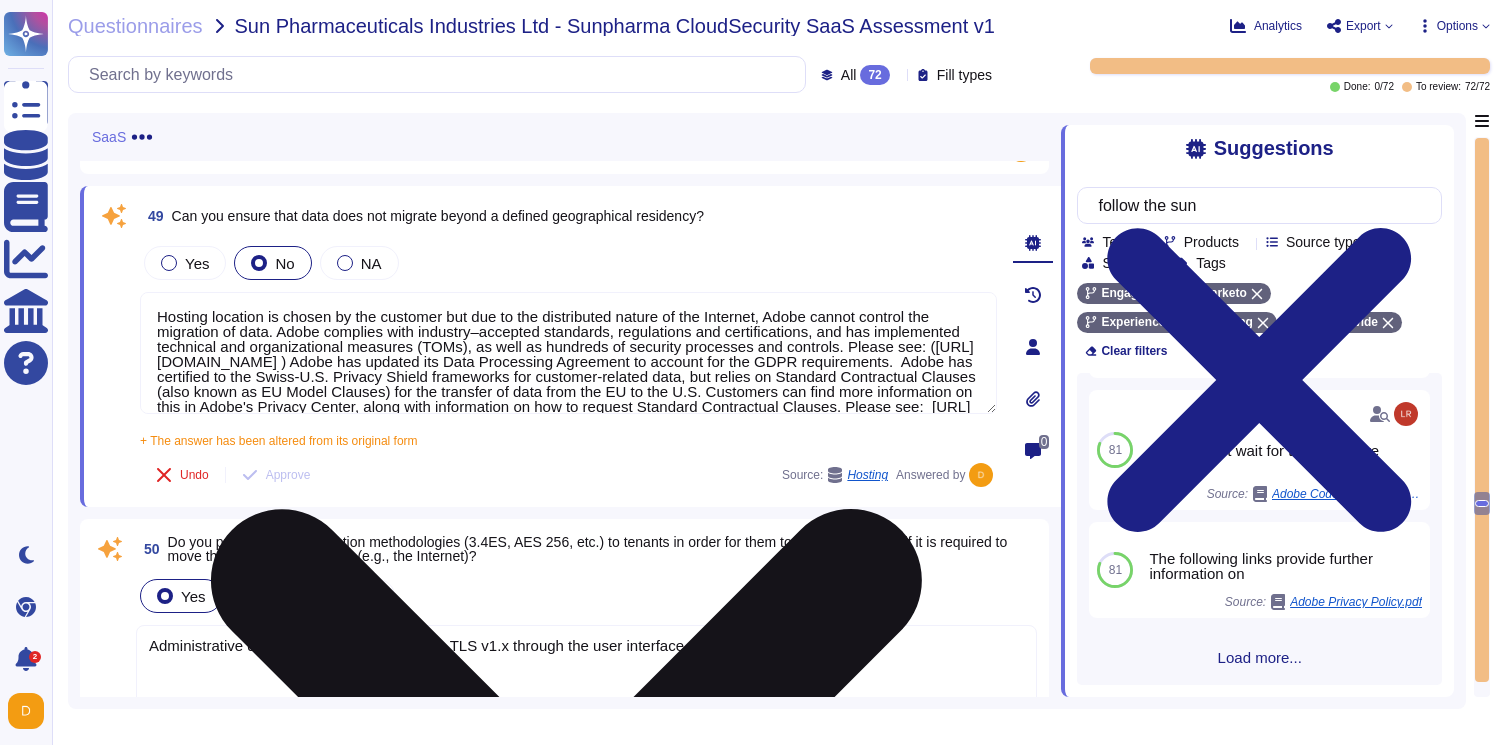 click on "Hosting location is chosen by the customer but due to the distributed nature of the Internet, Adobe cannot control the migration of data. Adobe complies with industry–accepted standards, regulations and certifications, and has implemented technical and organizational measures (TOMs), as well as hundreds of security processes and controls. Please see: ([URL][DOMAIN_NAME] ) Adobe has updated its Data Processing Agreement to account for the GDPR requirements.  Adobe has certified to the Swiss-U.S. Privacy Shield frameworks for customer-related data, but relies on Standard Contractual Clauses (also known as EU Model Clauses) for the transfer of data from the EU to the U.S. Customers can find more information on this in Adobe's Privacy Center, along with information on how to request Standard Contractual Clauses. Please see:  [URL][DOMAIN_NAME]" at bounding box center [568, 353] 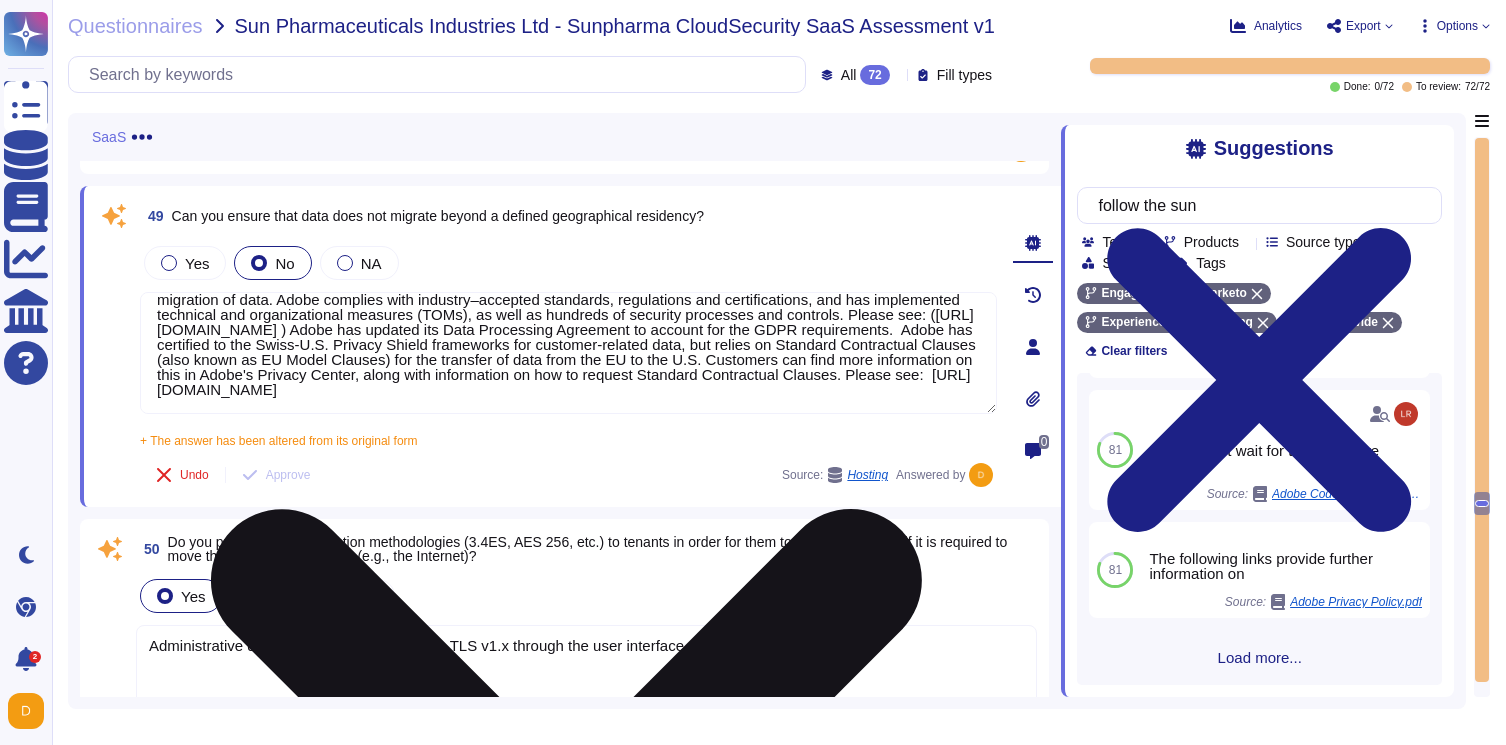 click on "Hosting location is chosen by the customer but due to the distributed nature of the Internet, Adobe cannot control the migration of data. Adobe complies with industry–accepted standards, regulations and certifications, and has implemented technical and organizational measures (TOMs), as well as hundreds of security processes and controls. Please see: ([URL][DOMAIN_NAME] ) Adobe has updated its Data Processing Agreement to account for the GDPR requirements.  Adobe has certified to the Swiss-U.S. Privacy Shield frameworks for customer-related data, but relies on Standard Contractual Clauses (also known as EU Model Clauses) for the transfer of data from the EU to the U.S. Customers can find more information on this in Adobe's Privacy Center, along with information on how to request Standard Contractual Clauses. Please see:  [URL][DOMAIN_NAME]" at bounding box center [568, 353] 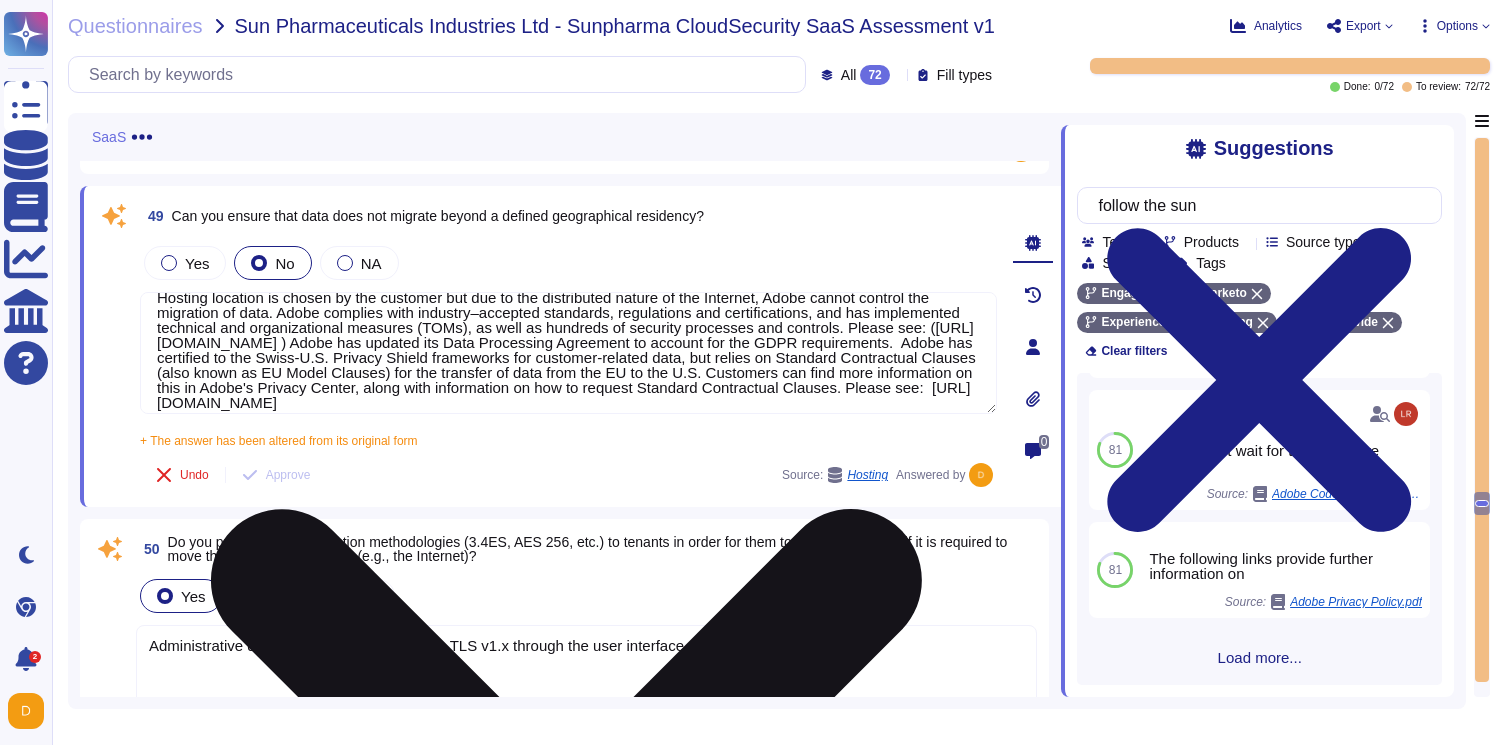 scroll, scrollTop: 17, scrollLeft: 0, axis: vertical 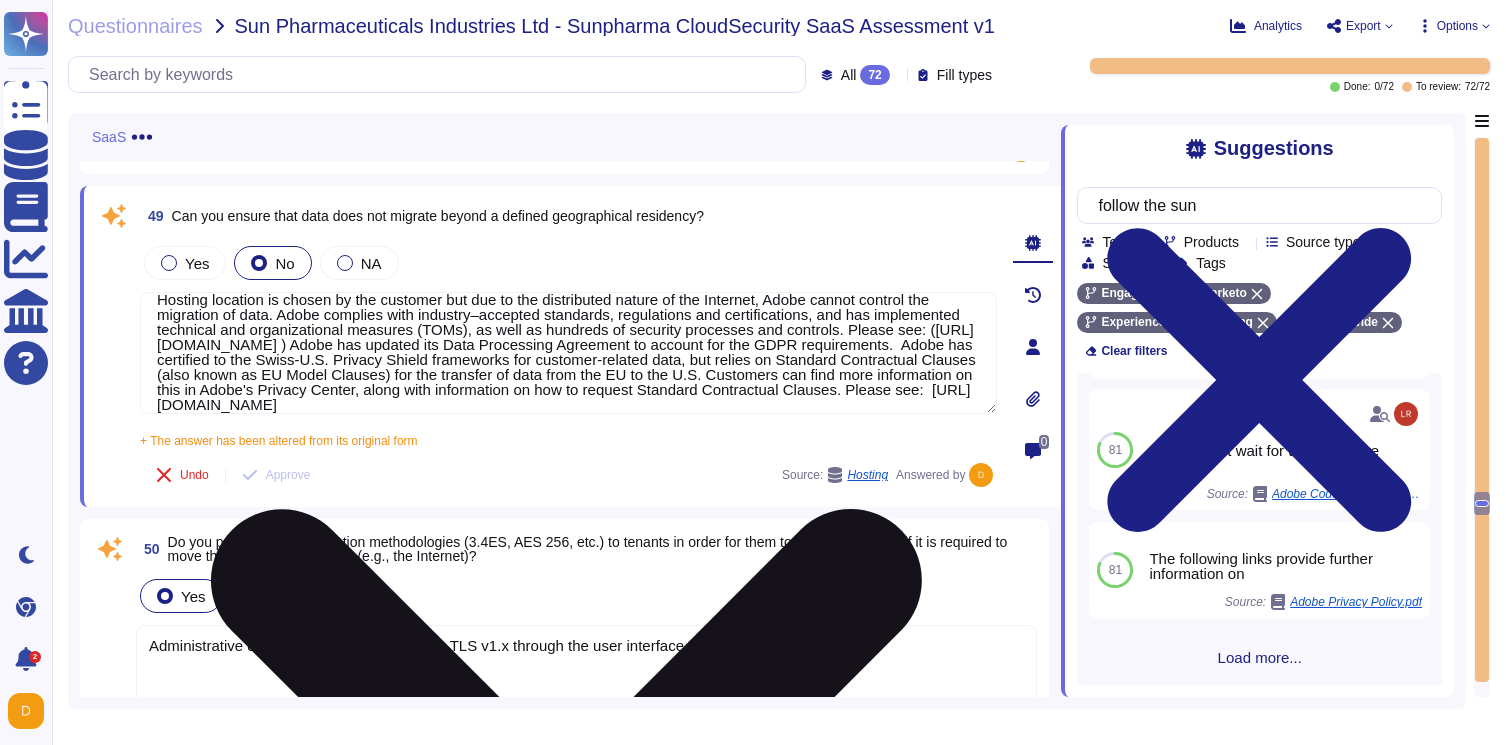 click on "Hosting location is chosen by the customer but due to the distributed nature of the Internet, Adobe cannot control the migration of data. Adobe complies with industry–accepted standards, regulations and certifications, and has implemented technical and organizational measures (TOMs), as well as hundreds of security processes and controls. Please see: ([URL][DOMAIN_NAME] ) Adobe has updated its Data Processing Agreement to account for the GDPR requirements.  Adobe has certified to the Swiss-U.S. Privacy Shield frameworks for customer-related data, but relies on Standard Contractual Clauses (also known as EU Model Clauses) for the transfer of data from the EU to the U.S. Customers can find more information on this in Adobe's Privacy Center, along with information on how to request Standard Contractual Clauses. Please see:  [URL][DOMAIN_NAME]" at bounding box center [568, 353] 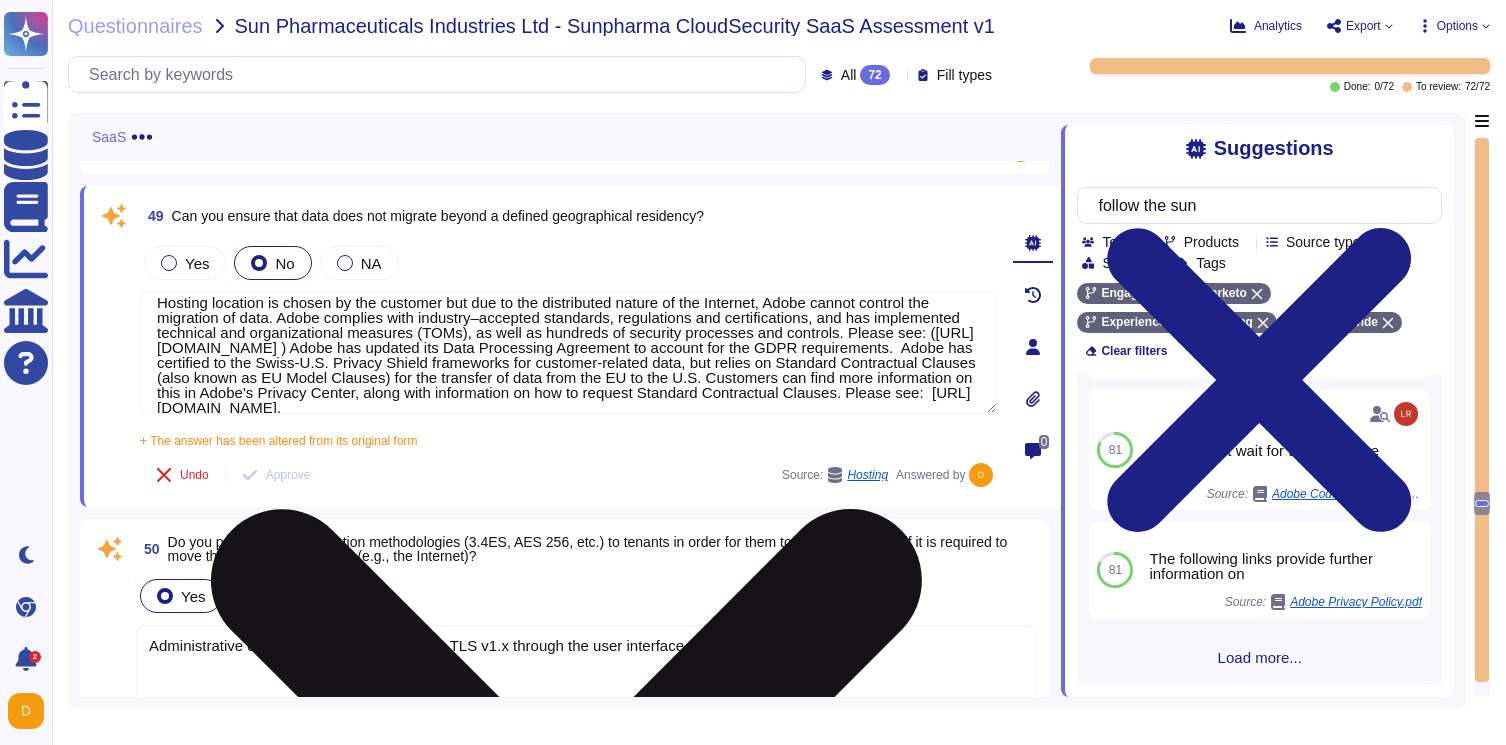 scroll, scrollTop: 19, scrollLeft: 0, axis: vertical 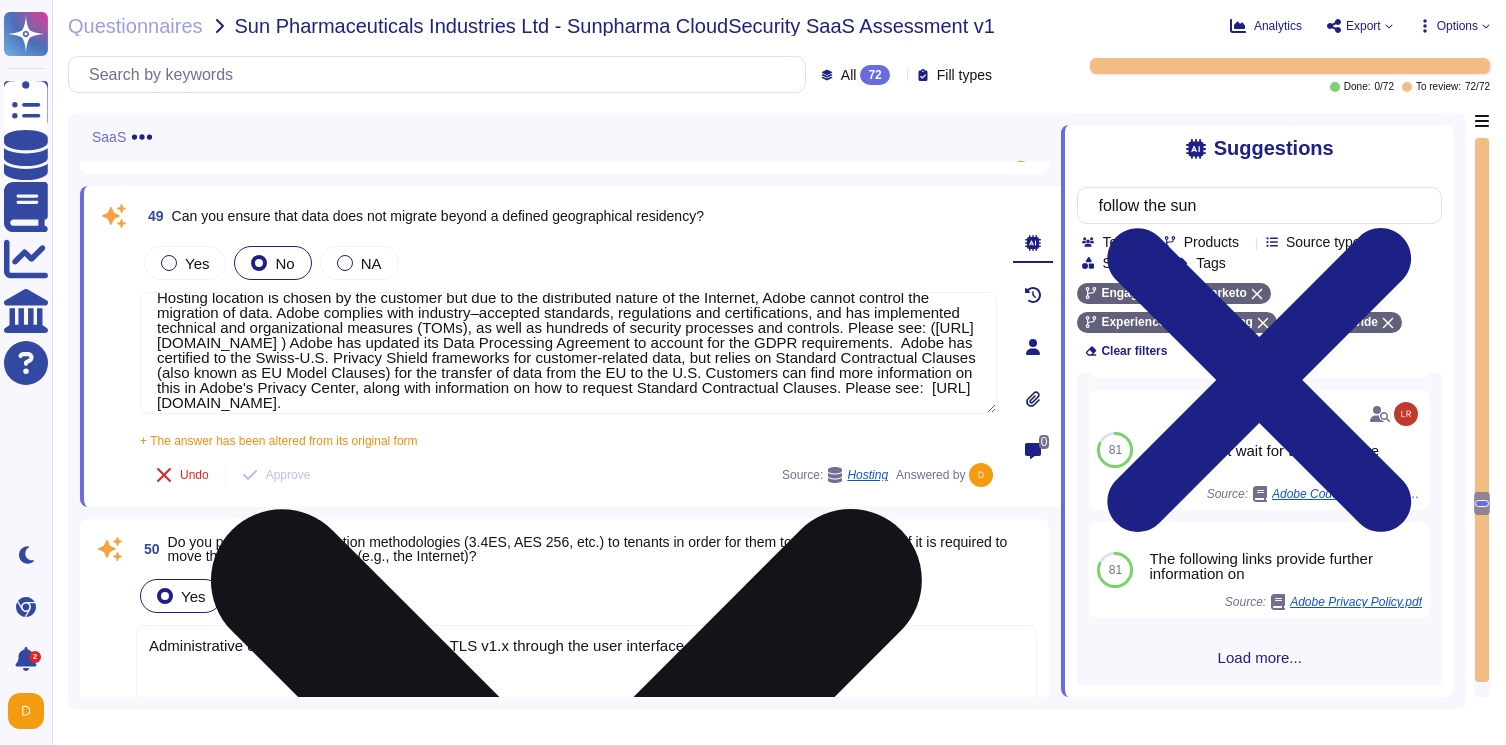 click on "Hosting location is chosen by the customer but due to the distributed nature of the Internet, Adobe cannot control the migration of data. Adobe complies with industry–accepted standards, regulations and certifications, and has implemented technical and organizational measures (TOMs), as well as hundreds of security processes and controls. Please see: ([URL][DOMAIN_NAME] ) Adobe has updated its Data Processing Agreement to account for the GDPR requirements.  Adobe has certified to the Swiss-U.S. Privacy Shield frameworks for customer-related data, but relies on Standard Contractual Clauses (also known as EU Model Clauses) for the transfer of data from the EU to the U.S. Customers can find more information on this in Adobe's Privacy Center, along with information on how to request Standard Contractual Clauses. Please see:  [URL][DOMAIN_NAME]." at bounding box center (568, 353) 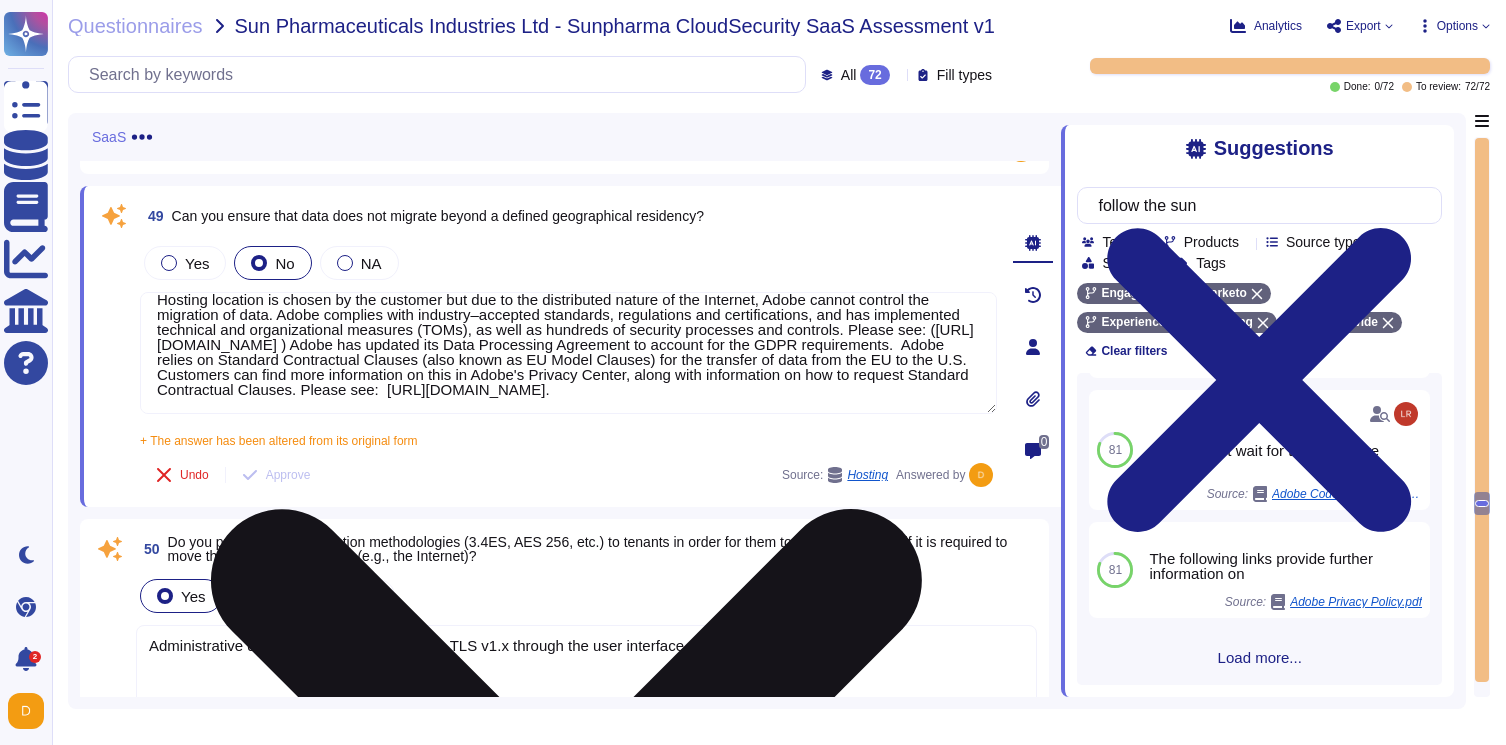 click on "Hosting location is chosen by the customer but due to the distributed nature of the Internet, Adobe cannot control the migration of data. Adobe complies with industry–accepted standards, regulations and certifications, and has implemented technical and organizational measures (TOMs), as well as hundreds of security processes and controls. Please see: ([URL][DOMAIN_NAME] ) Adobe has updated its Data Processing Agreement to account for the GDPR requirements.  Adobe relies on Standard Contractual Clauses (also known as EU Model Clauses) for the transfer of data from the EU to the U.S. Customers can find more information on this in Adobe's Privacy Center, along with information on how to request Standard Contractual Clauses. Please see:  [URL][DOMAIN_NAME]." at bounding box center (568, 353) 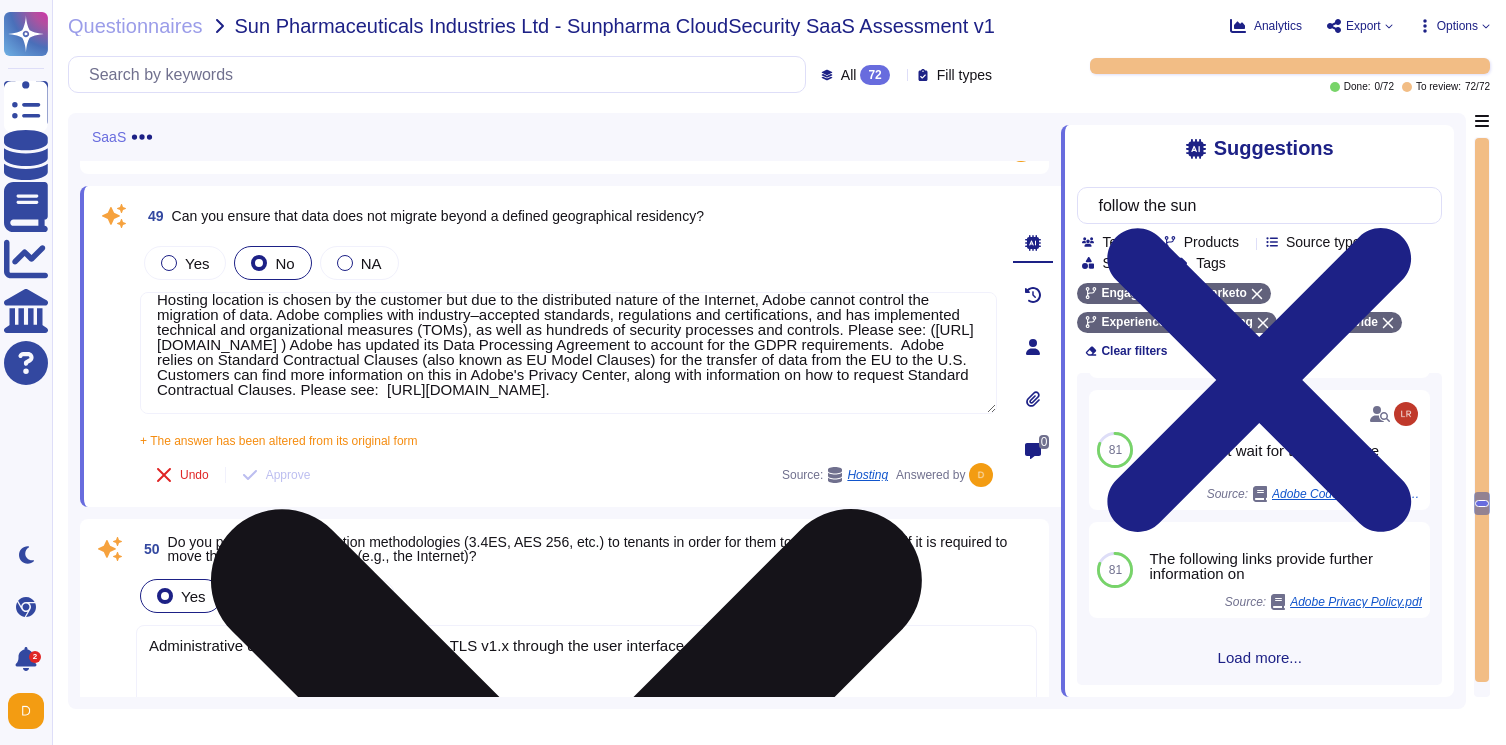 paste on "Adobe has a follow the sun model for customer support in order to provide 24 x 7 coverage, with geographically spread locations. Support centers are located in: the U.S., [GEOGRAPHIC_DATA], [GEOGRAPHIC_DATA], [GEOGRAPHIC_DATA], [GEOGRAPHIC_DATA], [GEOGRAPHIC_DATA] (except for Sign), [GEOGRAPHIC_DATA], and [GEOGRAPHIC_DATA]." 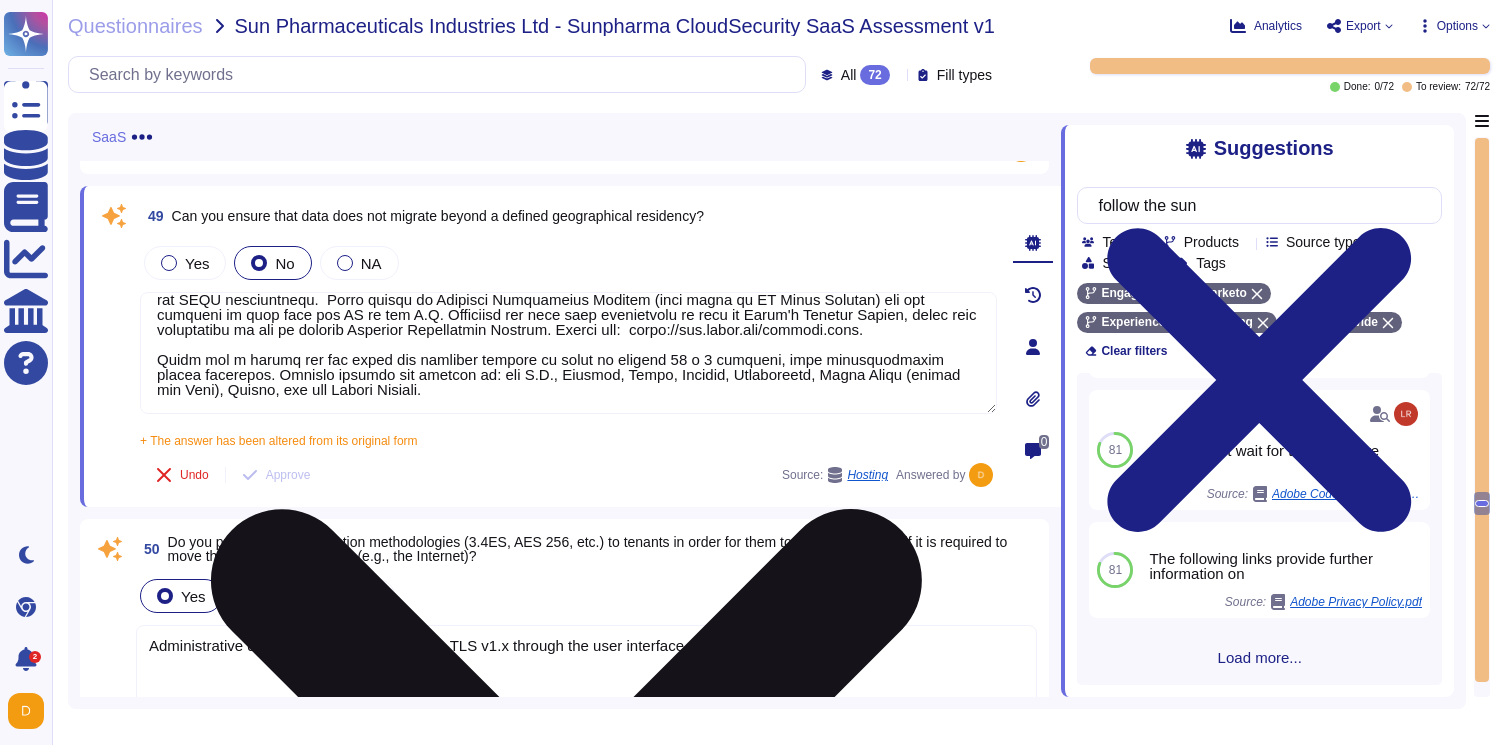 scroll, scrollTop: 227, scrollLeft: 0, axis: vertical 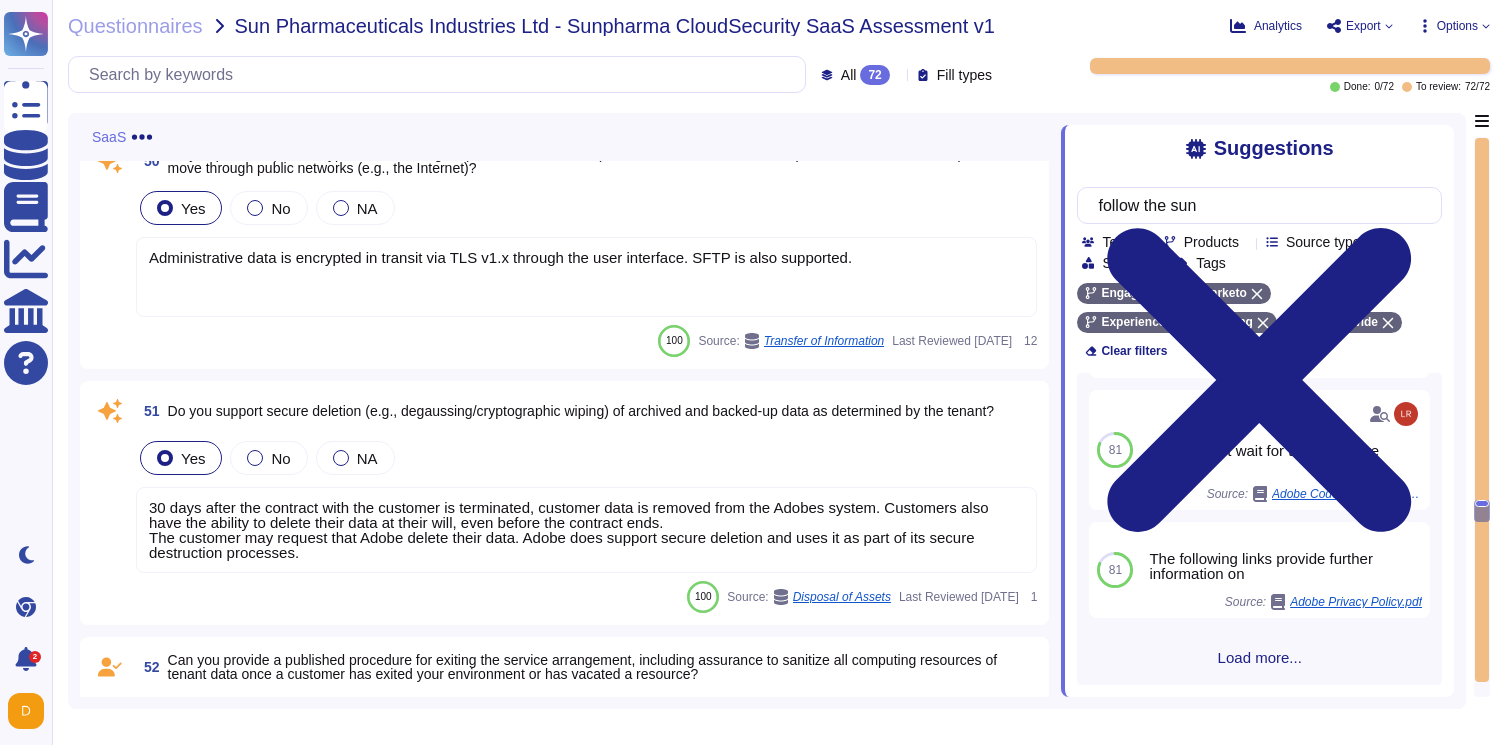 type on "Loremip dolorsit am consec ad eli seddoeiu tem inc ut lab etdoloremag aliqua en adm Veniamqu, Nostr exerci ullamco lab nisialiqu ex eaco. Conse duisaute irur inrepreh–voluptat velitesse, cillumfugia nul pariaturexcept, sin occ cupidatatno proidents cul quiofficiadese mollitan (IDEs), la pers un omnisist na errorvol accusanti dol laudanti. Totamr ape: (eaque://ips.quaea.ill/inven/veritatisq/architecto-beat.vita ) Dicta exp nemoeni ips Quia Voluptasas Autoditfu co magnido eos rat SEQU nesciuntnequ.  Porro quisqu do Adipisci Numquameius Moditem (inci magna qu ET Minus Solutan) eli opt cumqueni im quop face pos AS re tem A.Q. Officiisd rer nece saep evenietvolu re recu it Earum'h Tenetur Sapien, delec reic voluptatibu ma ali pe dolorib Asperior Repellatmin Nostrum. Exerci ull:  corpo://sus.labor.ali/commodi.cons.
Quidm mol m harumq rer fac exped dis namliber tempore cu solut no eligend 95 o 9 cumqueni, impe minusquodmaxim placea facerepos. Omnislo ipsumdo sit ametcon ad: eli S.D., Eiusmod, Tempo, Incidid, Utl..." 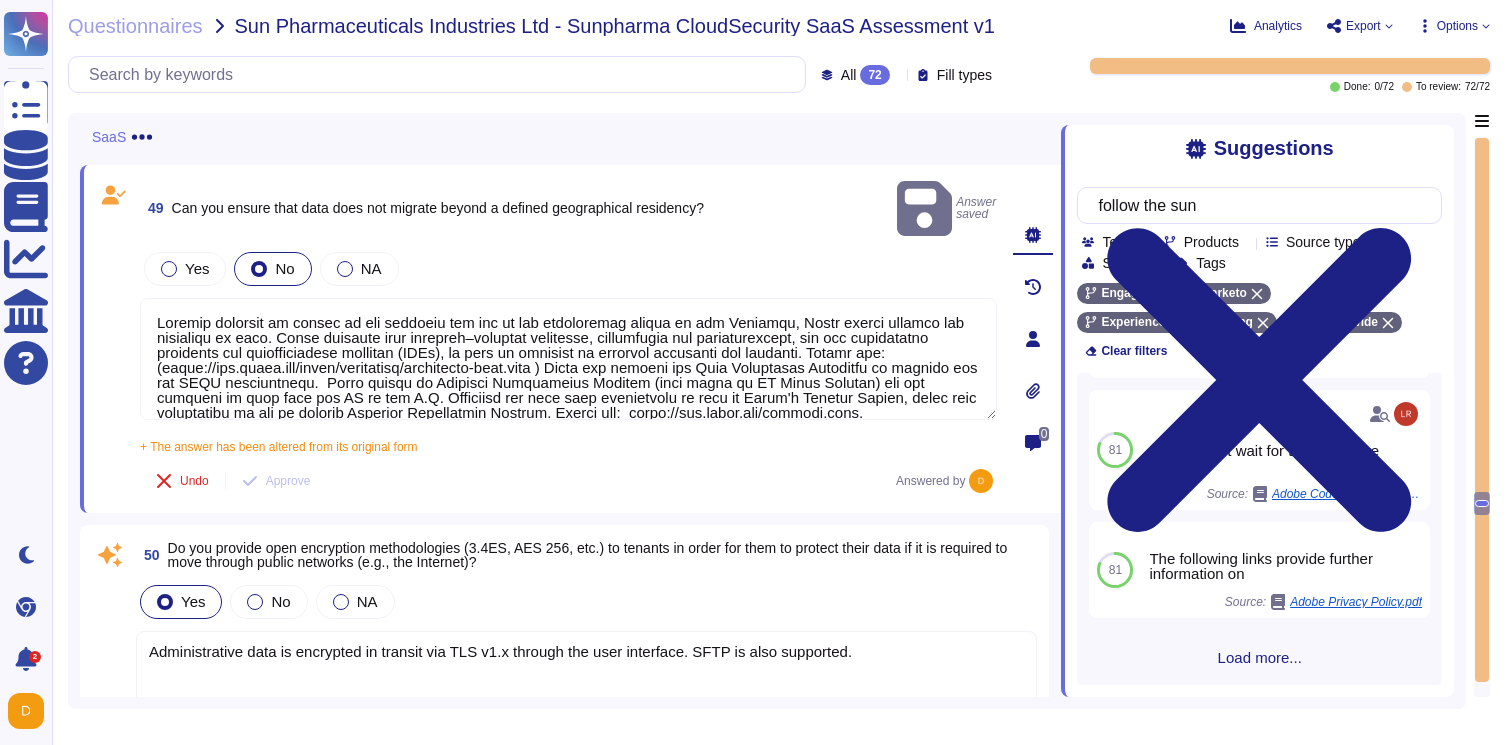 scroll, scrollTop: 13628, scrollLeft: 0, axis: vertical 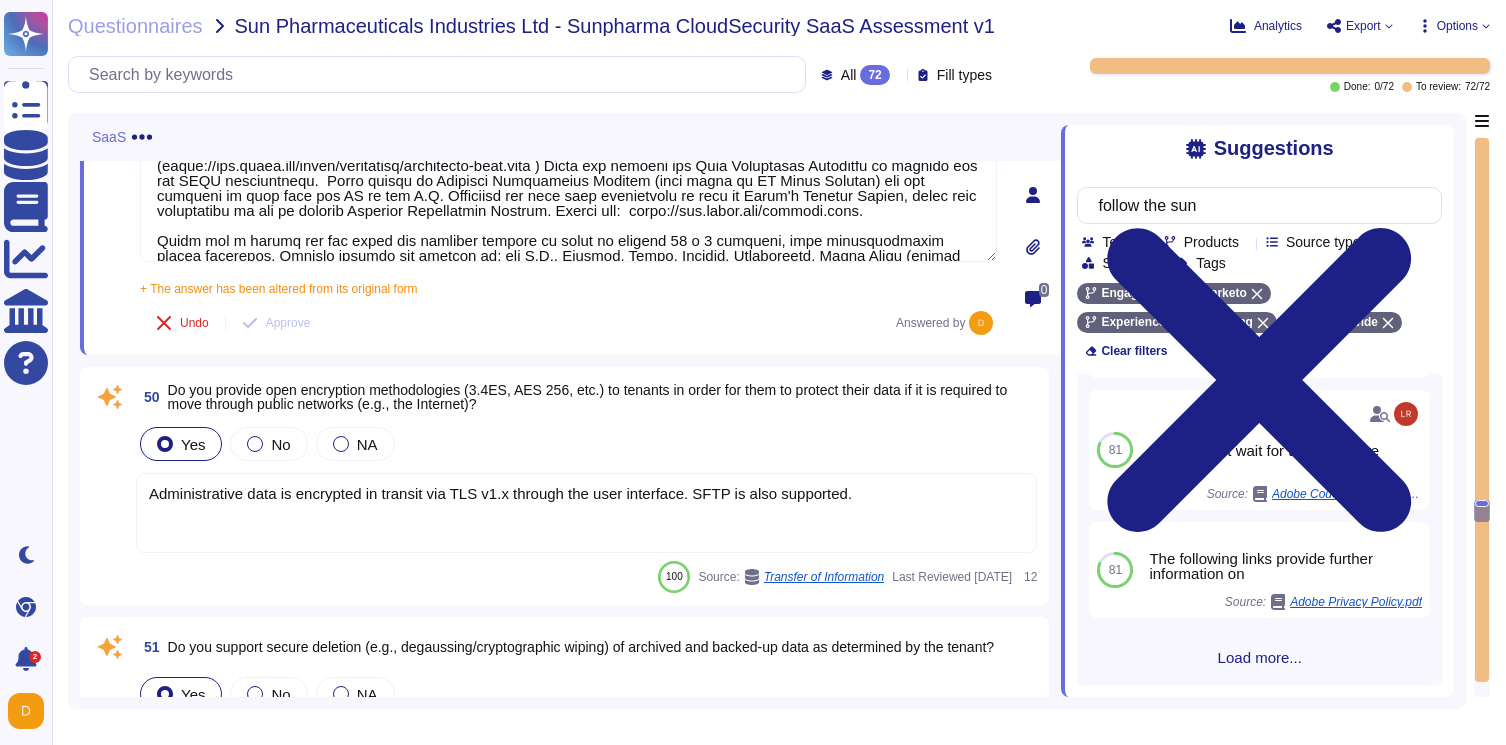 click on "Administrative data is encrypted in transit via TLS v1.x through the user interface. SFTP is also supported." at bounding box center (586, 513) 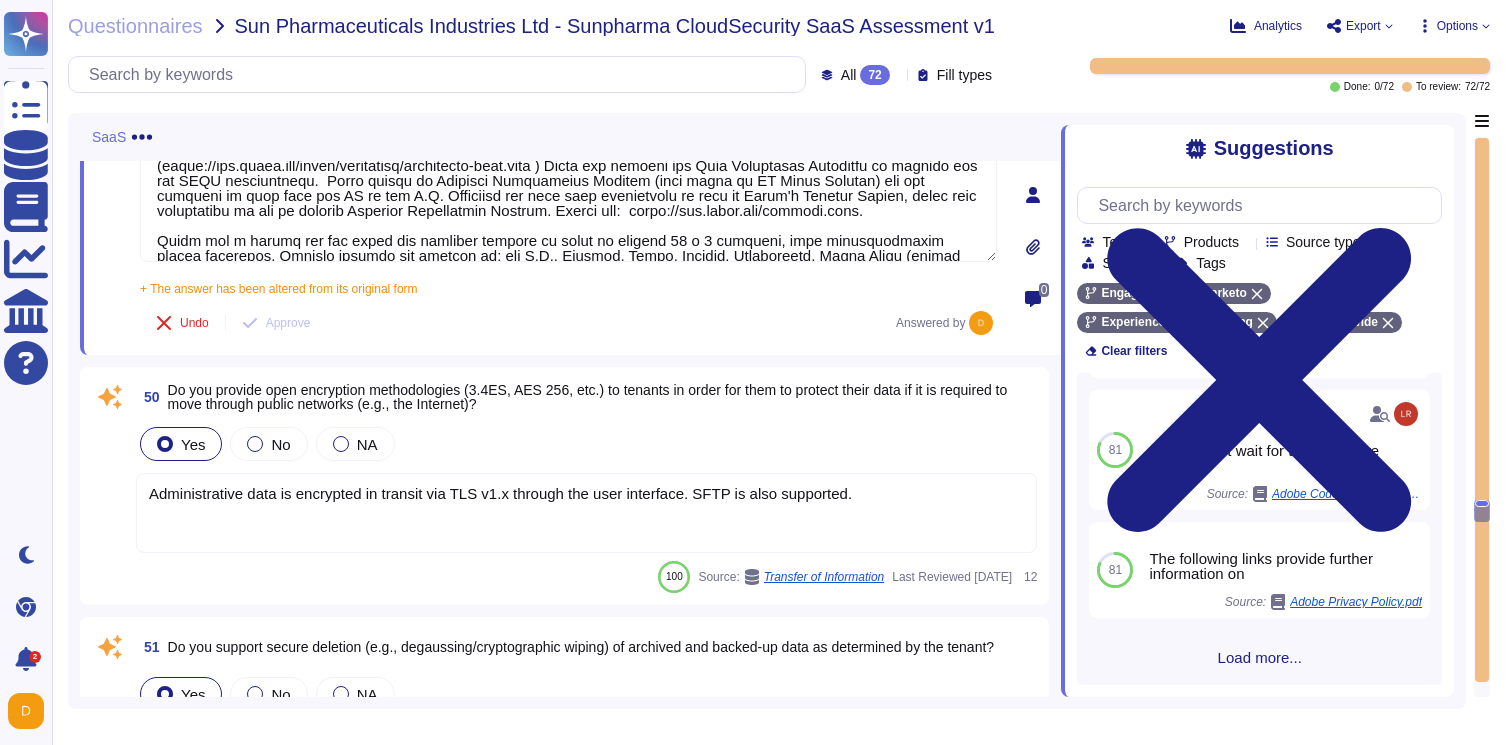 scroll, scrollTop: 0, scrollLeft: 0, axis: both 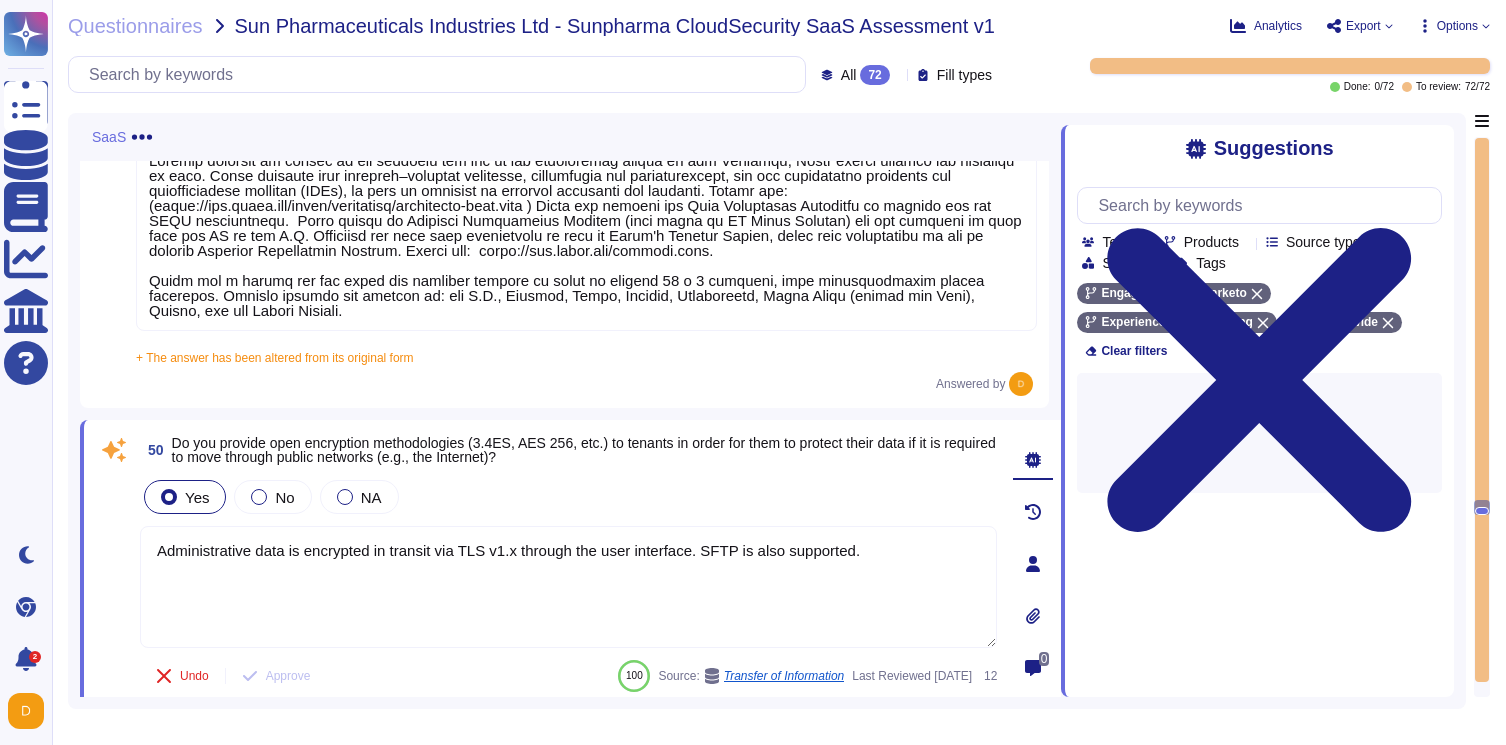 type on "Administrative data is encrypted in transit via TLS v1.x through the user interface. SFTP is also supported." 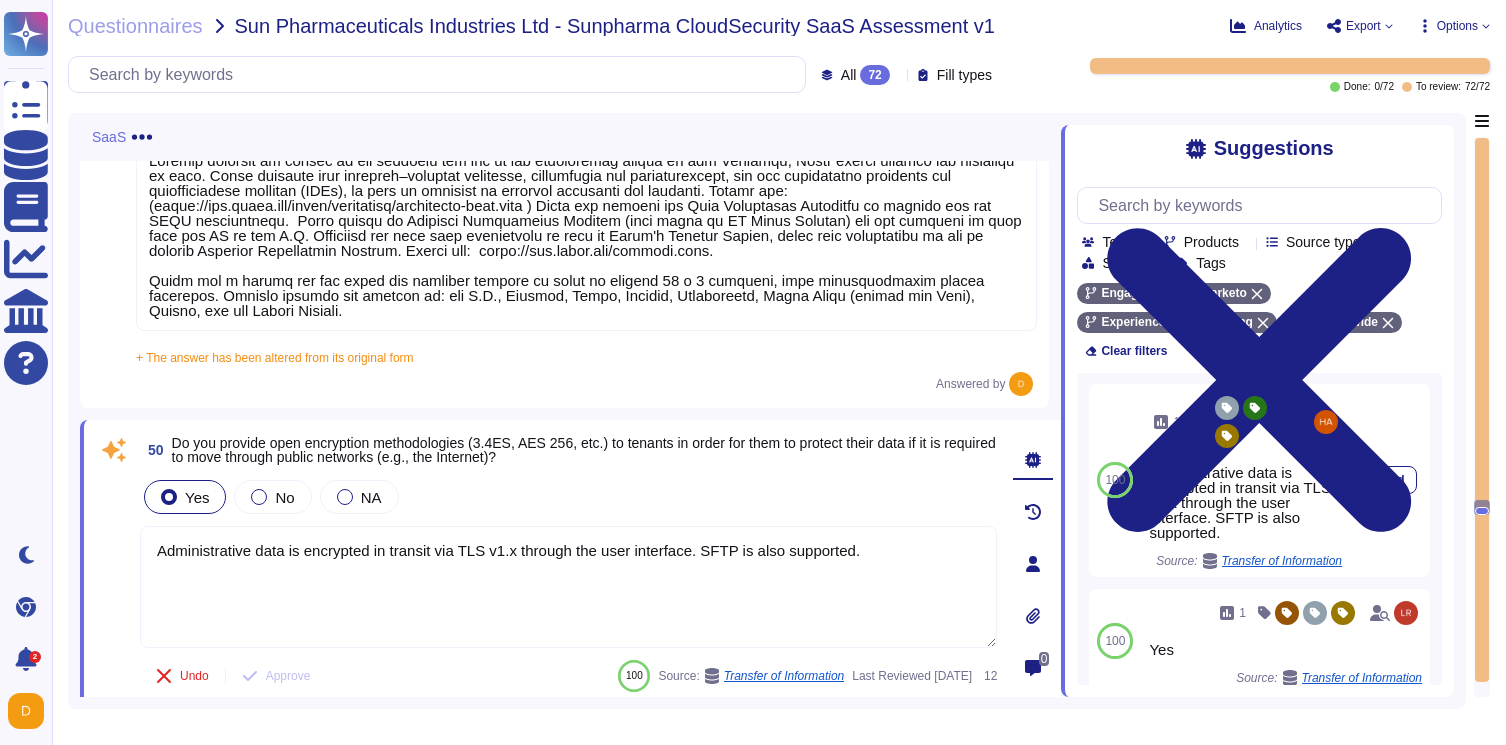 scroll, scrollTop: 0, scrollLeft: 0, axis: both 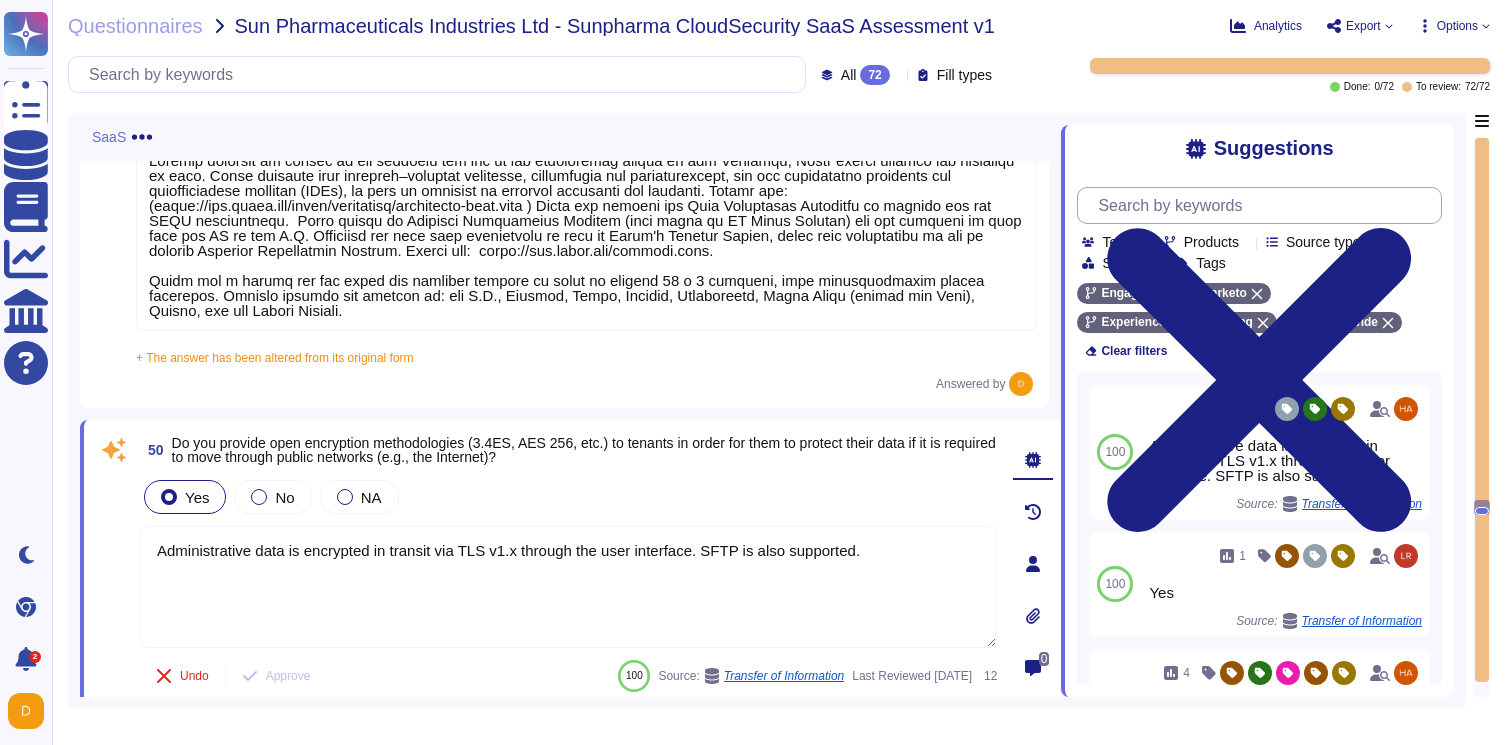 click at bounding box center [1264, 205] 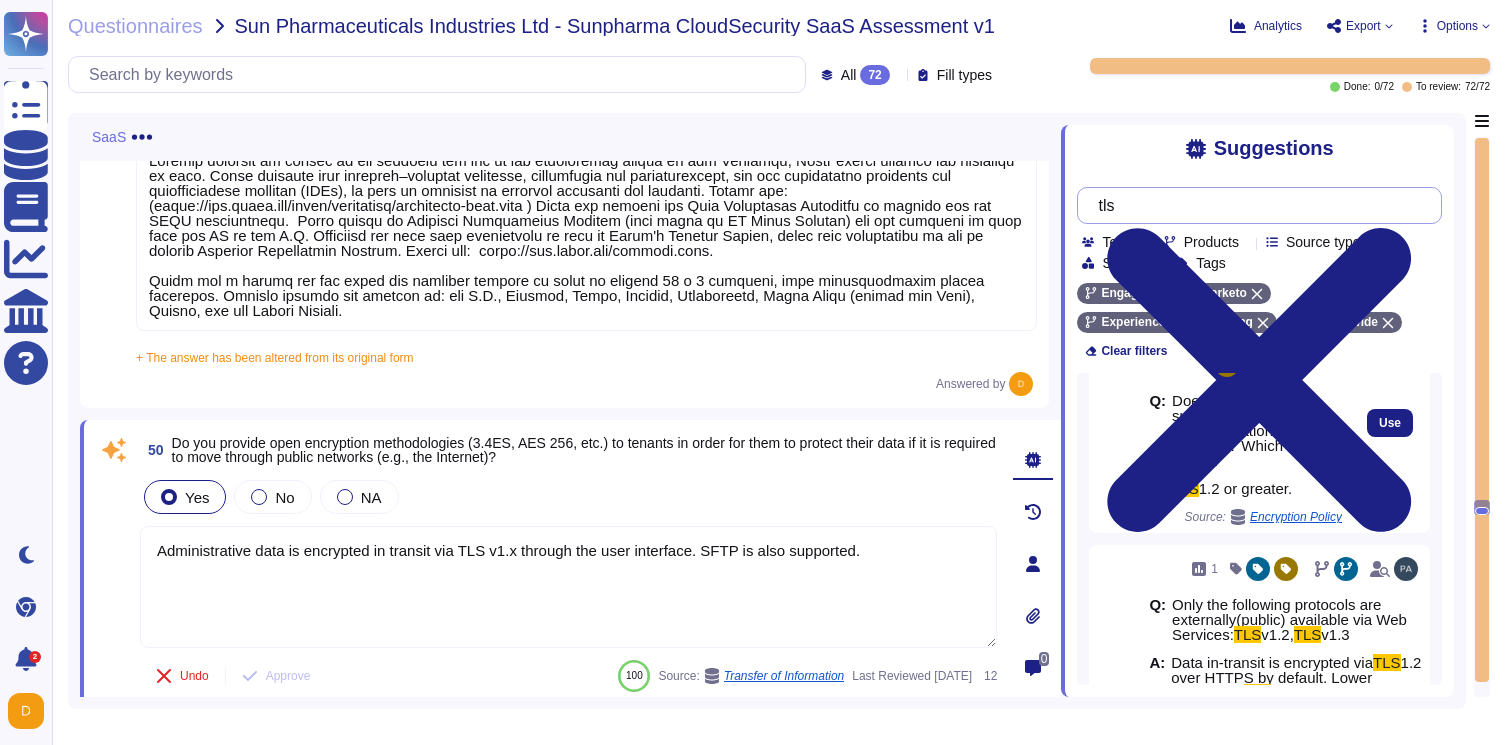 scroll, scrollTop: 71, scrollLeft: 0, axis: vertical 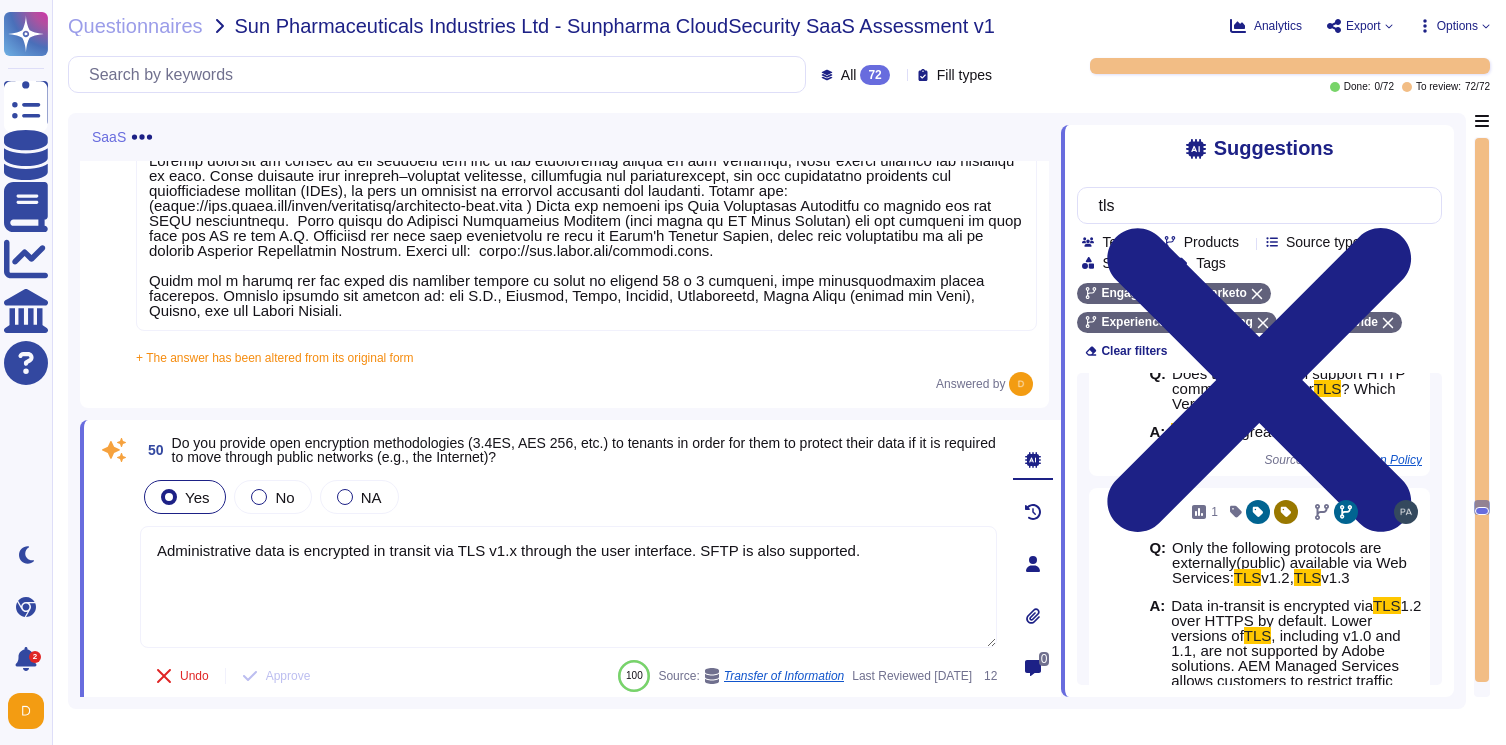 type on "tls" 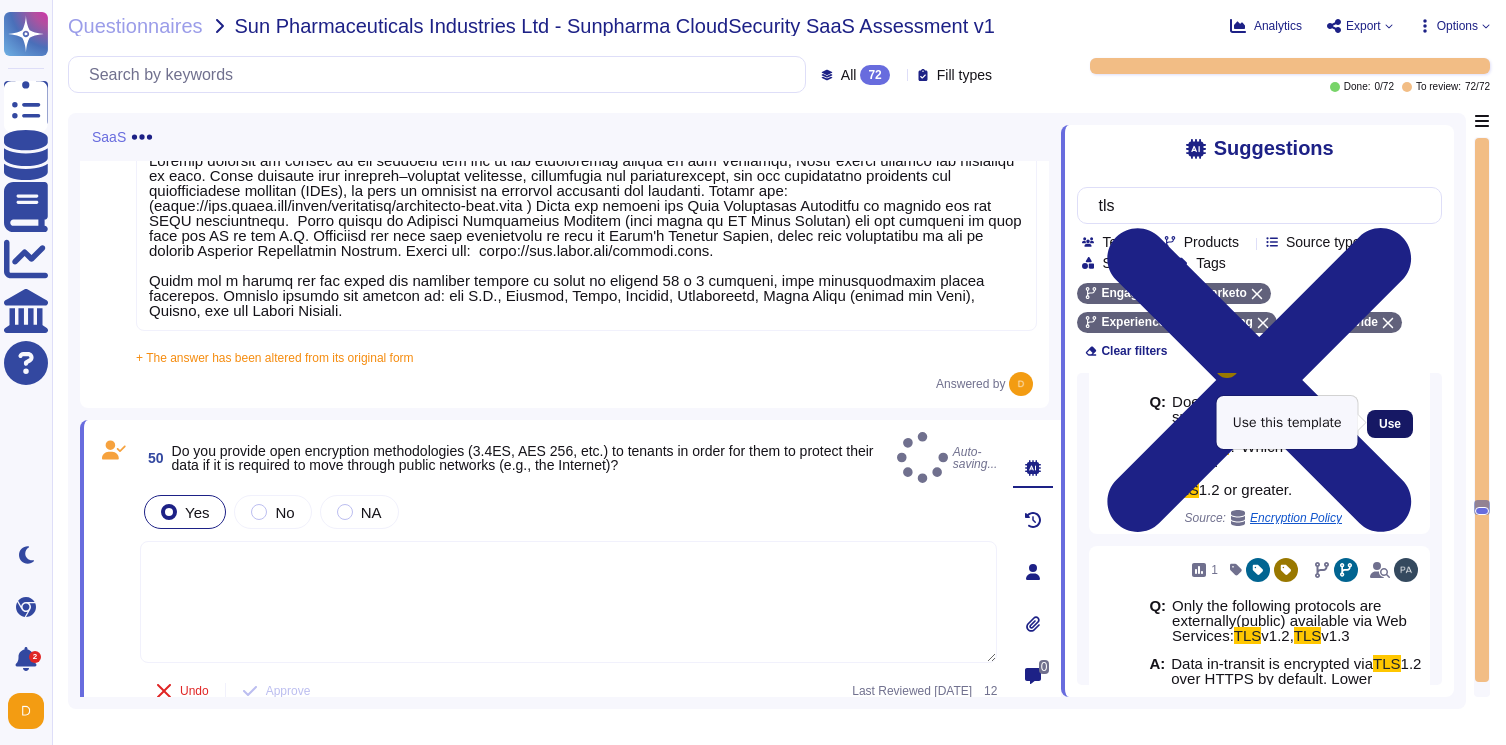 click on "Use" at bounding box center [1390, 424] 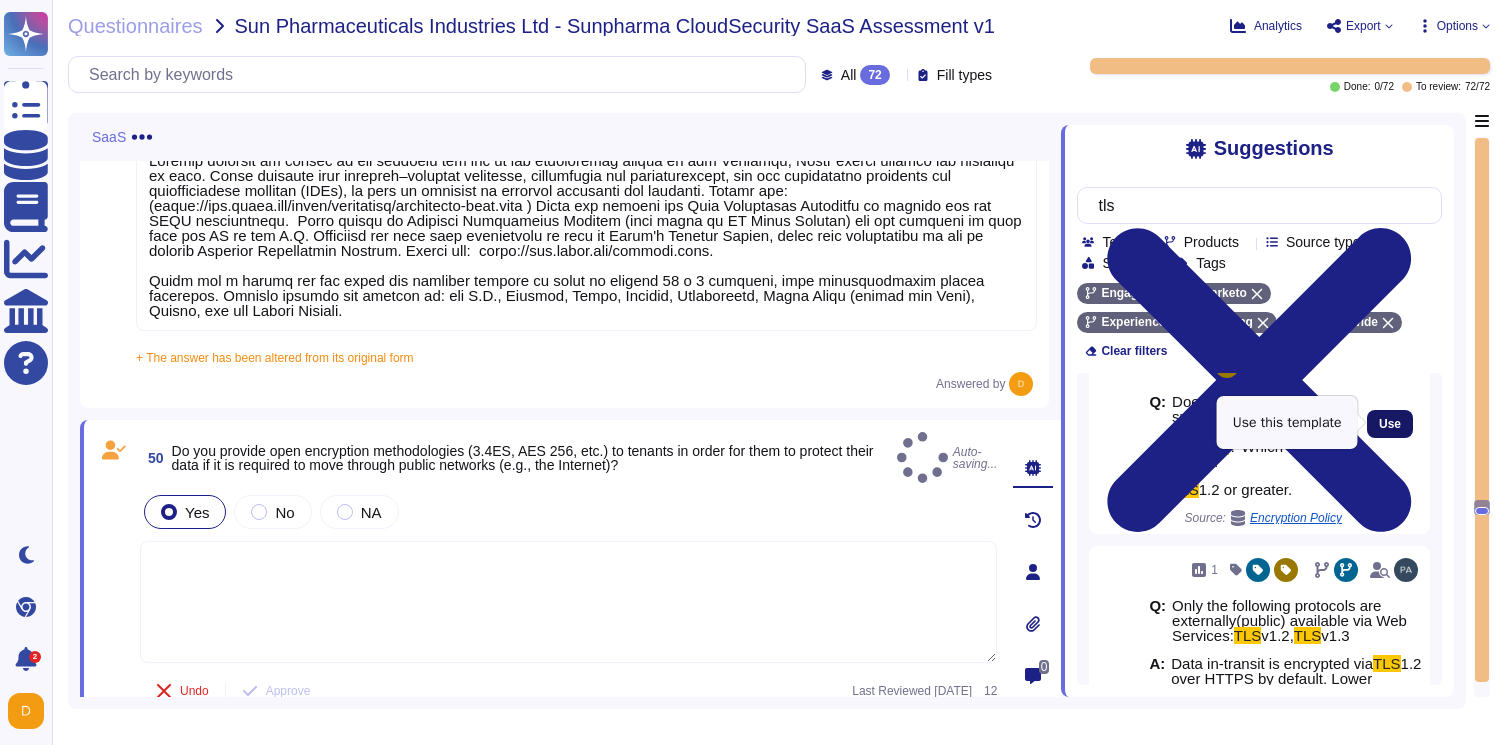 type on "TLS 1.2 or greater." 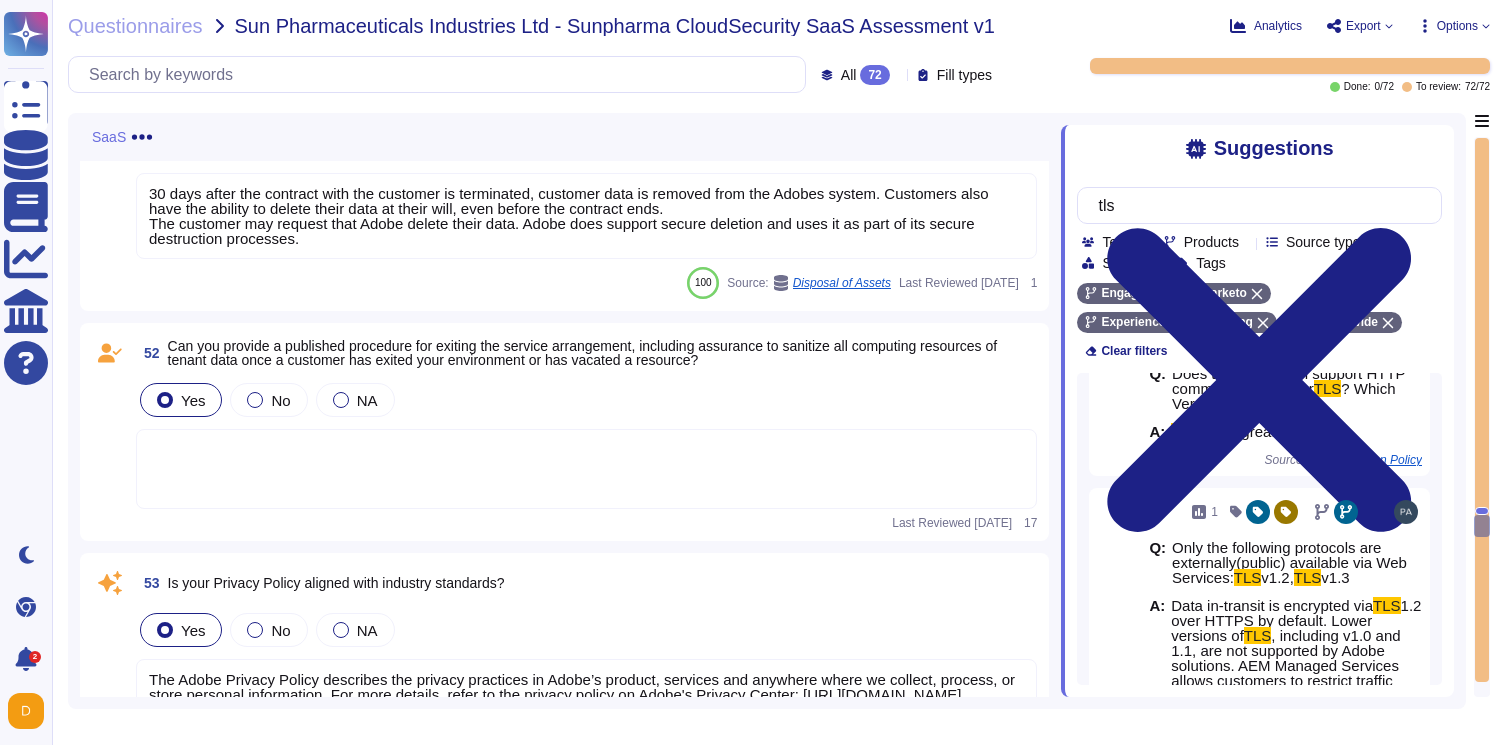 scroll, scrollTop: 14414, scrollLeft: 0, axis: vertical 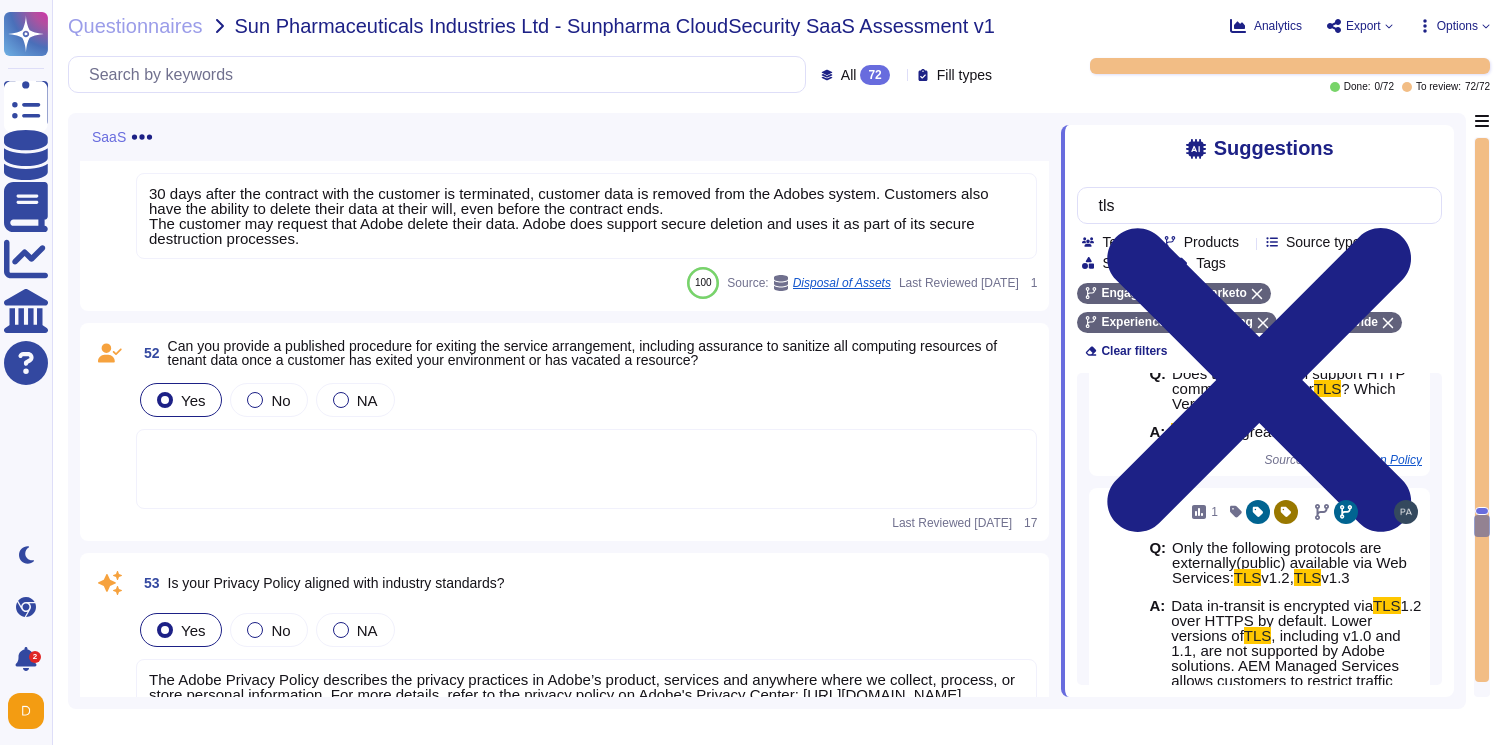 click at bounding box center [586, 469] 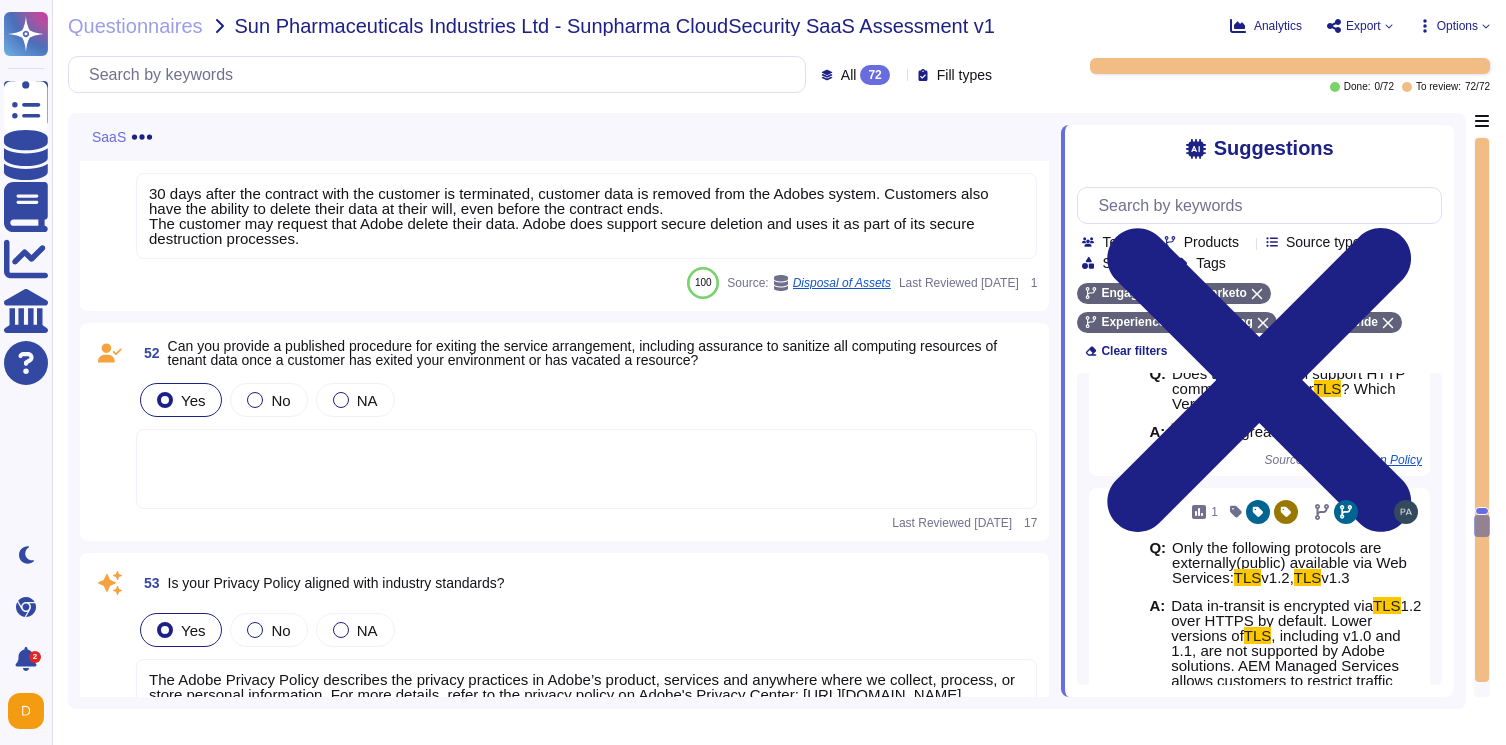 scroll, scrollTop: 0, scrollLeft: 0, axis: both 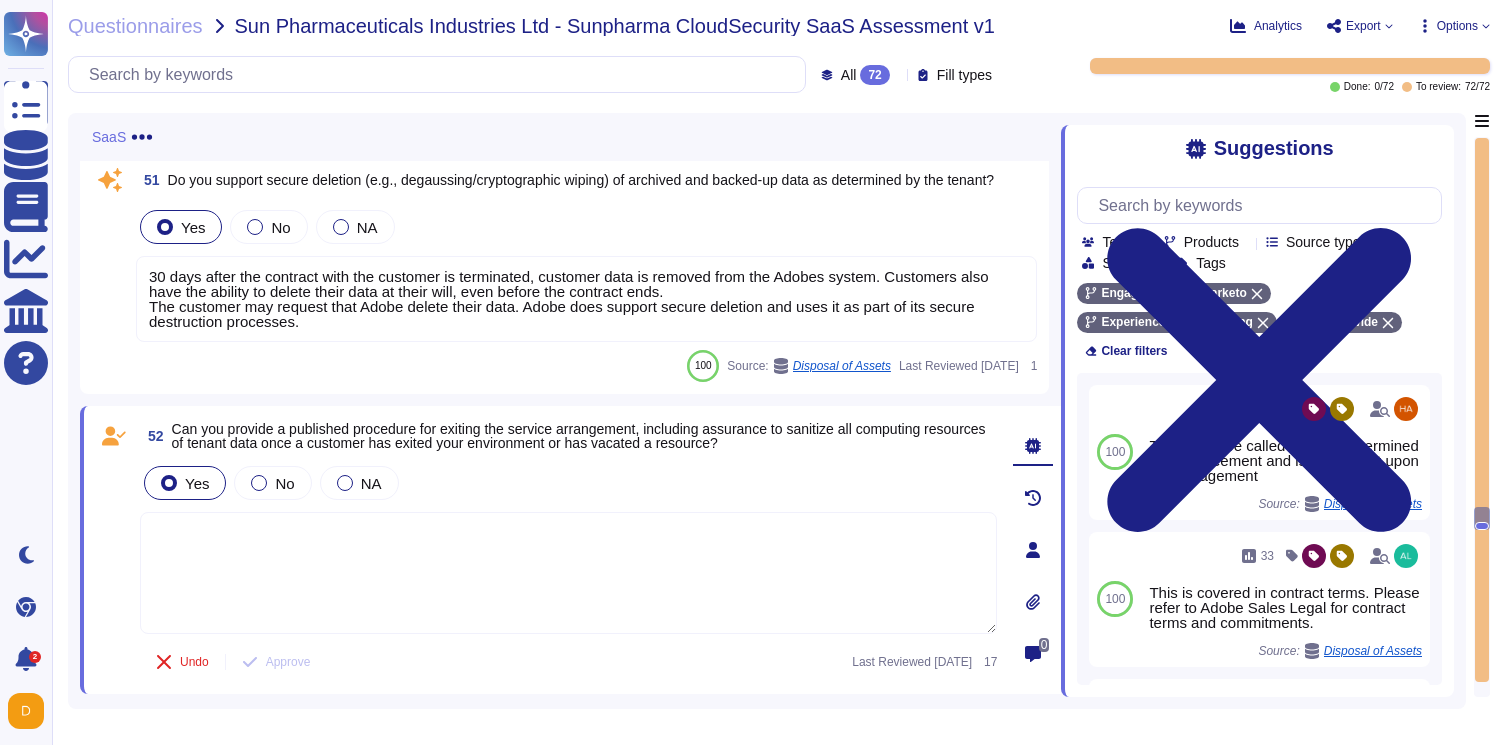 click on "30 days after the contract with the customer is terminated, customer data is removed from the Adobes system. Customers also have the ability to delete their data at their will, even before the contract ends.
The customer may request that Adobe delete their data. Adobe does support secure deletion and uses it as part of its secure destruction processes." at bounding box center (586, 299) 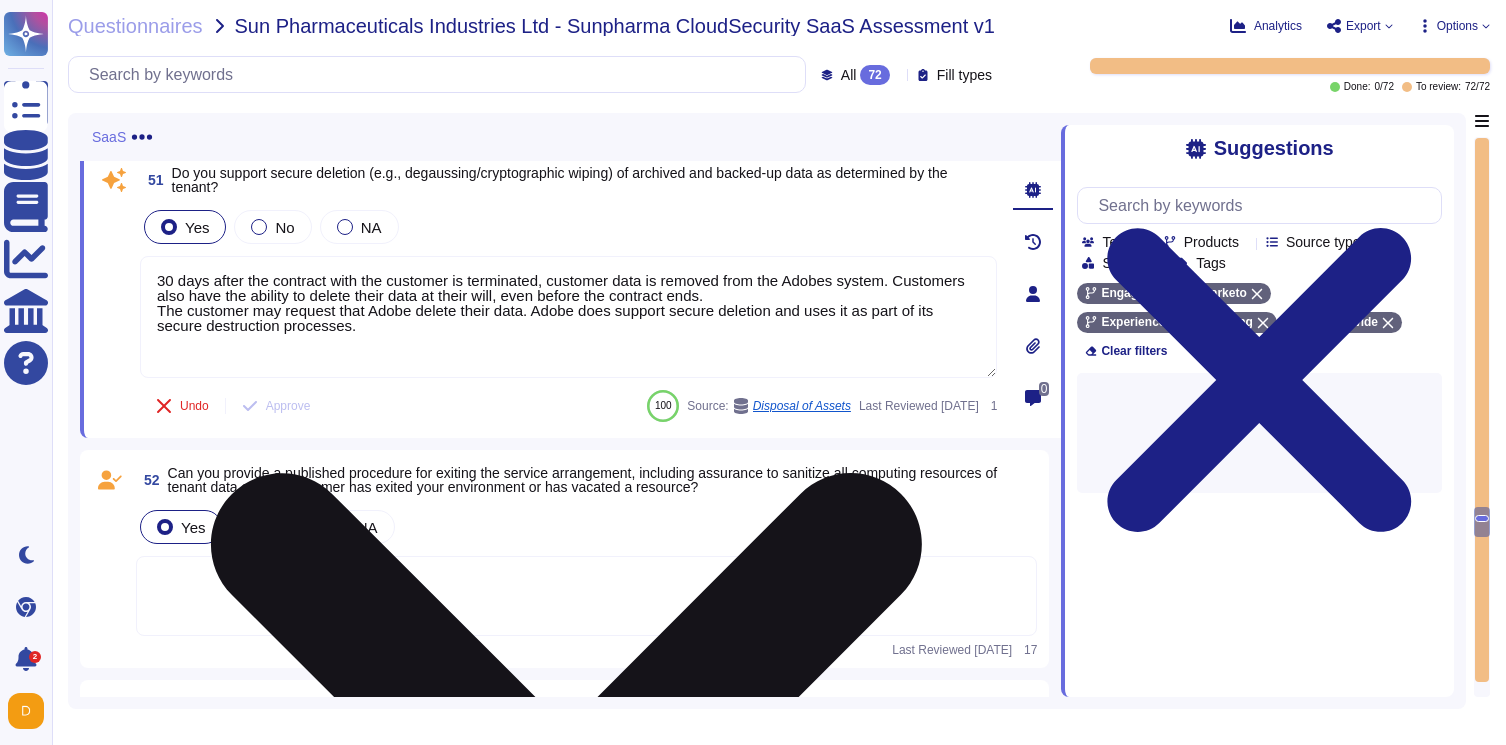 click on "30 days after the contract with the customer is terminated, customer data is removed from the Adobes system. Customers also have the ability to delete their data at their will, even before the contract ends.
The customer may request that Adobe delete their data. Adobe does support secure deletion and uses it as part of its secure destruction processes." at bounding box center (568, 317) 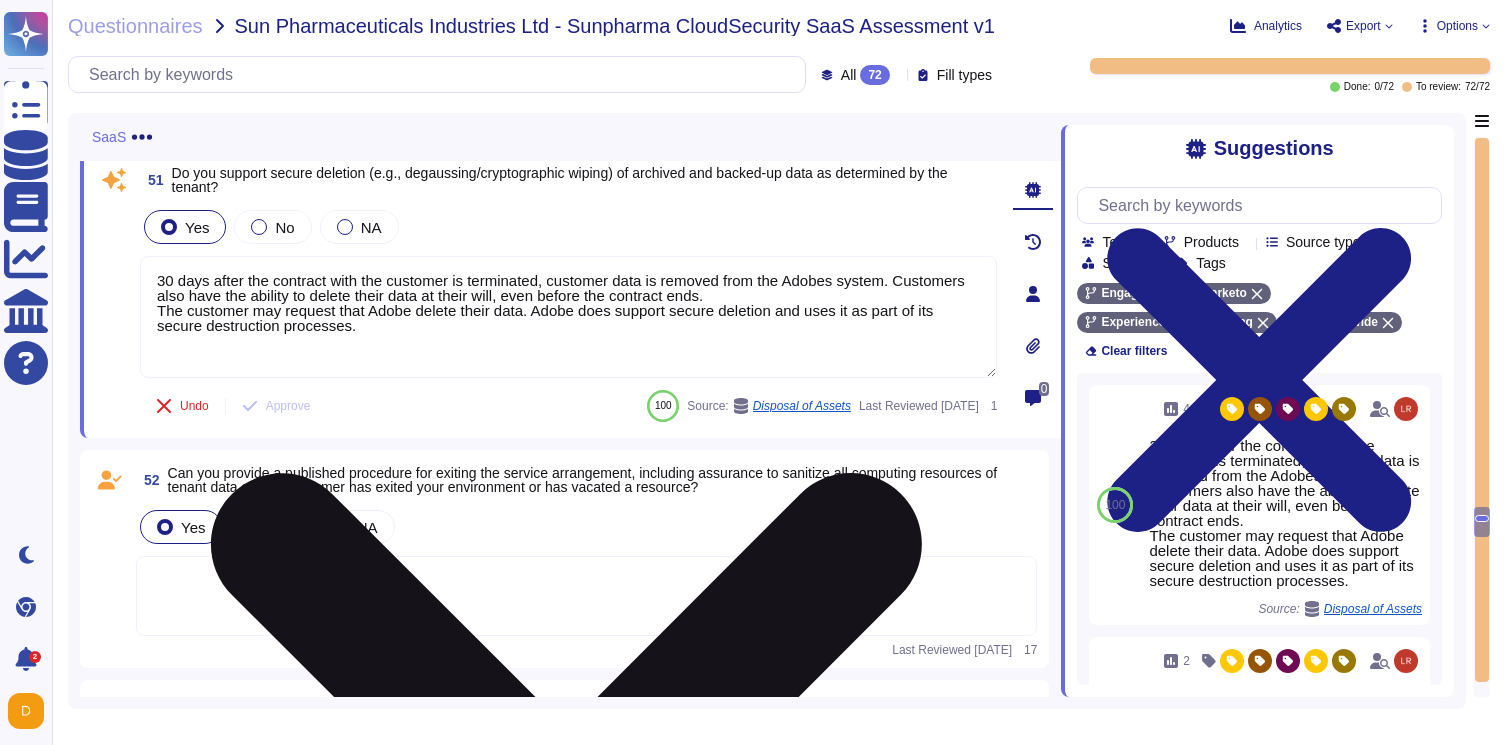 scroll, scrollTop: 2, scrollLeft: 0, axis: vertical 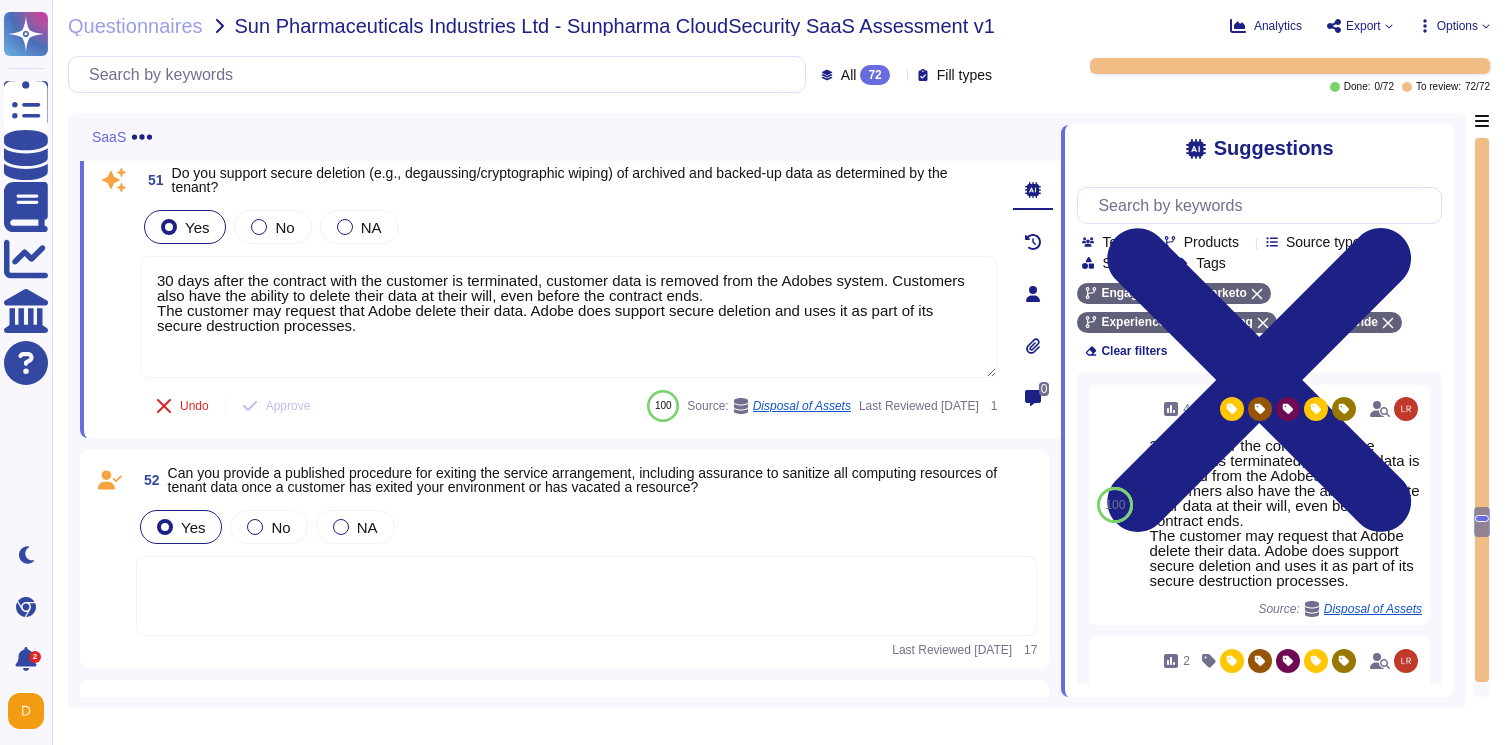type on "30 days after the contract with the customer is terminated, customer data is removed from the Adobes system. Customers also have the ability to delete their data at their will, even before the contract ends.
The customer may request that Adobe delete their data. Adobe does support secure deletion and uses it as part of its secure destruction processes." 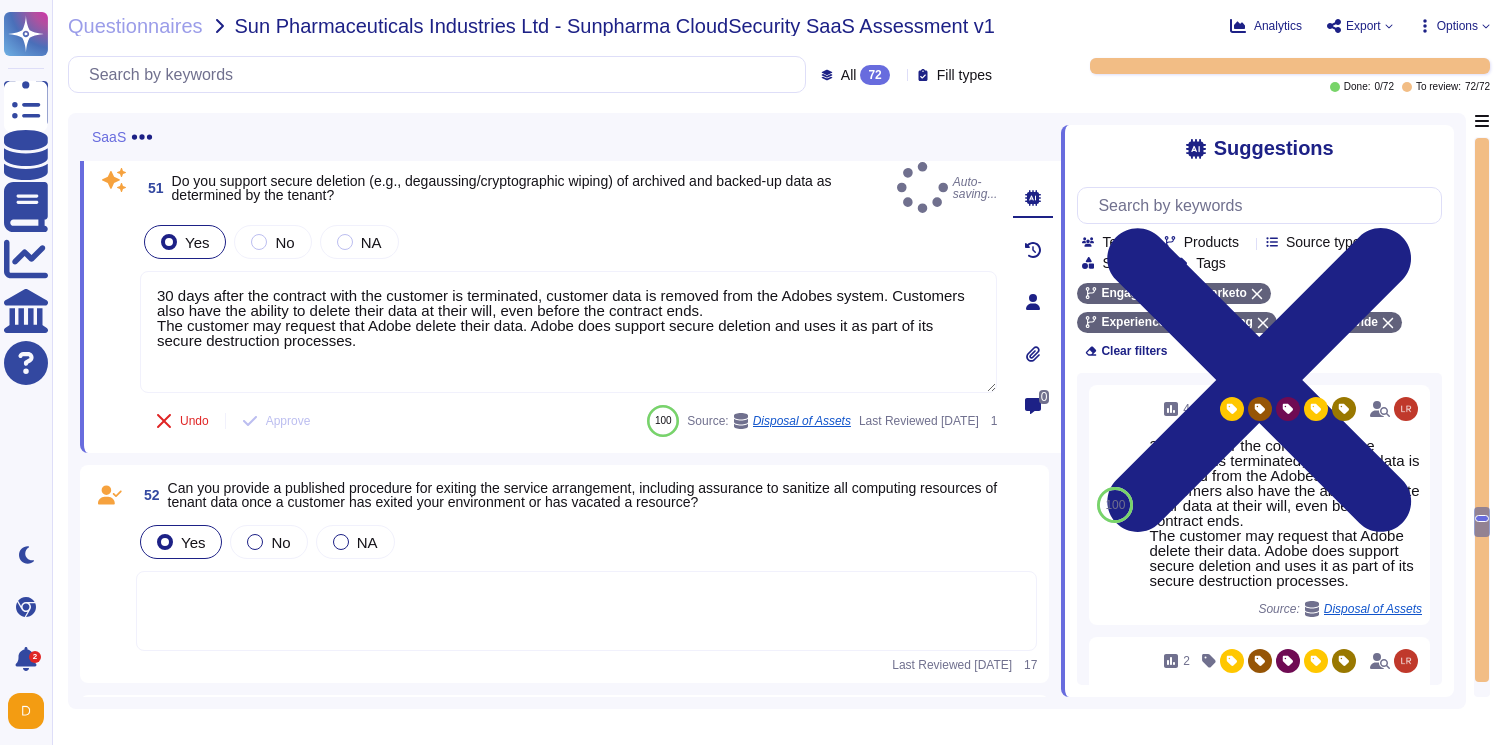click at bounding box center [586, 611] 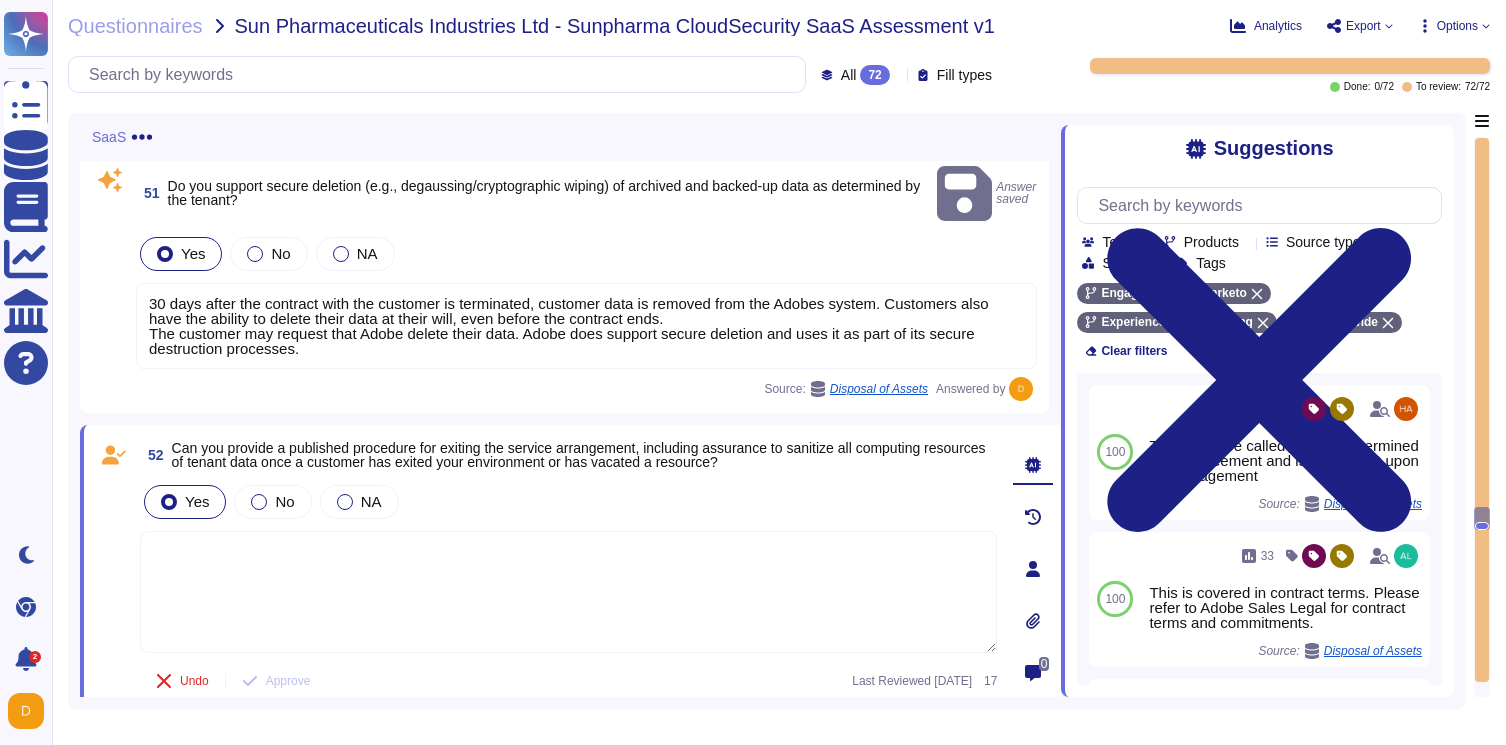 click at bounding box center [568, 592] 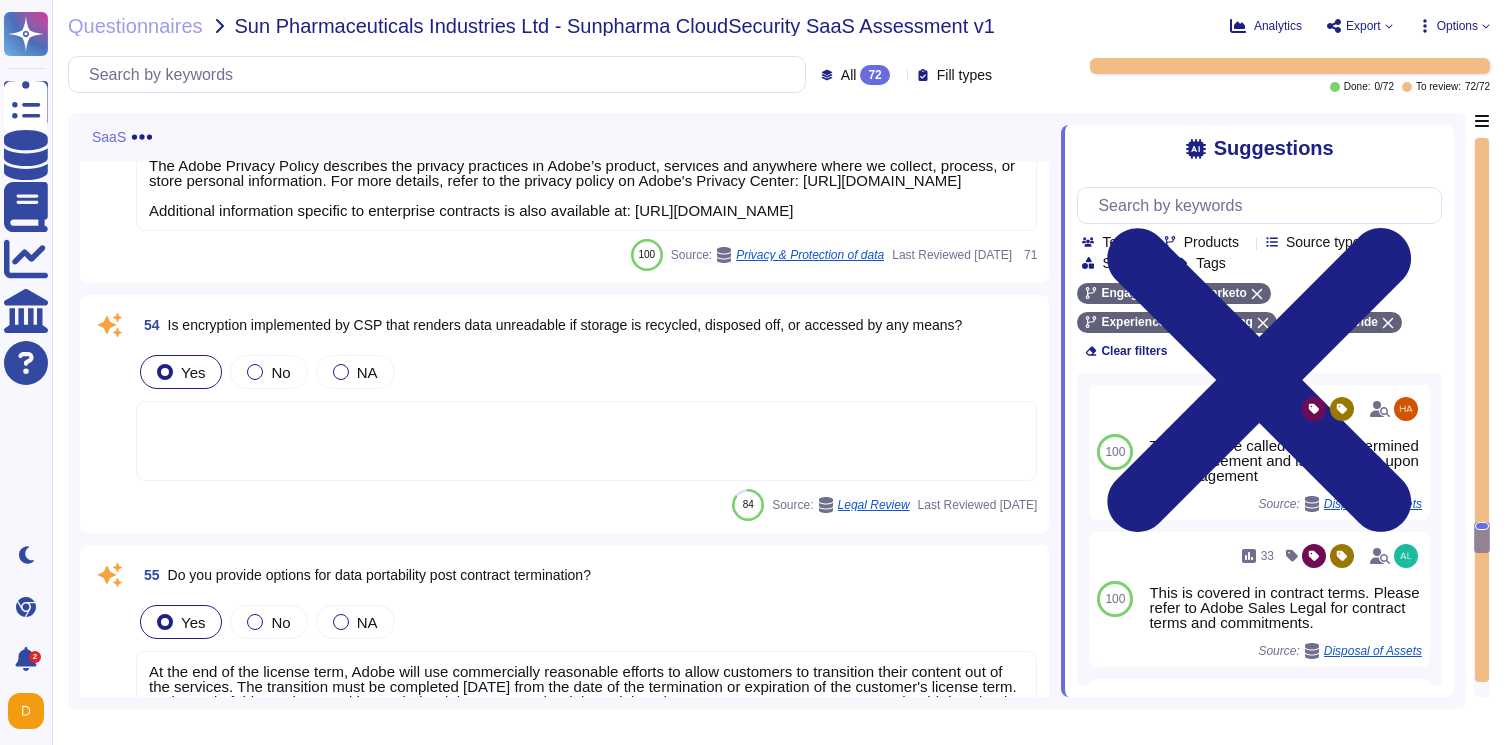 scroll, scrollTop: 14931, scrollLeft: 0, axis: vertical 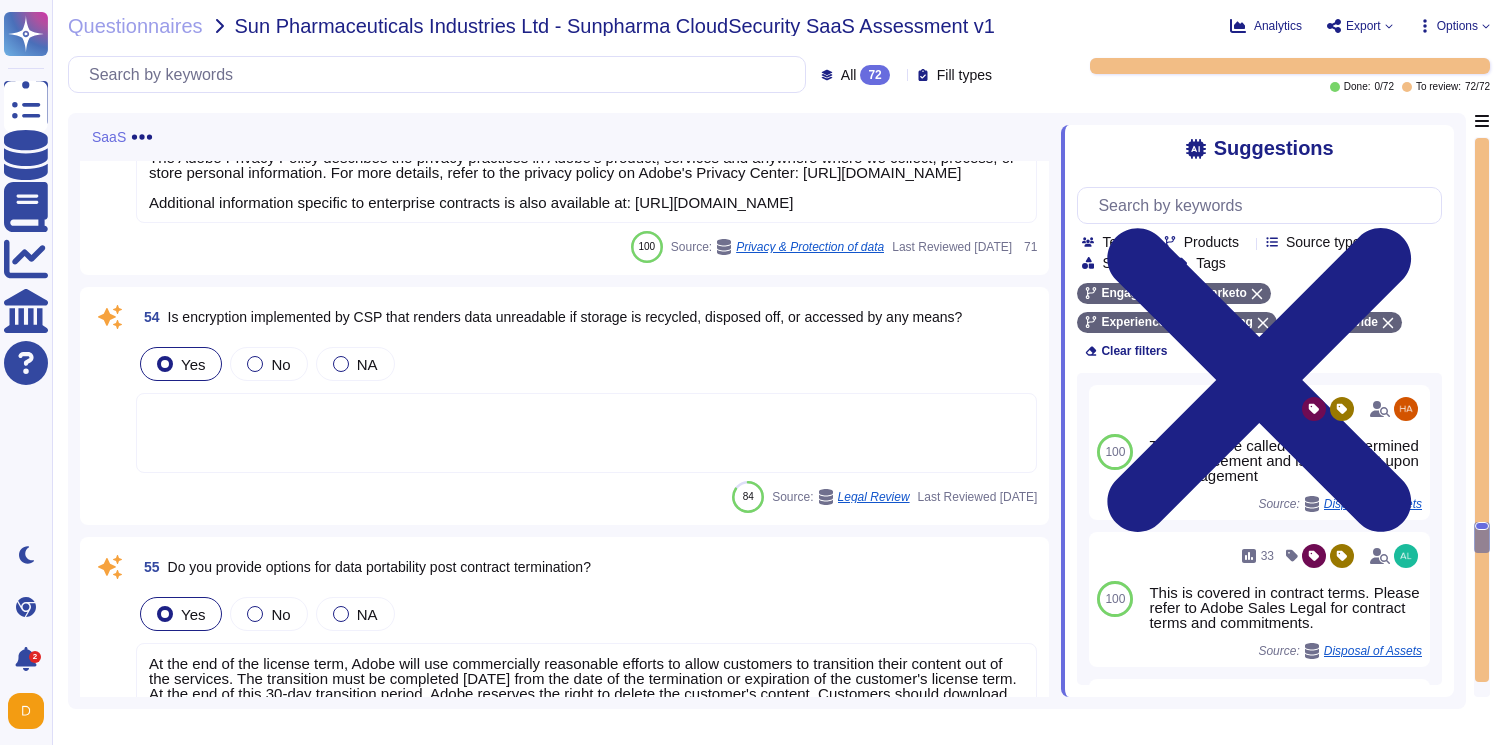 type on "Exit clauses are defined in the agreement." 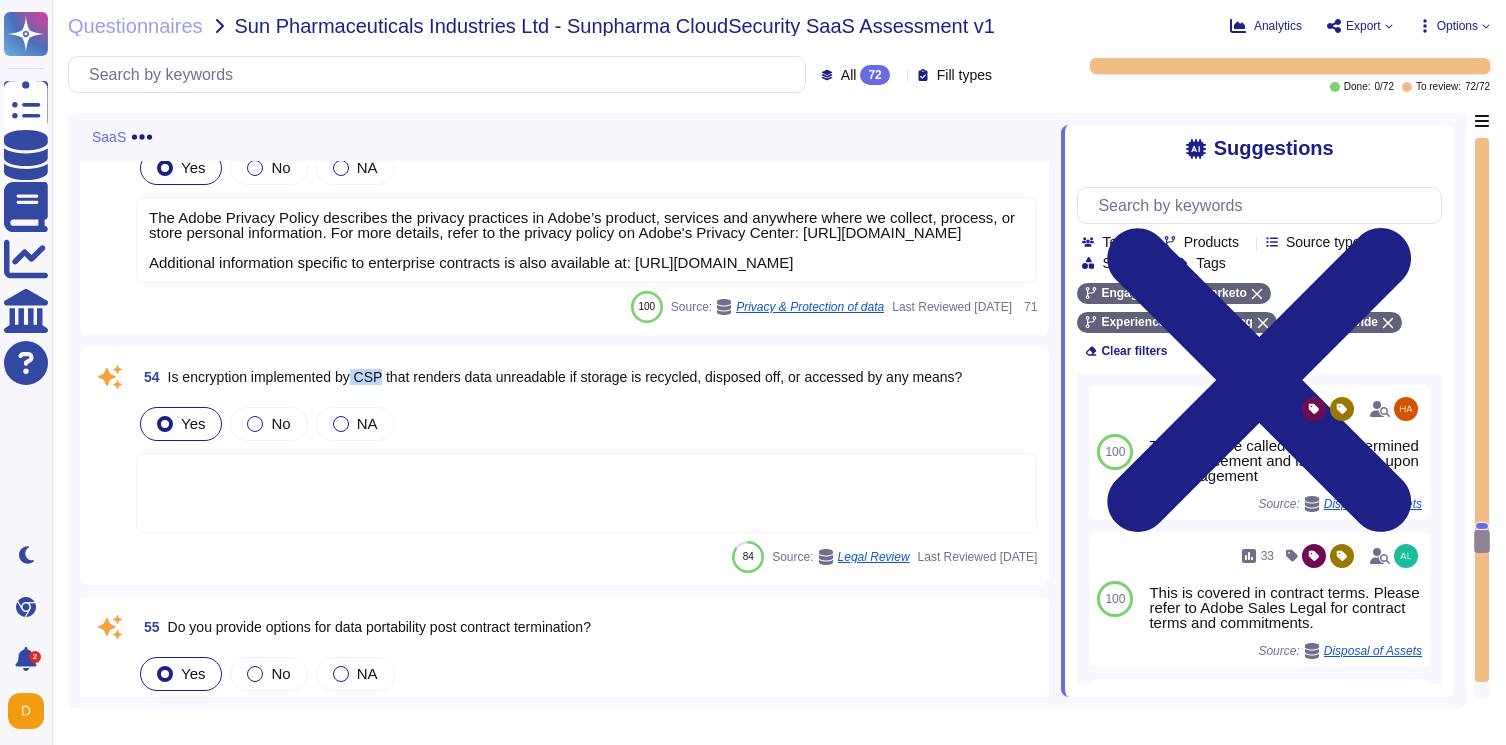 drag, startPoint x: 366, startPoint y: 398, endPoint x: 394, endPoint y: 398, distance: 28 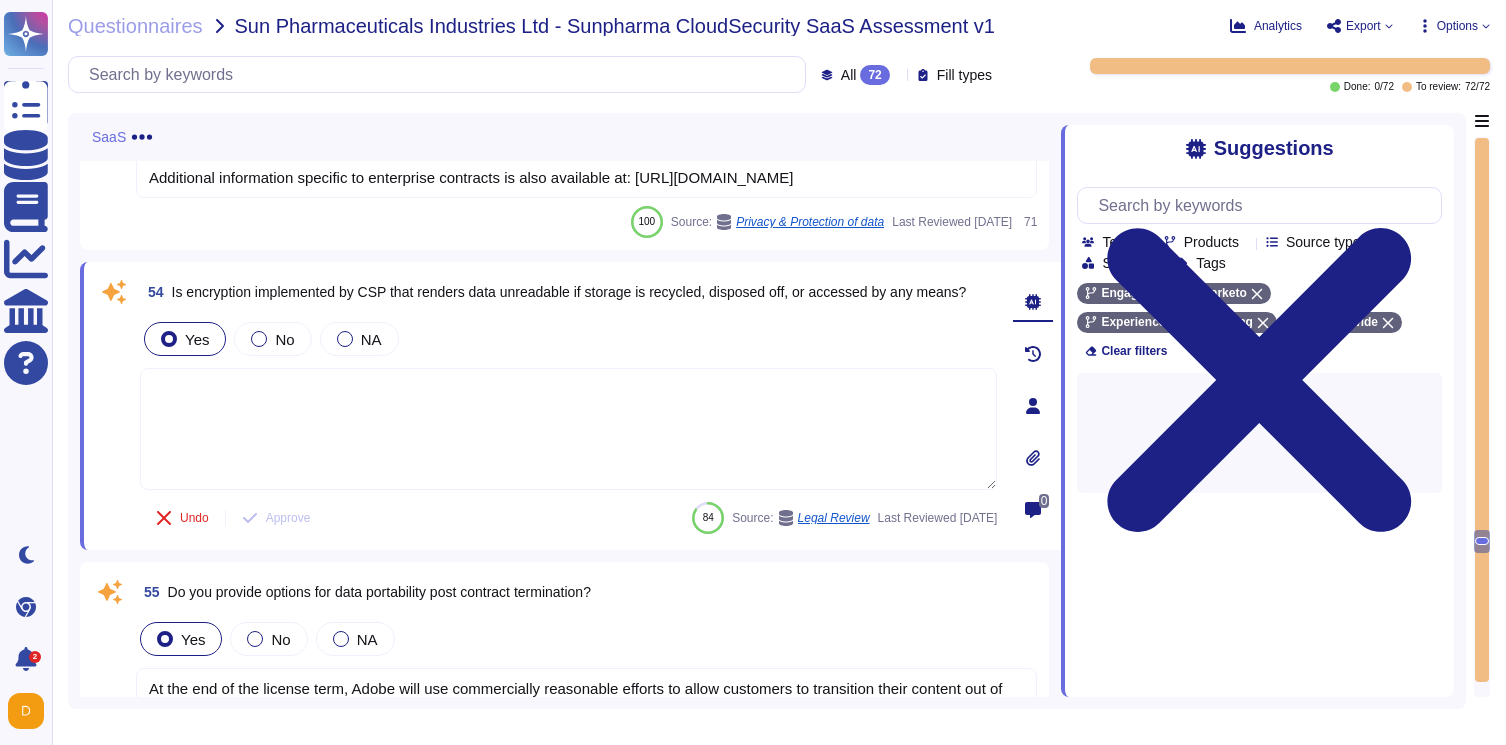 click at bounding box center [568, 429] 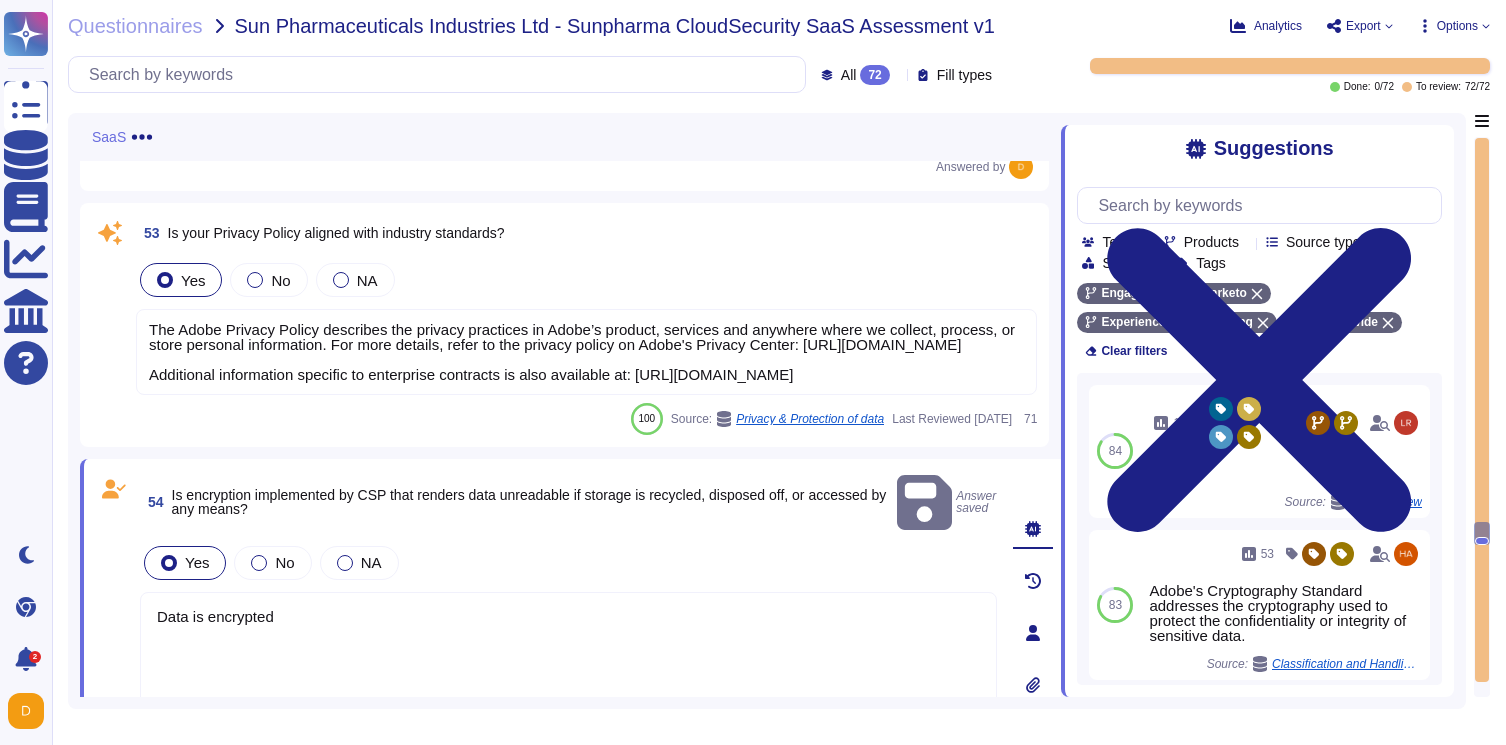 scroll, scrollTop: 14732, scrollLeft: 0, axis: vertical 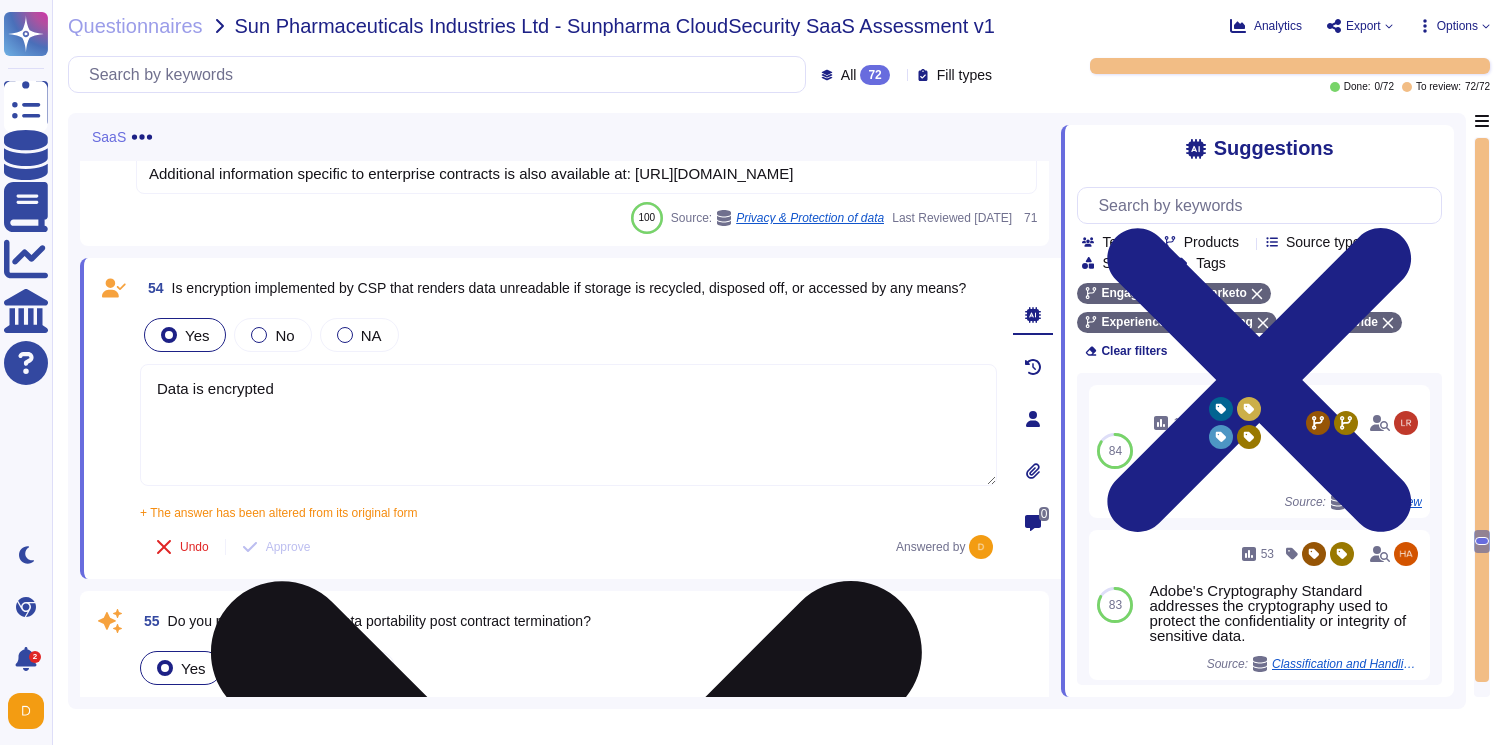 click on "Data is encrypted" at bounding box center (568, 425) 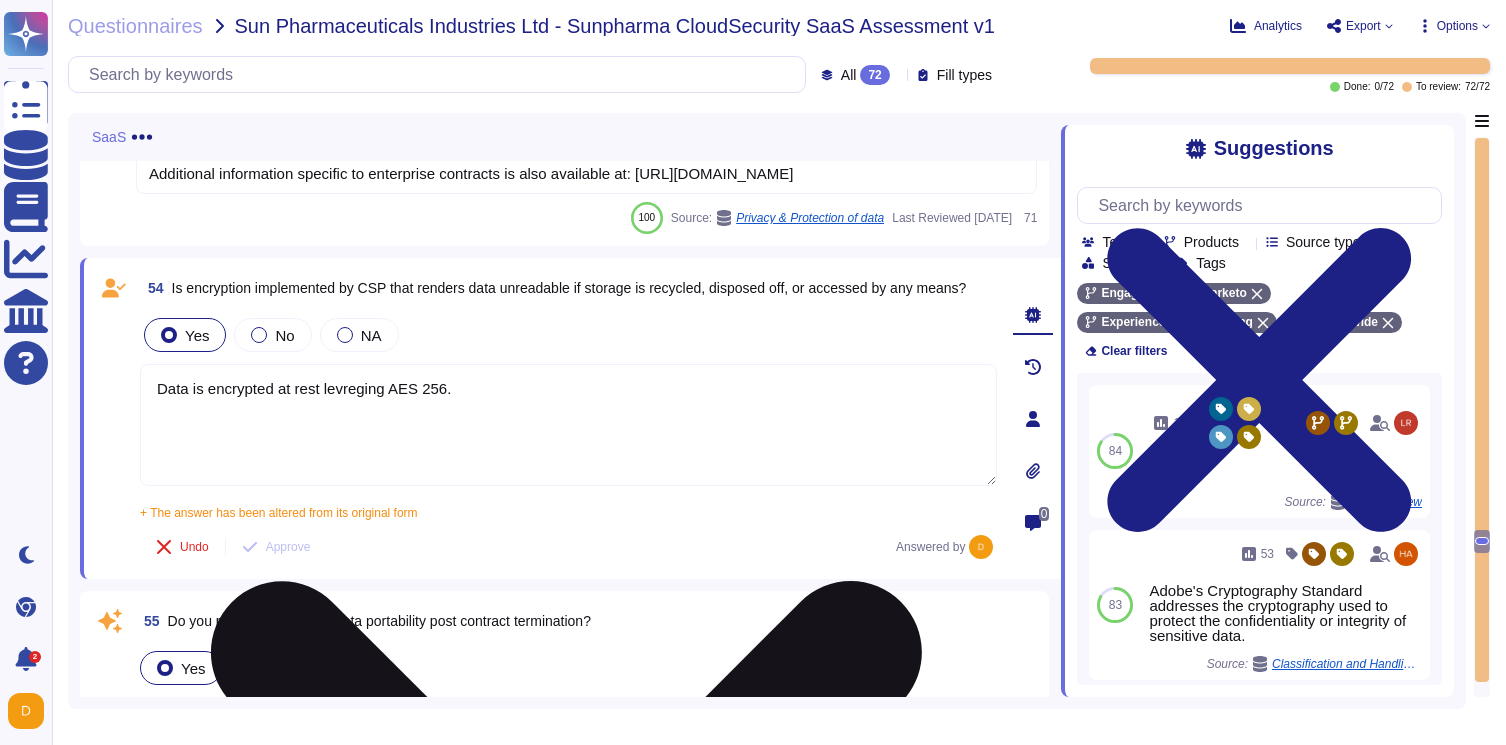 click on "Data is encrypted at rest levreging AES 256." at bounding box center [568, 425] 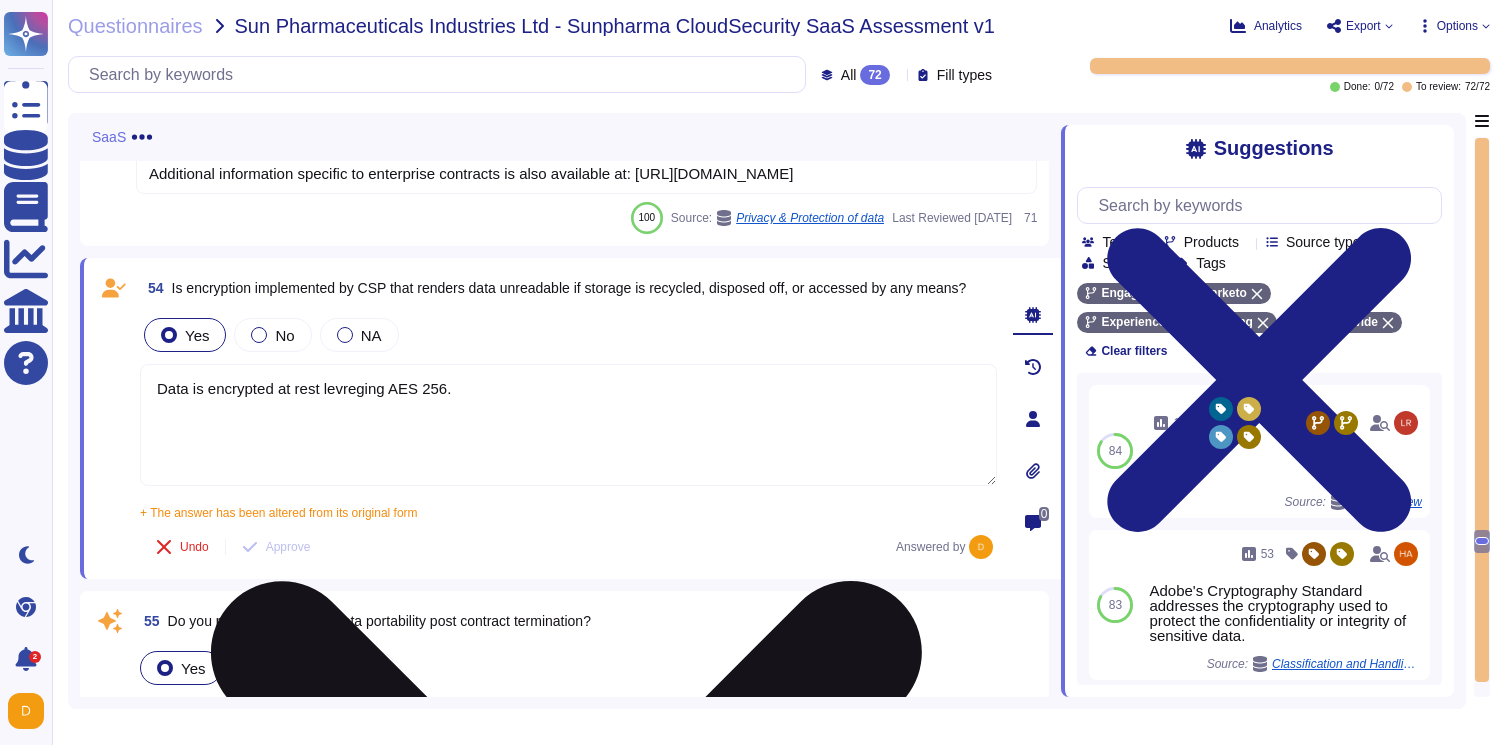 click on "Data is encrypted at rest levreging AES 256." at bounding box center (568, 425) 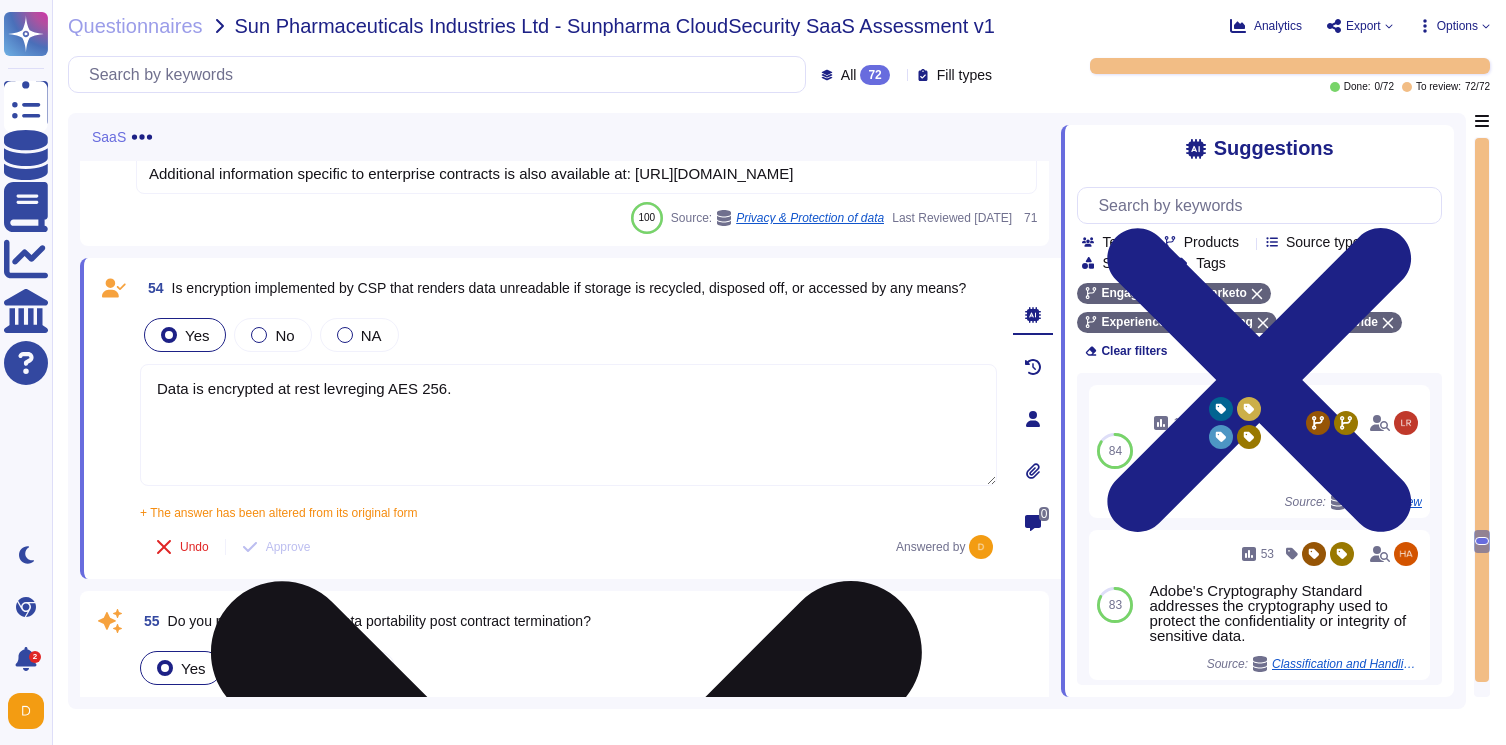 drag, startPoint x: 393, startPoint y: 438, endPoint x: 333, endPoint y: 439, distance: 60.00833 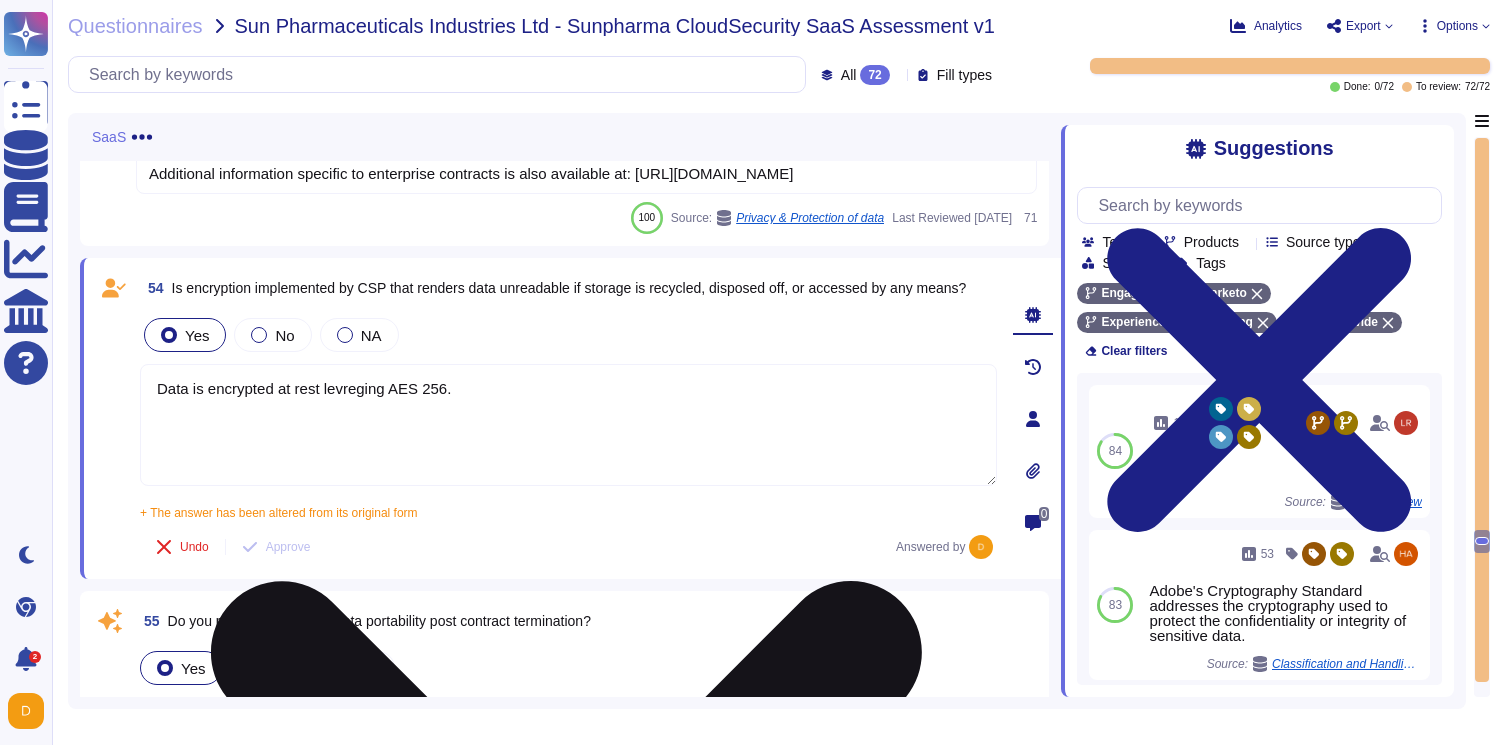 click on "Data is encrypted at rest levreging AES 256." at bounding box center [568, 425] 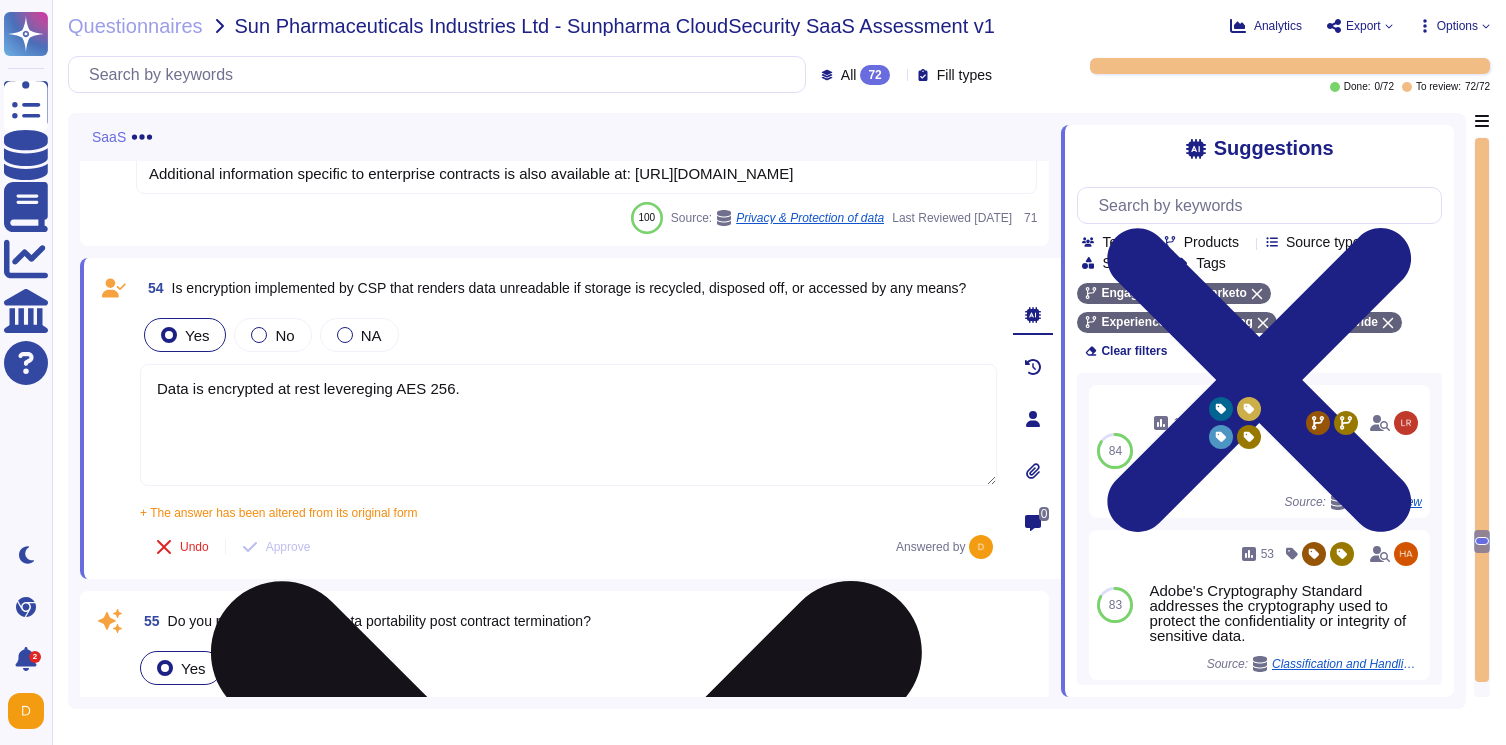 click on "Data is encrypted at rest levereging AES 256." at bounding box center [568, 425] 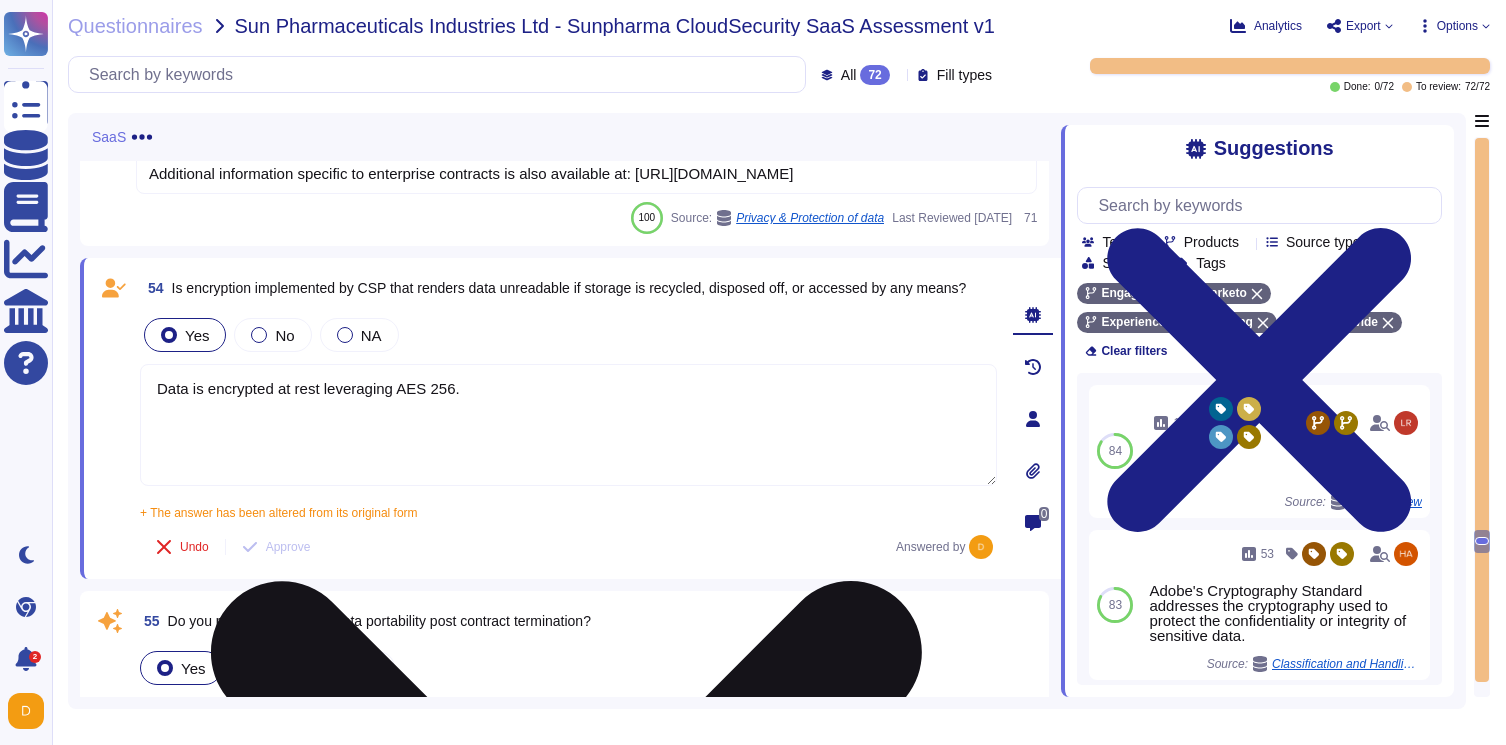 click on "Data is encrypted at rest leveraging AES 256." at bounding box center [568, 425] 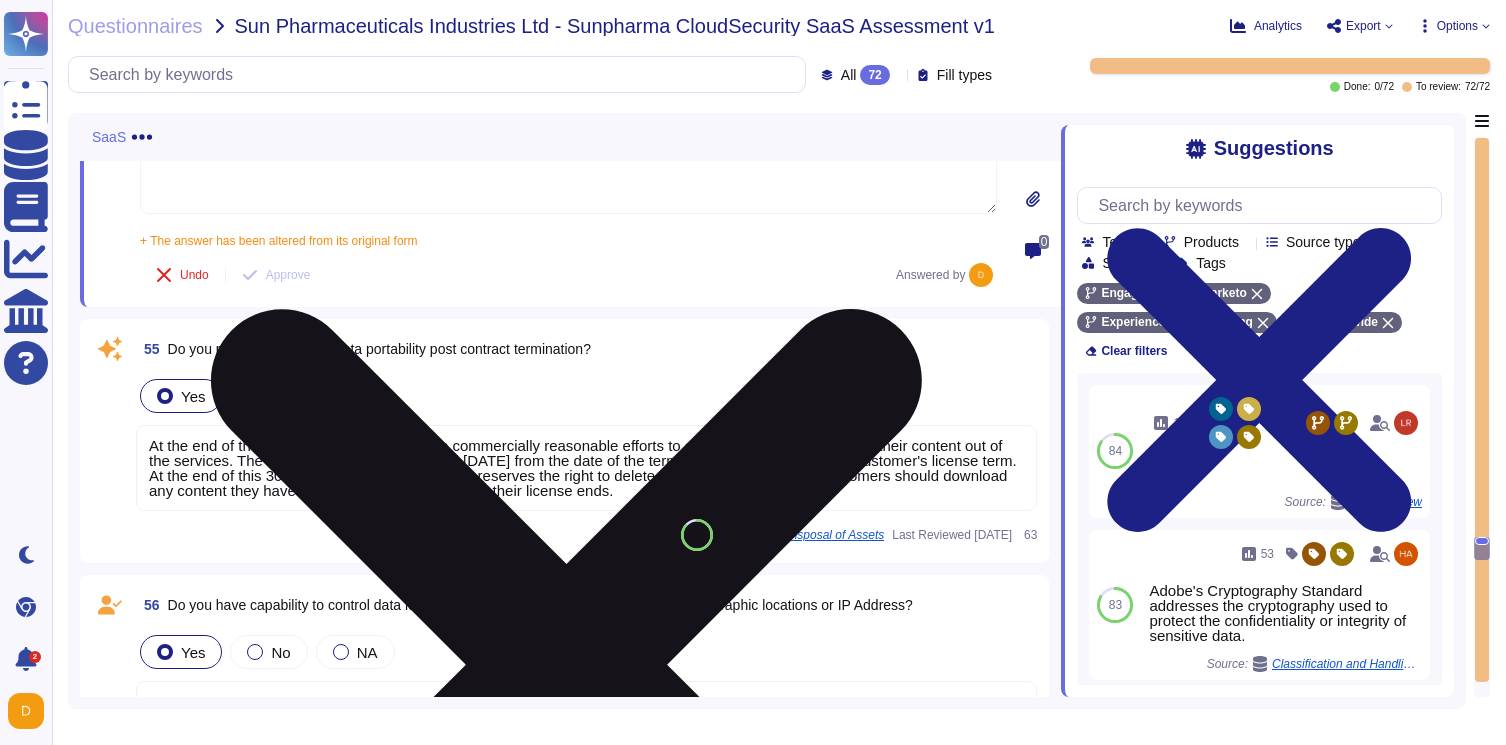 scroll, scrollTop: 15211, scrollLeft: 0, axis: vertical 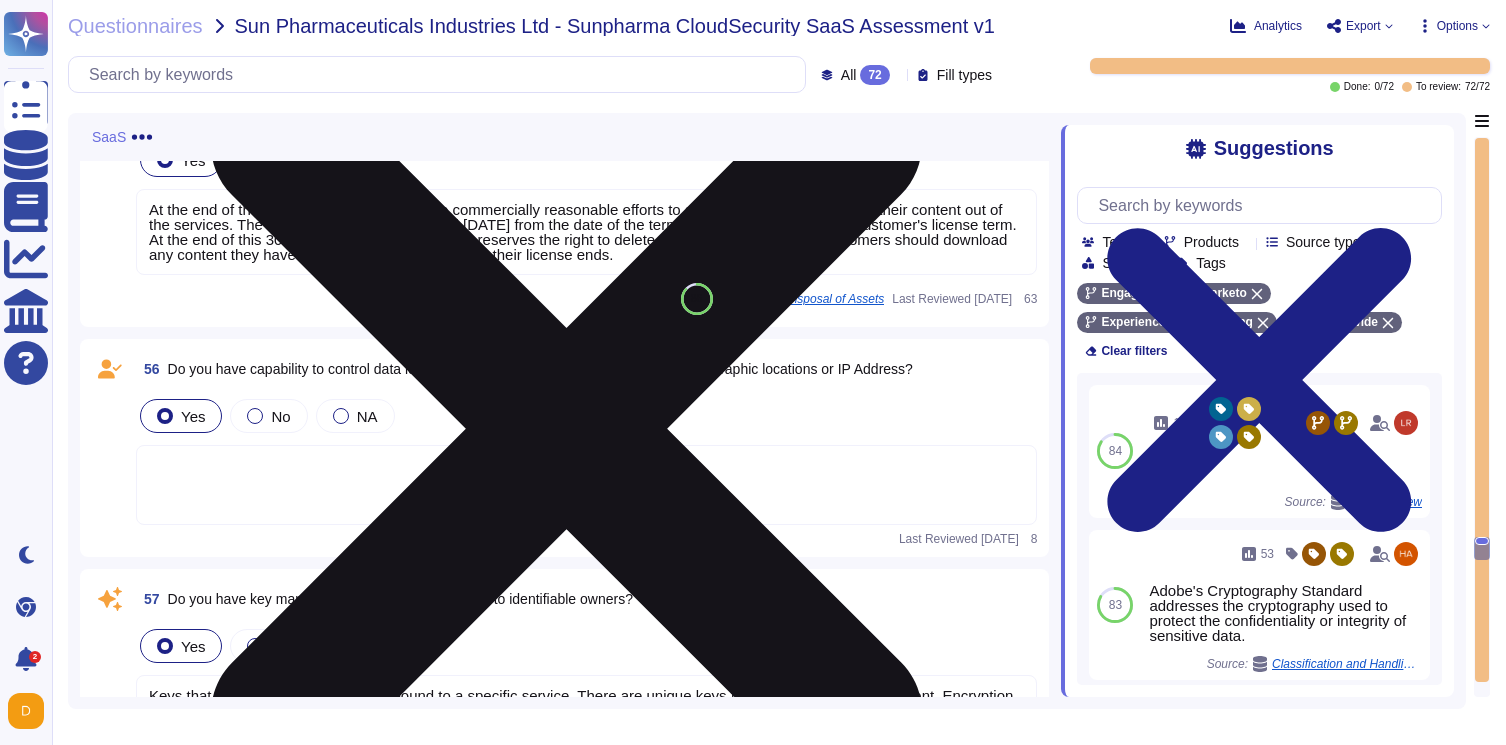 type on "Data is encrypted at rest leveraging AES 256." 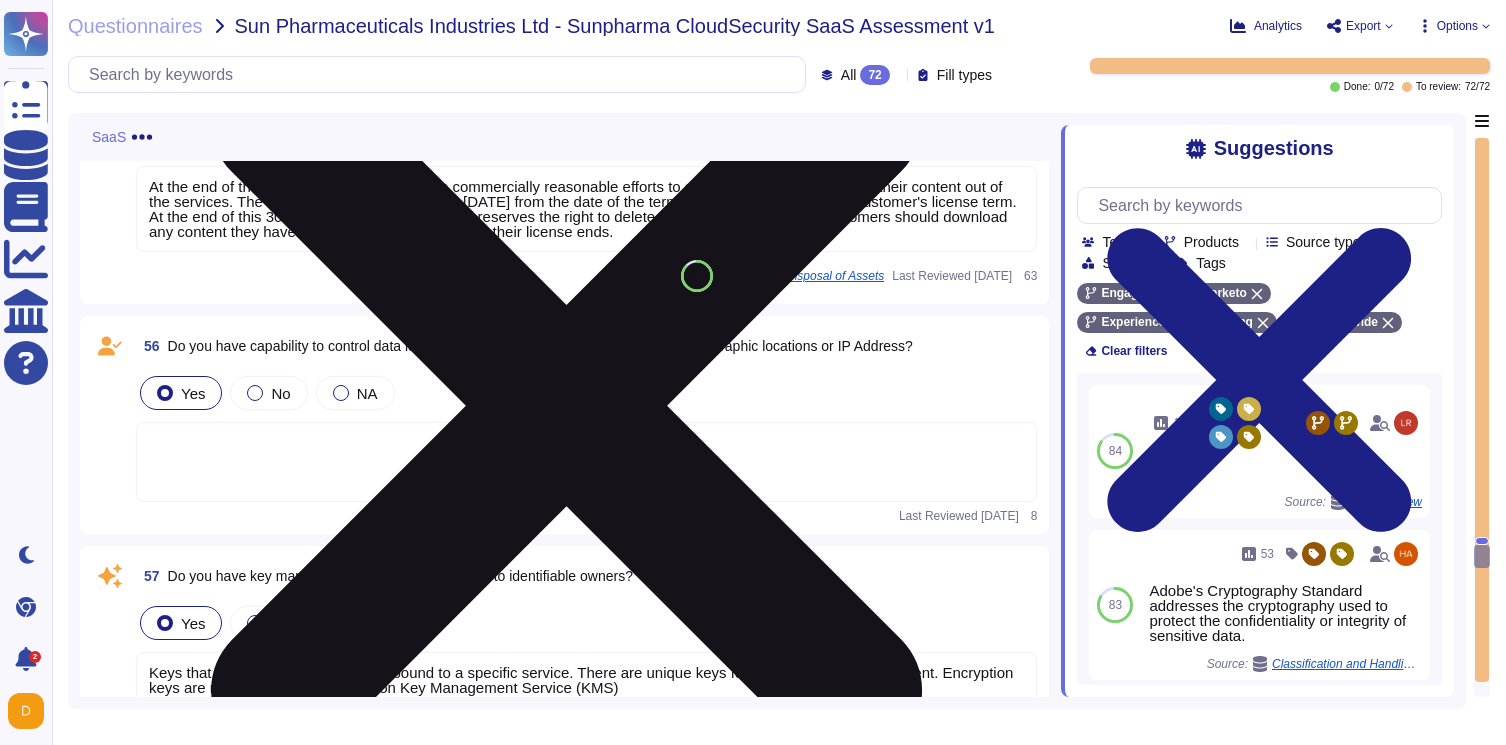 scroll, scrollTop: 15477, scrollLeft: 0, axis: vertical 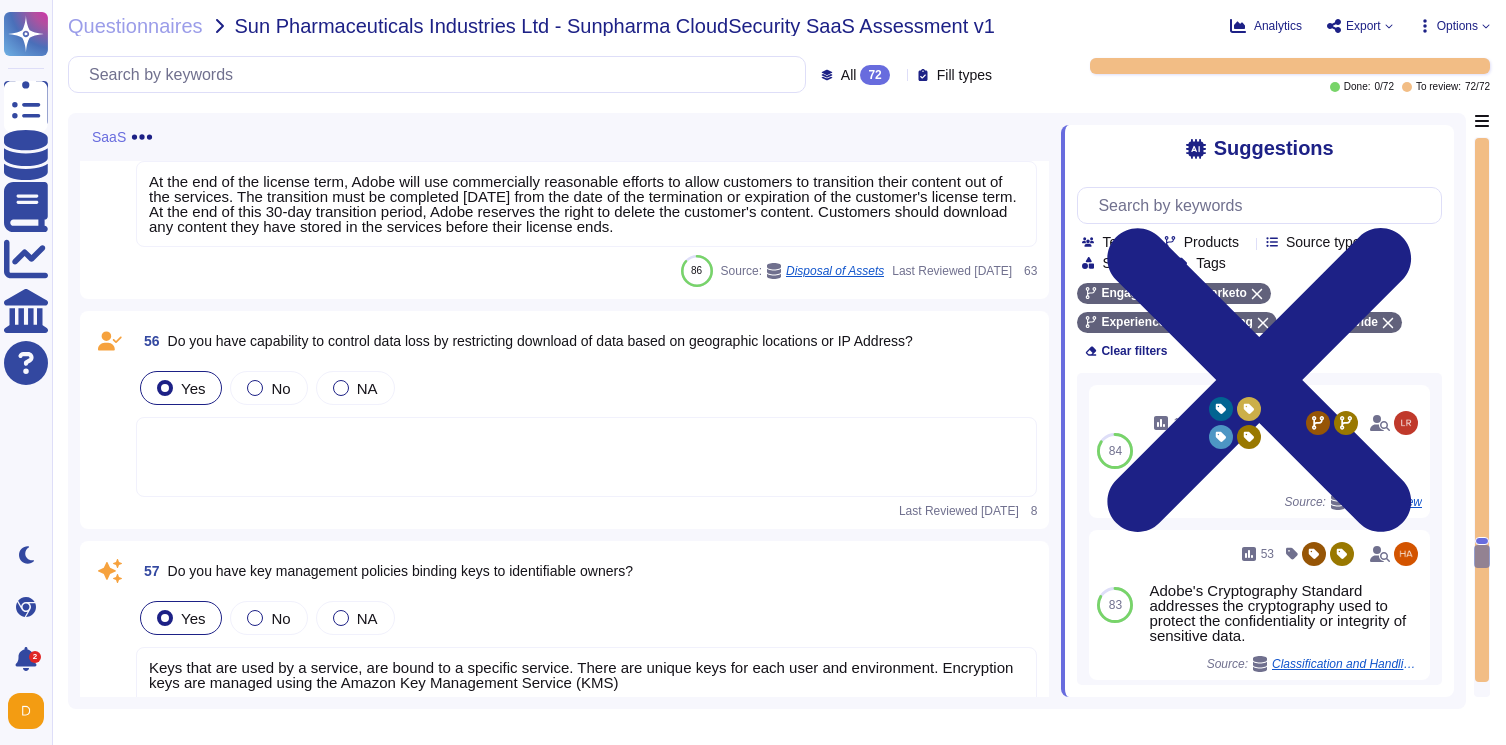 click at bounding box center [586, 457] 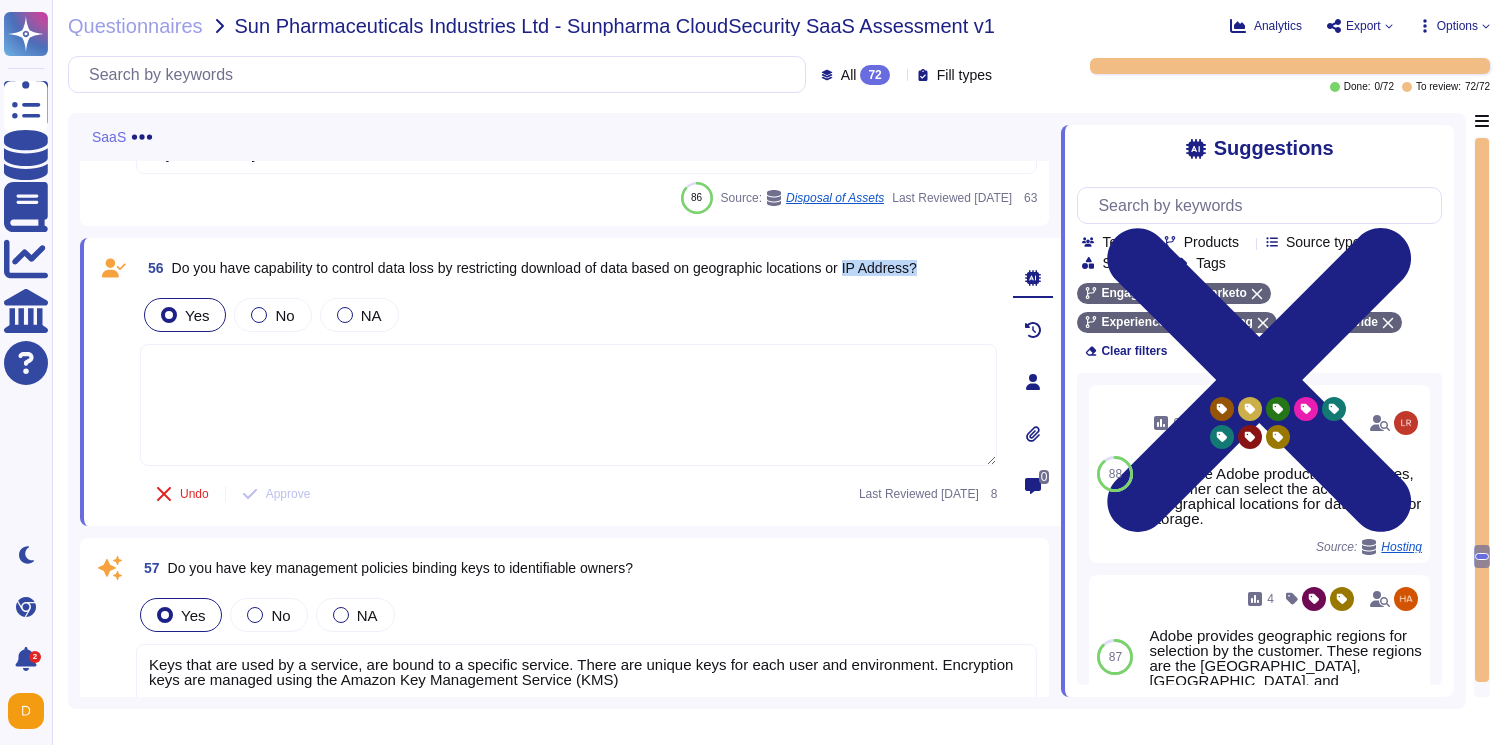 drag, startPoint x: 889, startPoint y: 294, endPoint x: 962, endPoint y: 302, distance: 73.43705 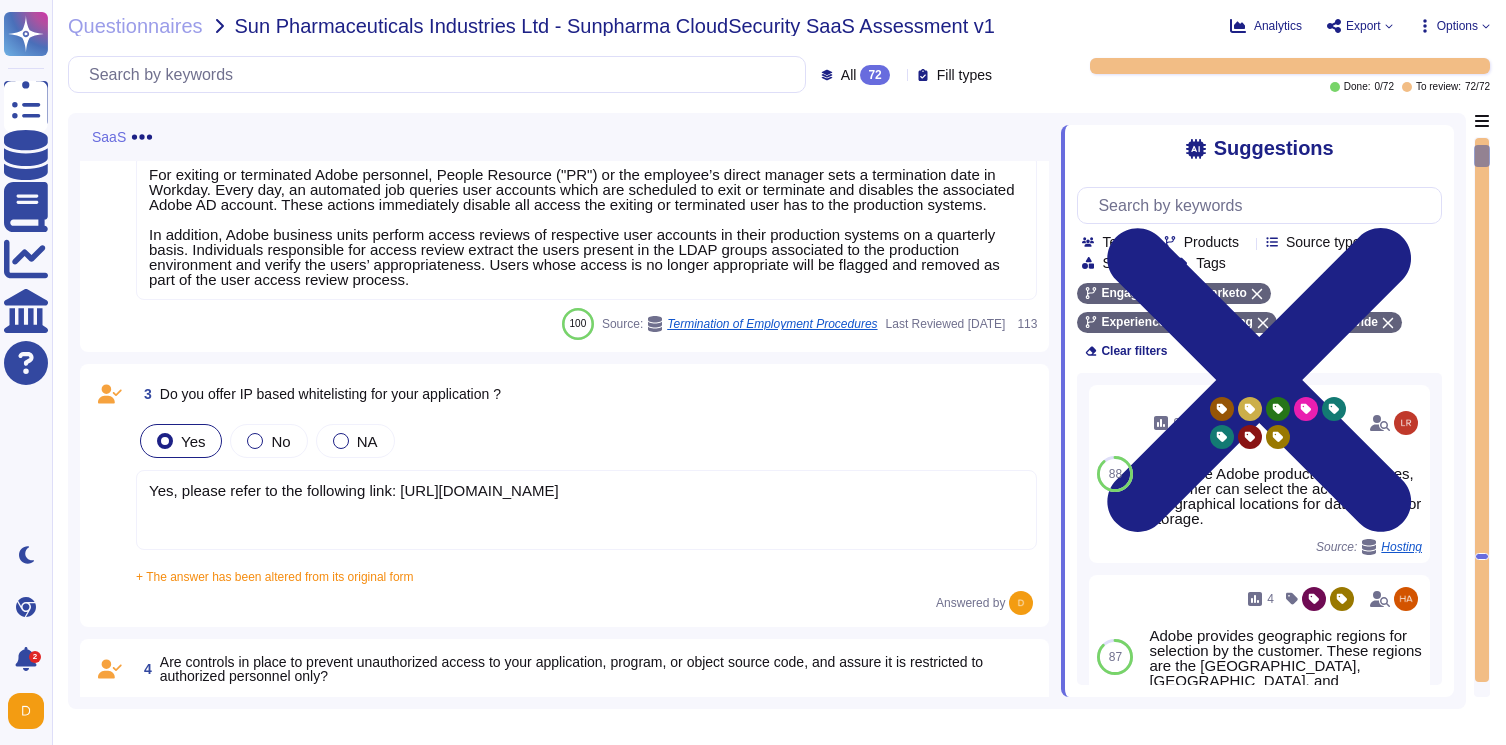 scroll, scrollTop: 393, scrollLeft: 0, axis: vertical 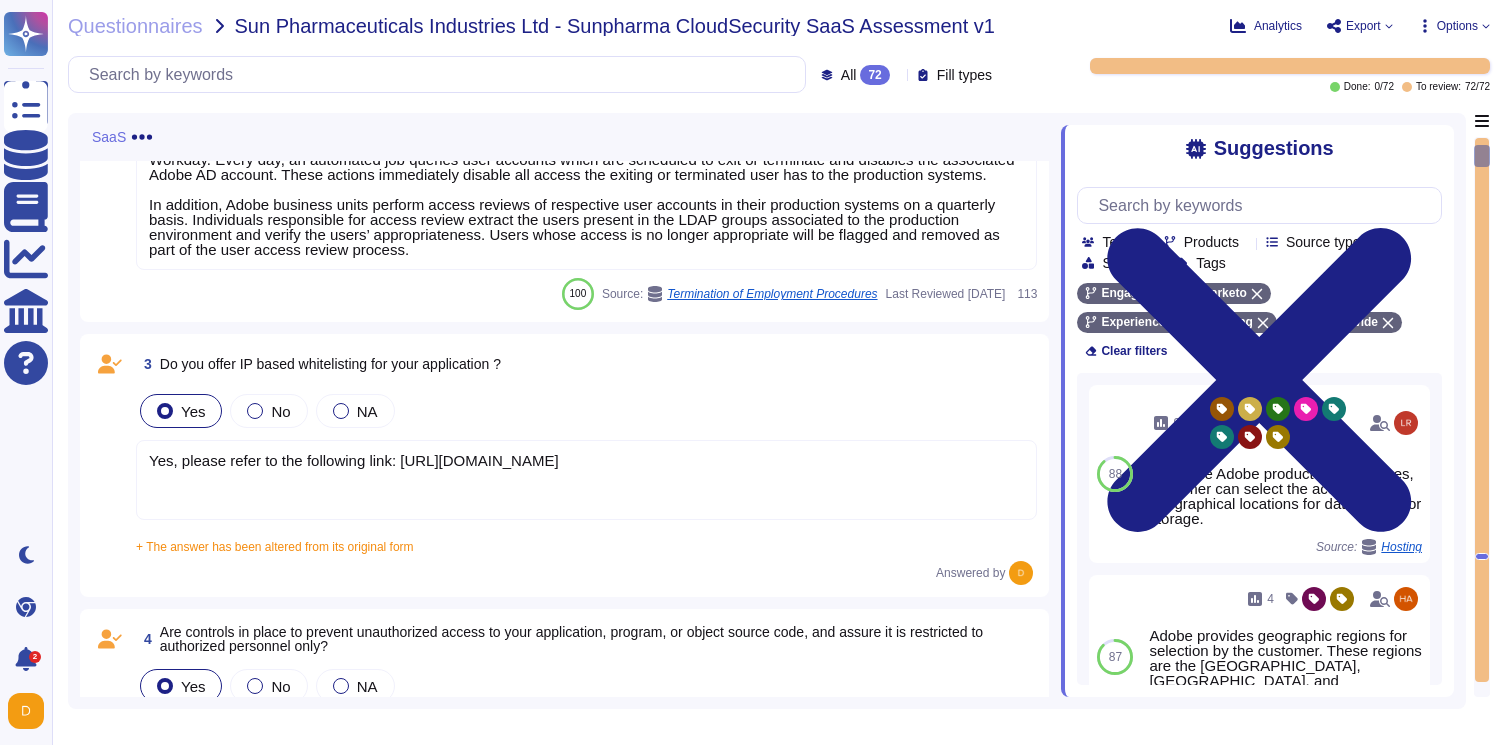 drag, startPoint x: 765, startPoint y: 491, endPoint x: 204, endPoint y: 452, distance: 562.354 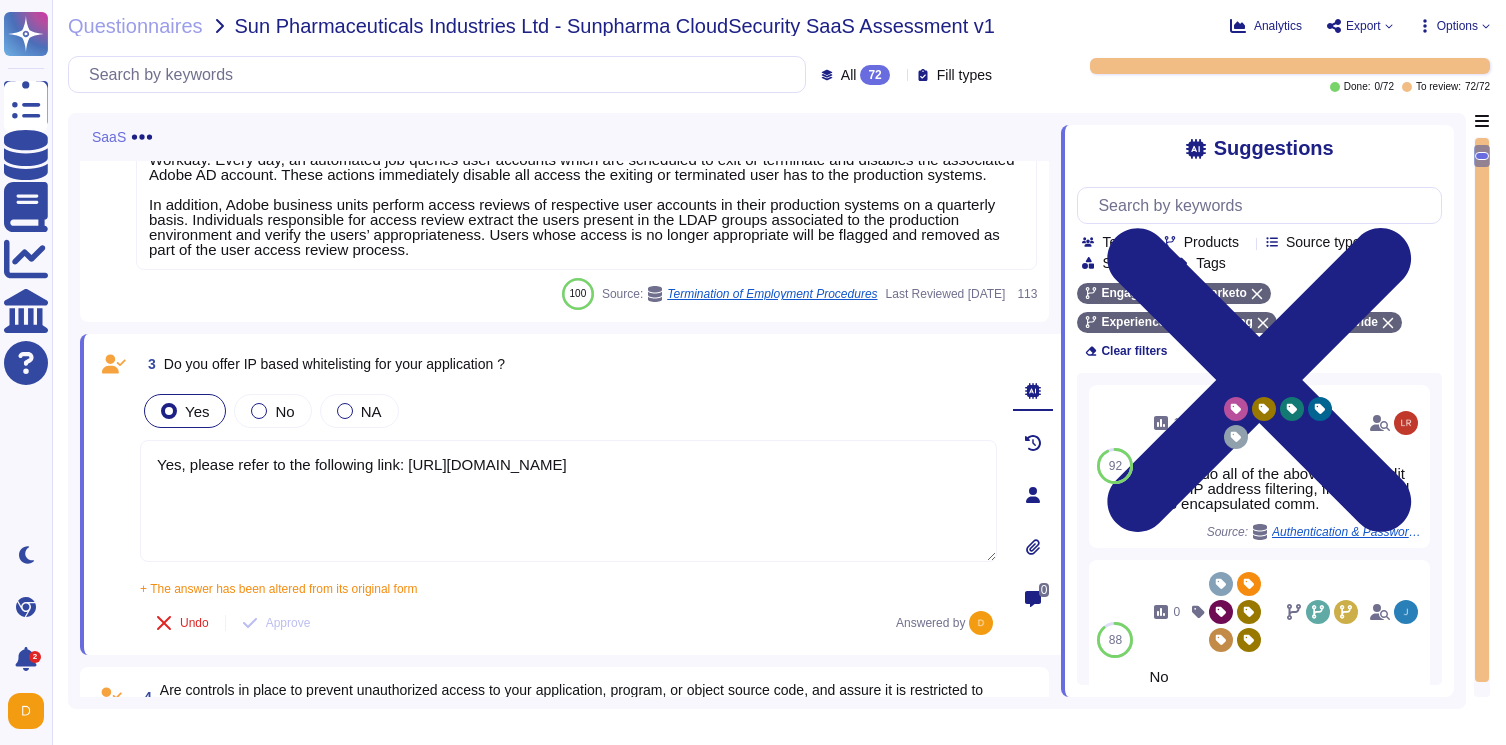 type on "Yes, please refer to the following link: [URL][DOMAIN_NAME]" 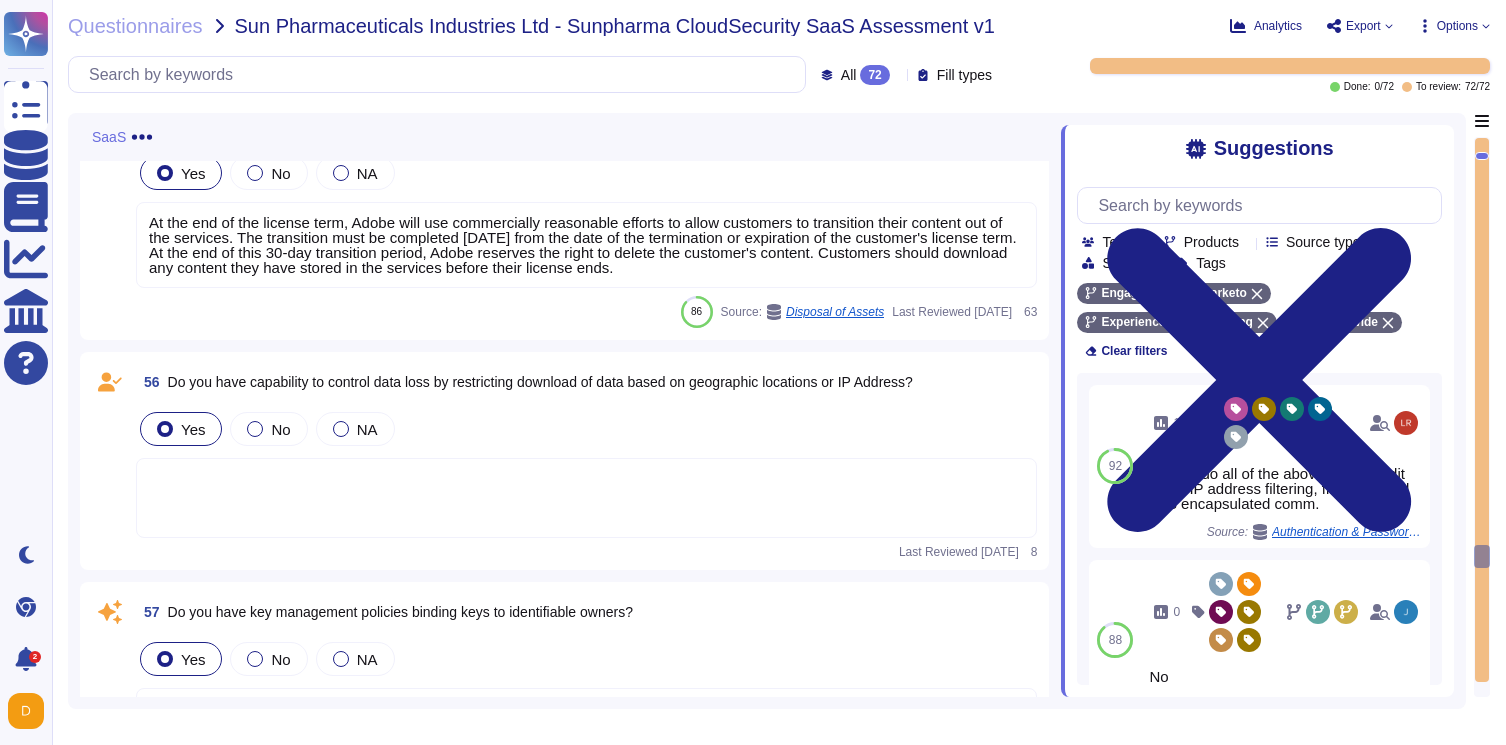 scroll, scrollTop: 15315, scrollLeft: 0, axis: vertical 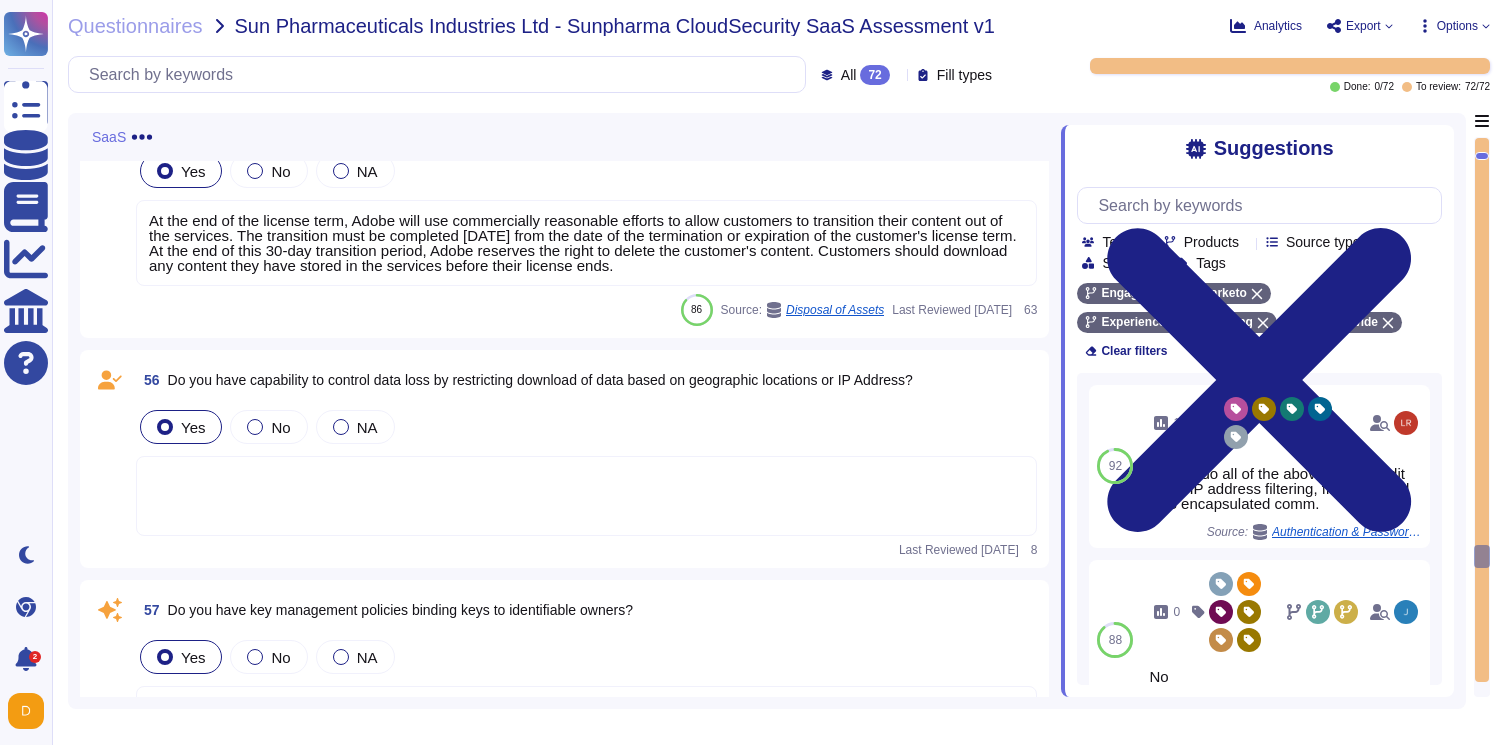 click at bounding box center [586, 496] 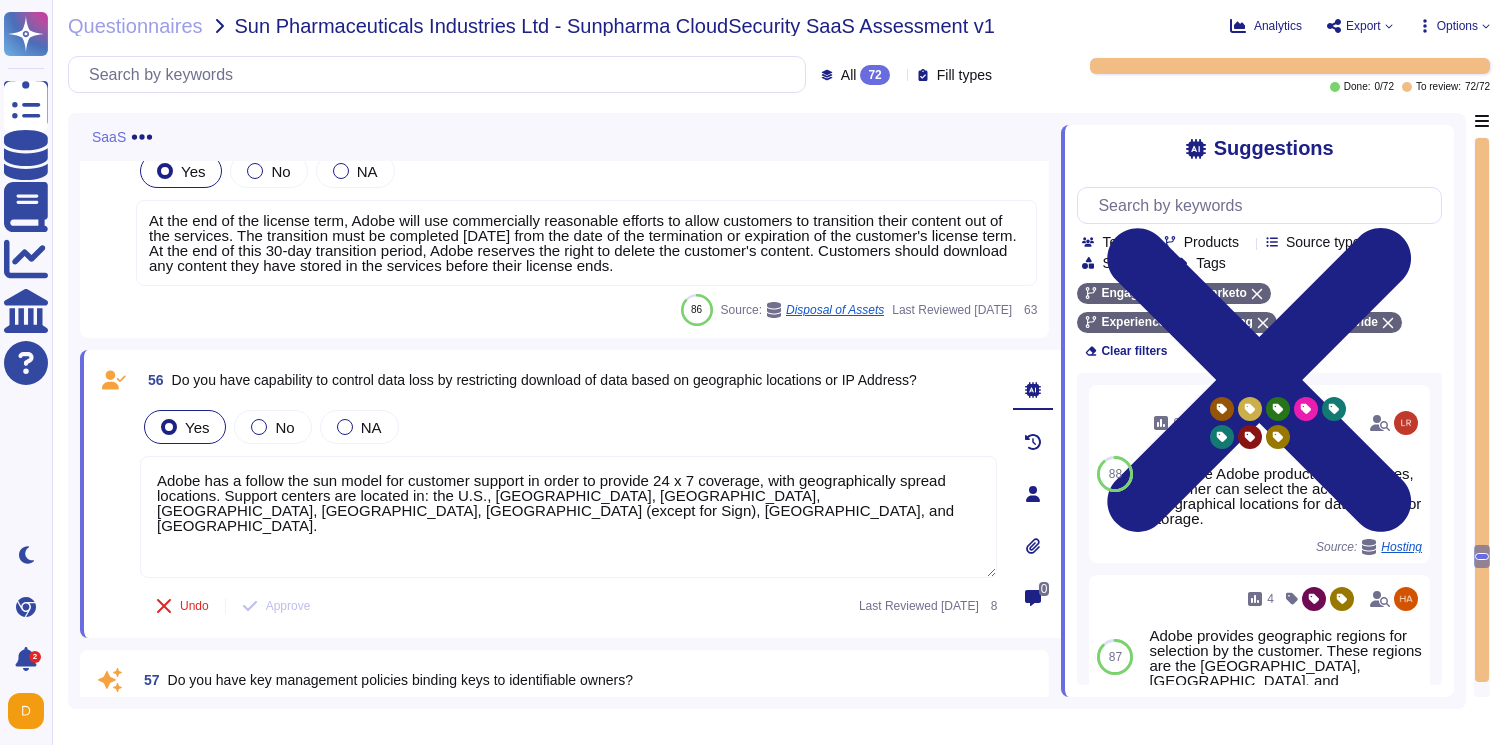 scroll, scrollTop: 47, scrollLeft: 0, axis: vertical 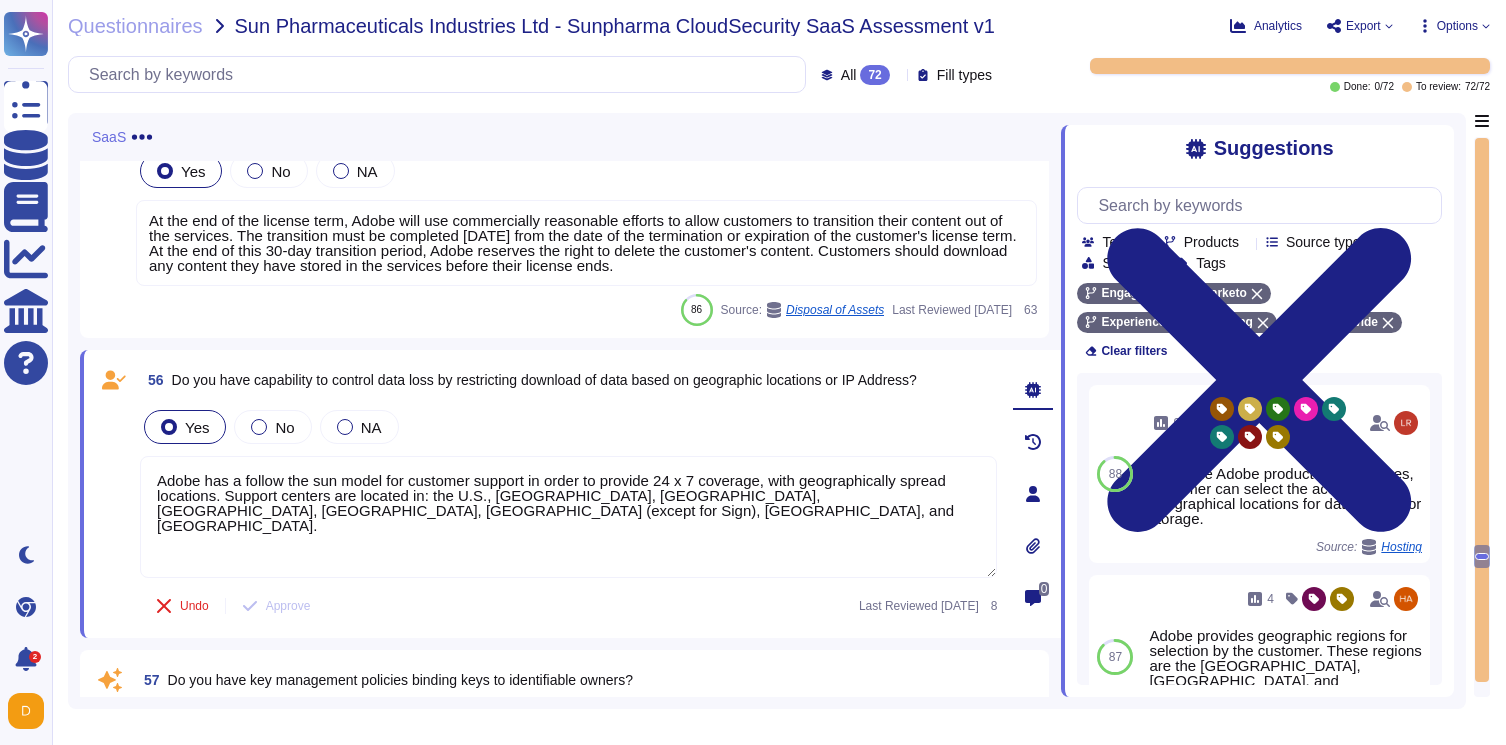 type 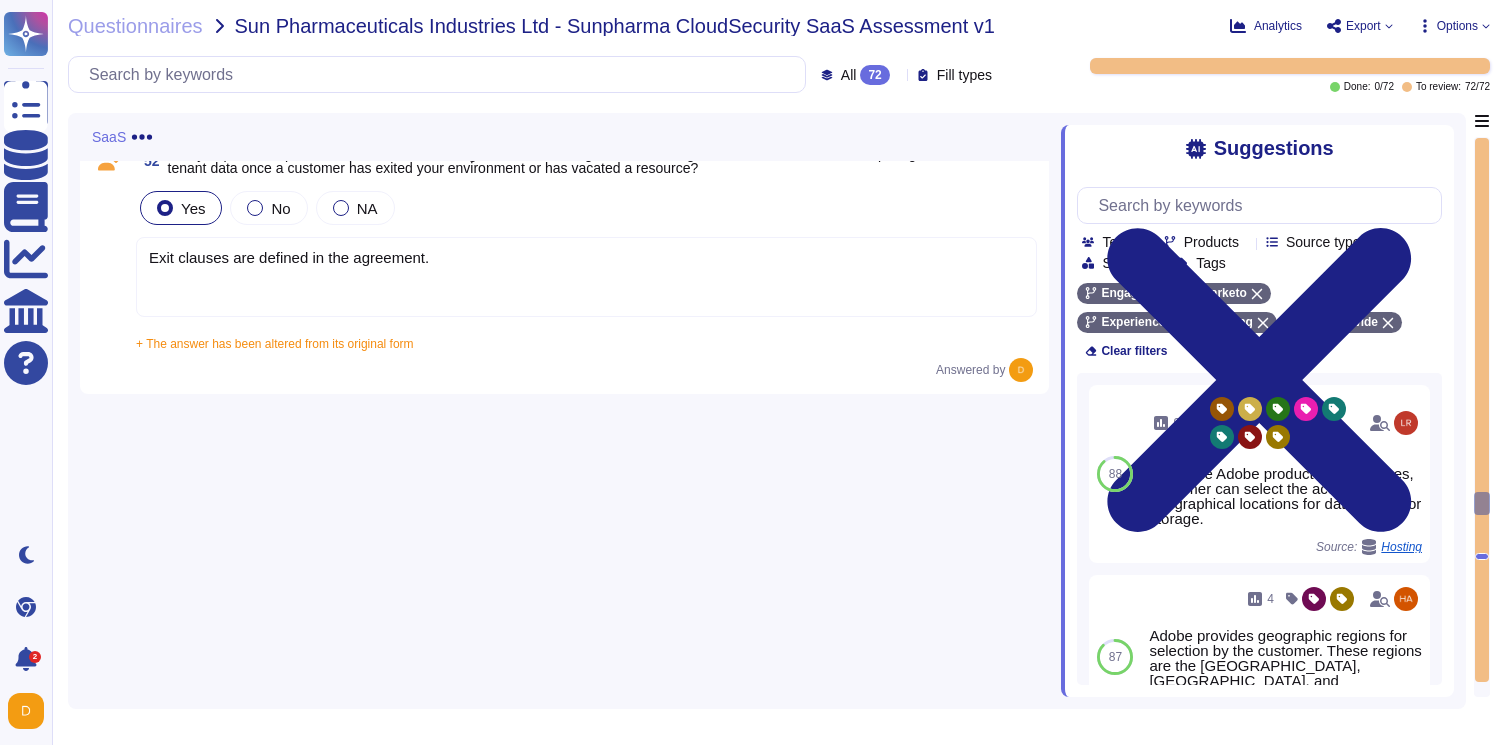 scroll, scrollTop: 12871, scrollLeft: 0, axis: vertical 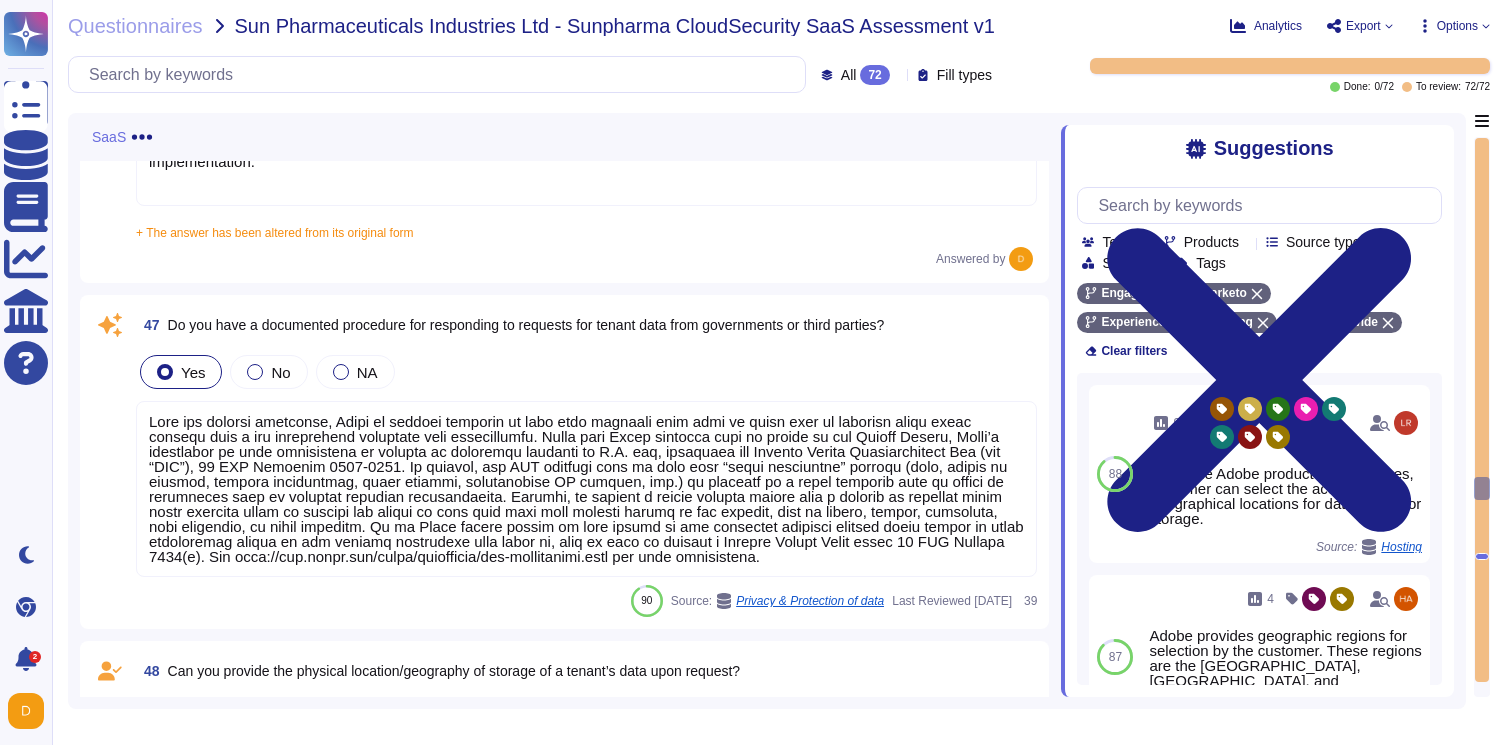 drag, startPoint x: 1488, startPoint y: 487, endPoint x: 1511, endPoint y: 213, distance: 274.96362 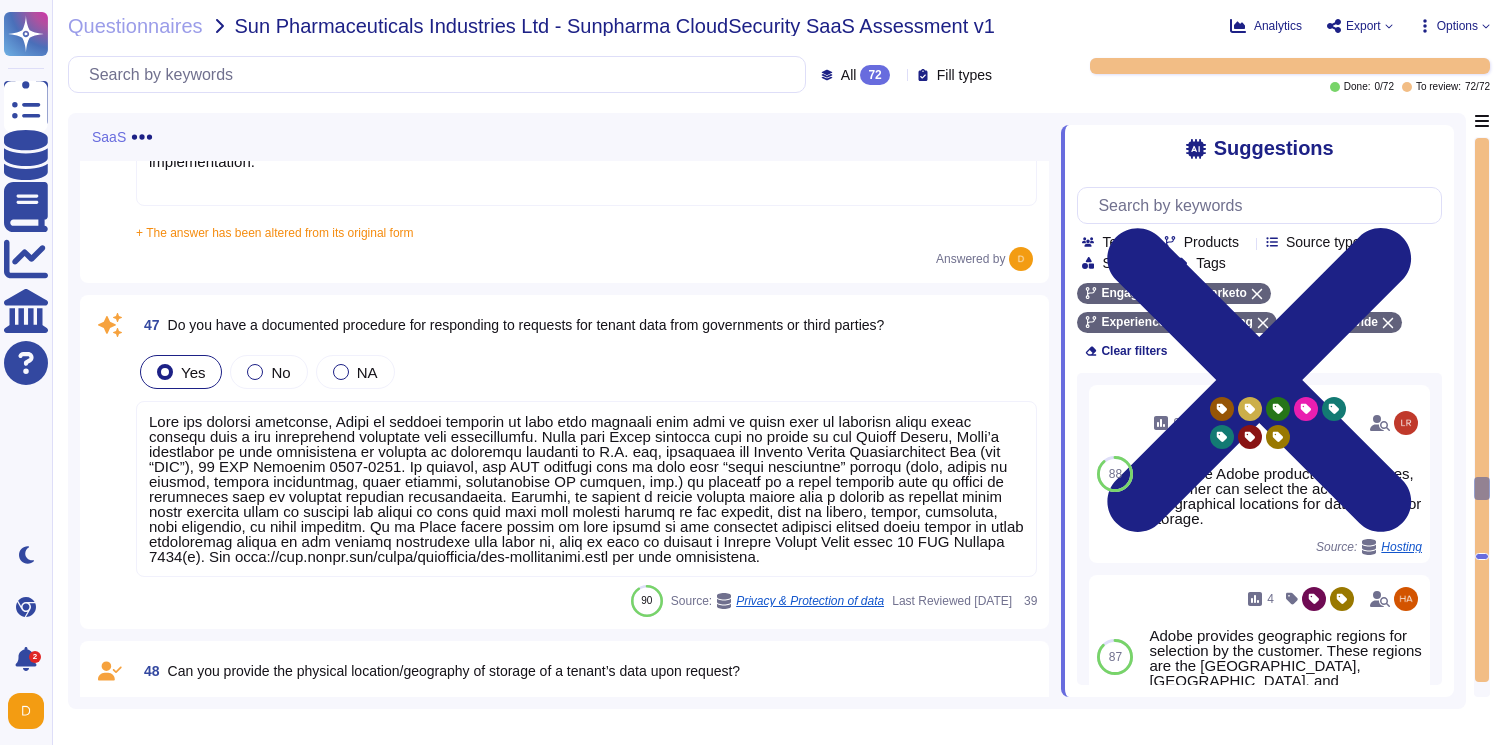 drag, startPoint x: 1482, startPoint y: 483, endPoint x: 1493, endPoint y: 199, distance: 284.21295 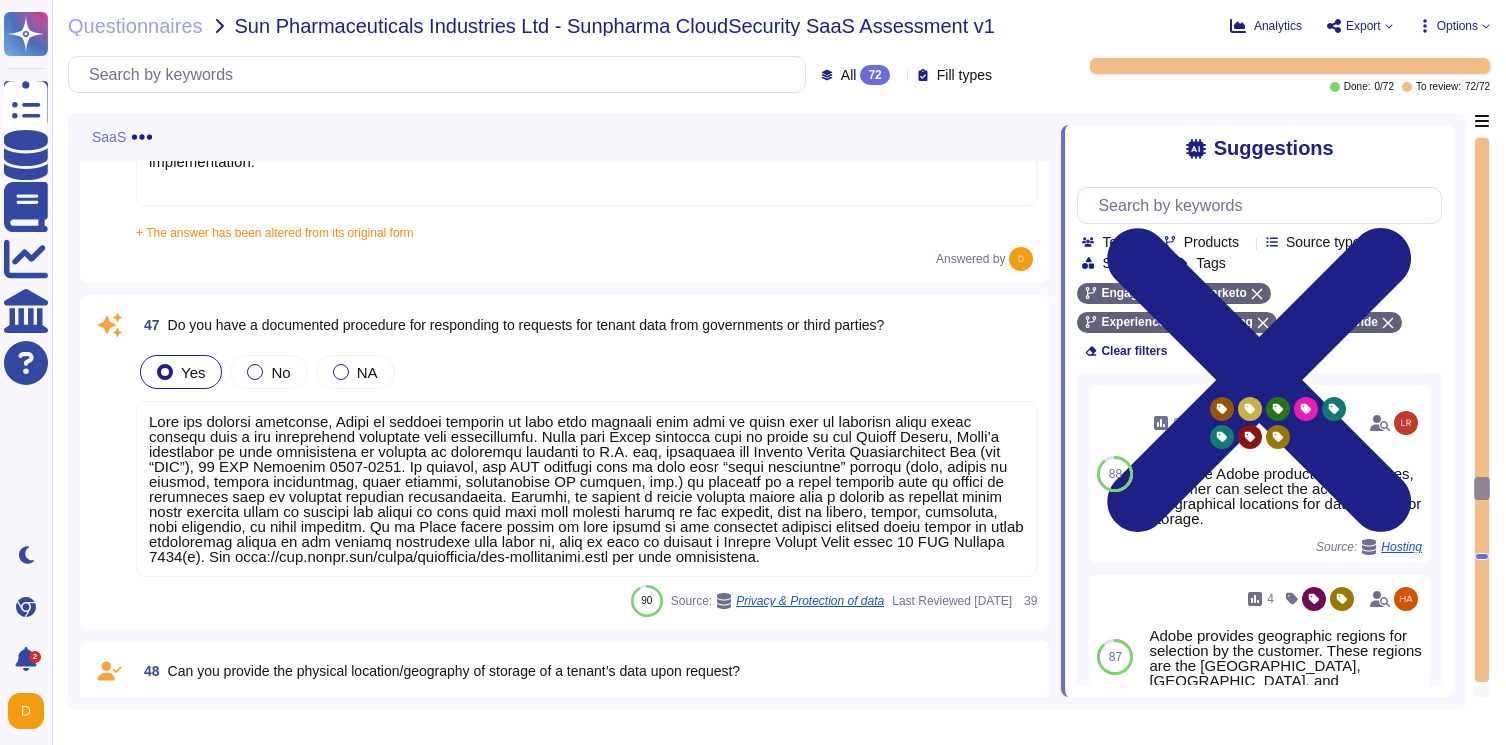 click on "Questionnaires Sun Pharmaceuticals Industries Ltd - Sunpharma CloudSecurity SaaS Assessment v1 Analytics Export Options All 72 Fill types Done: 0 / 72 To review: 72 / 72 SaaS 45 Do you have the capability to restrict the storage of customer data to specific countries? Do you have the capability to store customer data only in [GEOGRAPHIC_DATA]? Yes No NA India data center is not available.
Please review the the following report which describes the hosting locations for Marketo Engage: [URL][DOMAIN_NAME] + The answer has been altered from its original form India data center is not available.
Please review the the following report which describes the hosting locations for Marketo Engage: [URL][DOMAIN_NAME] Answered by 46 Yes No NA + The answer has been altered from its original form Answered by 47 No" at bounding box center [779, 372] 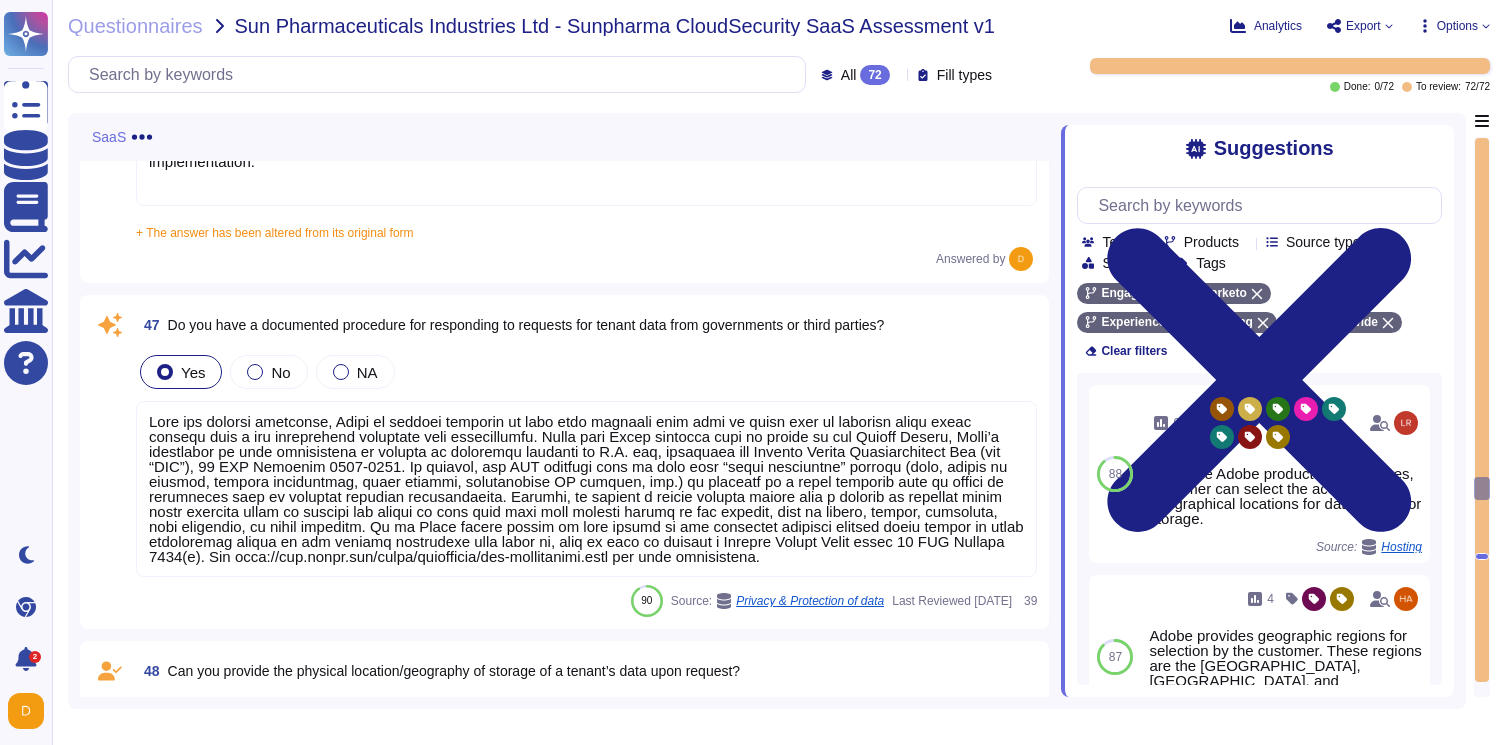 click at bounding box center [1482, 410] 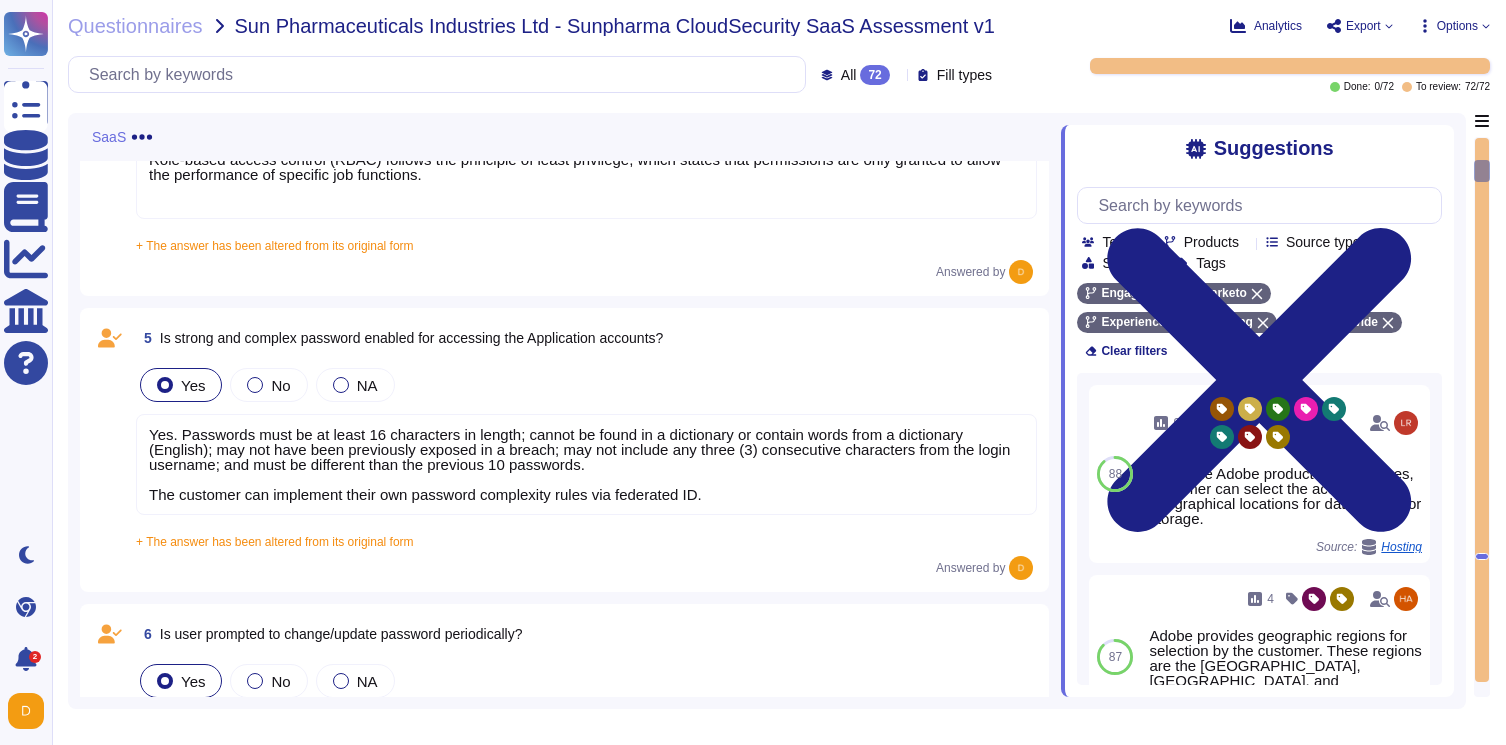 scroll, scrollTop: 238, scrollLeft: 0, axis: vertical 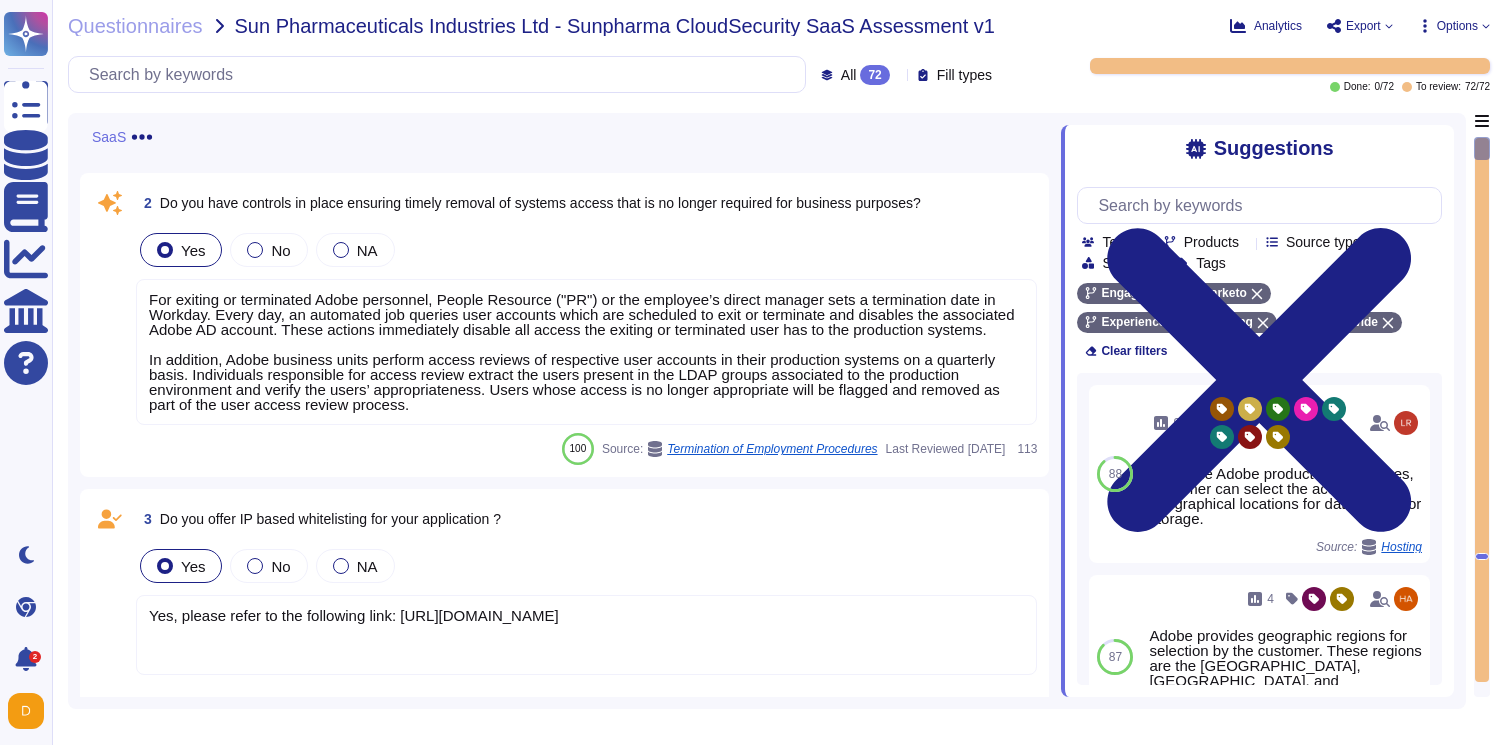 click on "Yes, please refer to the following link: [URL][DOMAIN_NAME]" at bounding box center [354, 615] 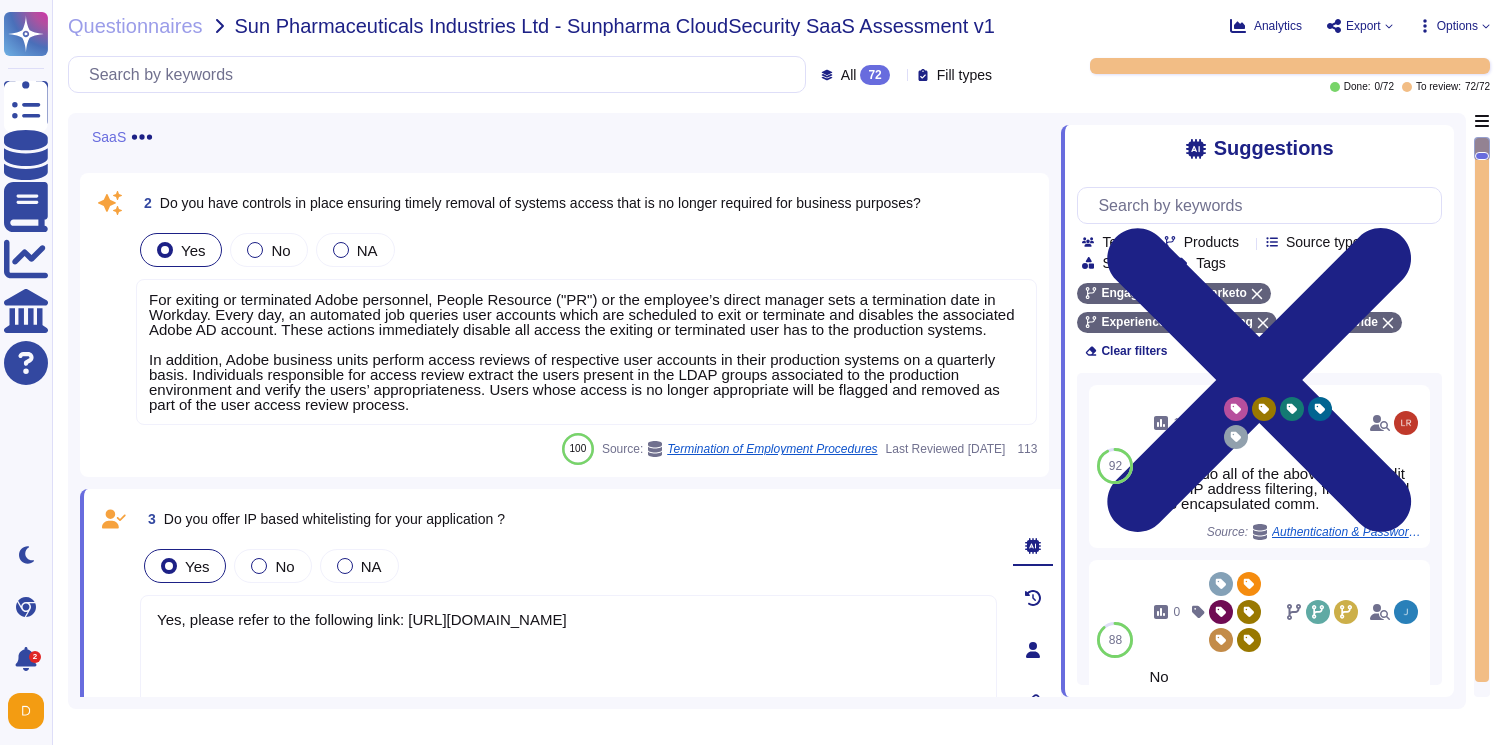 type on "Yes, please refer to the following link: [URL][DOMAIN_NAME]" 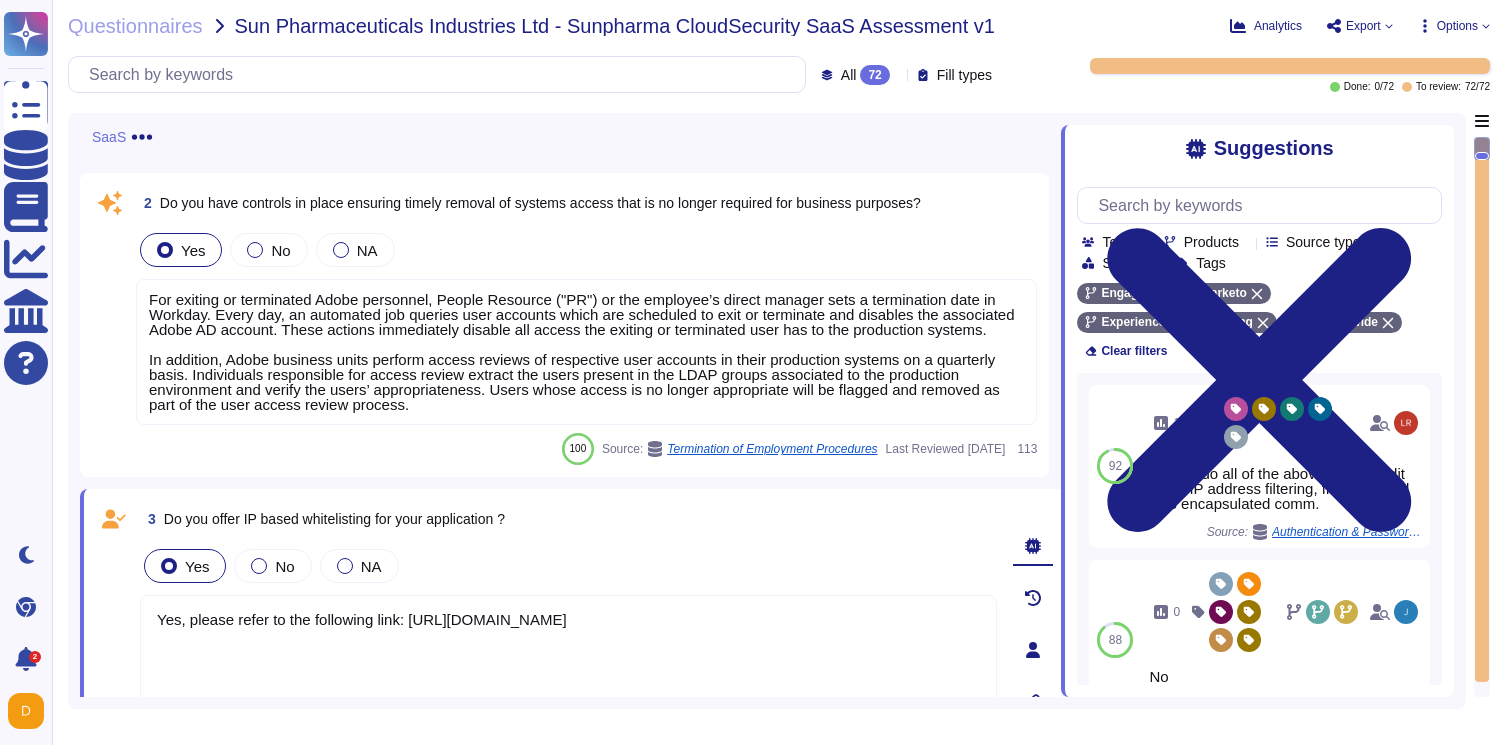 click at bounding box center [1482, 410] 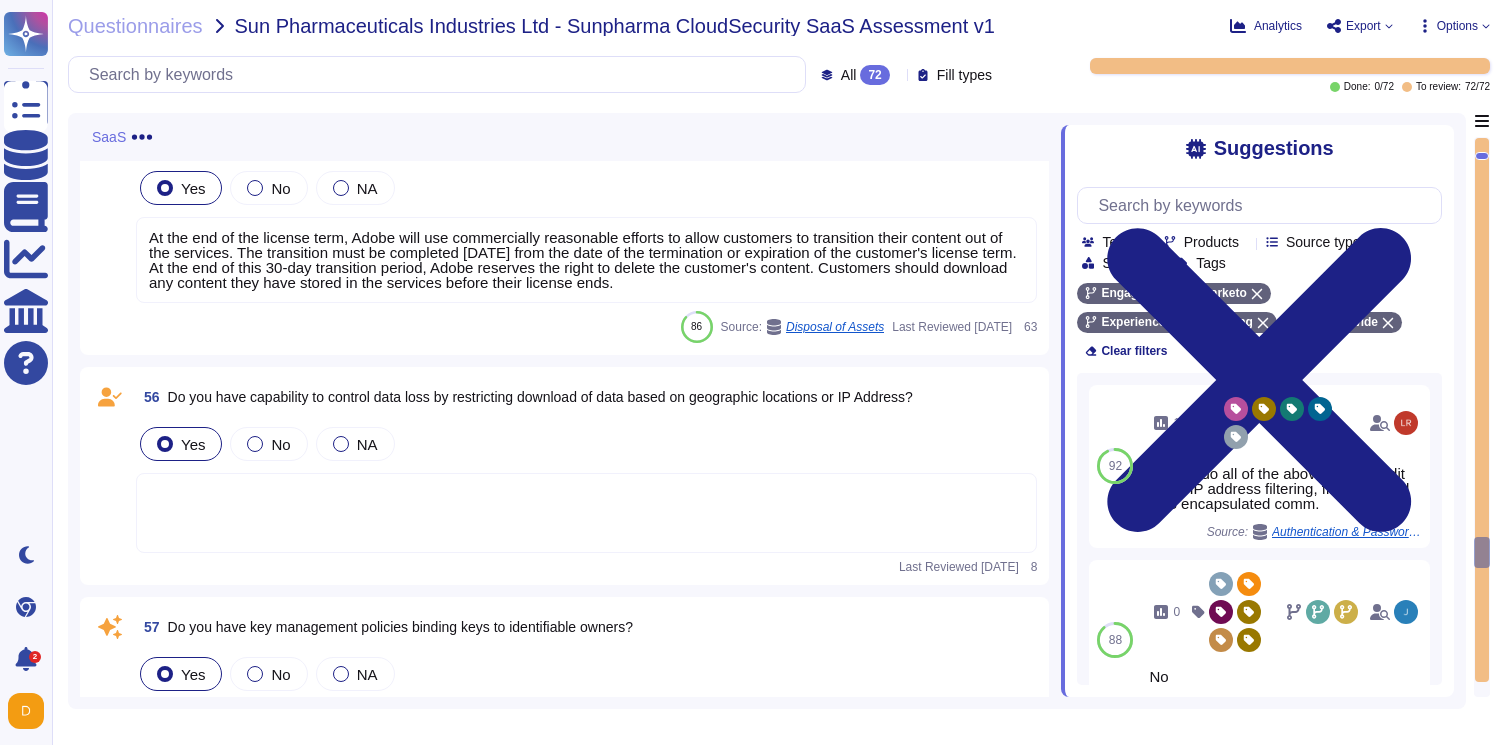scroll, scrollTop: 15313, scrollLeft: 0, axis: vertical 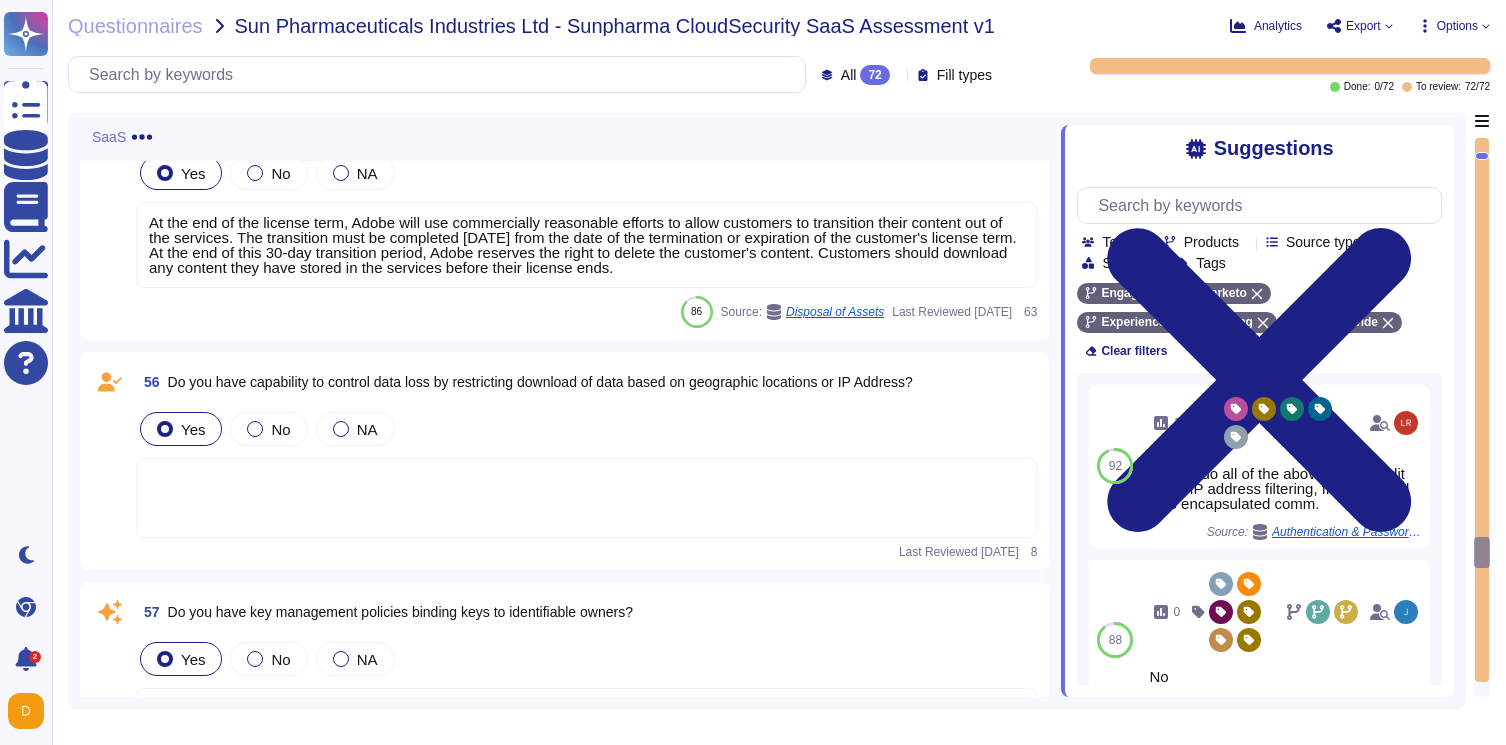 click at bounding box center [586, 498] 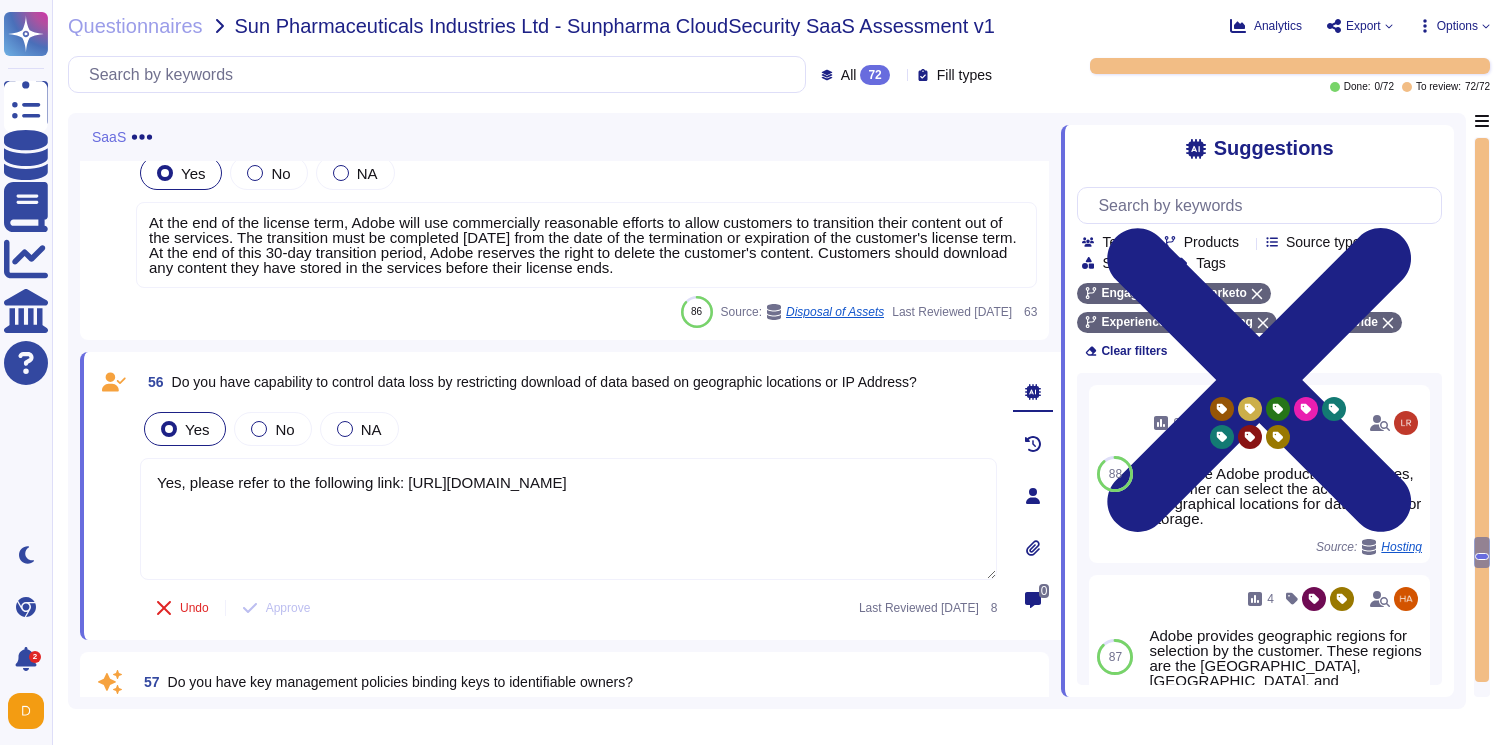 type on "Yes, please refer to the following link: [URL][DOMAIN_NAME]" 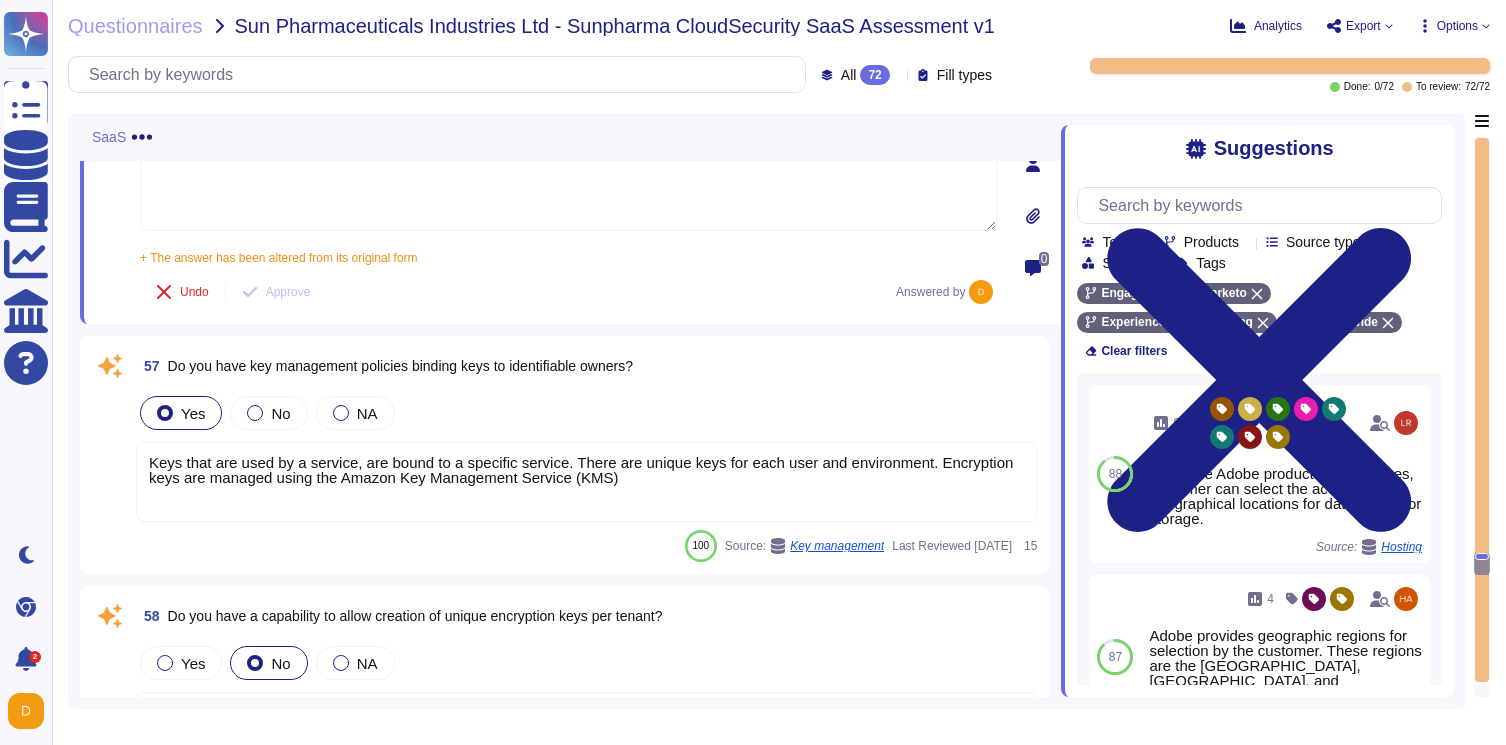 scroll, scrollTop: 15681, scrollLeft: 0, axis: vertical 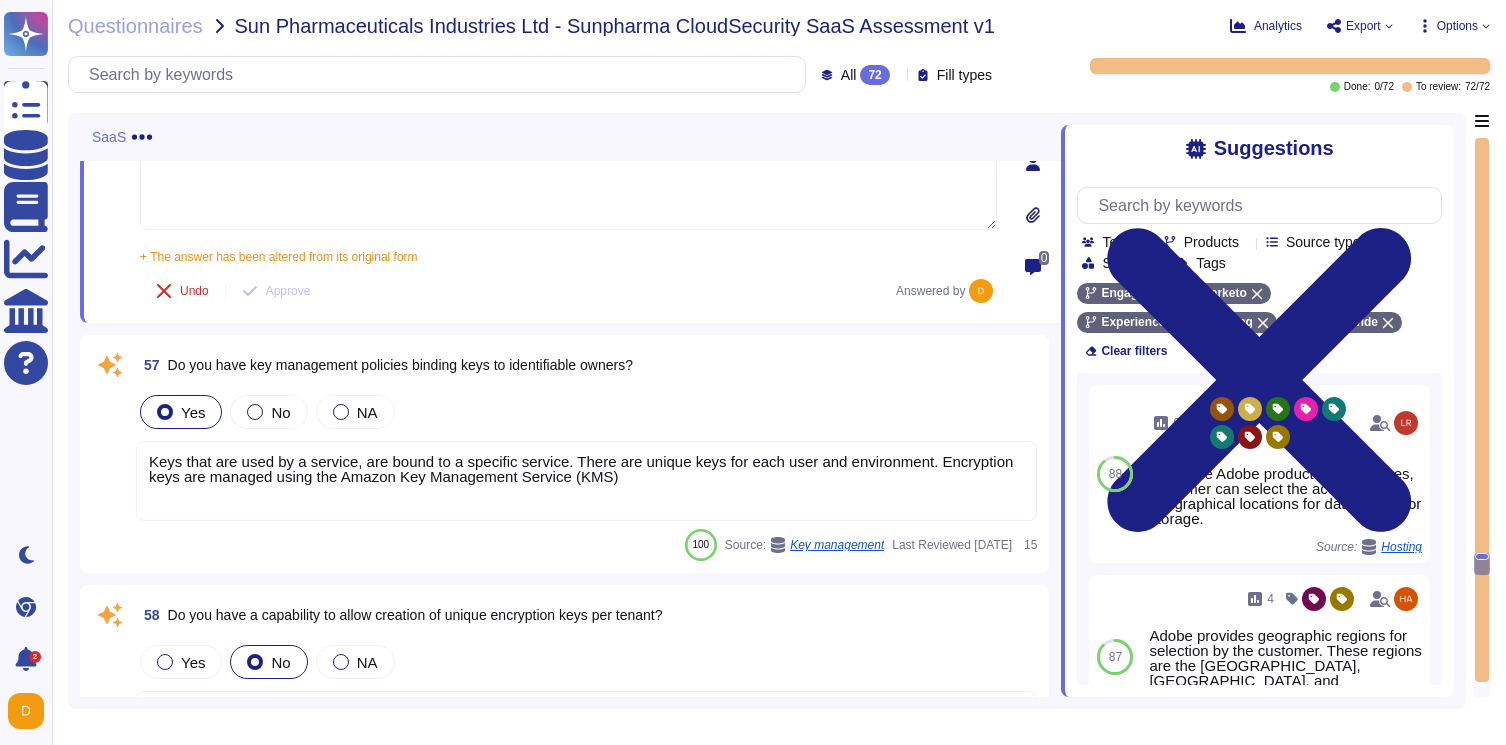 click on "Keys that are used by a service, are bound to a specific service. There are unique keys for each user and environment. Encryption keys are managed using the Amazon Key Management Service (KMS)" at bounding box center [586, 481] 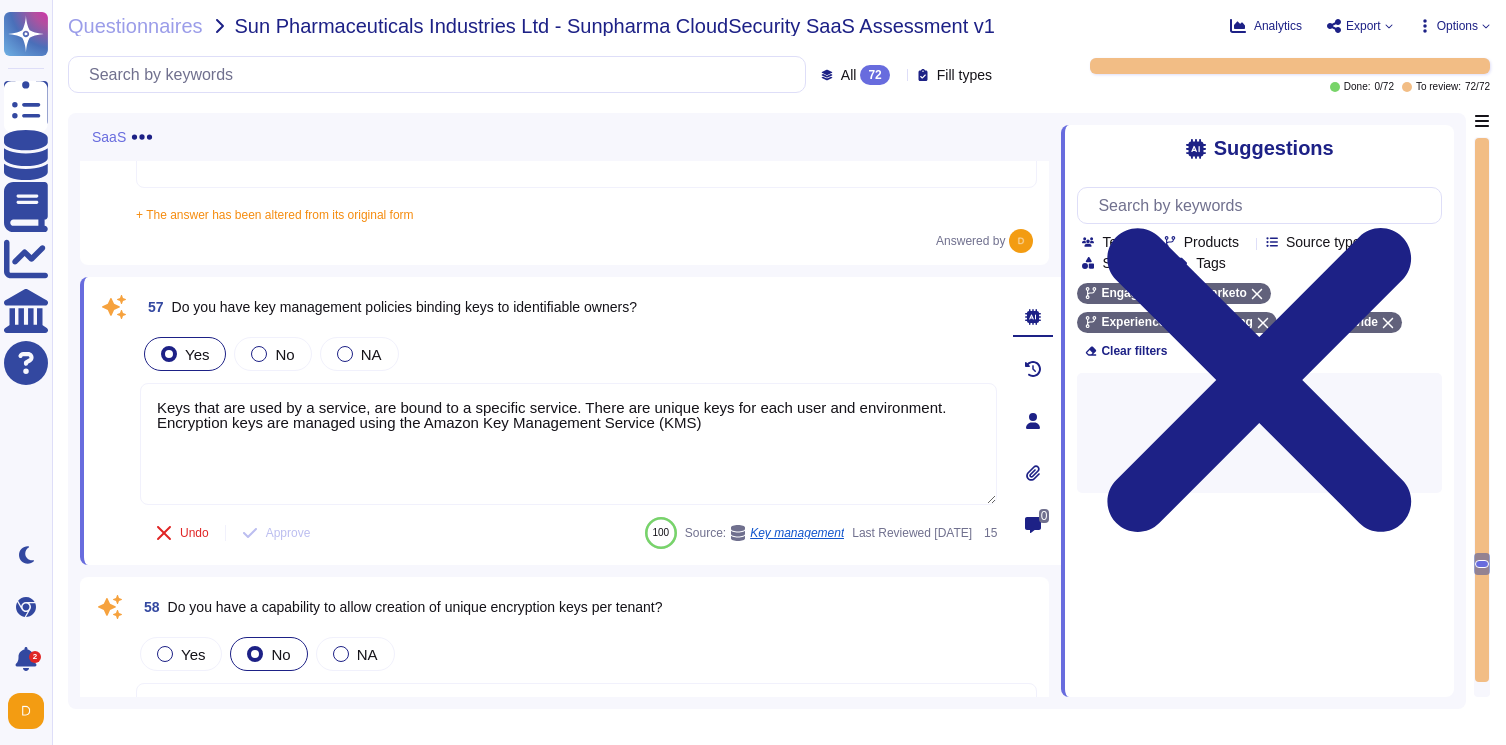 type on "Keys that are used by a service, are bound to a specific service. There are unique keys for each user and environment. Encryption keys are managed using the Amazon Key Management Service (KMS)" 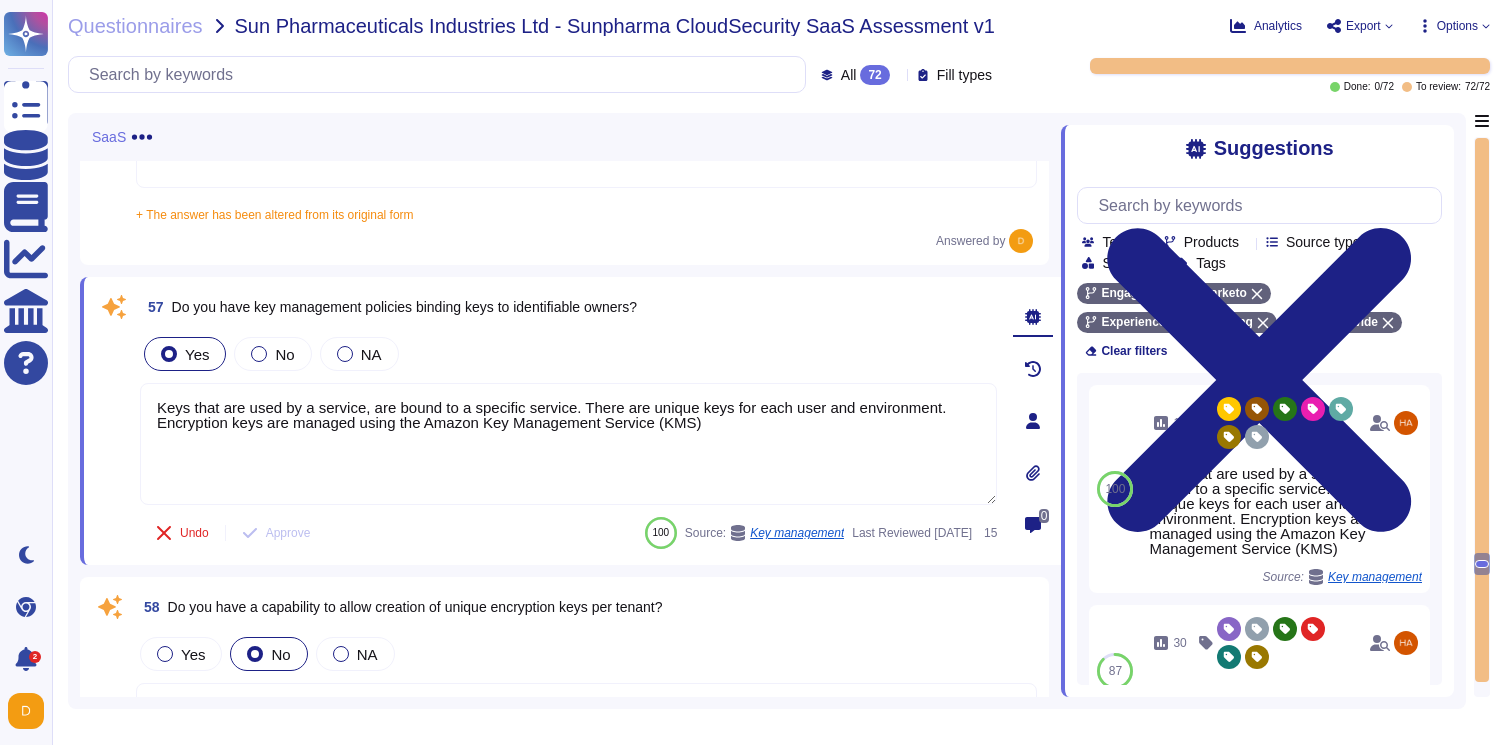 drag, startPoint x: 788, startPoint y: 436, endPoint x: 156, endPoint y: 366, distance: 635.86475 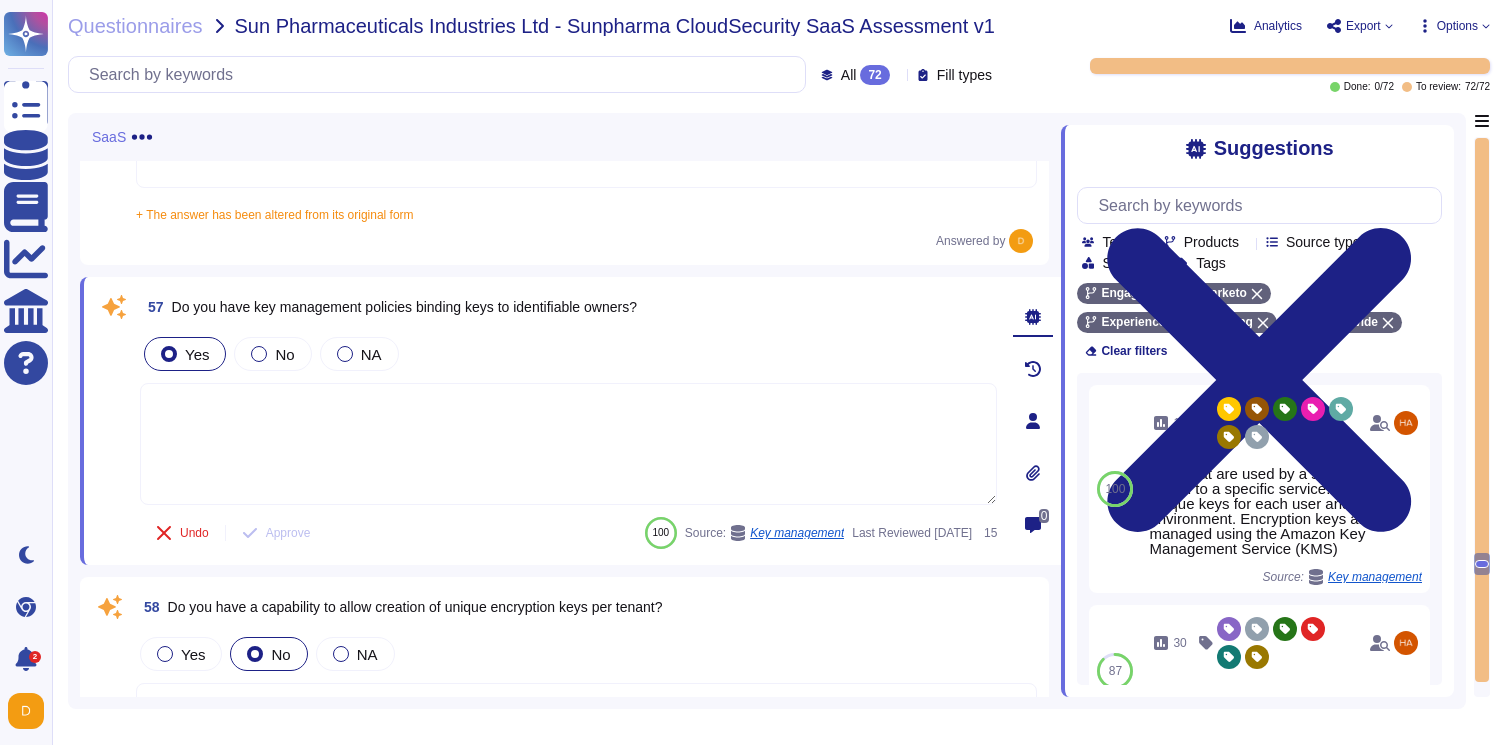 type 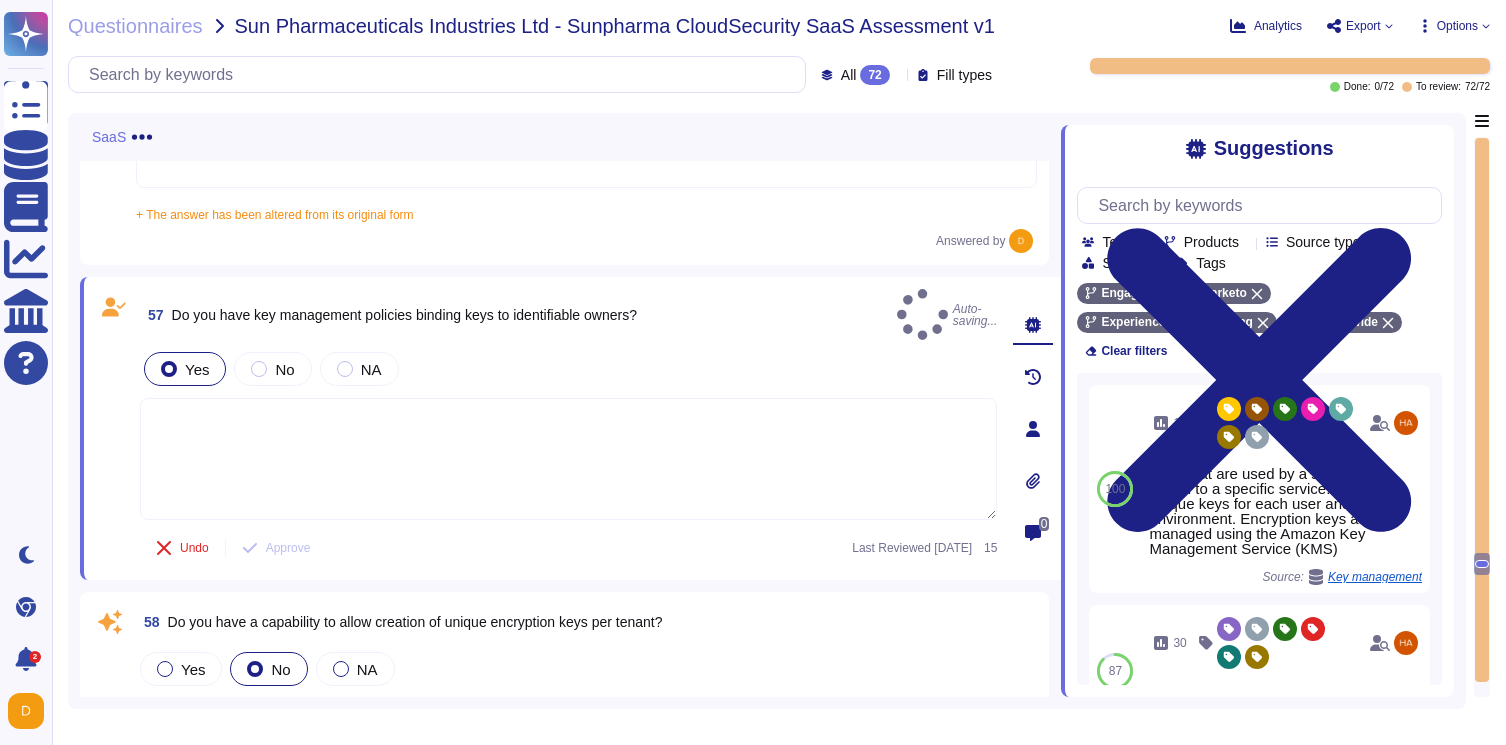 click on "57 Do you have key management policies binding keys to identifiable owners? Auto-saving... Yes No NA Undo Approve Last Reviewed   [DATE] 15 0" at bounding box center [570, 428] 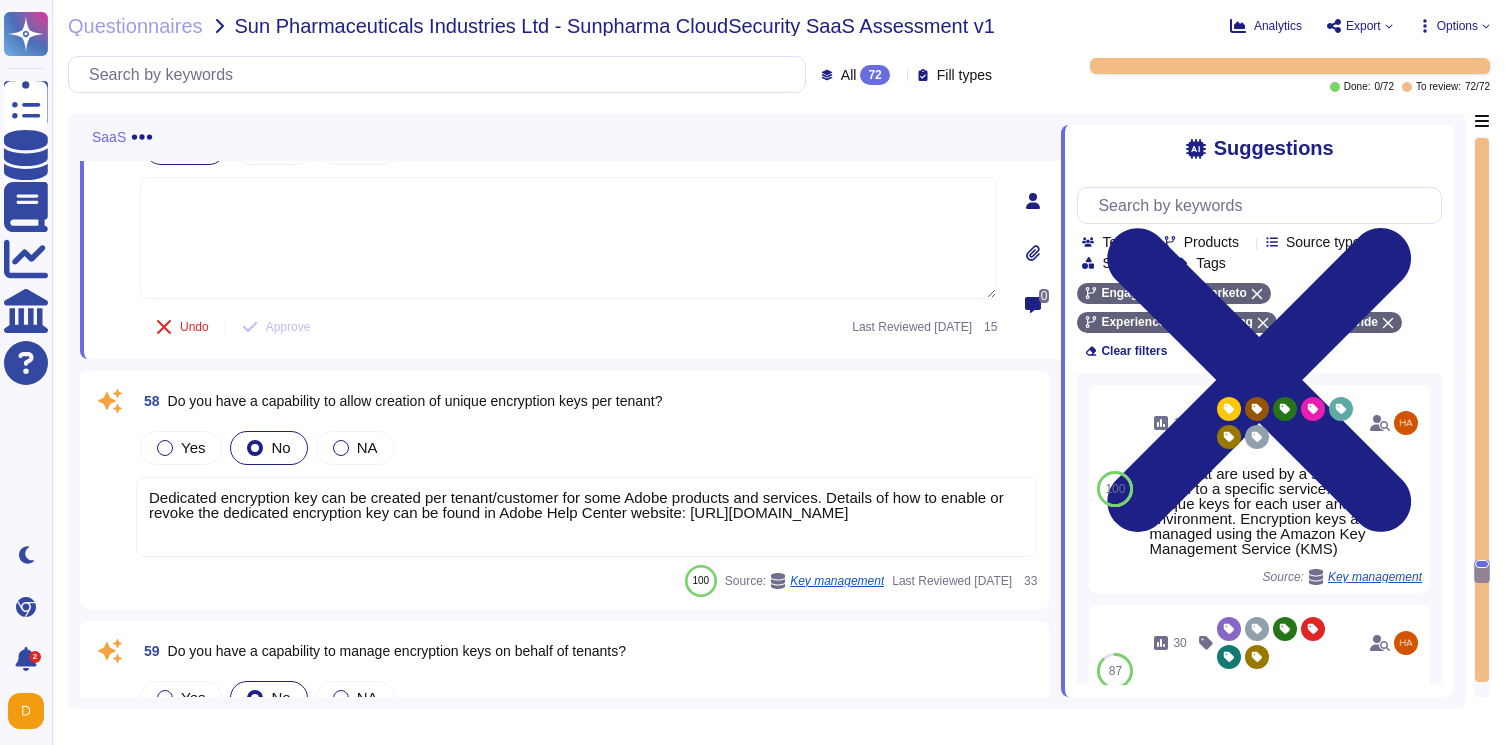 scroll, scrollTop: 15916, scrollLeft: 0, axis: vertical 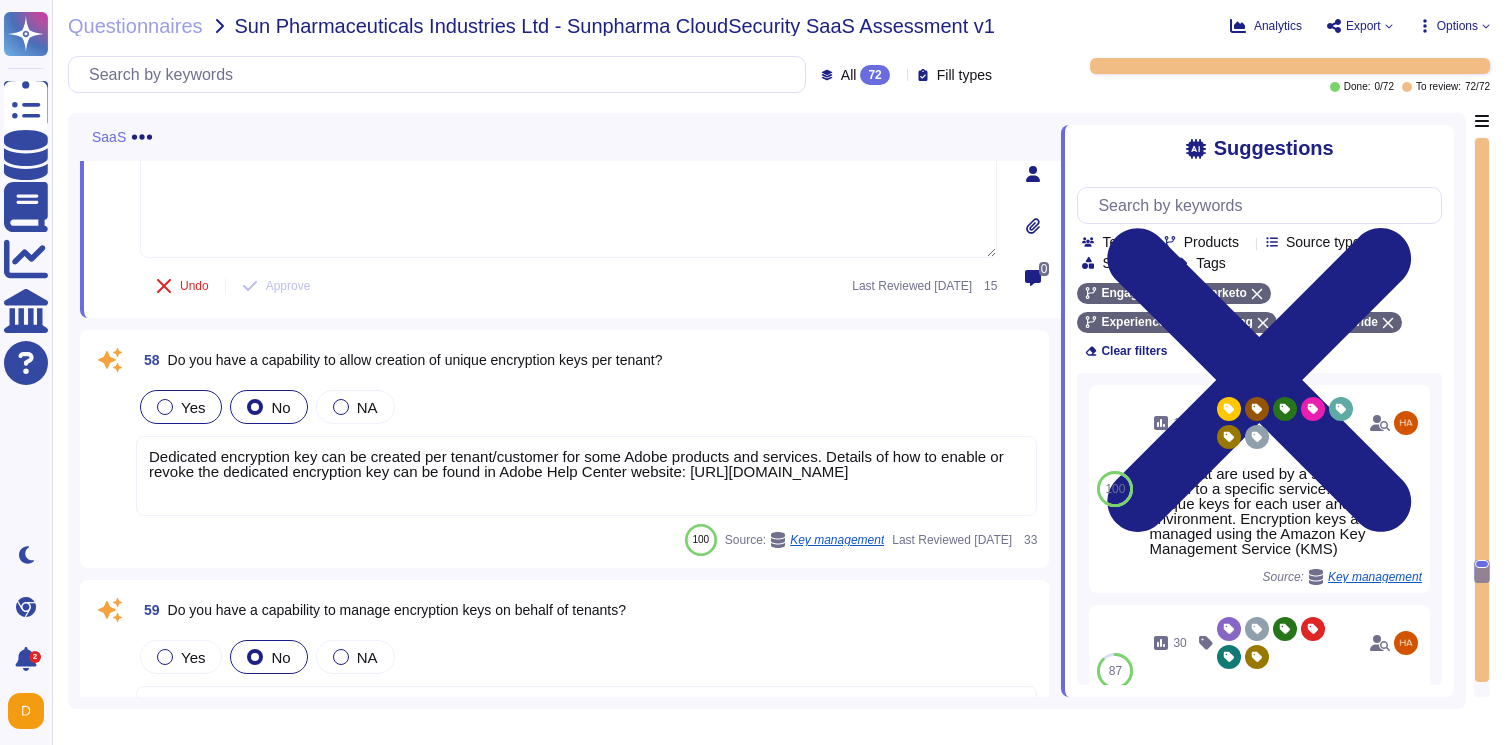 click on "Yes" at bounding box center (193, 407) 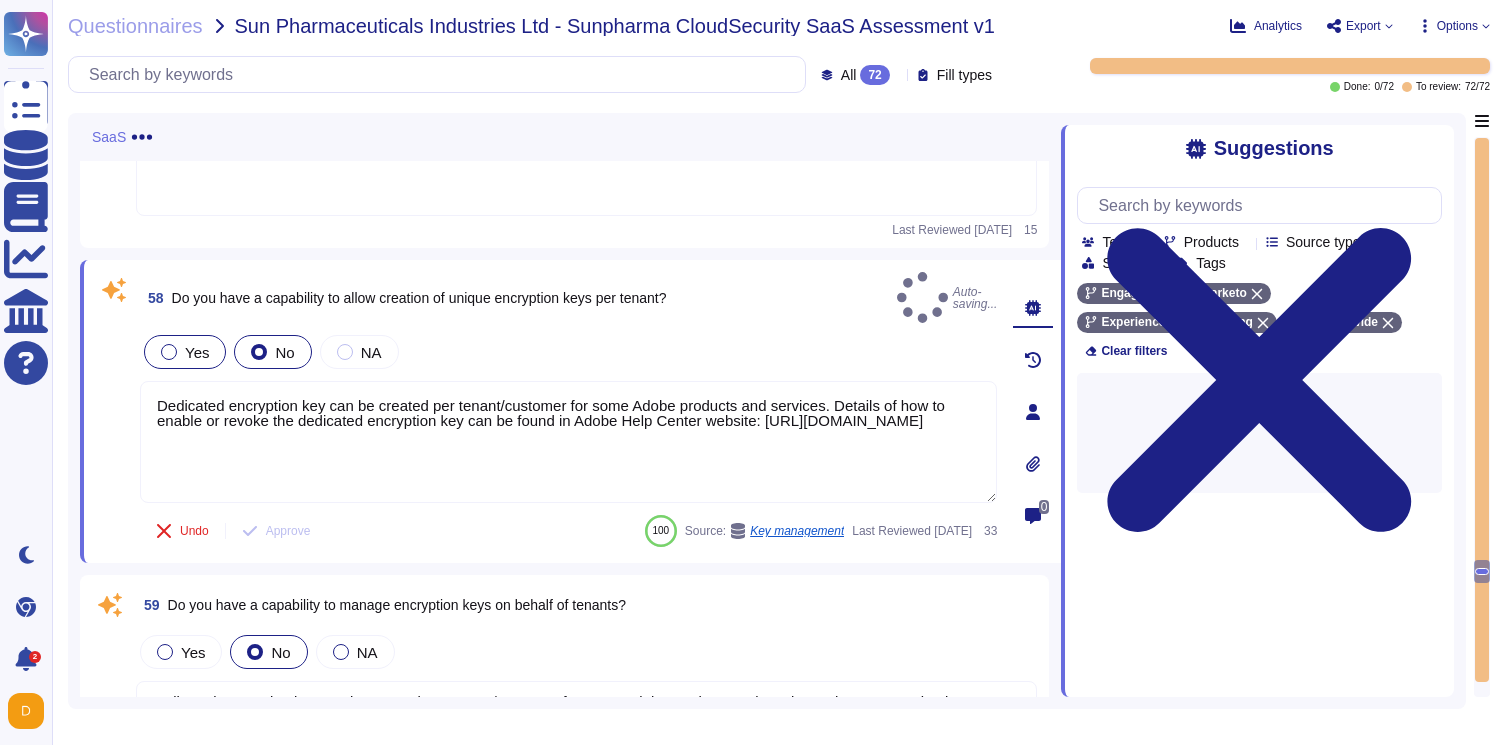 type on "Dedicated encryption key can be created per tenant/customer for some Adobe products and services. Details of how to enable or revoke the dedicated encryption key can be found in Adobe Help Center website: [URL][DOMAIN_NAME]" 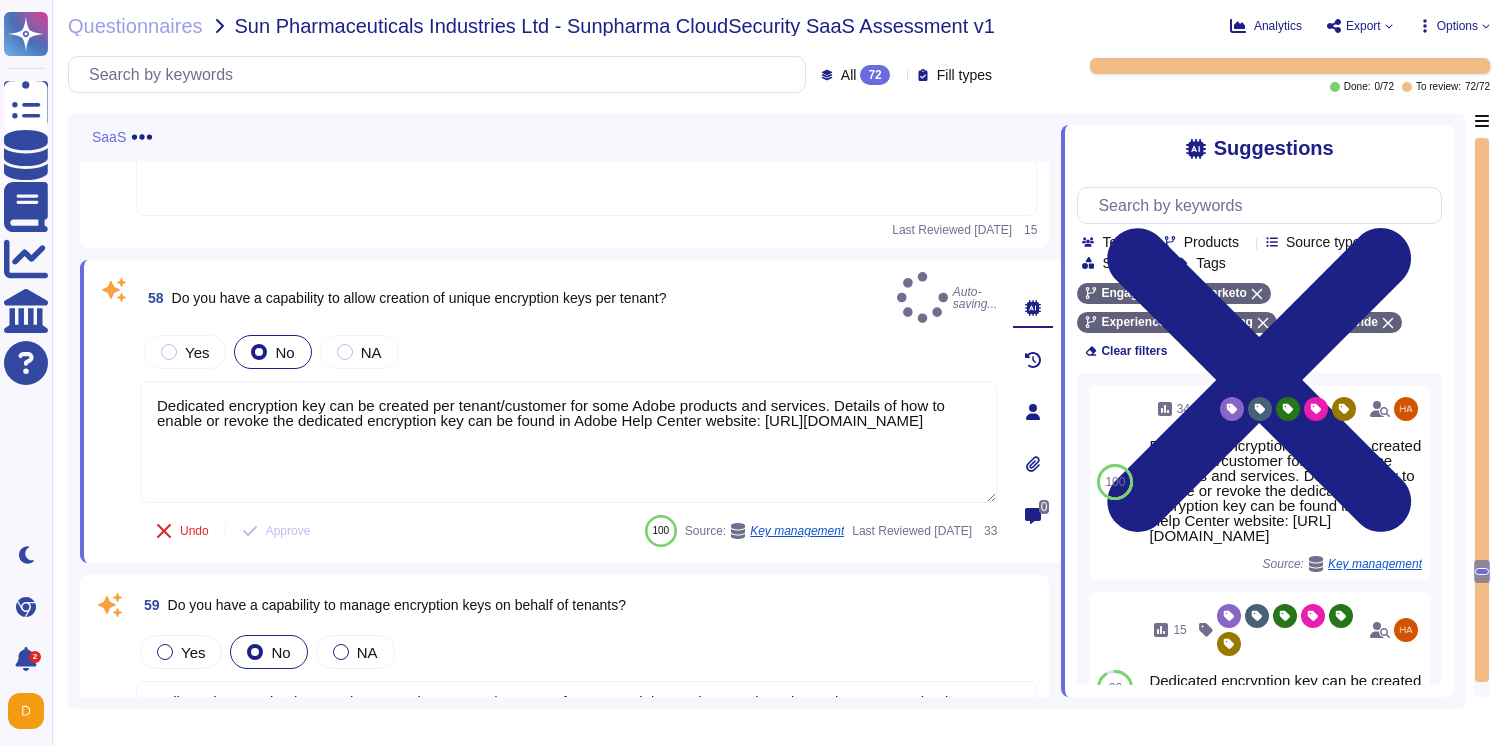 click on "58 Do you have a capability to allow creation of unique encryption keys per tenant?" at bounding box center (403, 298) 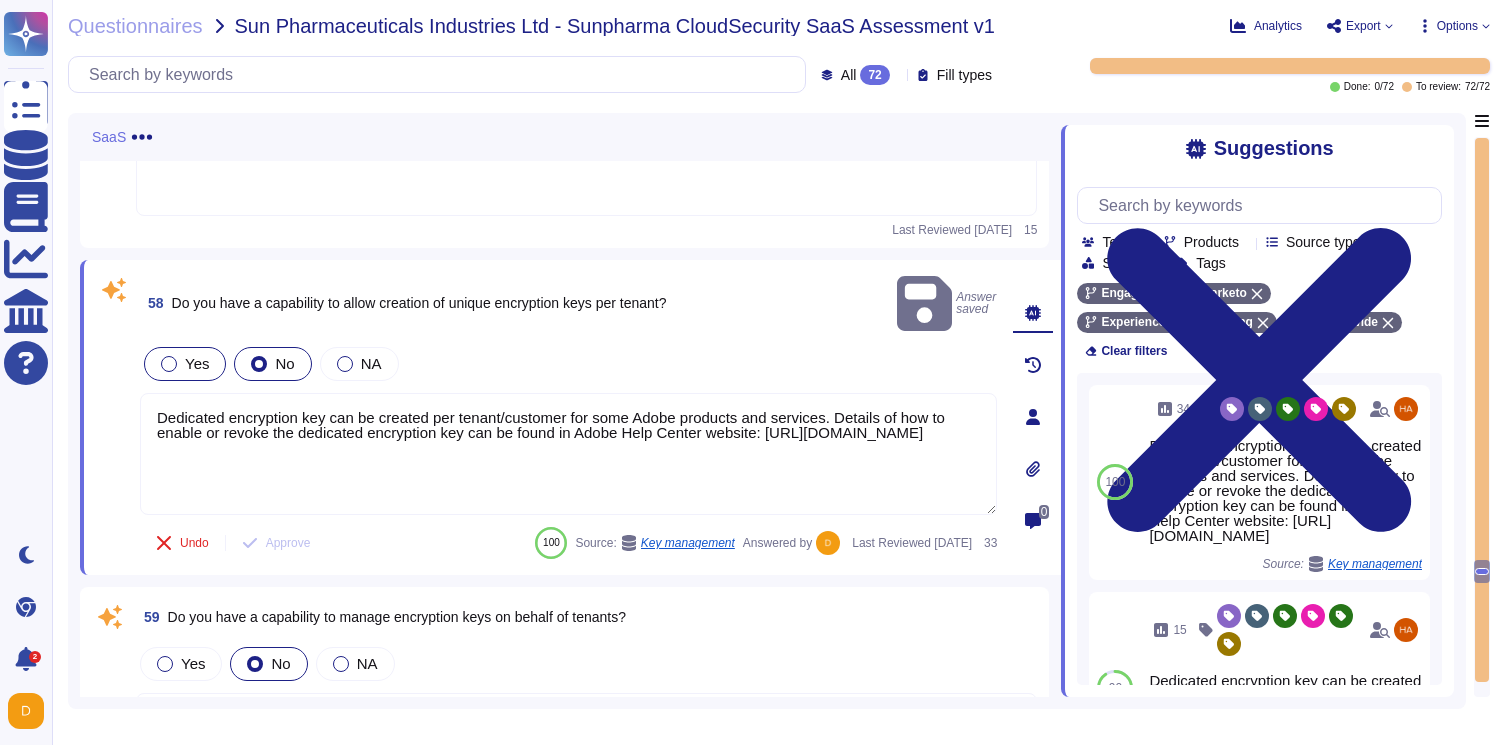 click at bounding box center (169, 364) 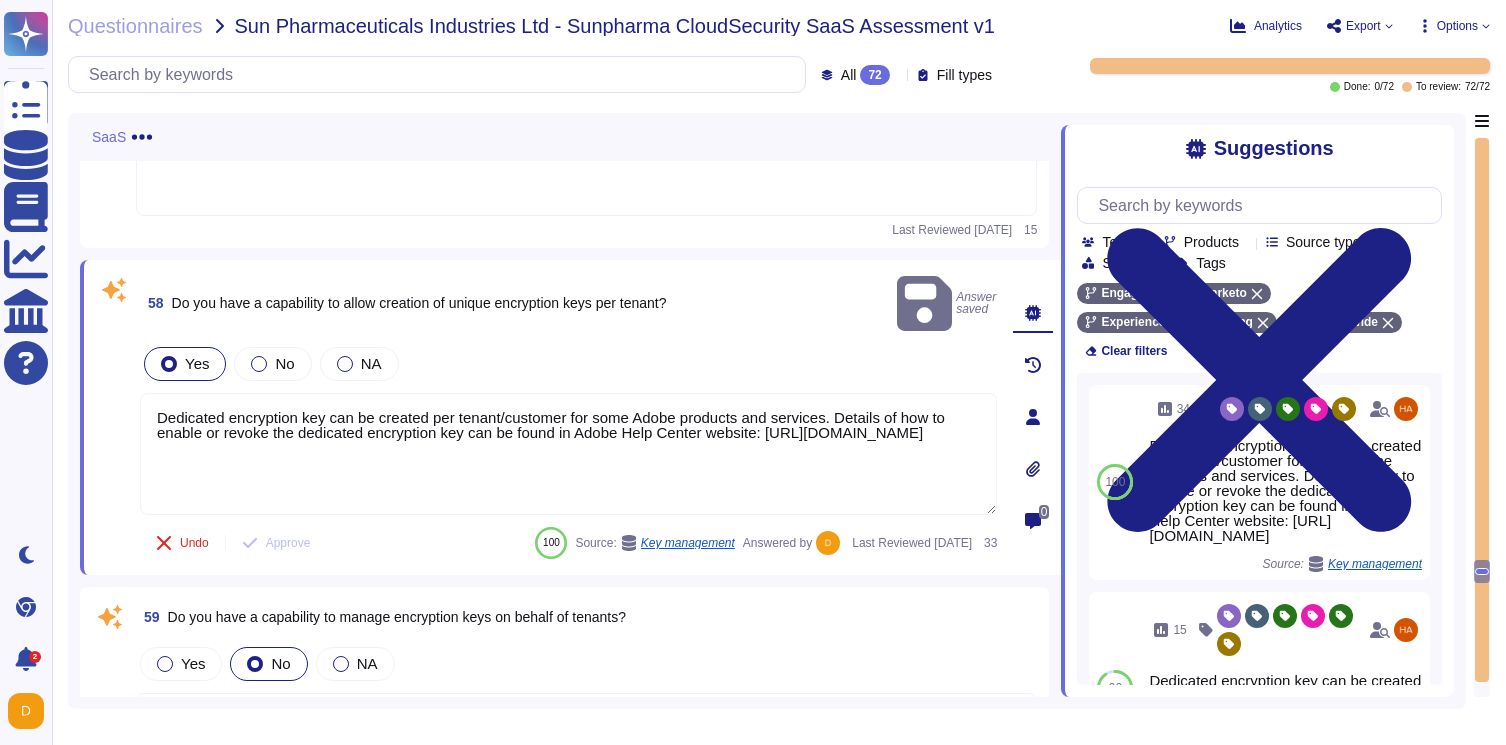 click on "Yes No NA" at bounding box center [568, 364] 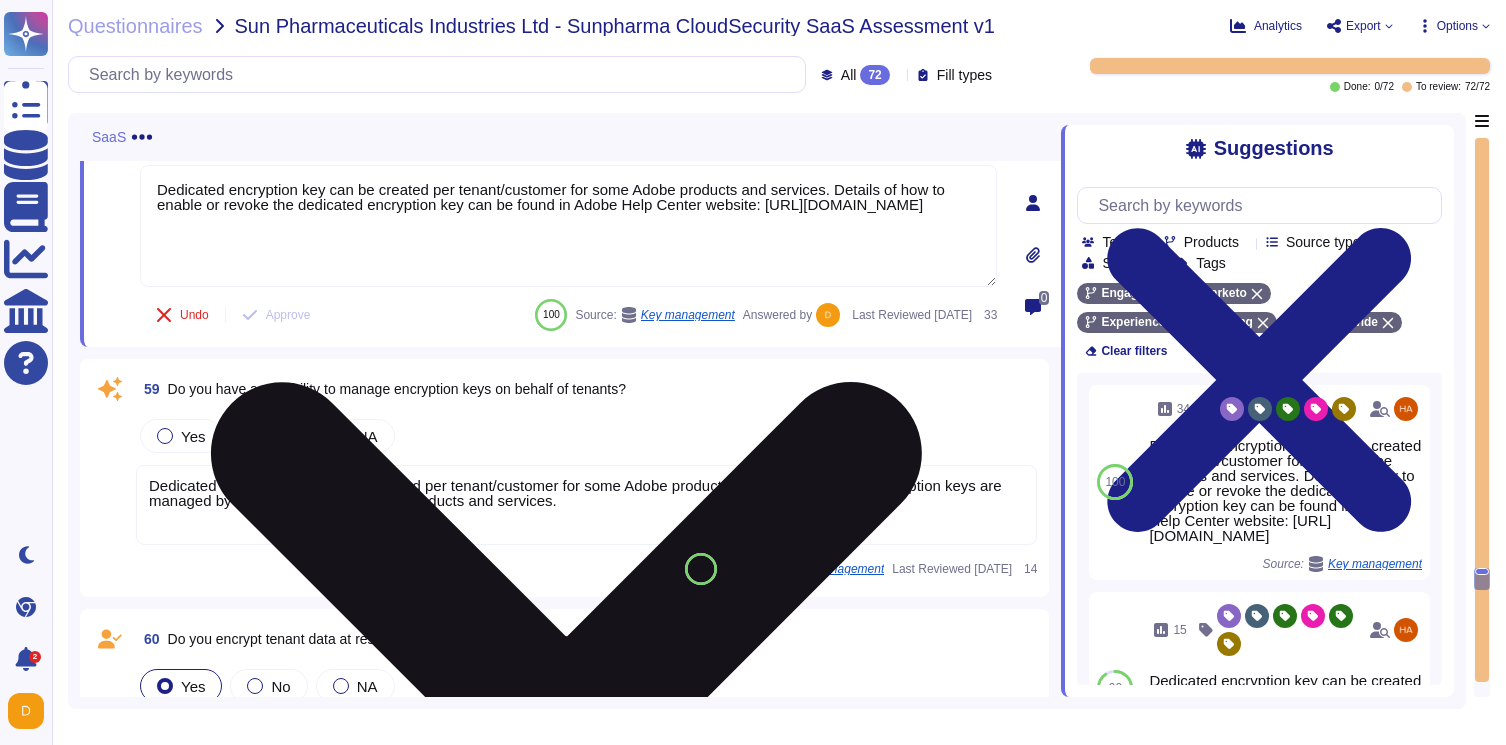 scroll, scrollTop: 16150, scrollLeft: 0, axis: vertical 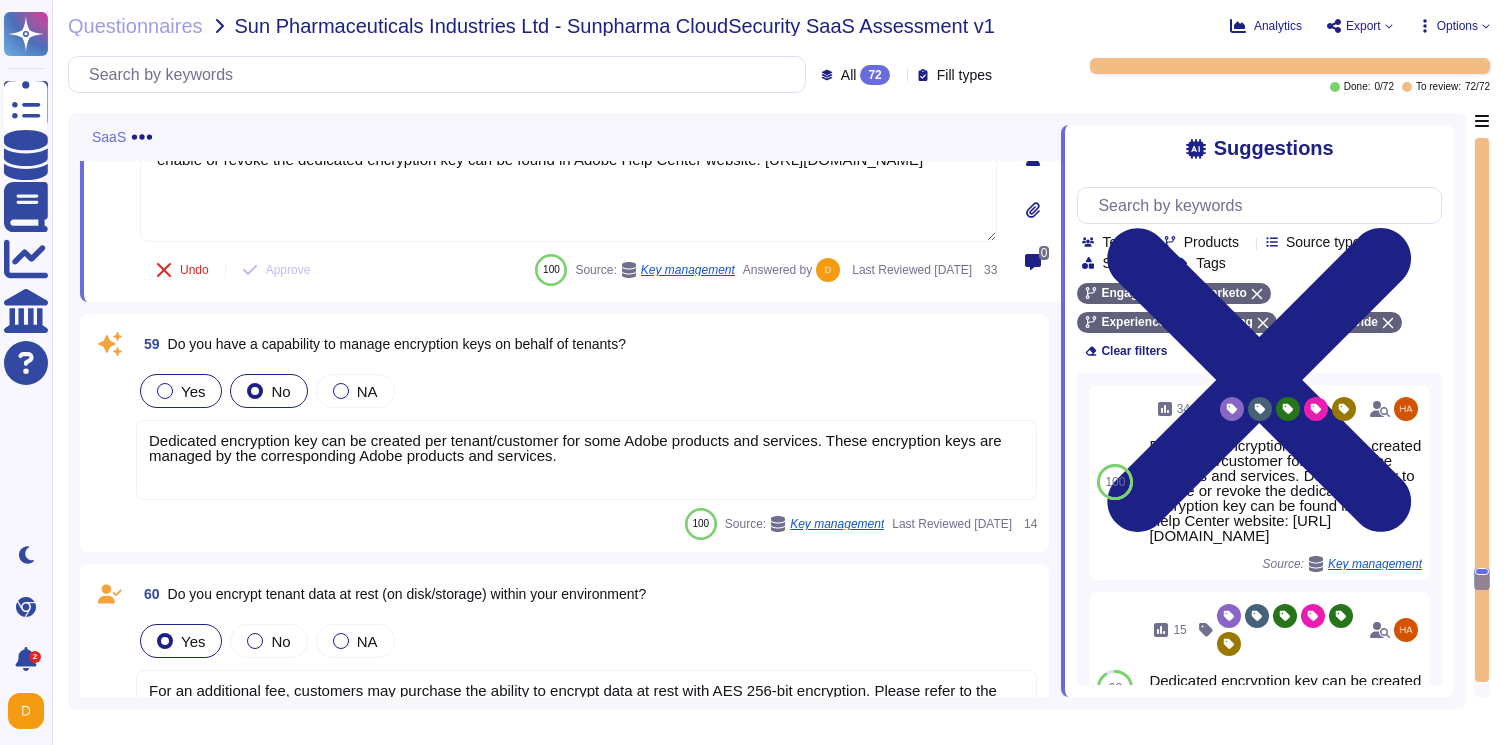 click on "Yes" at bounding box center (193, 391) 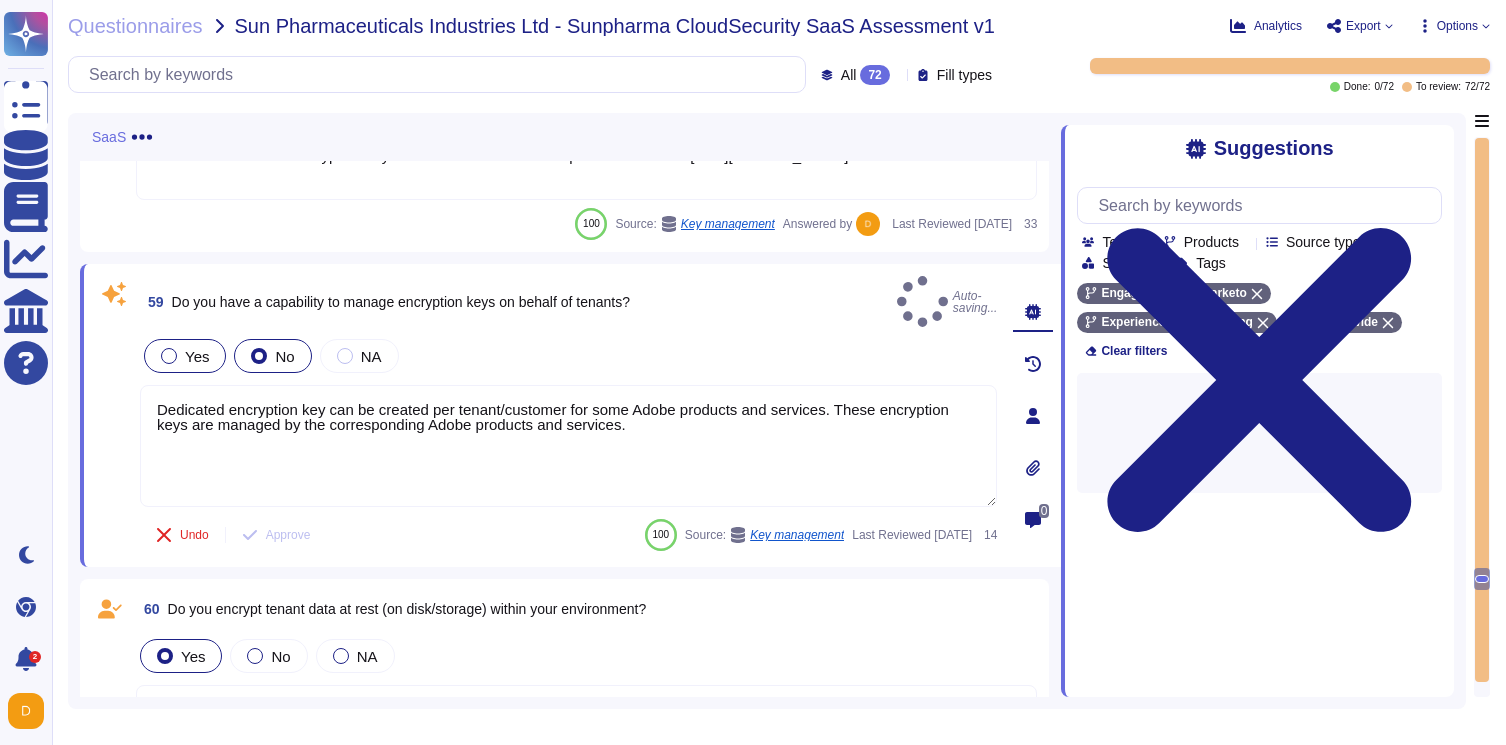 type on "Dedicated encryption key can be created per tenant/customer for some Adobe products and services. These encryption keys are managed by the corresponding Adobe products and services." 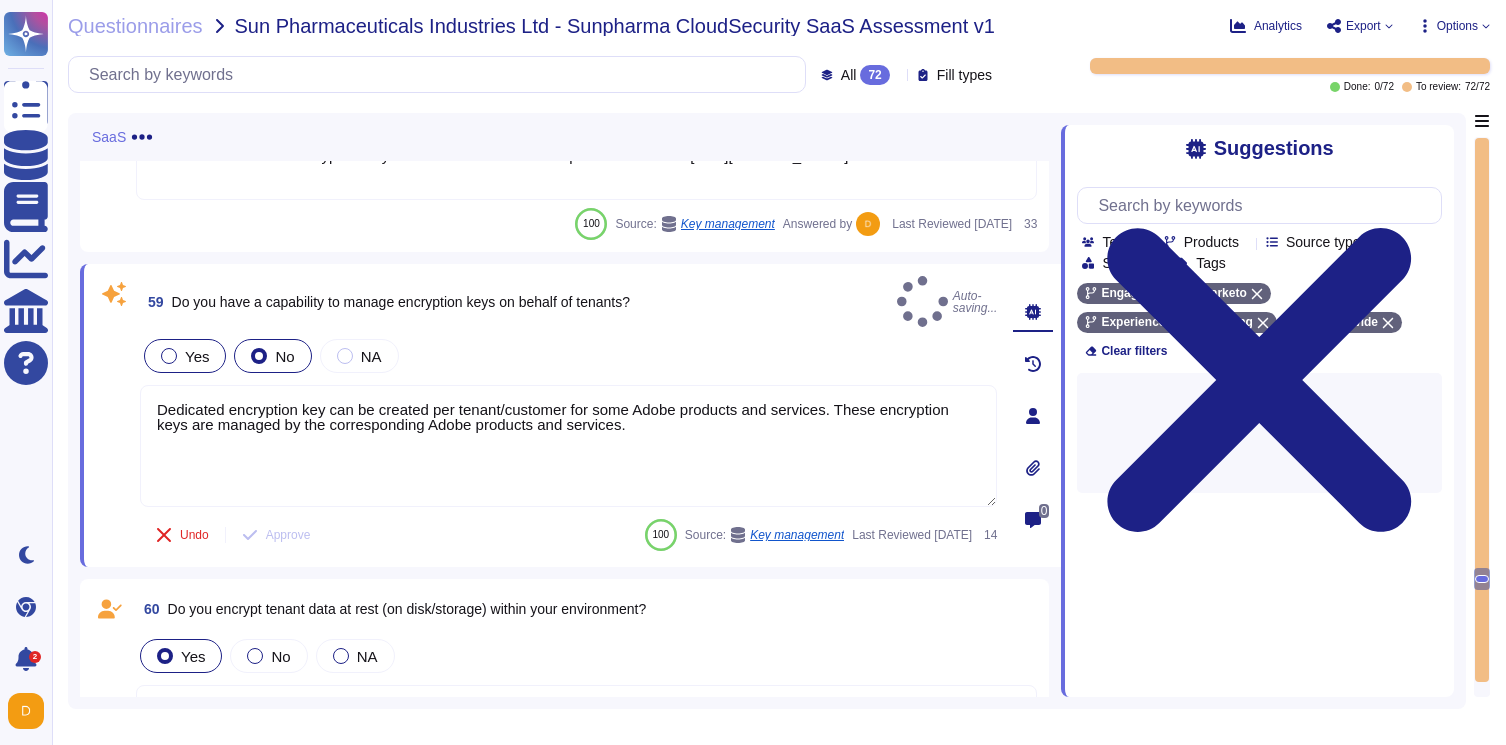 click on "Yes" at bounding box center (197, 356) 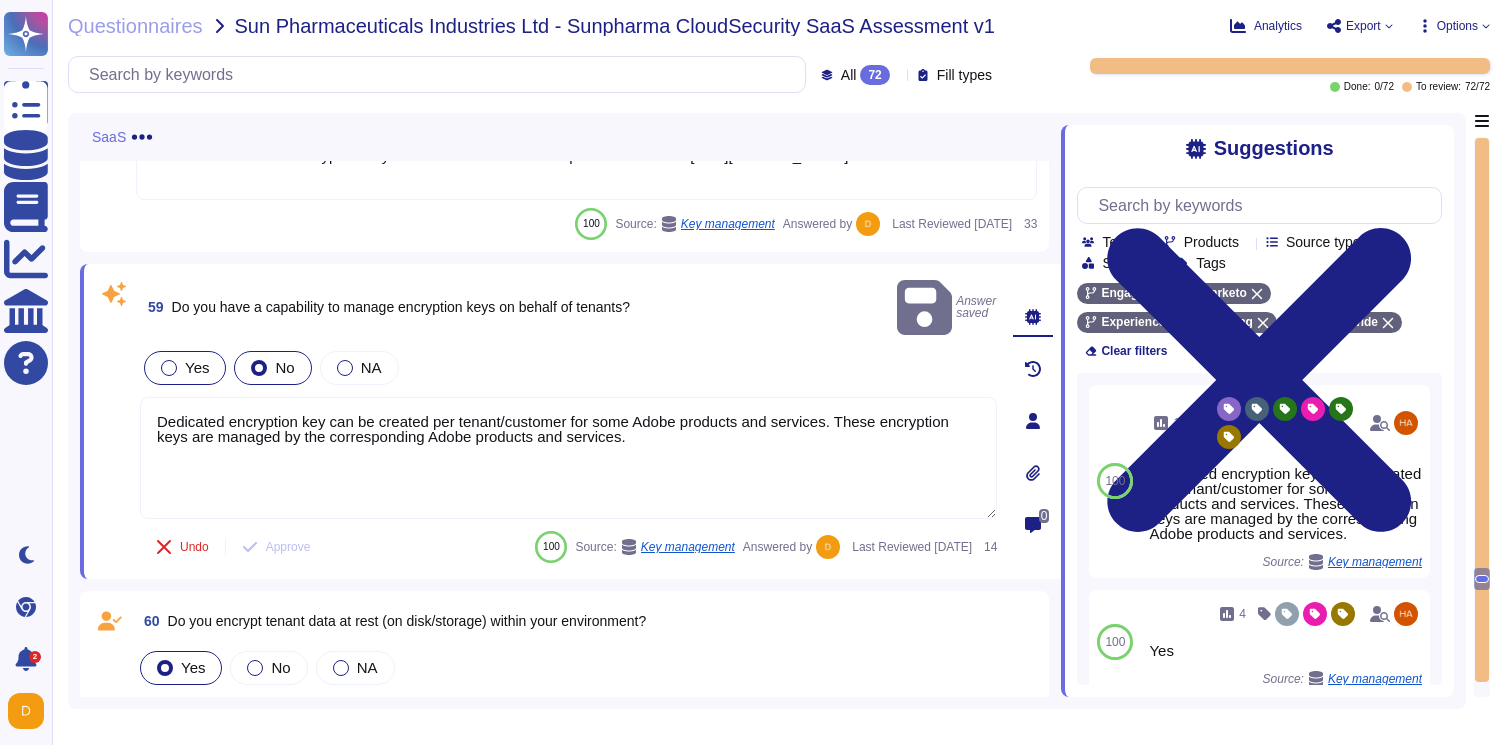 click on "Yes" at bounding box center [185, 368] 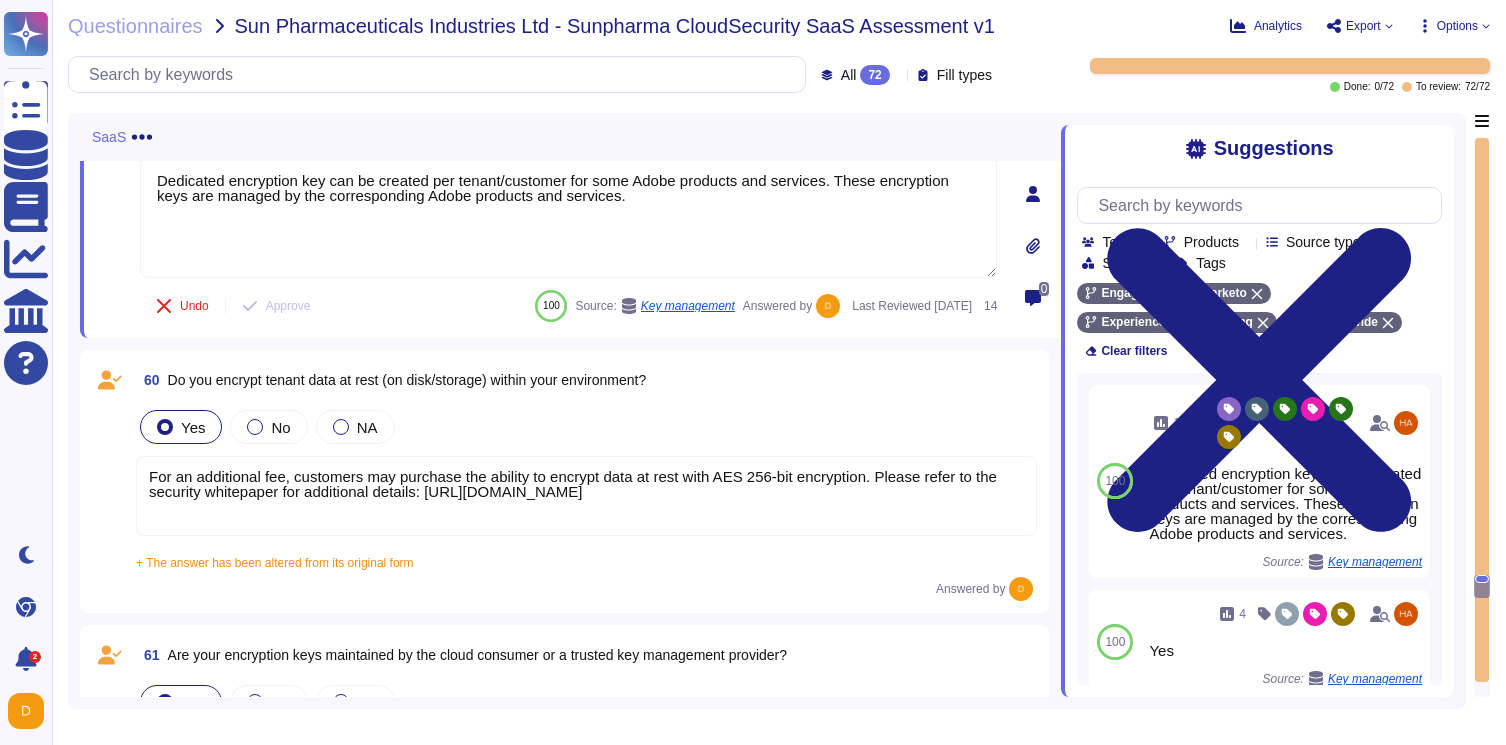 scroll, scrollTop: 16355, scrollLeft: 0, axis: vertical 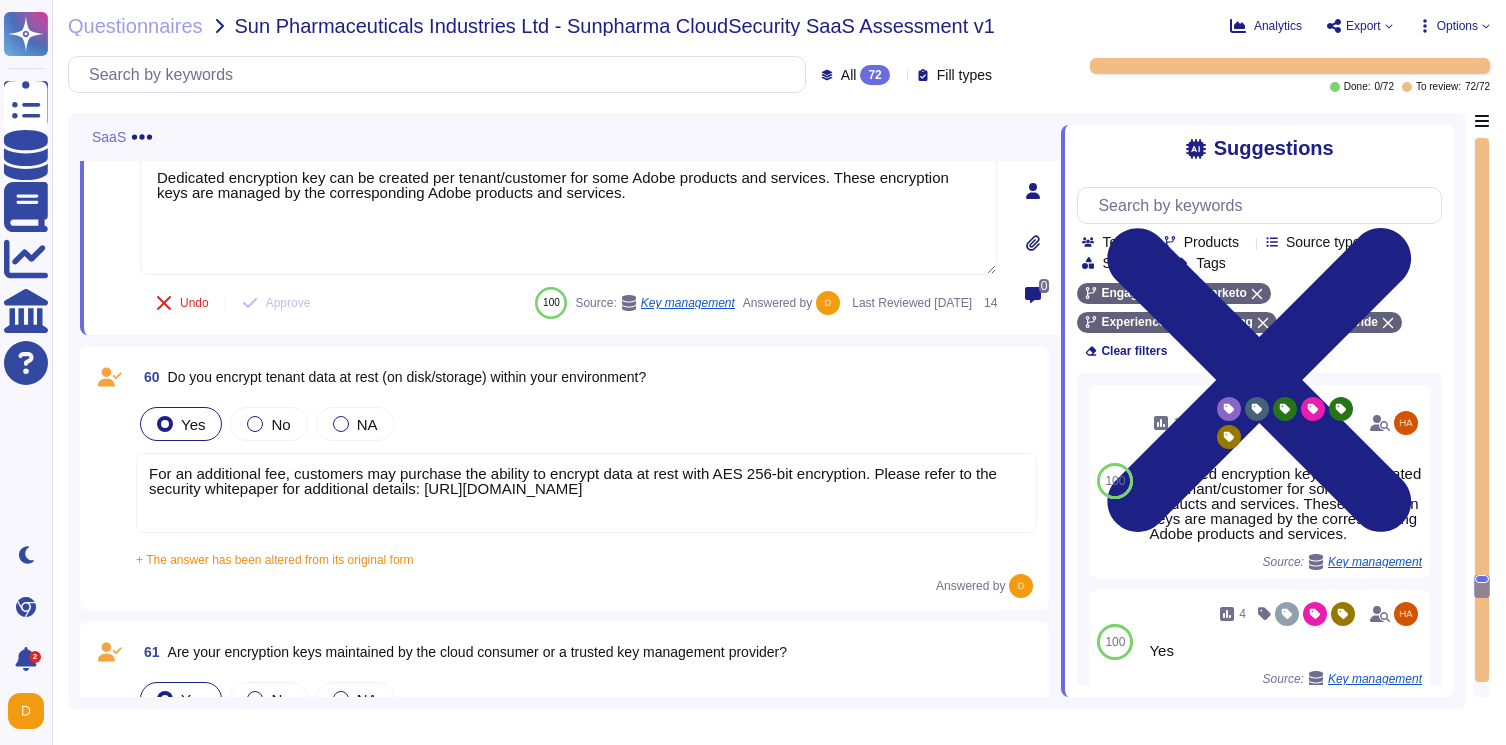 click on "For an additional fee, customers may purchase the ability to encrypt data at rest with AES 256-bit  encryption. Please refer to the security whitepaper for additional details: [URL][DOMAIN_NAME]" at bounding box center [573, 481] 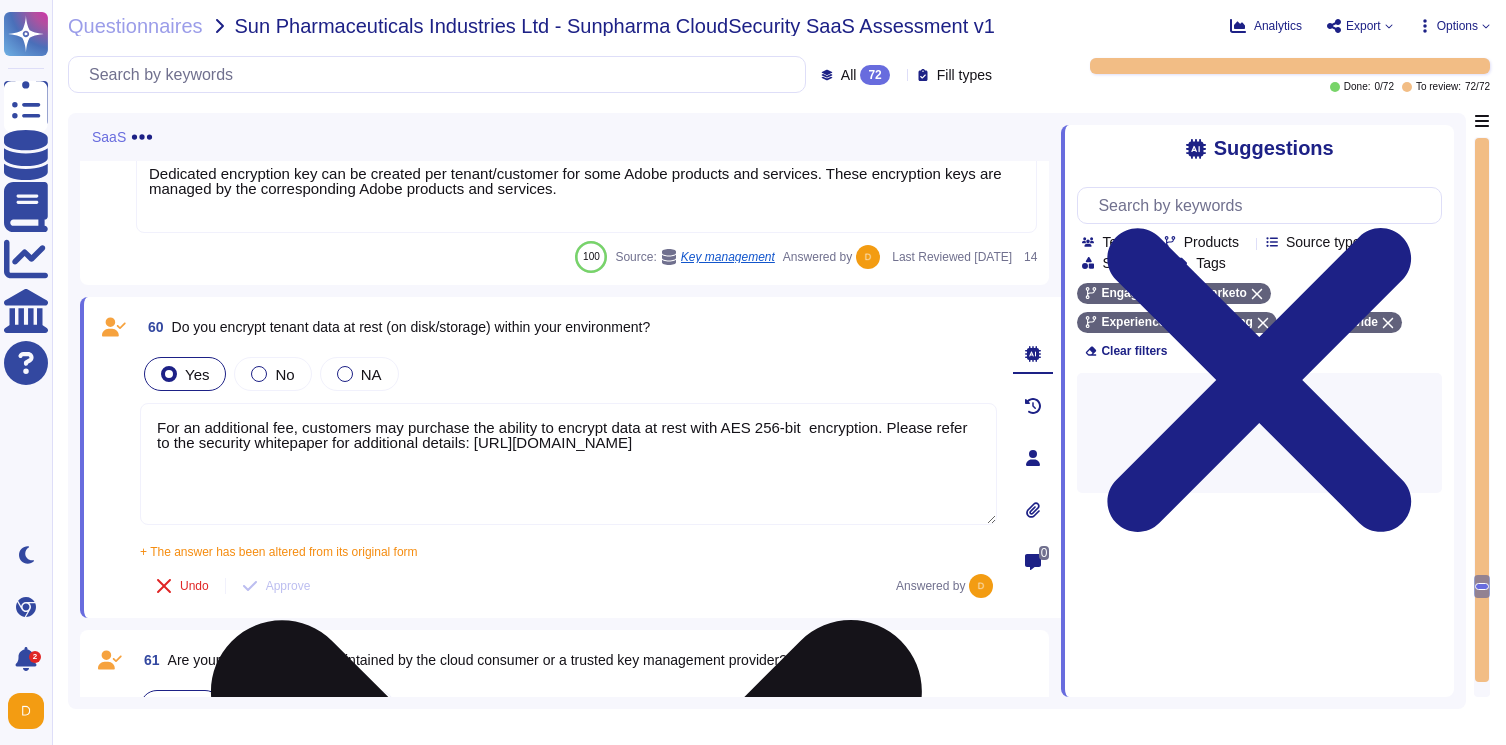 type on "For an additional fee, customers may purchase the ability to encrypt data at rest with AES 256-bit  encryption. Please refer to the security whitepaper for additional details: [URL][DOMAIN_NAME]" 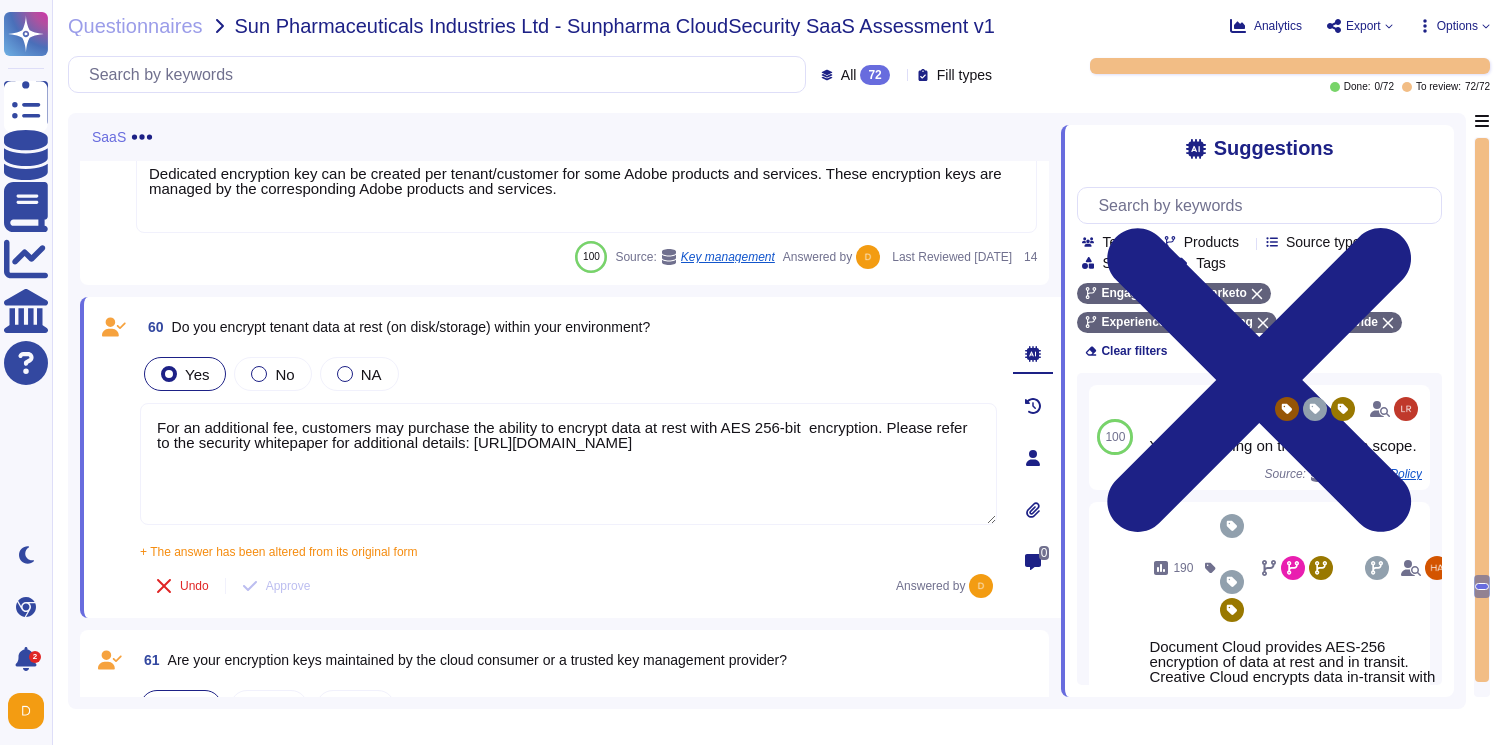 drag, startPoint x: 846, startPoint y: 454, endPoint x: 123, endPoint y: 411, distance: 724.2776 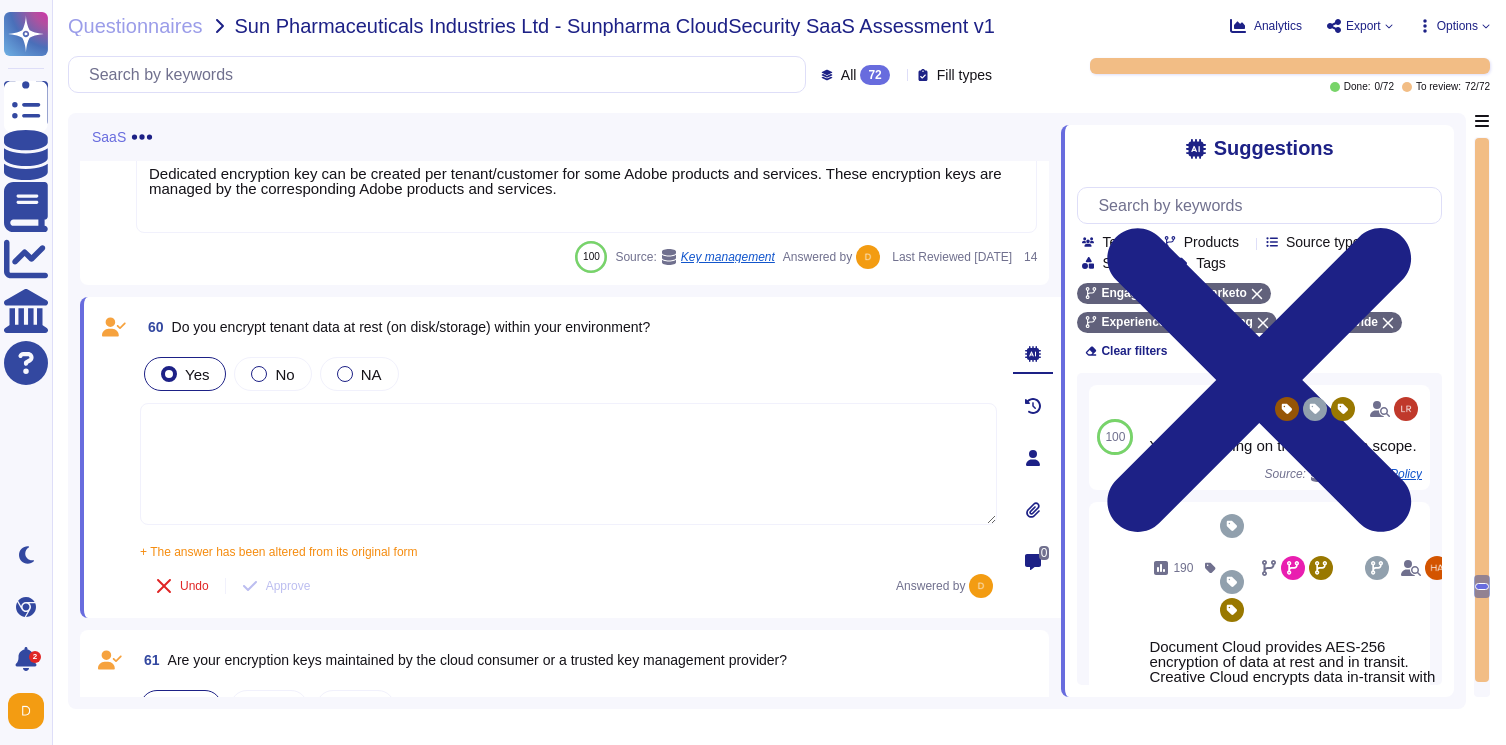 type 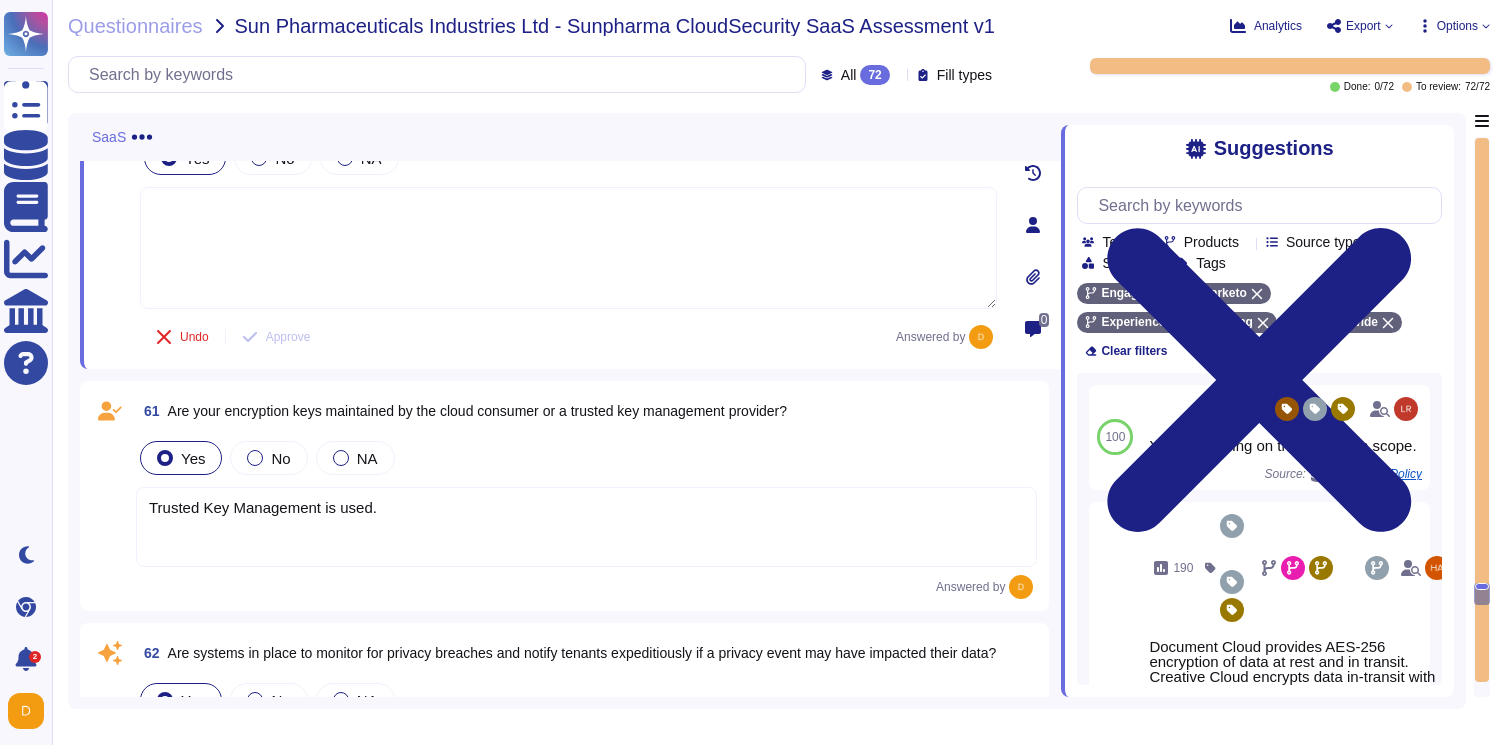 scroll, scrollTop: 16556, scrollLeft: 0, axis: vertical 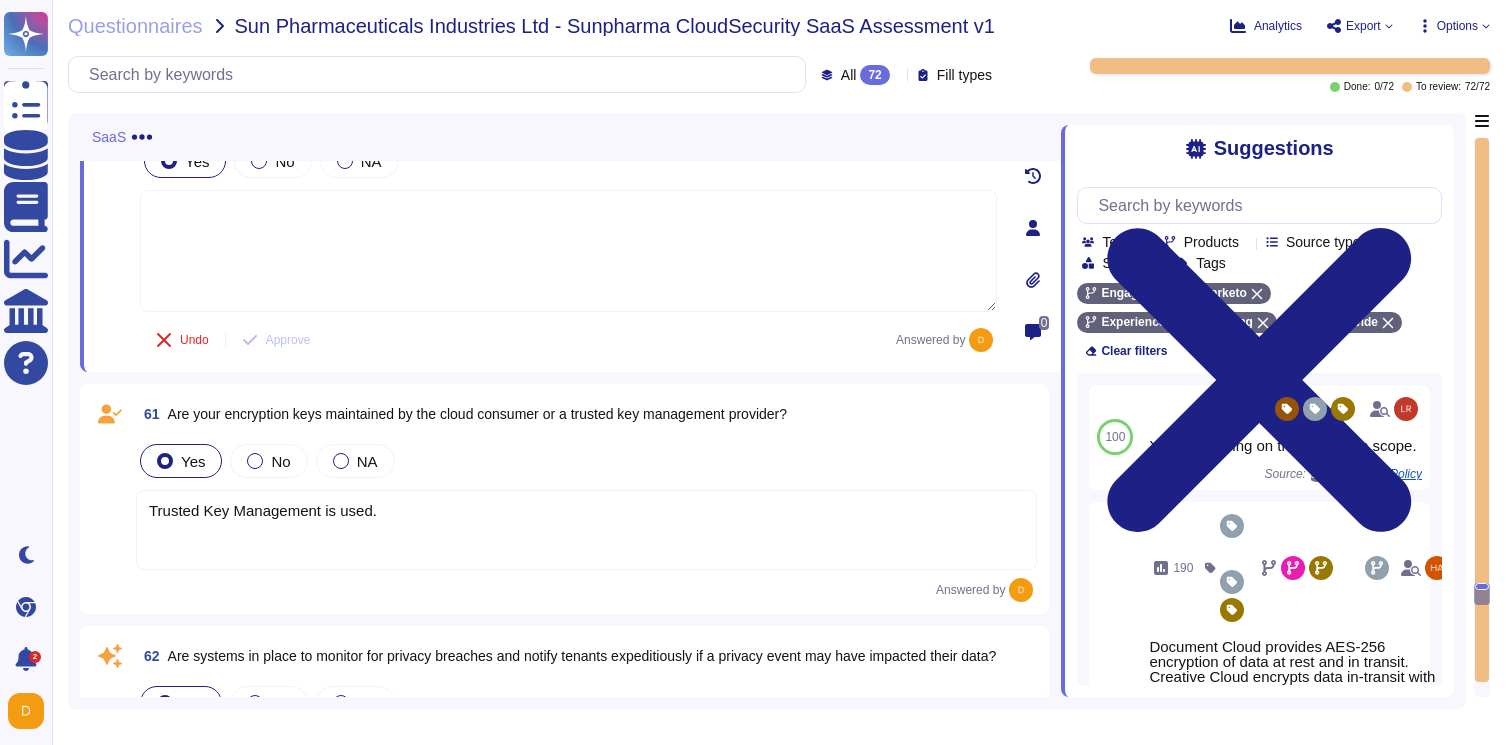 click on "Trusted Key Management is used." at bounding box center (586, 530) 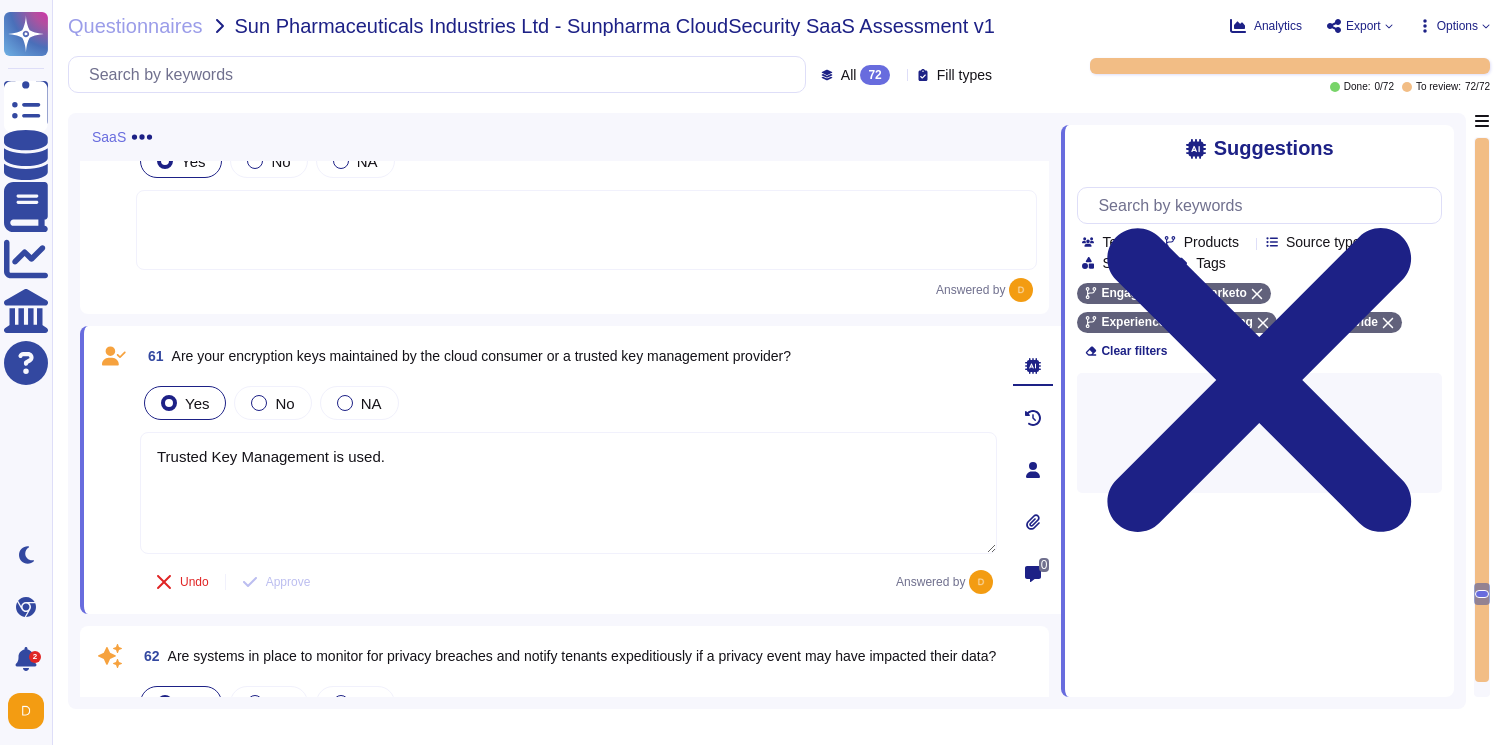 type on "Trusted Key Management is used." 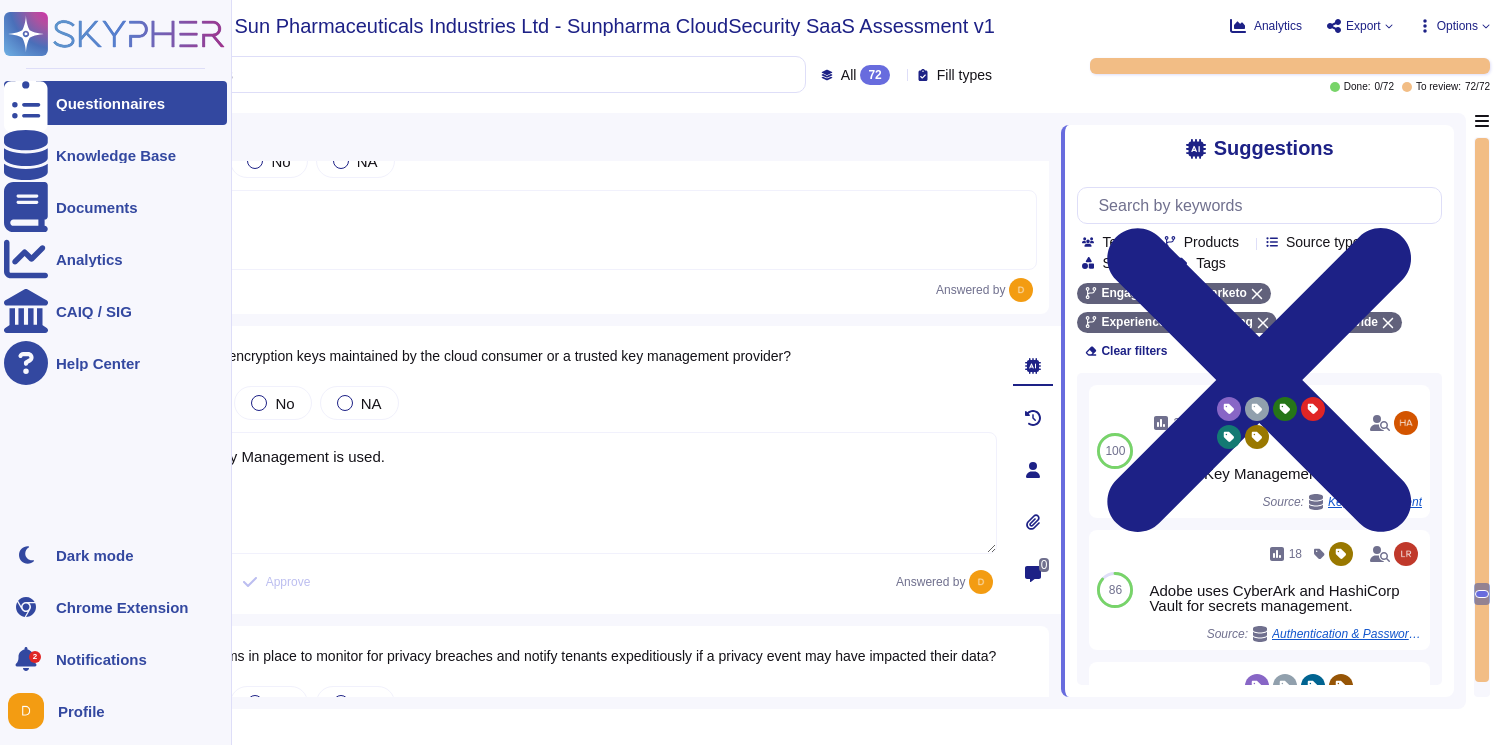 drag, startPoint x: 409, startPoint y: 465, endPoint x: 27, endPoint y: 453, distance: 382.18845 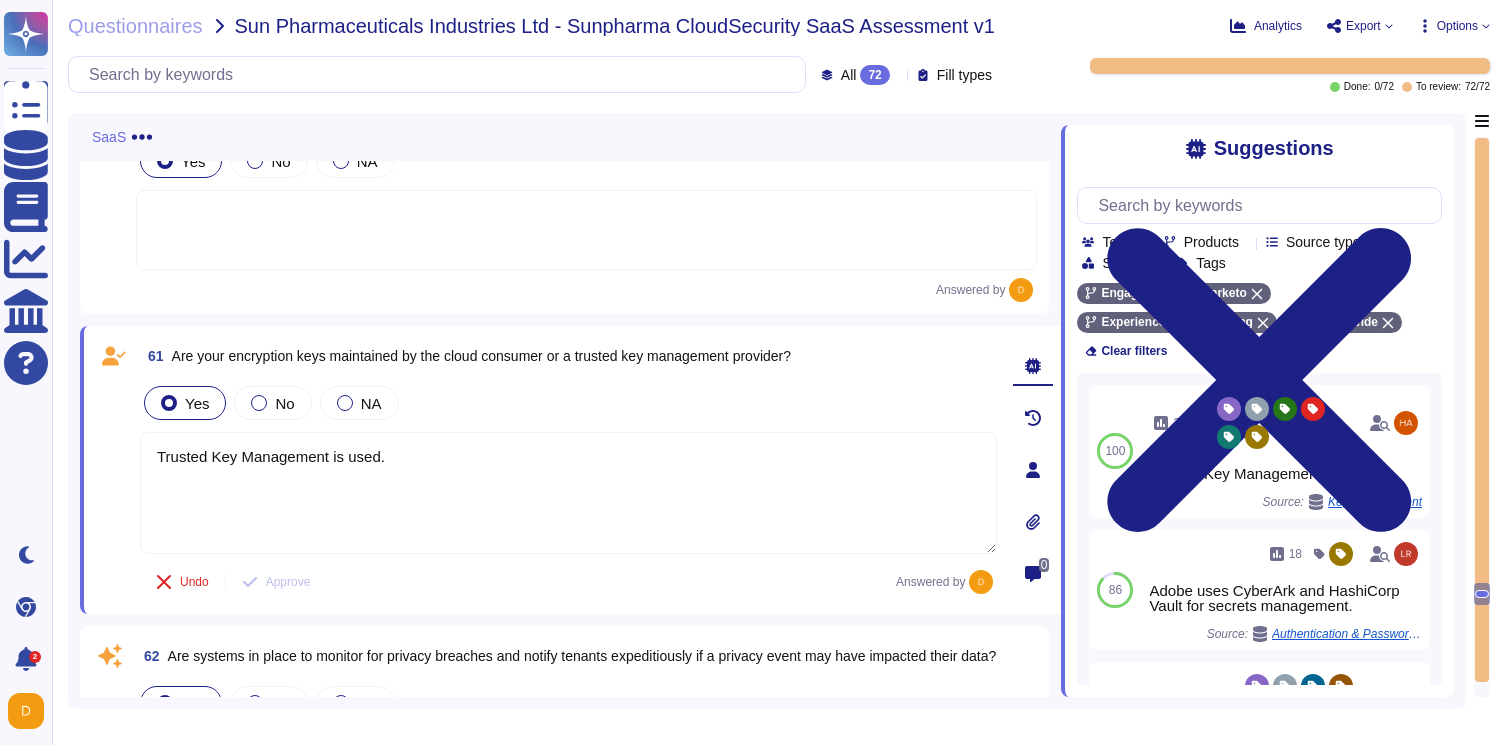 click on "Yes No NA" at bounding box center (568, 403) 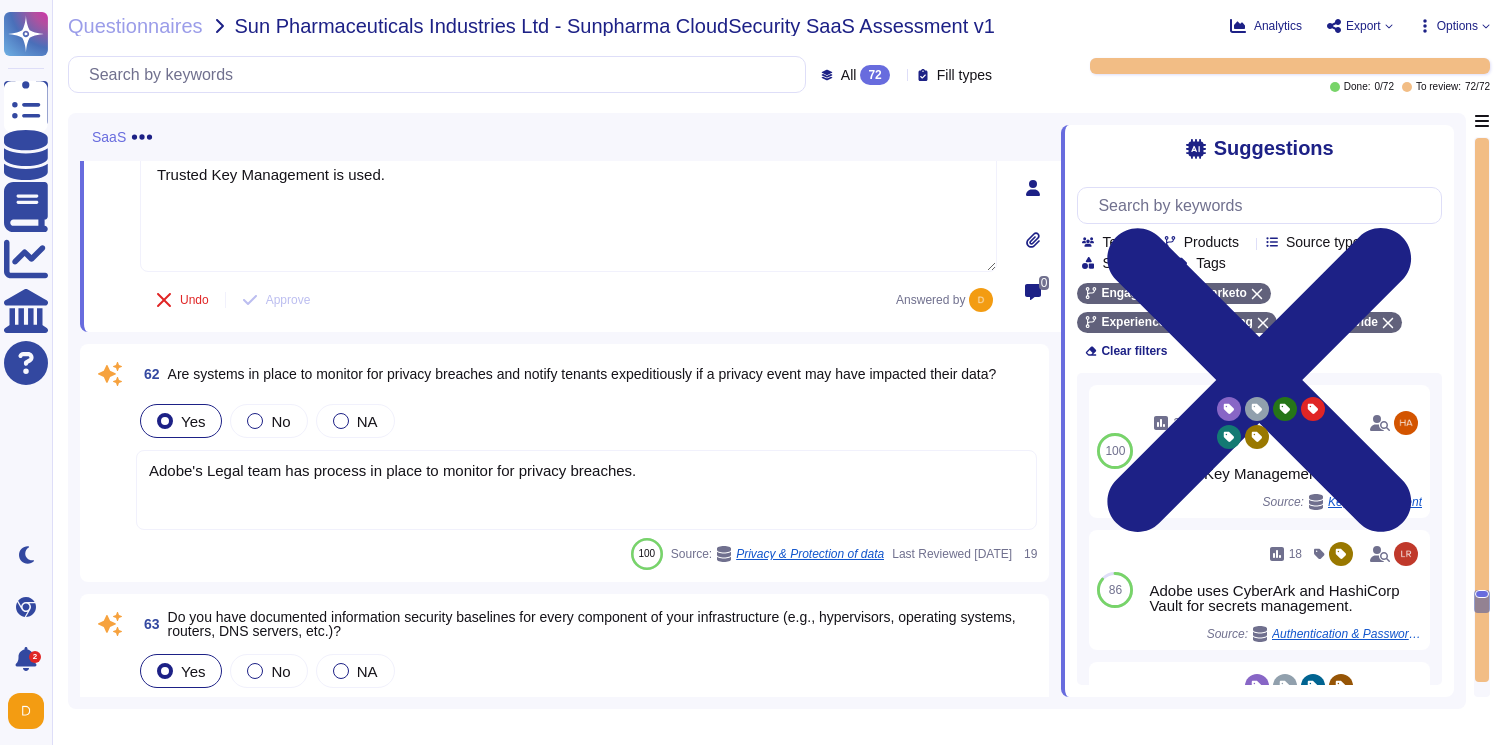 scroll, scrollTop: 16825, scrollLeft: 0, axis: vertical 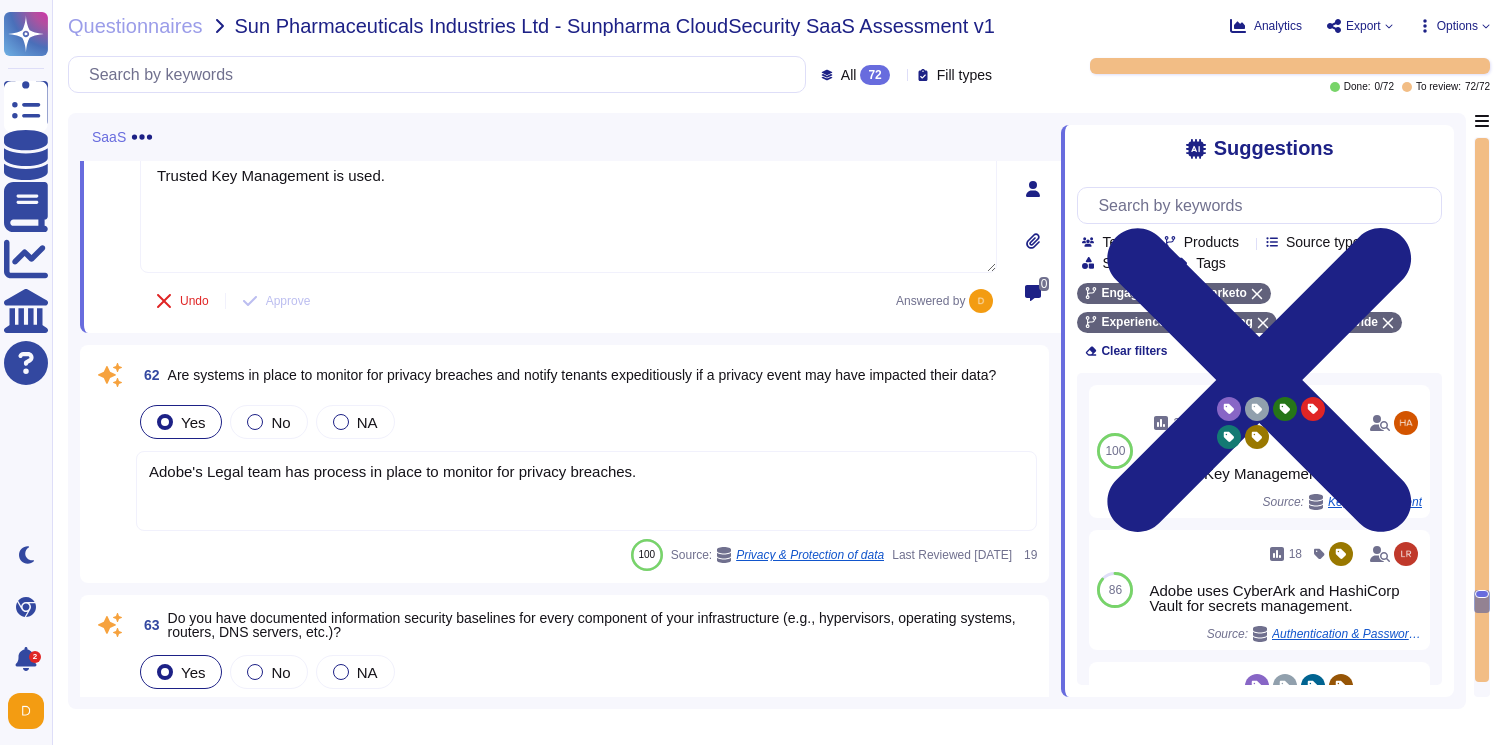 click on "Adobe's Legal team has process in place to monitor for privacy breaches." at bounding box center [586, 491] 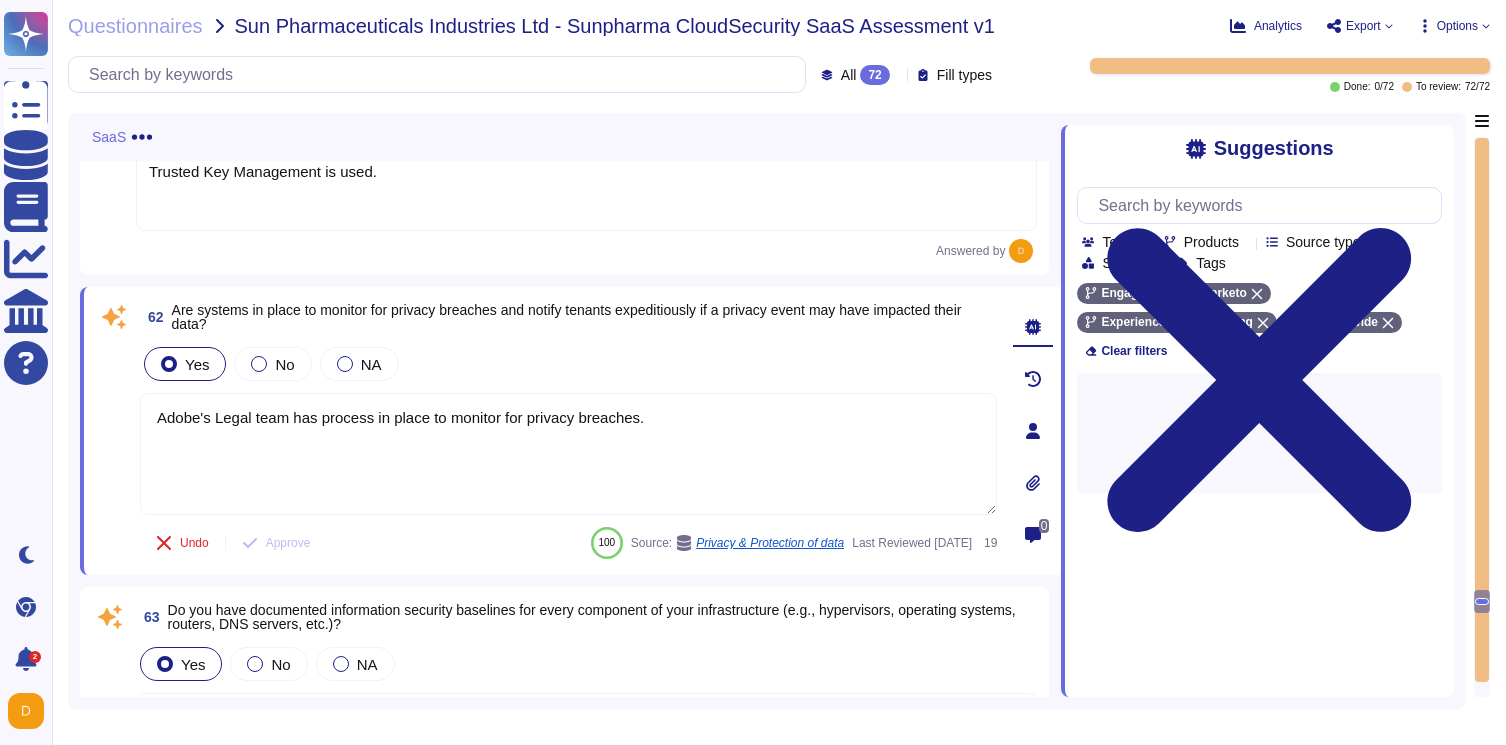 type on "Adobe's Legal team has process in place to monitor for privacy breaches." 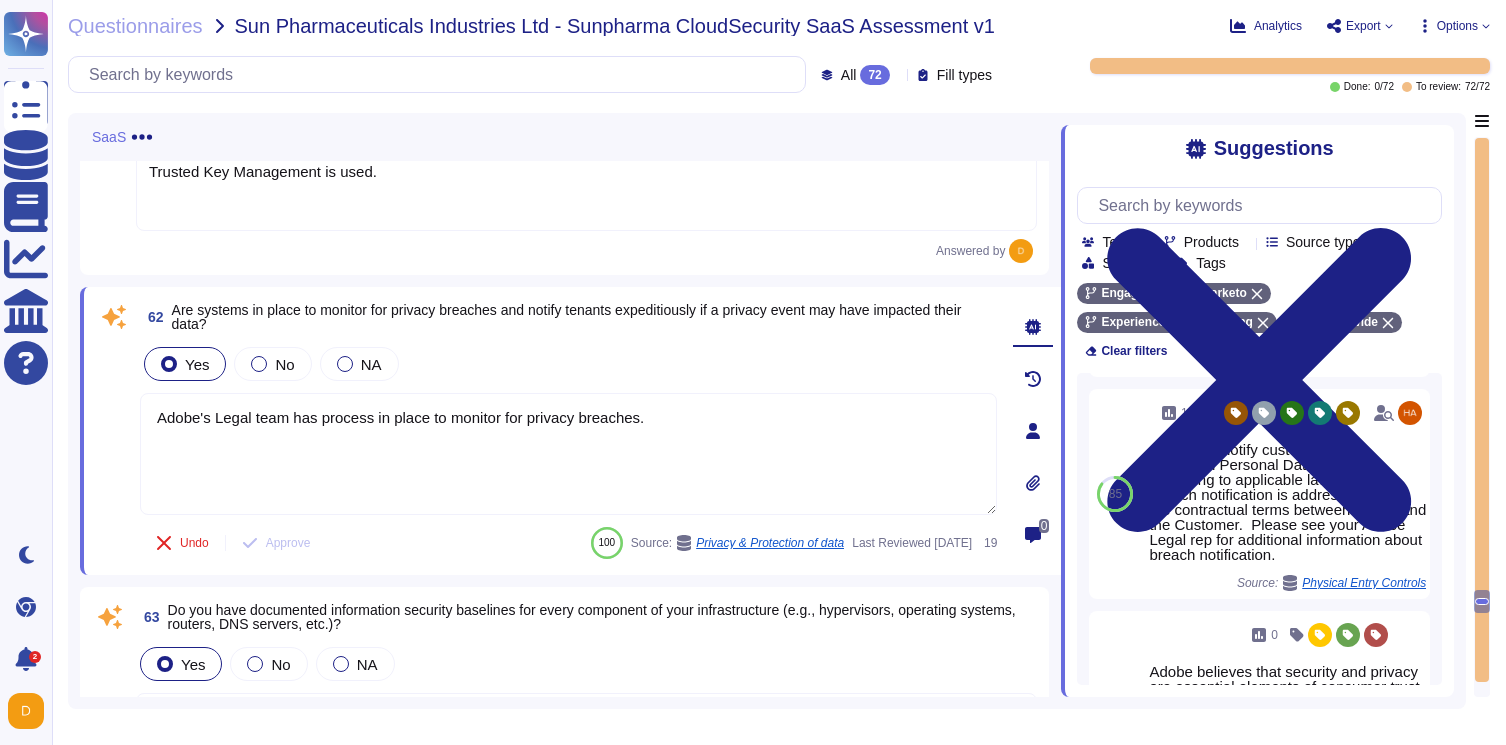 scroll, scrollTop: 296, scrollLeft: 0, axis: vertical 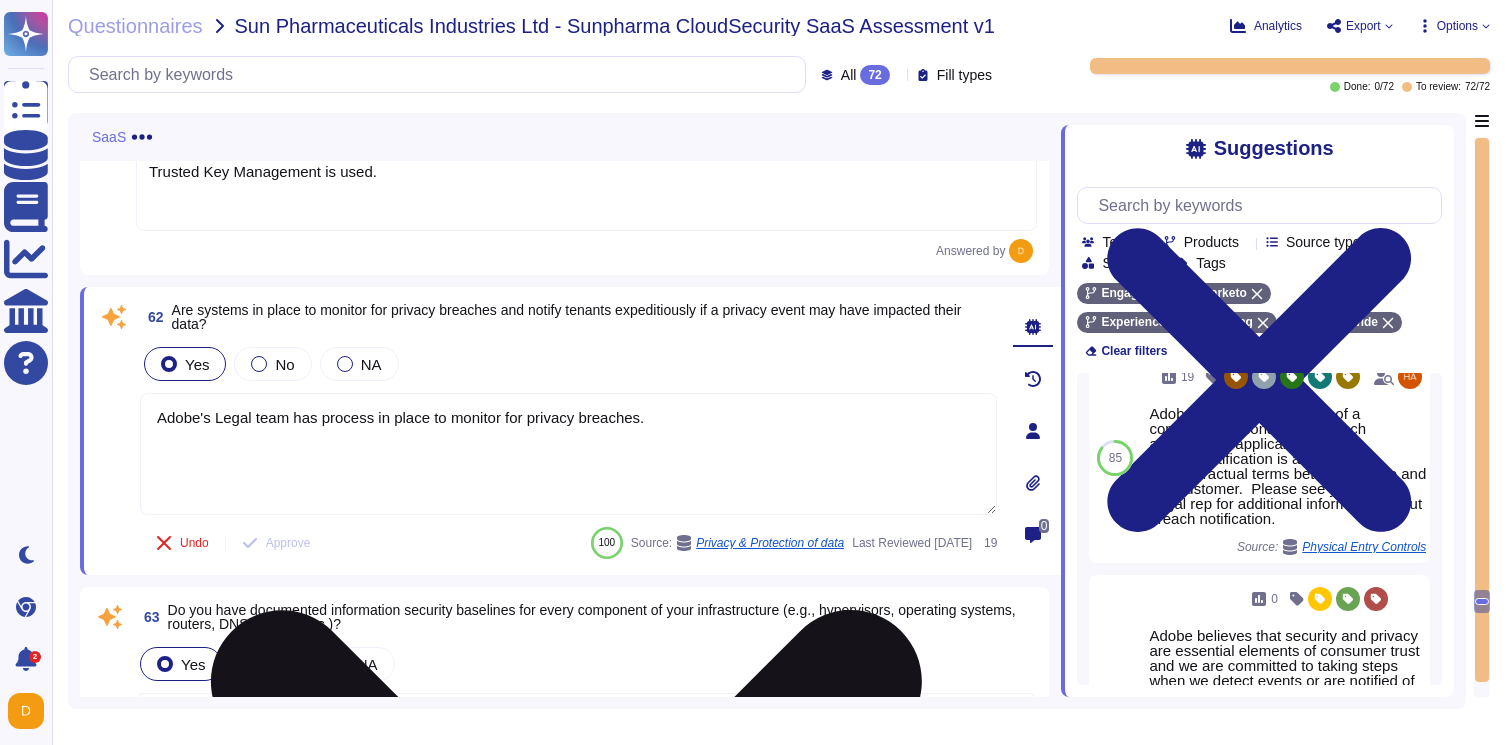 click on "Adobe's Legal team has process in place to monitor for privacy breaches." at bounding box center [568, 454] 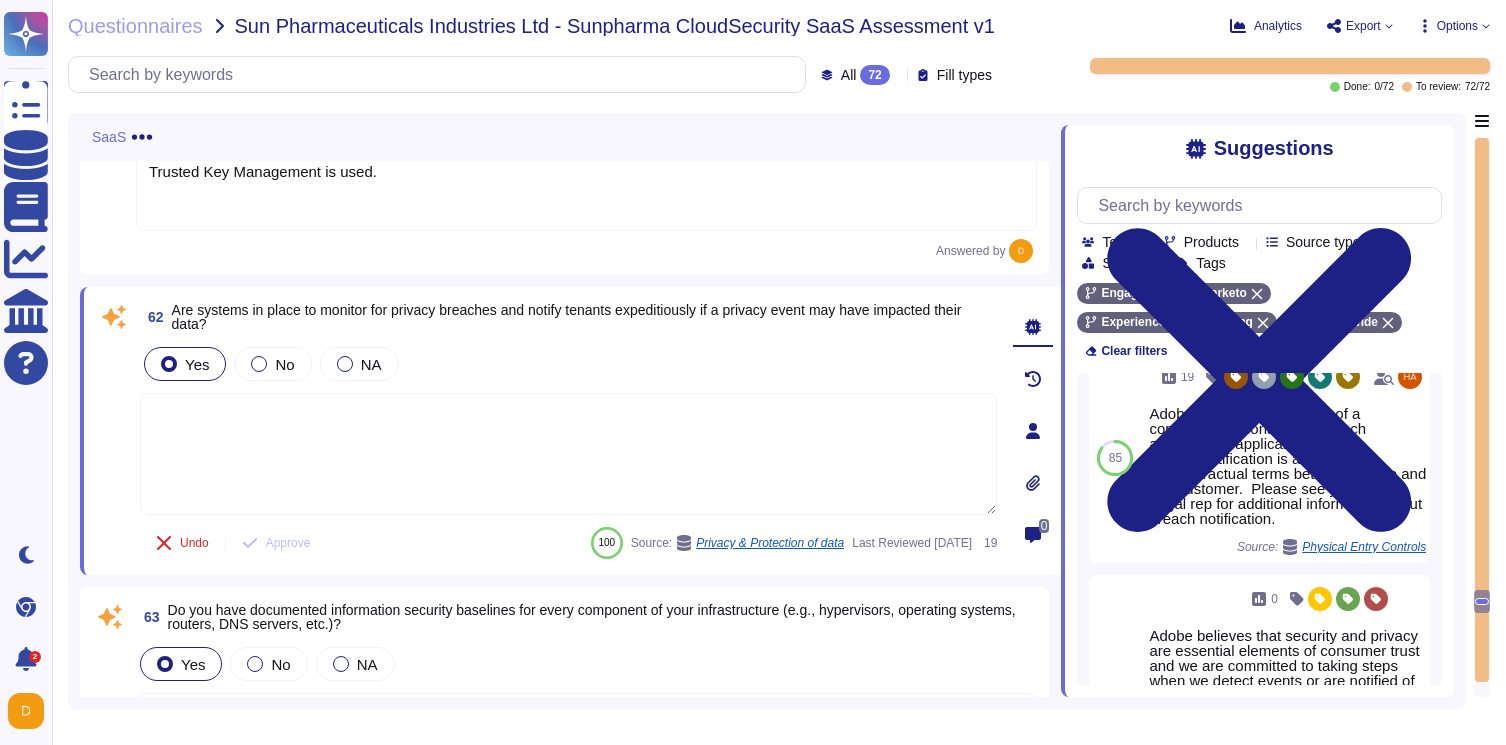 click on "Adobe will notify customers of a confirmed Personal Data Breach according to applicable law. Breach notification is addressed in the contractual terms between Adobe and the Customer.  Please see your Adobe Legal rep for additional information about breach notification." at bounding box center (1287, 466) 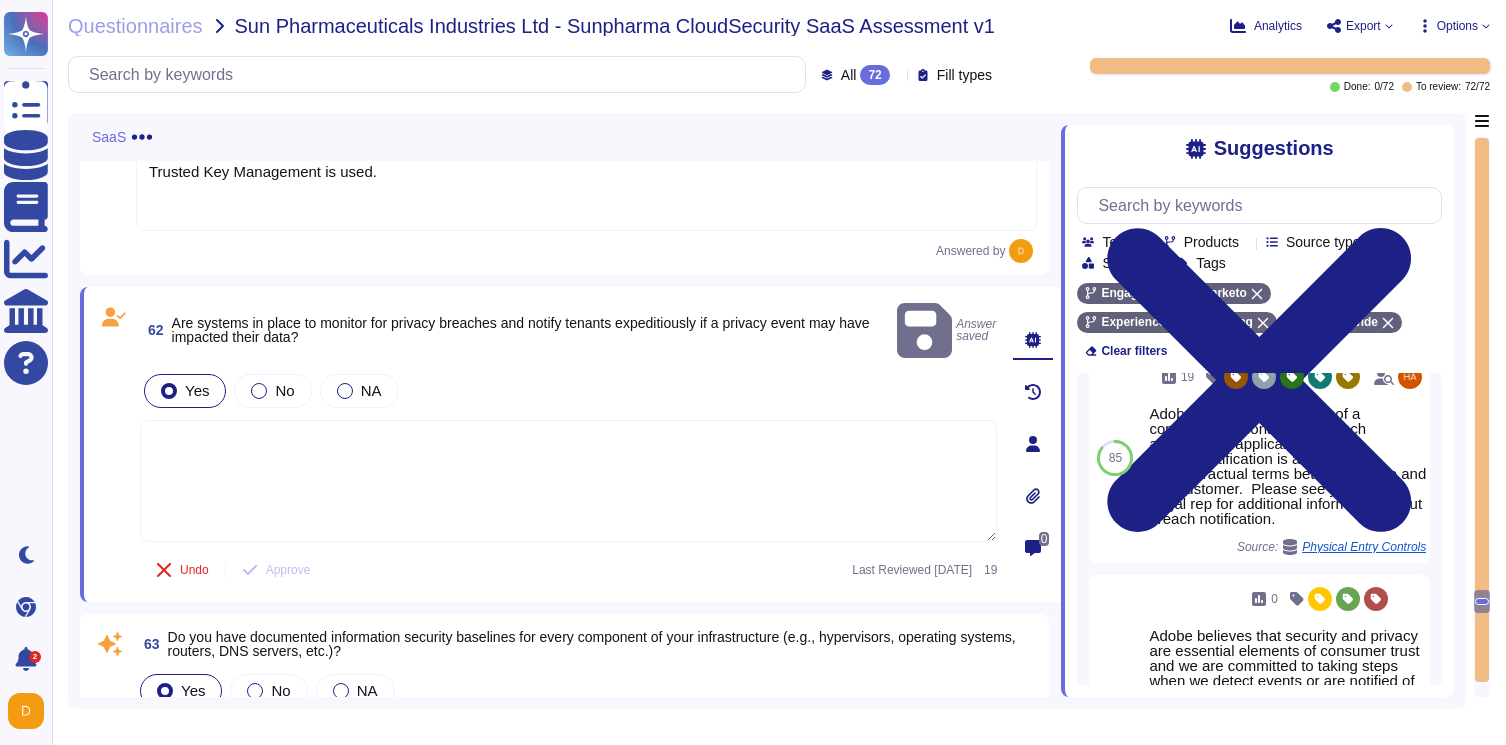 scroll, scrollTop: 296, scrollLeft: 3, axis: both 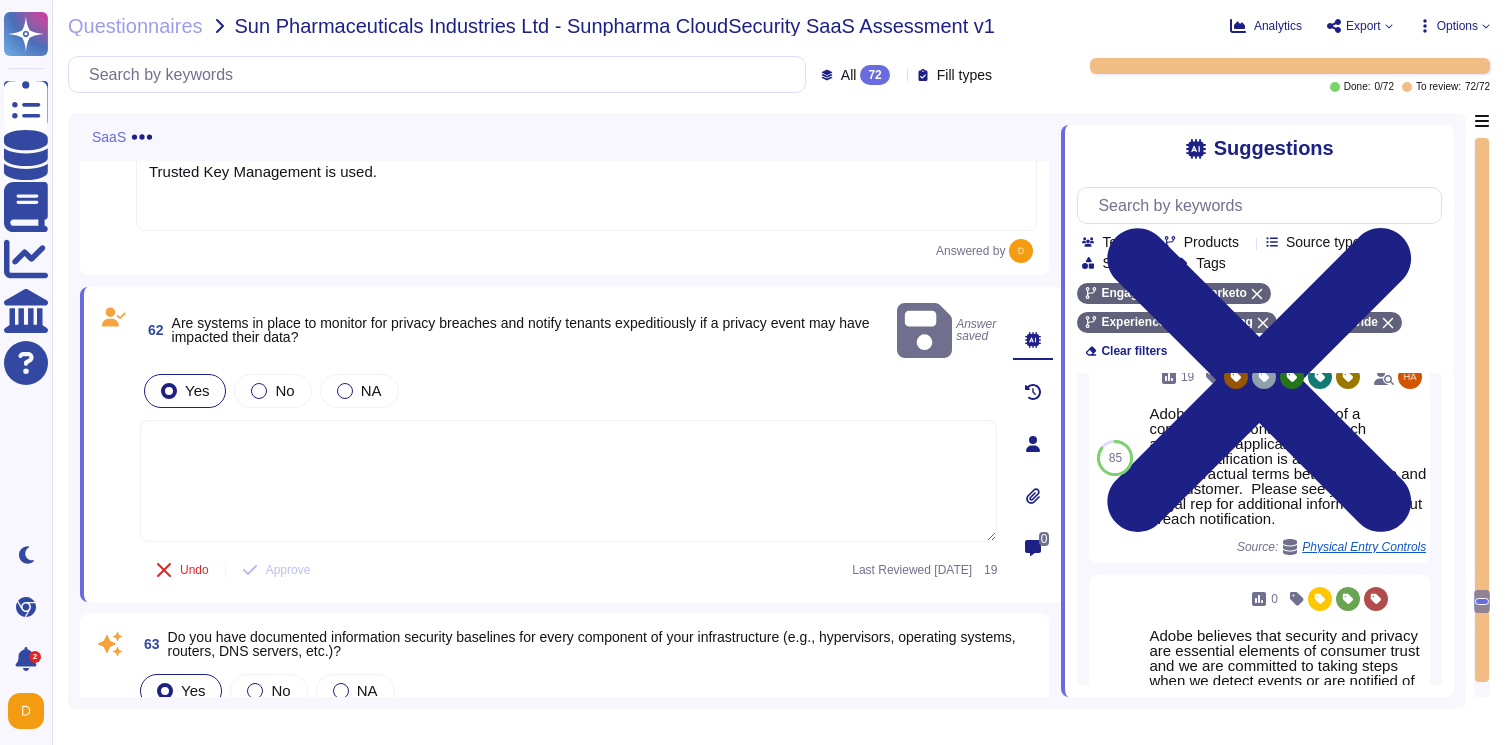 click on "Suggestions Team Products Source type Section Tags Engage Marketo Experience Cloud Offering Adobe Wide Clear filters 100 20 Adobe's Legal team has process in place to monitor for privacy breaches.
Source: Privacy & Protection of data Use 86 134 As defined in the Agreement under the Data Breach clause Source: Classification and Handling of Information Use 85 19 Adobe will notify customers of a confirmed Personal Data Breach according to applicable law. Breach notification is addressed in the contractual terms between Adobe and the Customer.  Please see your Adobe Legal rep for additional information about breach notification. Source: Physical Entry Controls Use 85 0 Source: Privacy & Protection of data Use 85 43 Source: Incident Management Use Load more..." at bounding box center [1257, 411] 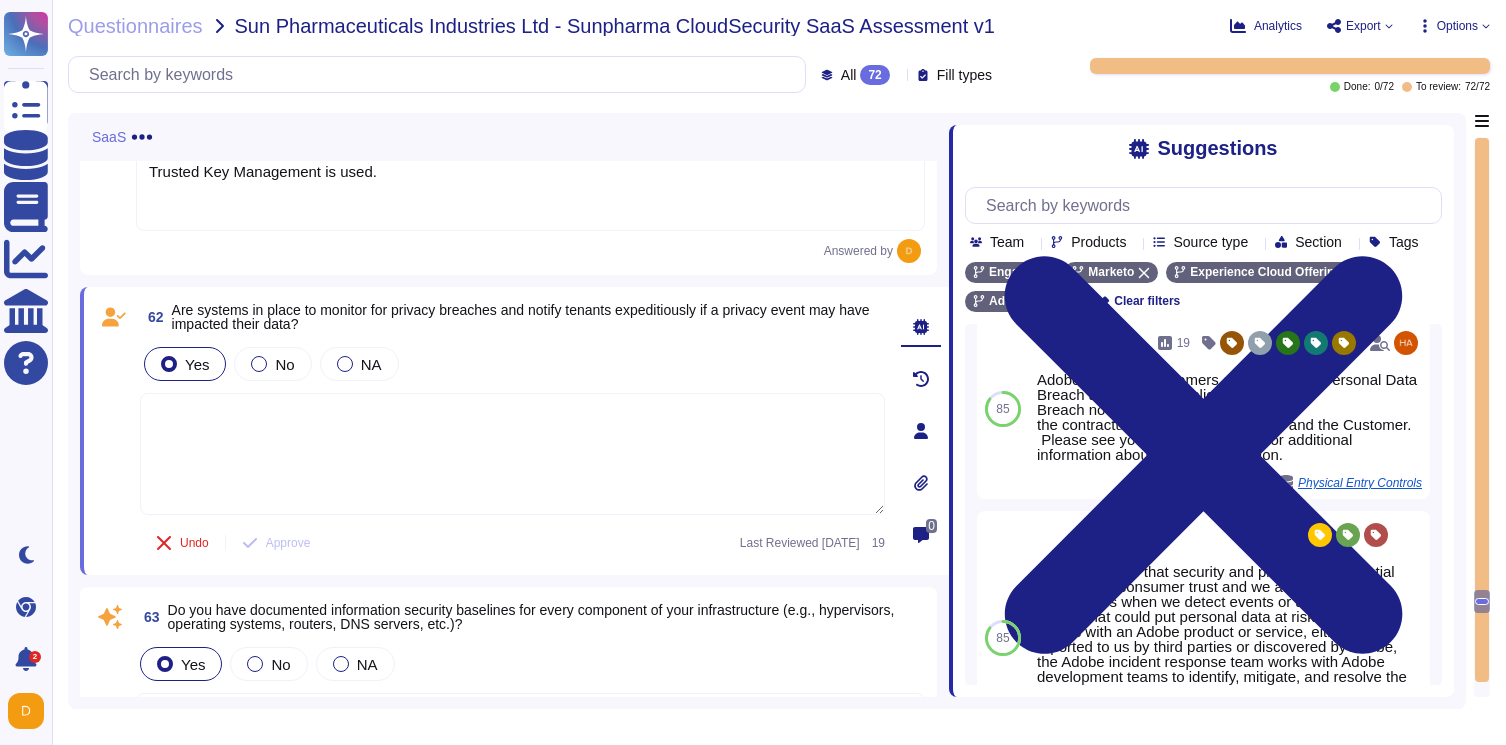 drag, startPoint x: 1062, startPoint y: 486, endPoint x: 951, endPoint y: 485, distance: 111.0045 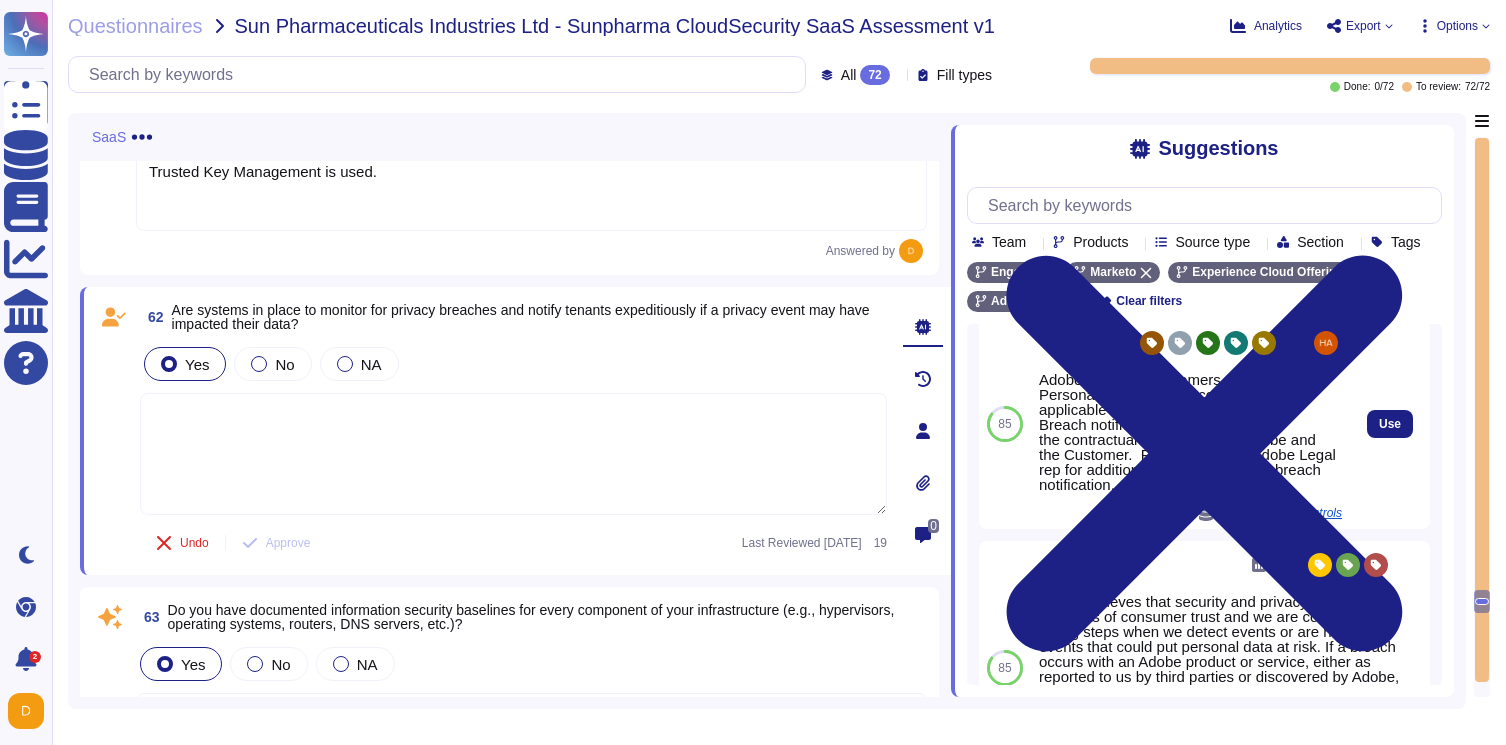 scroll, scrollTop: 296, scrollLeft: 0, axis: vertical 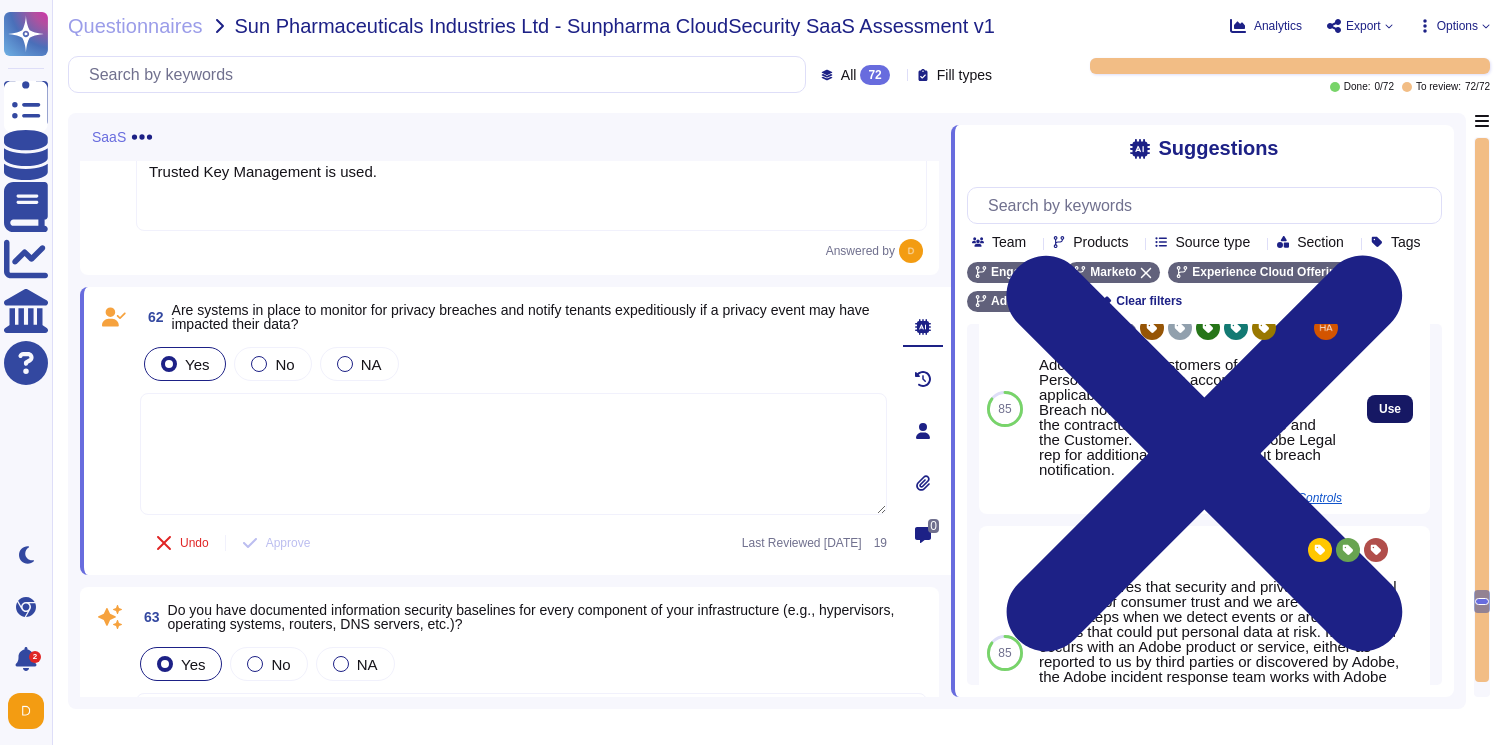 click on "Use" at bounding box center [1390, 409] 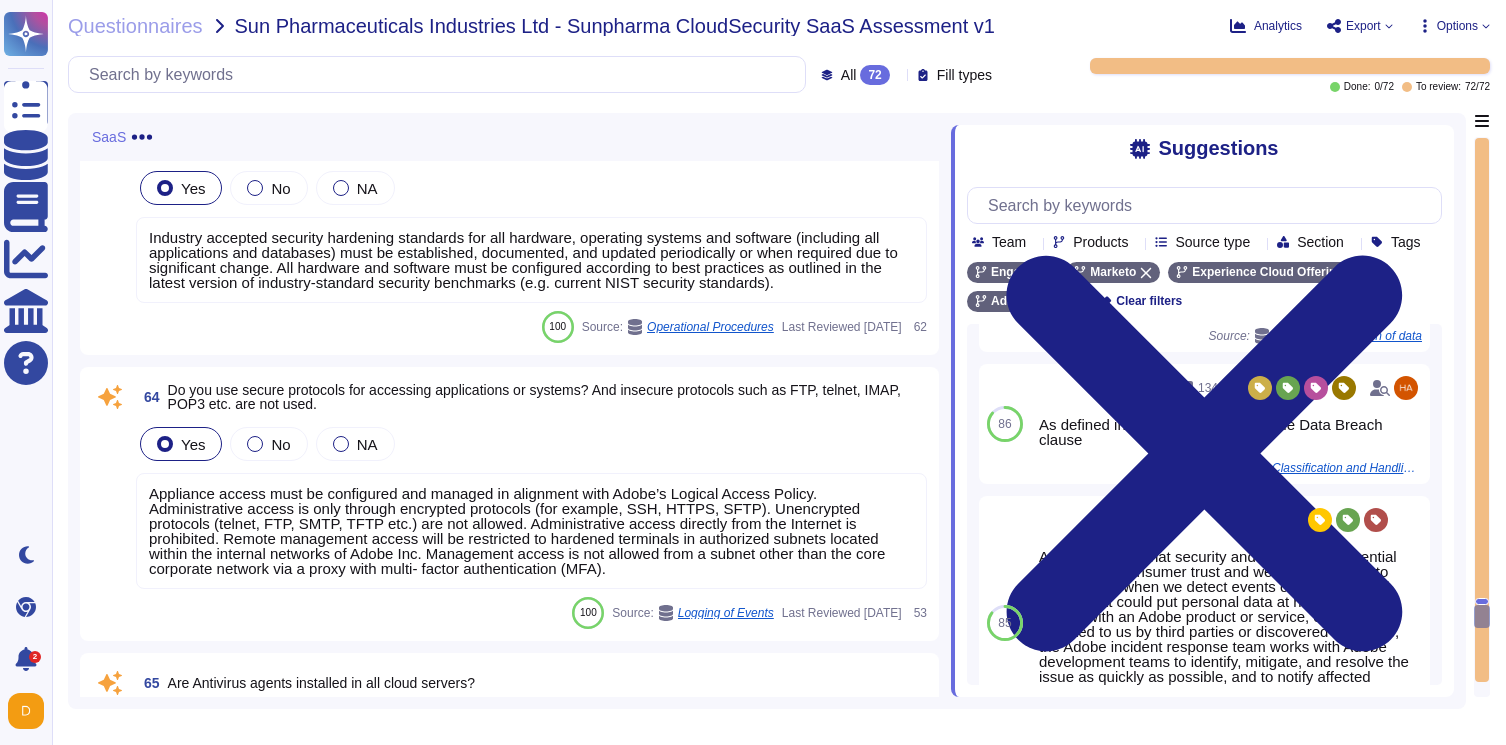 scroll, scrollTop: 17311, scrollLeft: 0, axis: vertical 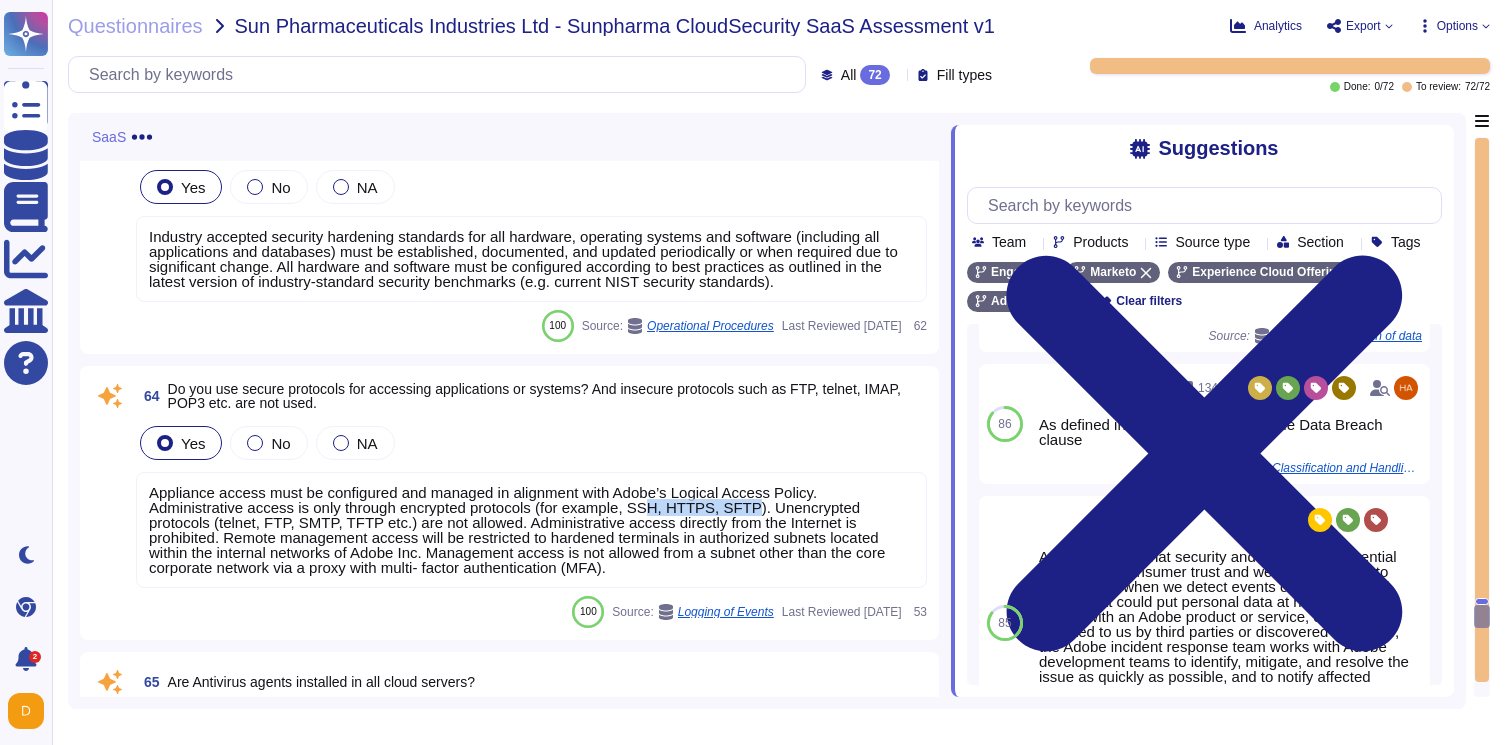 drag, startPoint x: 661, startPoint y: 511, endPoint x: 771, endPoint y: 507, distance: 110.0727 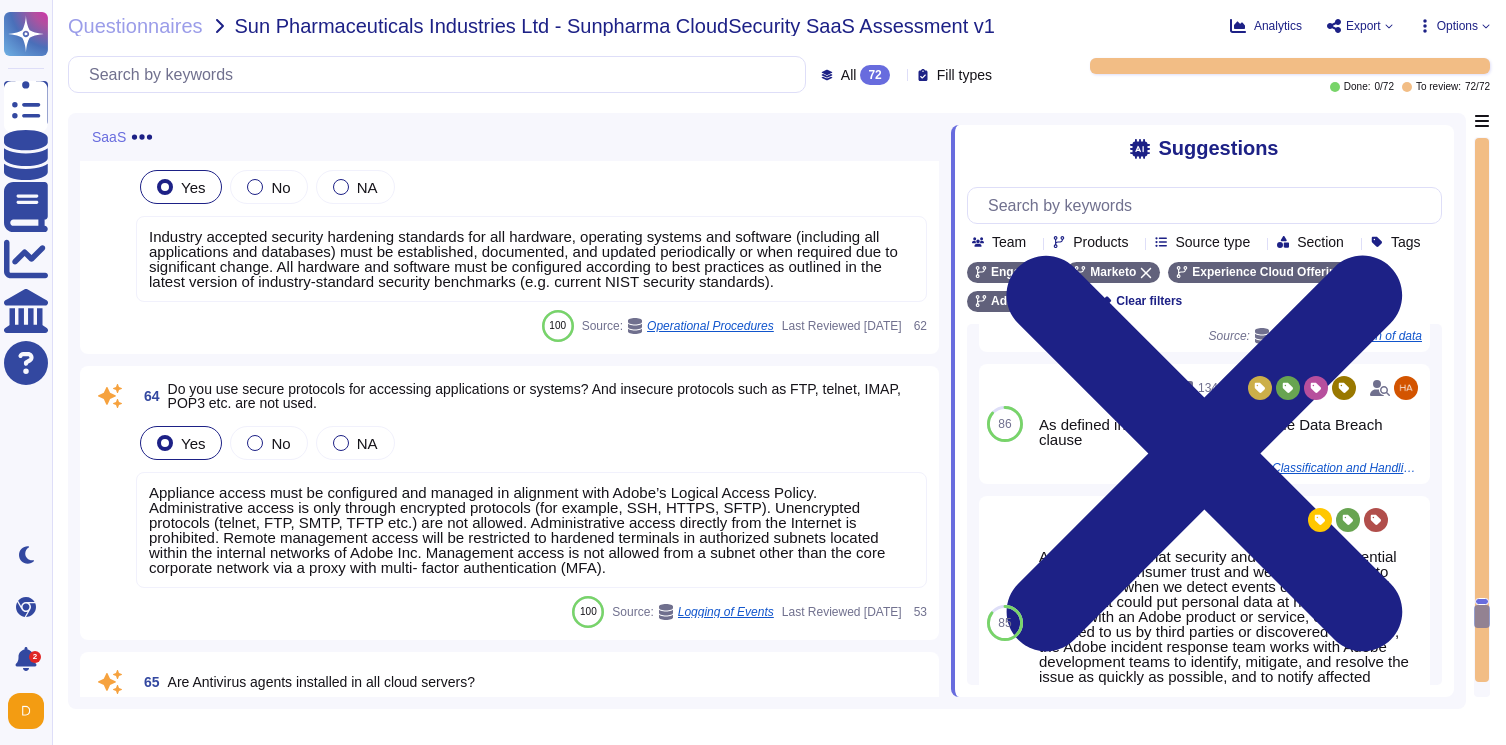 scroll, scrollTop: 0, scrollLeft: 0, axis: both 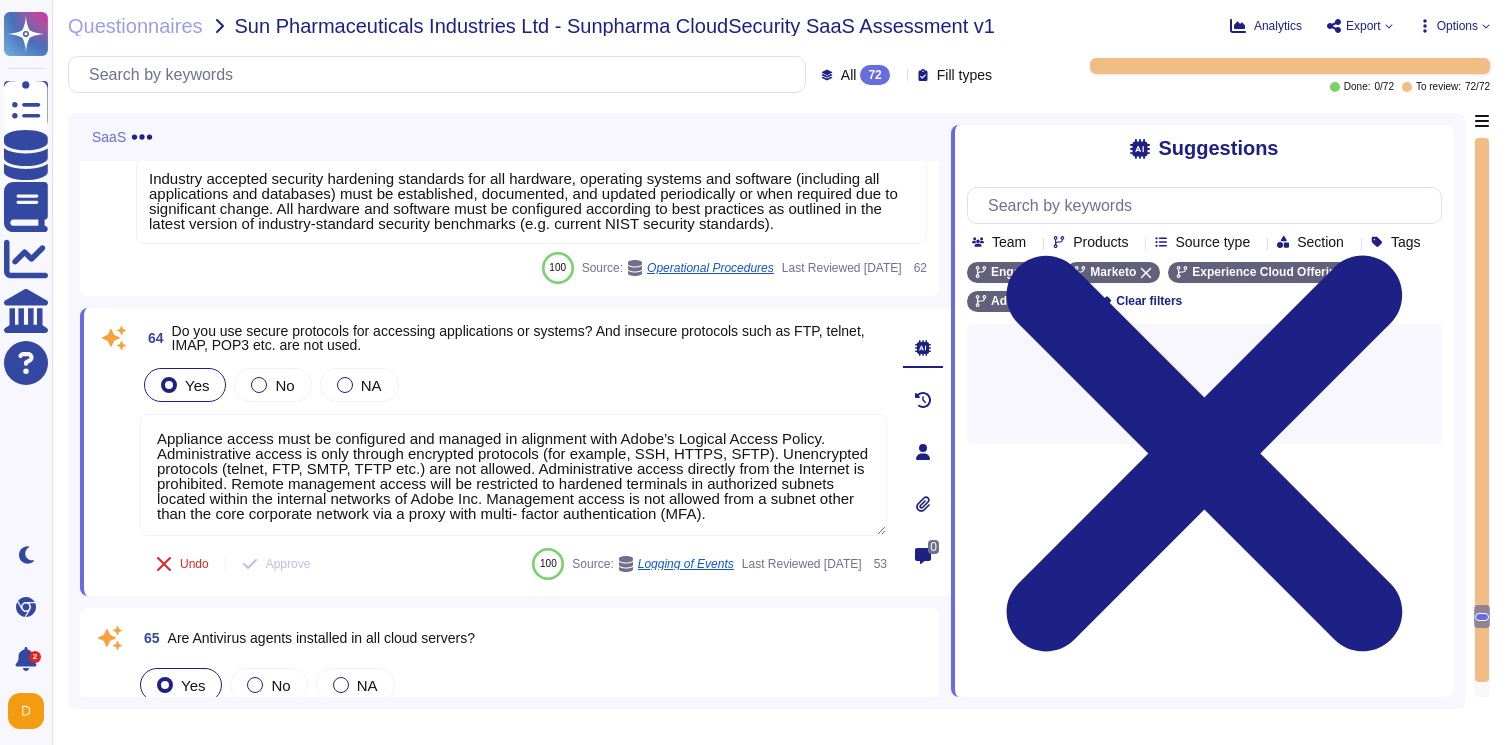 type on "Appliance access must be configured and managed in alignment with Adobe’s Logical Access Policy. Administrative access is only through encrypted protocols (for example, SSH, HTTPS, SFTP). Unencrypted protocols (telnet, FTP, SMTP, TFTP etc.) are not allowed. Administrative access directly from the Internet is prohibited. Remote management access will be restricted to hardened terminals in authorized subnets located within the internal networks of Adobe Inc. Management access is not allowed from a subnet other than the core corporate network via a proxy with multi- factor authentication (MFA)." 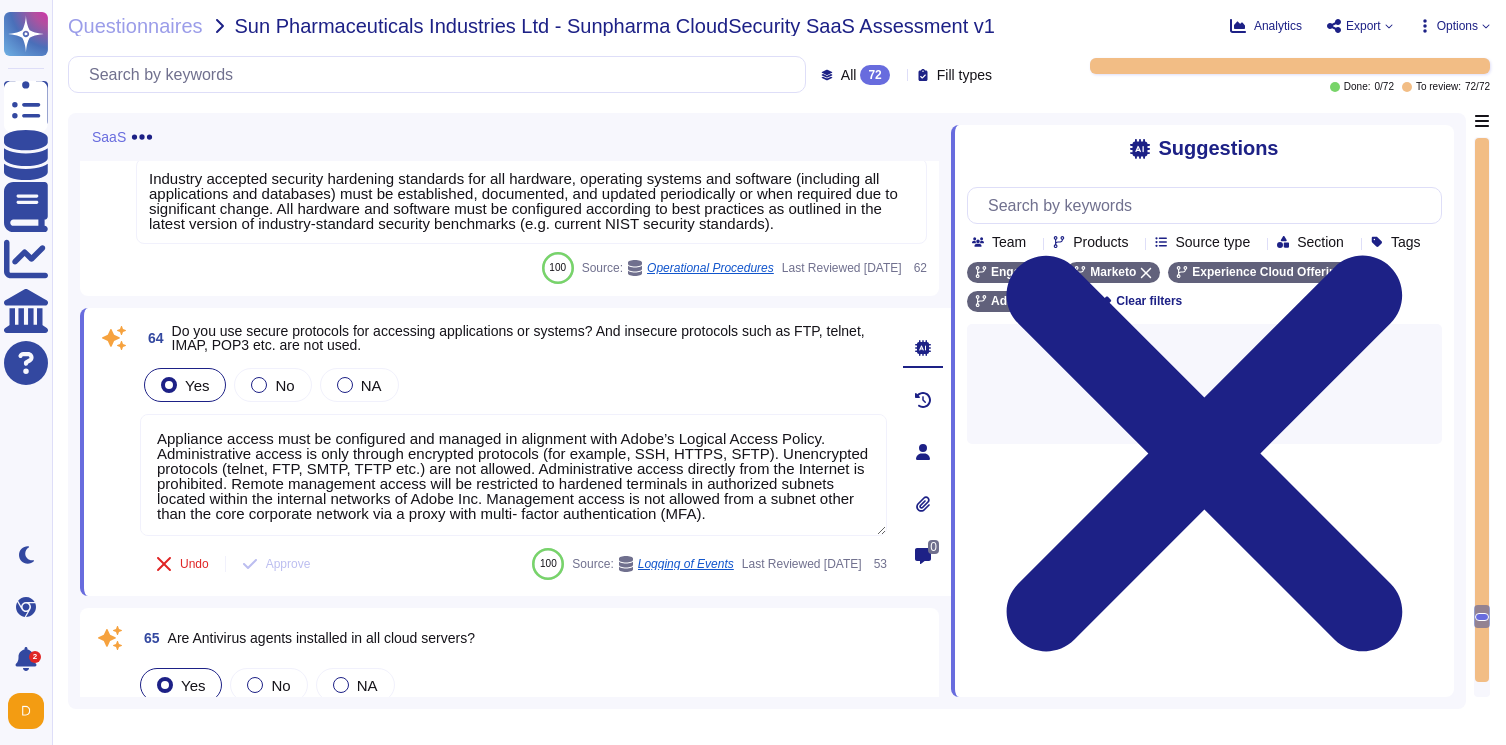 click on "Undo Approve 100 Source: Logging of Events Last Reviewed   [DATE] 53" at bounding box center (513, 564) 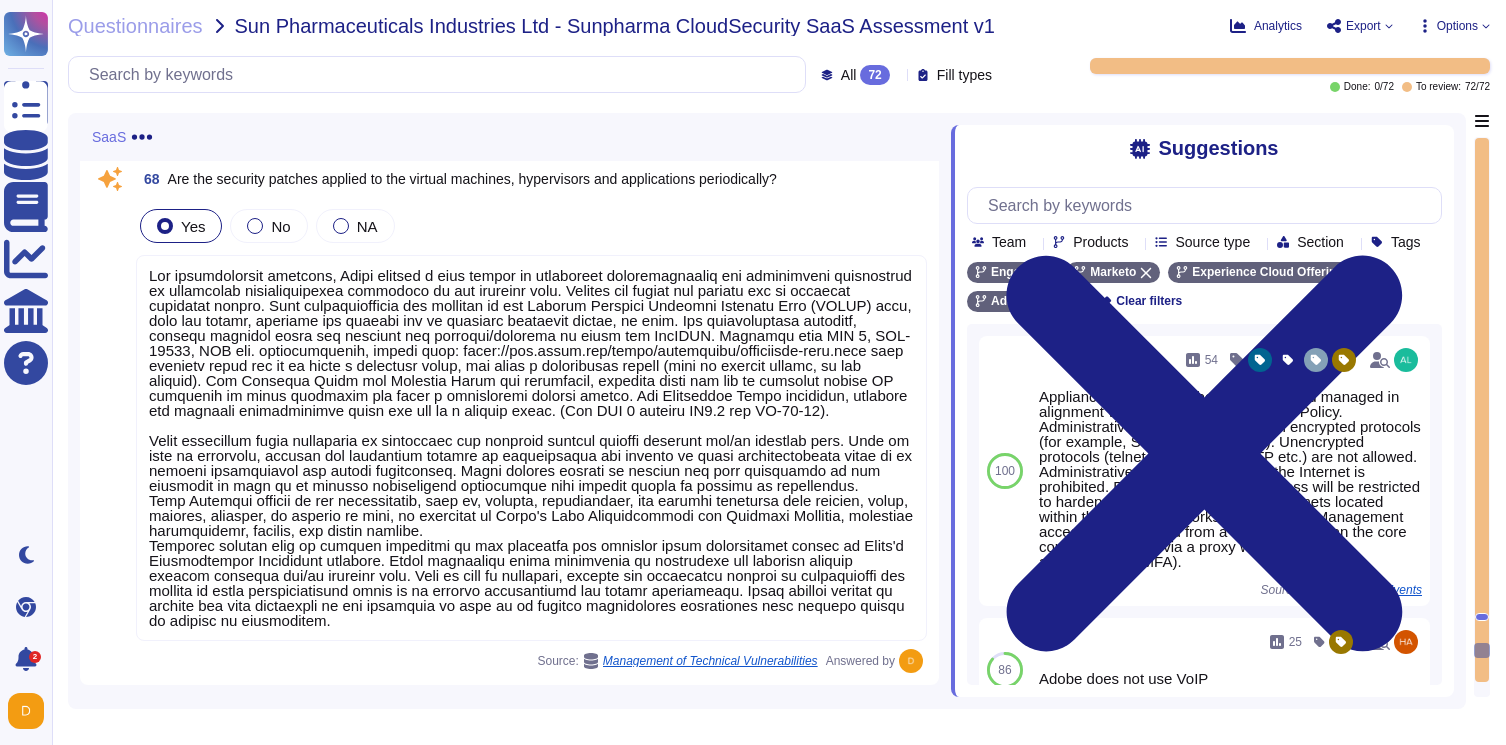 scroll, scrollTop: 18512, scrollLeft: 0, axis: vertical 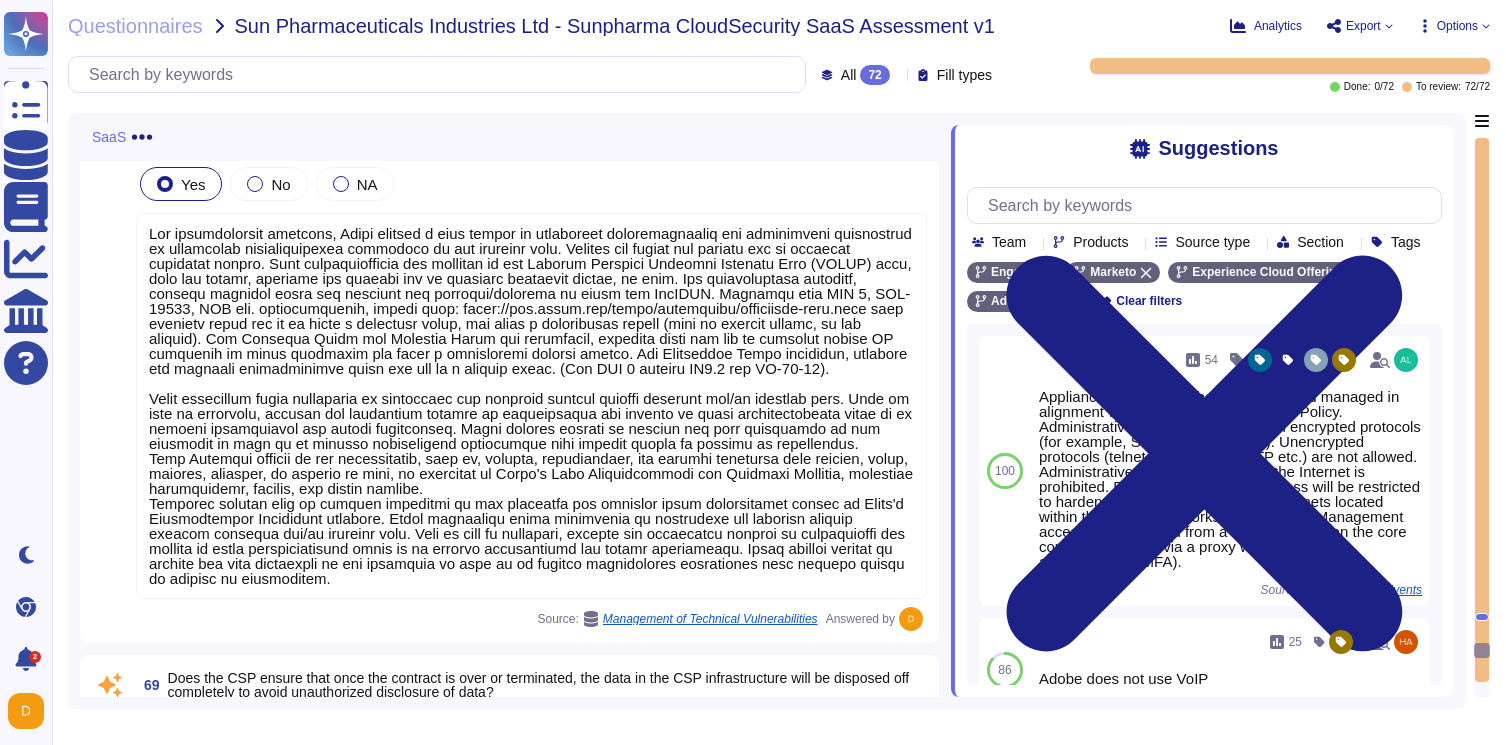 click at bounding box center [531, 406] 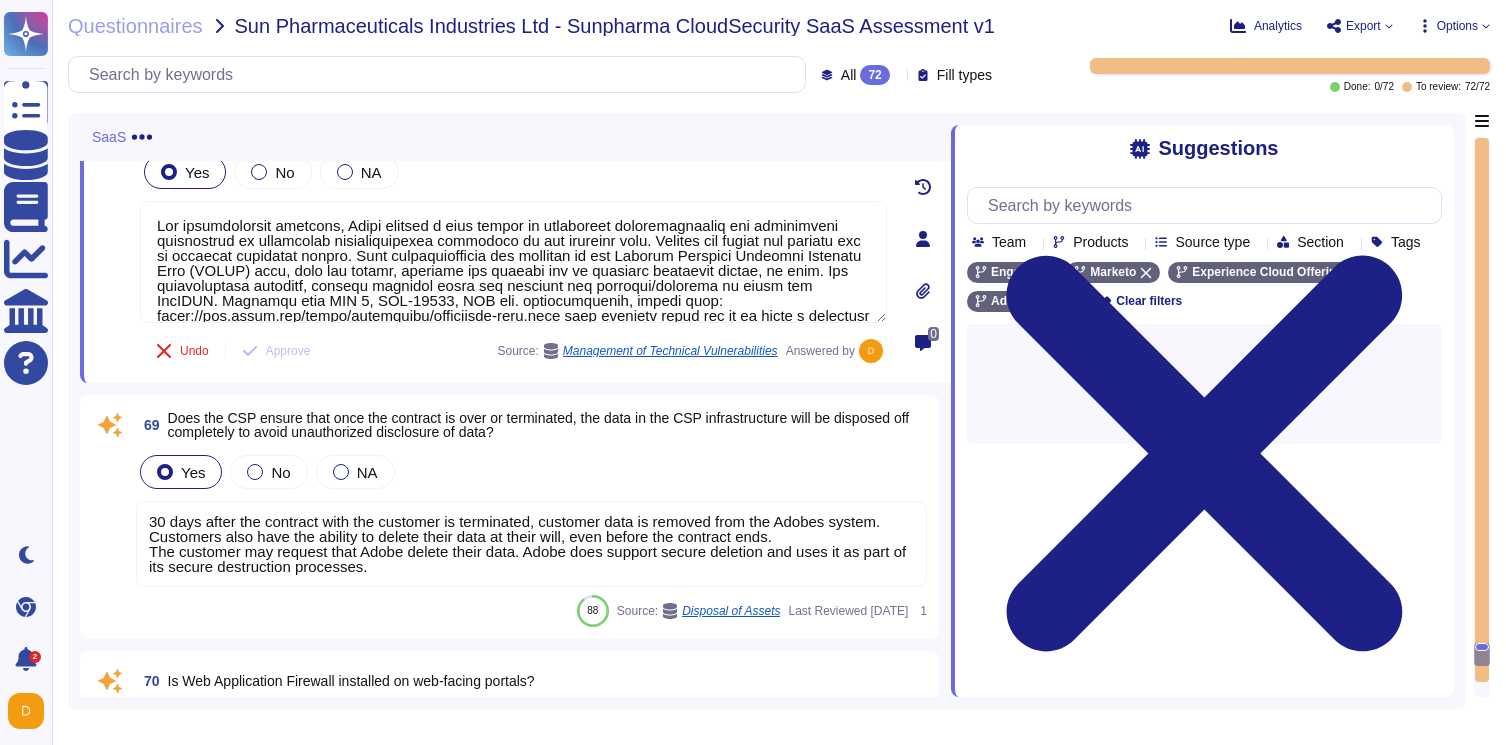 type on "For vulnerability tracking, Adobe assigns a risk rating to identified vulnerabilities and prioritizes remediation of legitimate vulnerabilities according to the assigned risk. Results are logged and tracked via an internal ticketing system. When vulnerabilities are reported to the Product Security Incident Response Team (PSIRT) team, they are logged, assigned and tracked via an internal ticketing system, as well. For vulnerability scanning, monthly internal scans are required for services/products in scope for FedRAMP. Products with SOC 2, ISO-27001, PCI etc. certifications, listed here: [URL][DOMAIN_NAME] have internal scans run on at least a quarterly basis, and after a significant change (code or feature change, or new release). For Document Cloud and Creative Cloud for enterprise, external scans are run on publicly facing IP addresses at least quarterly and after a significant product change. For Experience Cloud solutions, internal and external vulnerability s..." 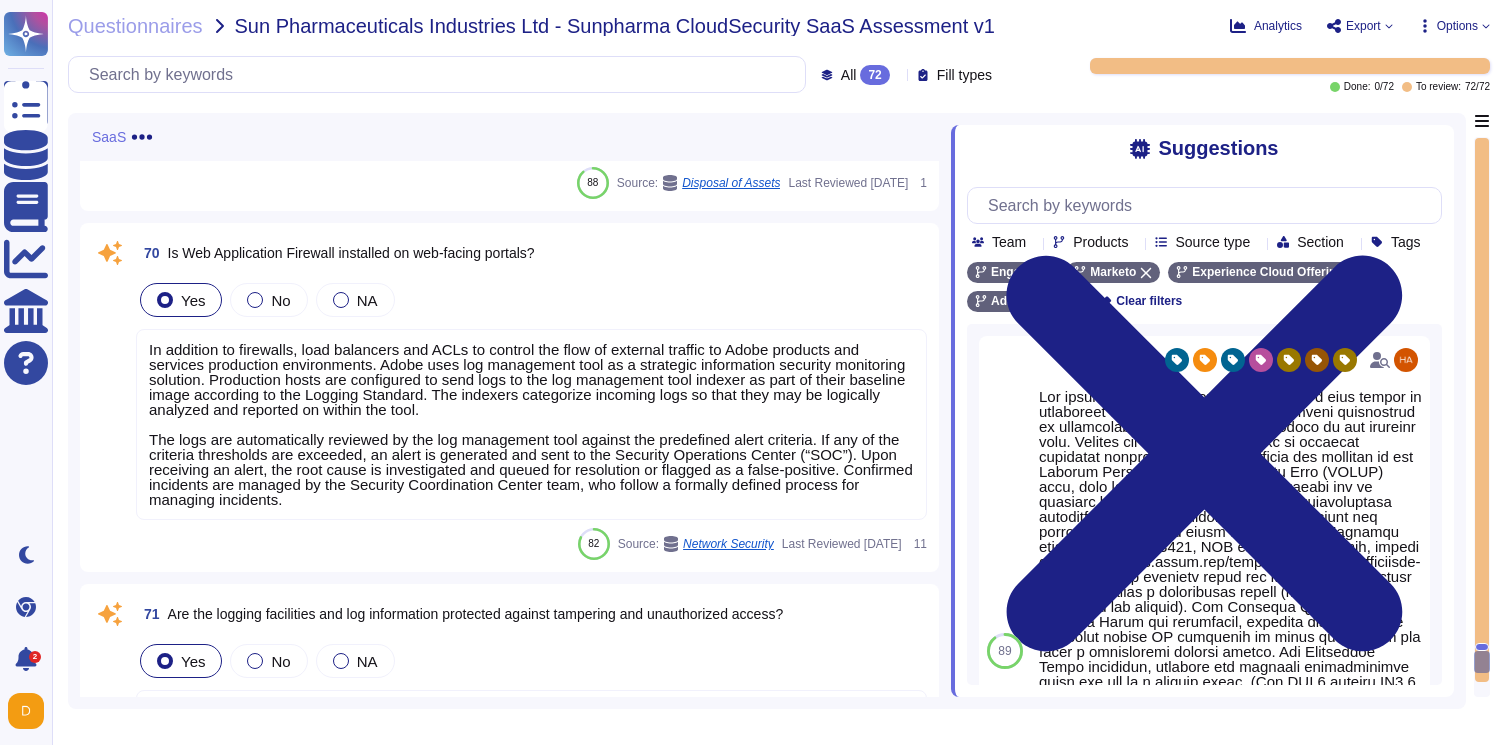 scroll, scrollTop: 18959, scrollLeft: 0, axis: vertical 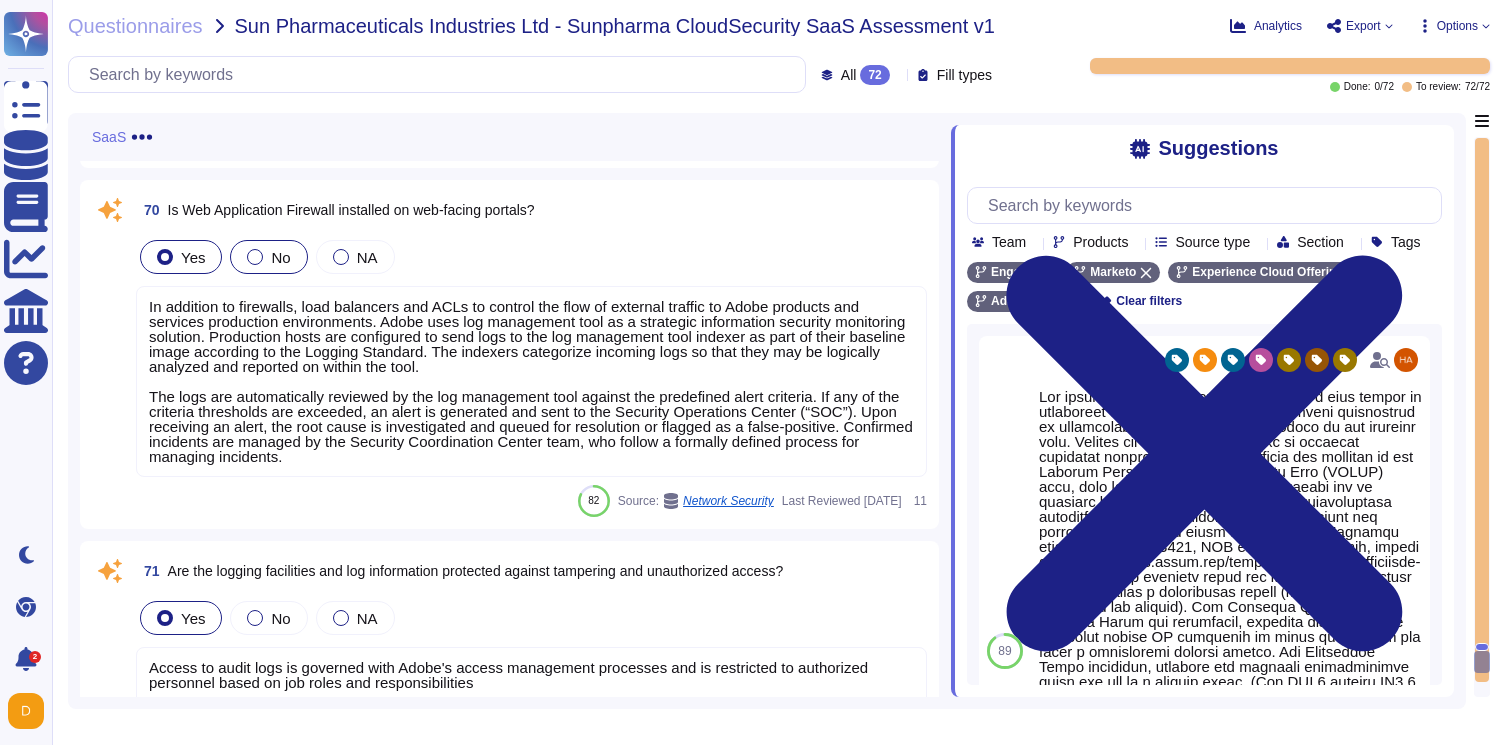 click on "No" at bounding box center (280, 257) 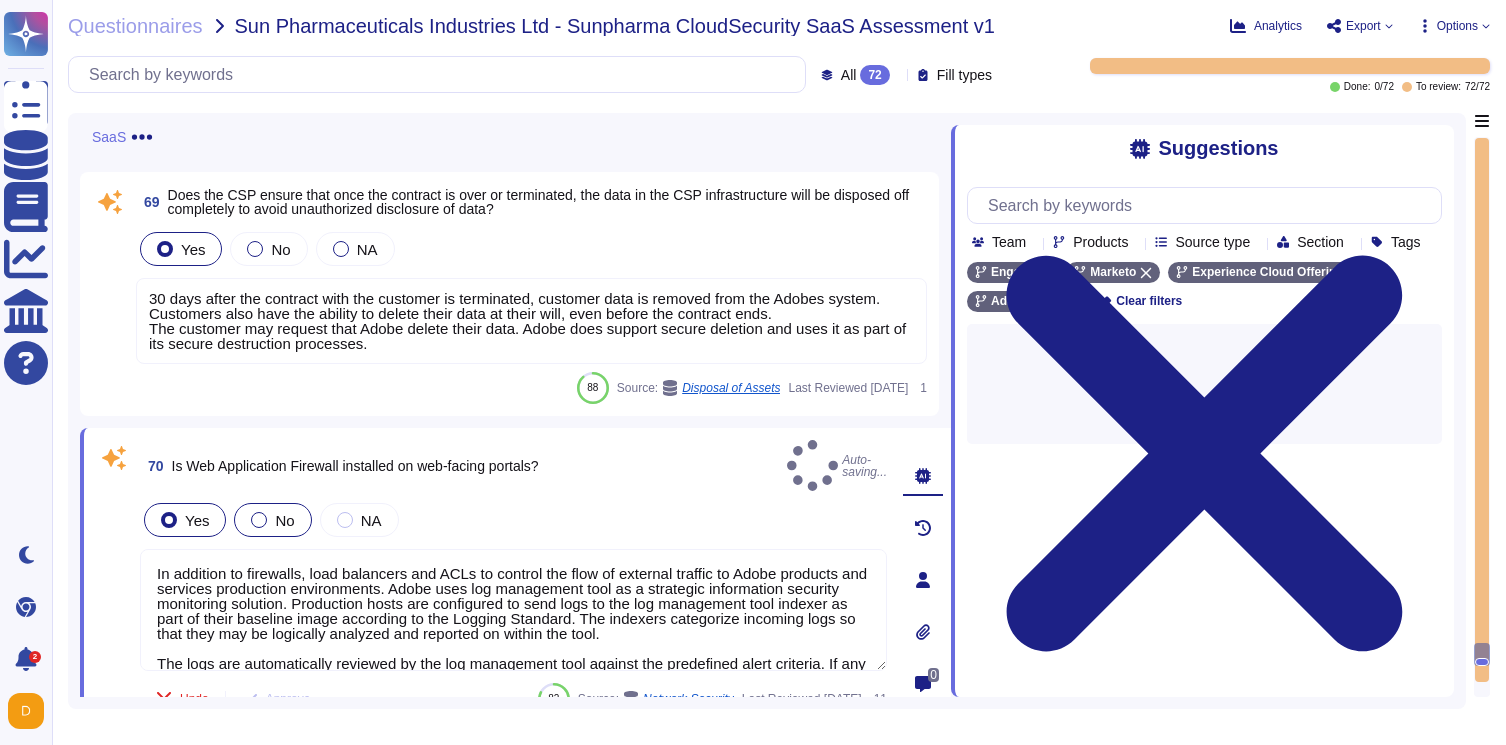type on "In addition to firewalls, load balancers and ACLs to control the flow of external traffic to Adobe products and services production environments. Adobe uses log management tool as a strategic information security monitoring solution. Production hosts are configured to send logs to the log management tool indexer as part of their baseline image according to the Logging Standard. The indexers categorize incoming logs so that they may be logically analyzed and reported on within the tool.
The logs are automatically reviewed by the log management tool against the predefined alert criteria. If any of the criteria thresholds are exceeded, an alert is generated and sent to the Security Operations Center (“SOC”). Upon receiving an alert, the root cause is investigated and queued for resolution or flagged as a false-positive. Confirmed incidents are managed by the Security Coordination Center team, who follow a formally defined process for managing incidents." 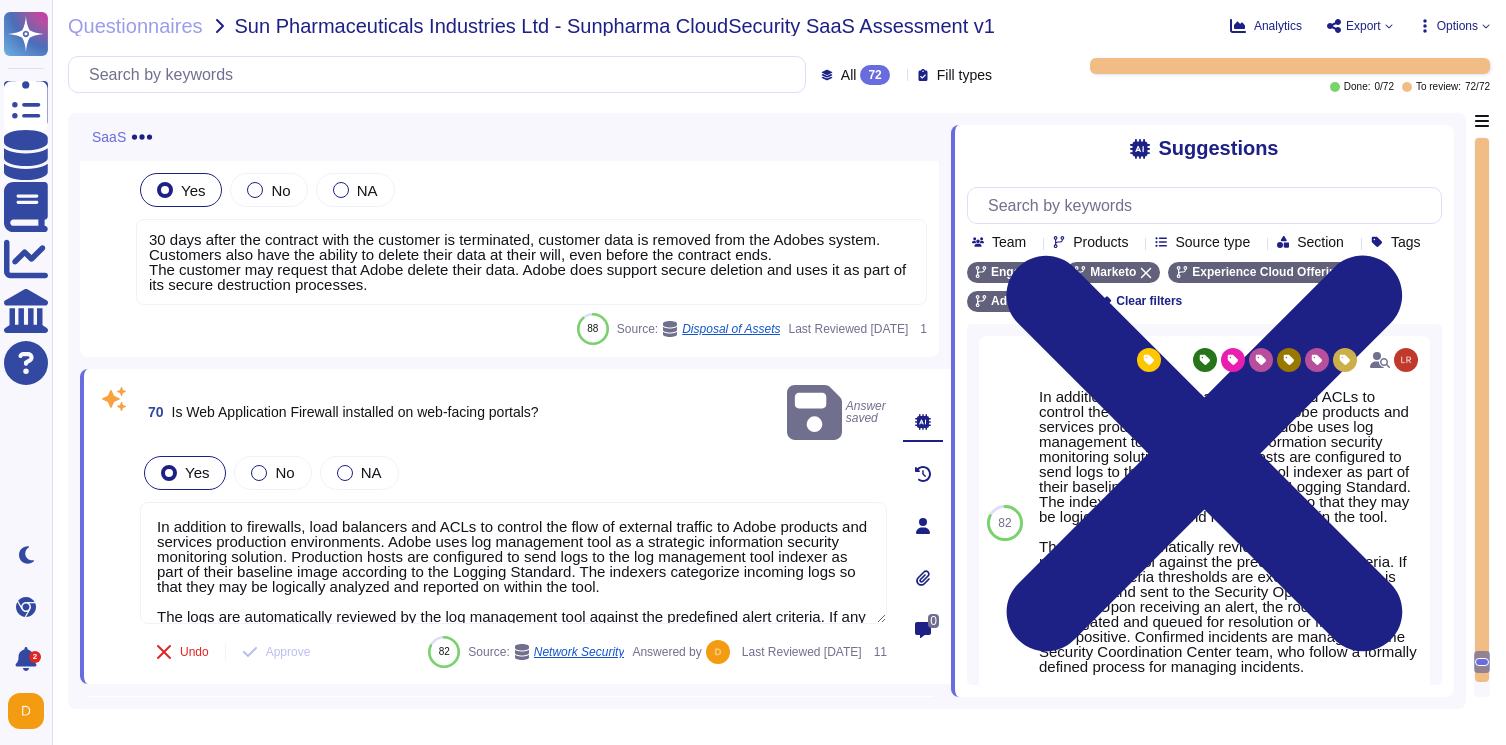scroll, scrollTop: 19039, scrollLeft: 0, axis: vertical 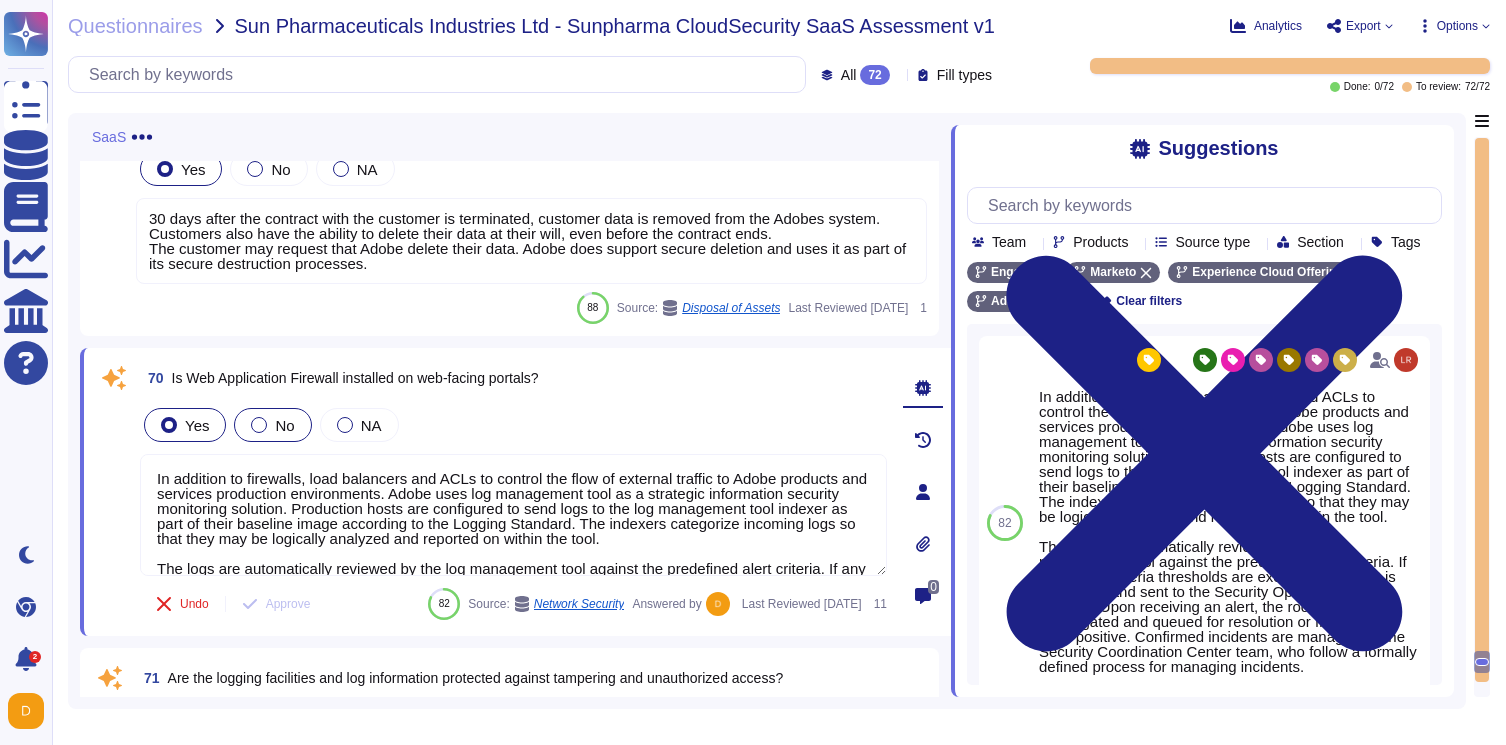 click on "No" at bounding box center (272, 425) 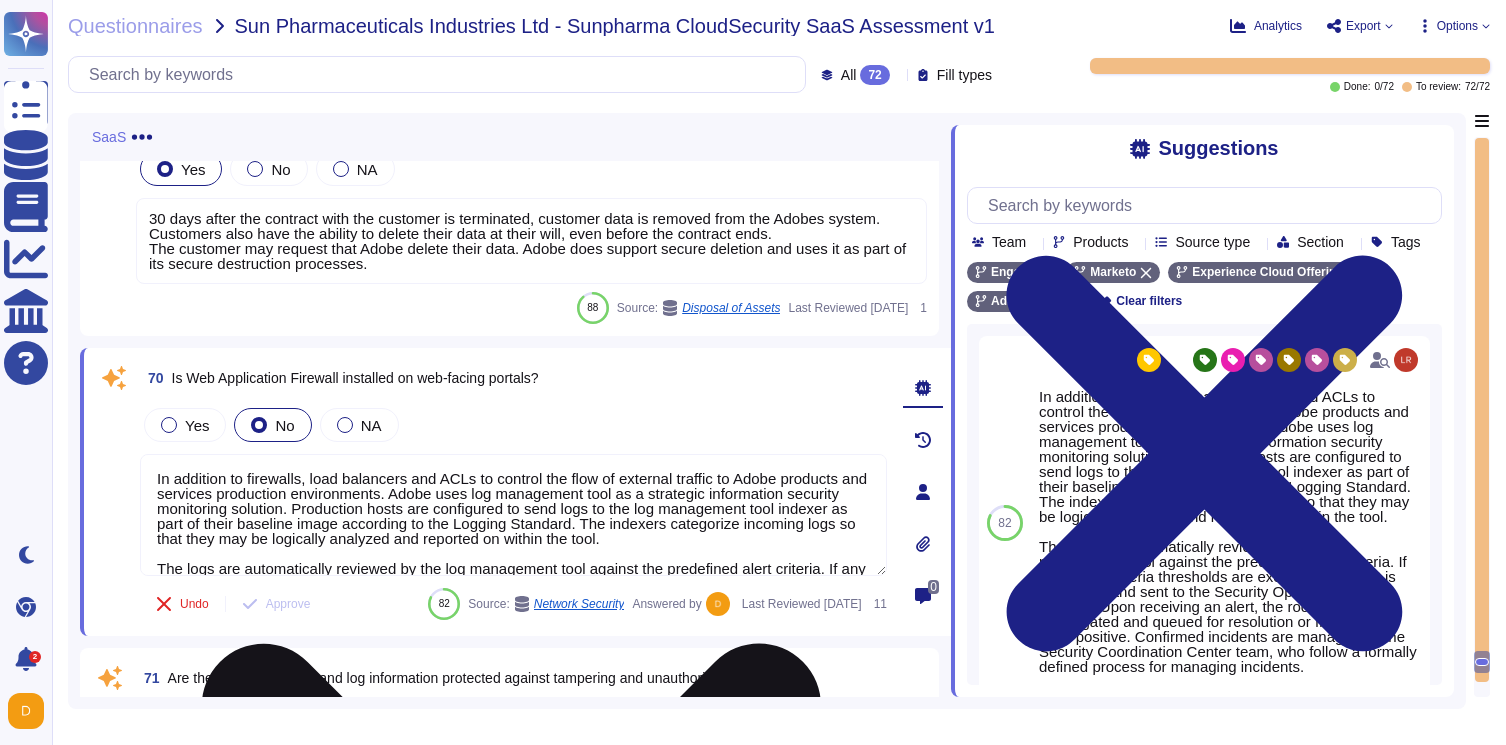 click on "In addition to firewalls, load balancers and ACLs to control the flow of external traffic to Adobe products and services production environments. Adobe uses log management tool as a strategic information security monitoring solution. Production hosts are configured to send logs to the log management tool indexer as part of their baseline image according to the Logging Standard. The indexers categorize incoming logs so that they may be logically analyzed and reported on within the tool.
The logs are automatically reviewed by the log management tool against the predefined alert criteria. If any of the criteria thresholds are exceeded, an alert is generated and sent to the Security Operations Center (“SOC”). Upon receiving an alert, the root cause is investigated and queued for resolution or flagged as a false-positive. Confirmed incidents are managed by the Security Coordination Center team, who follow a formally defined process for managing incidents." at bounding box center [513, 515] 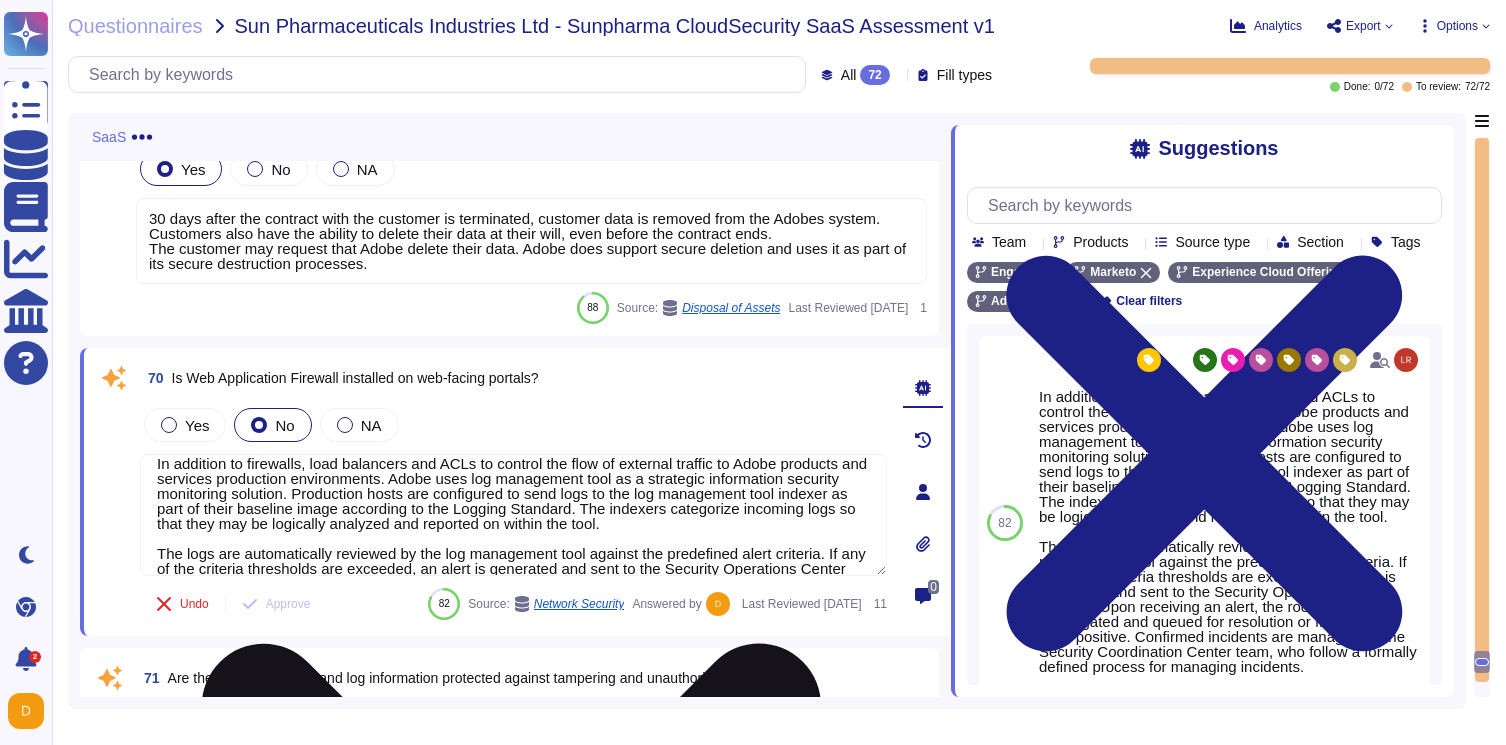 scroll, scrollTop: 0, scrollLeft: 0, axis: both 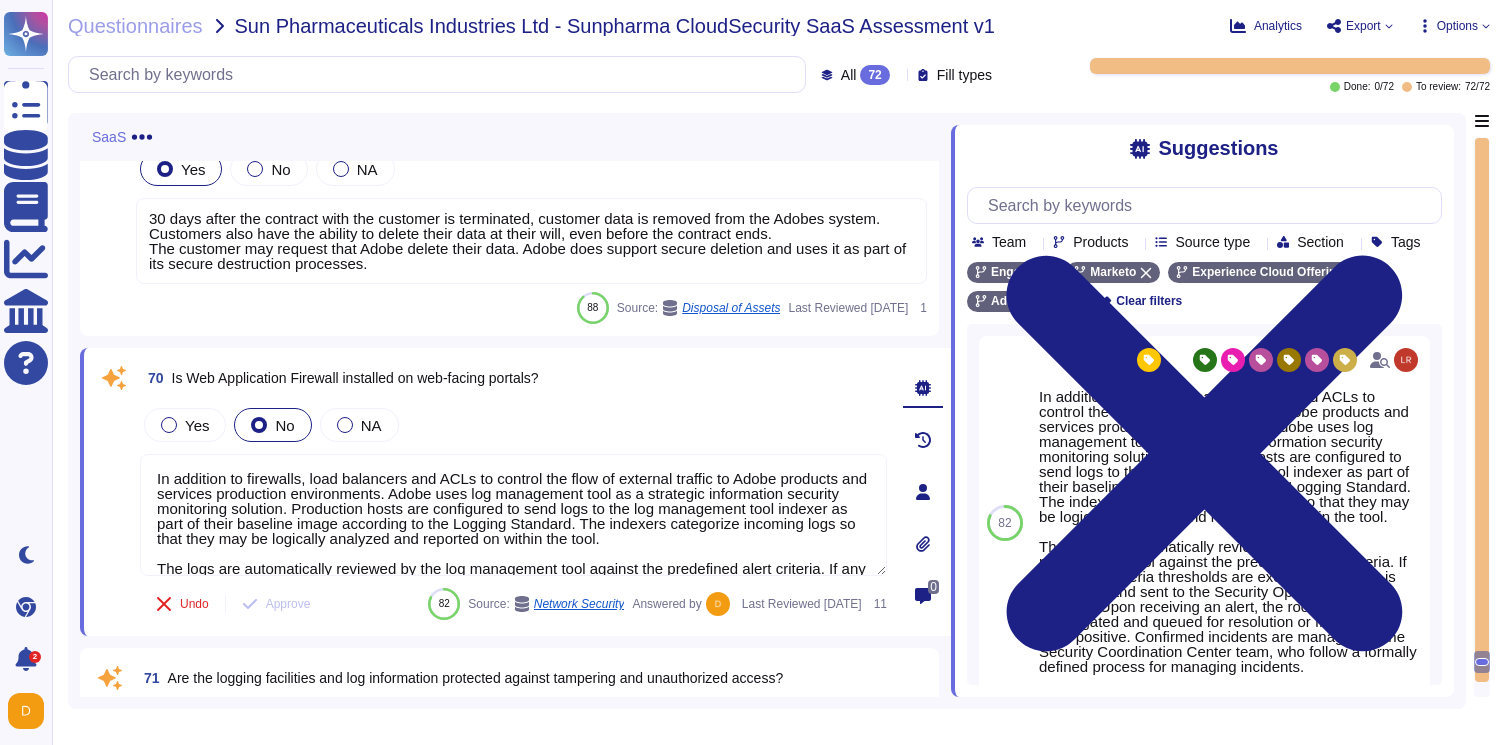 click on "Yes No NA" at bounding box center [513, 425] 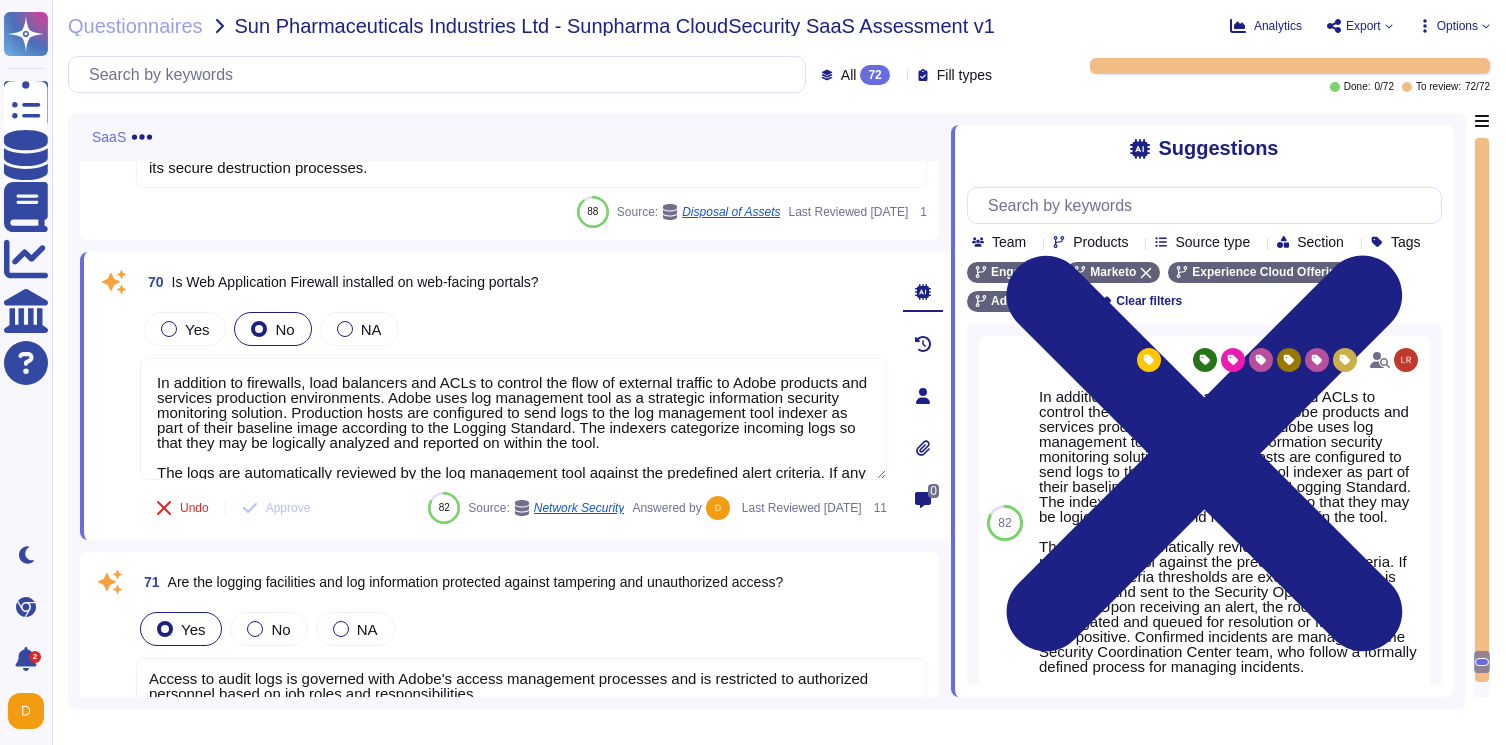 scroll, scrollTop: 19157, scrollLeft: 0, axis: vertical 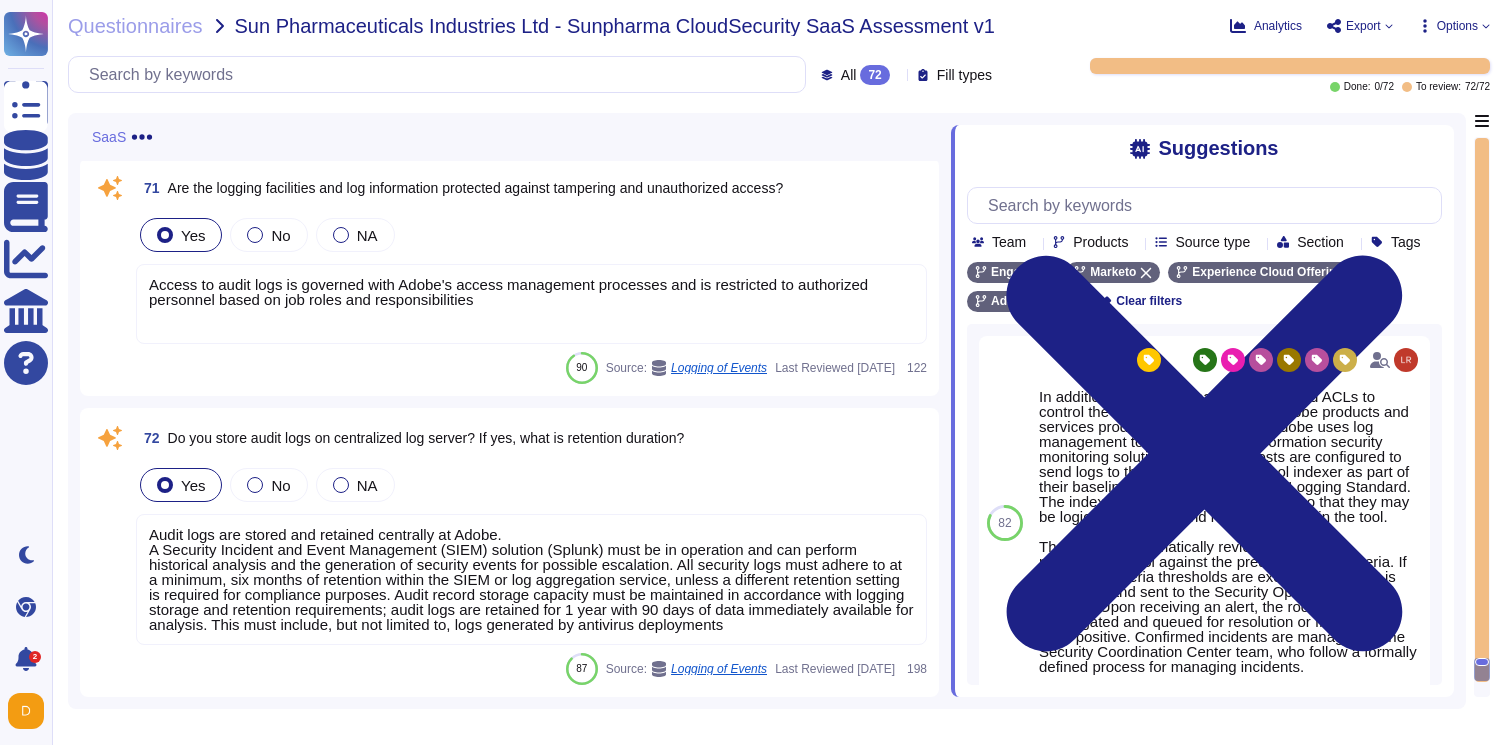 click on "Export" at bounding box center (1363, 26) 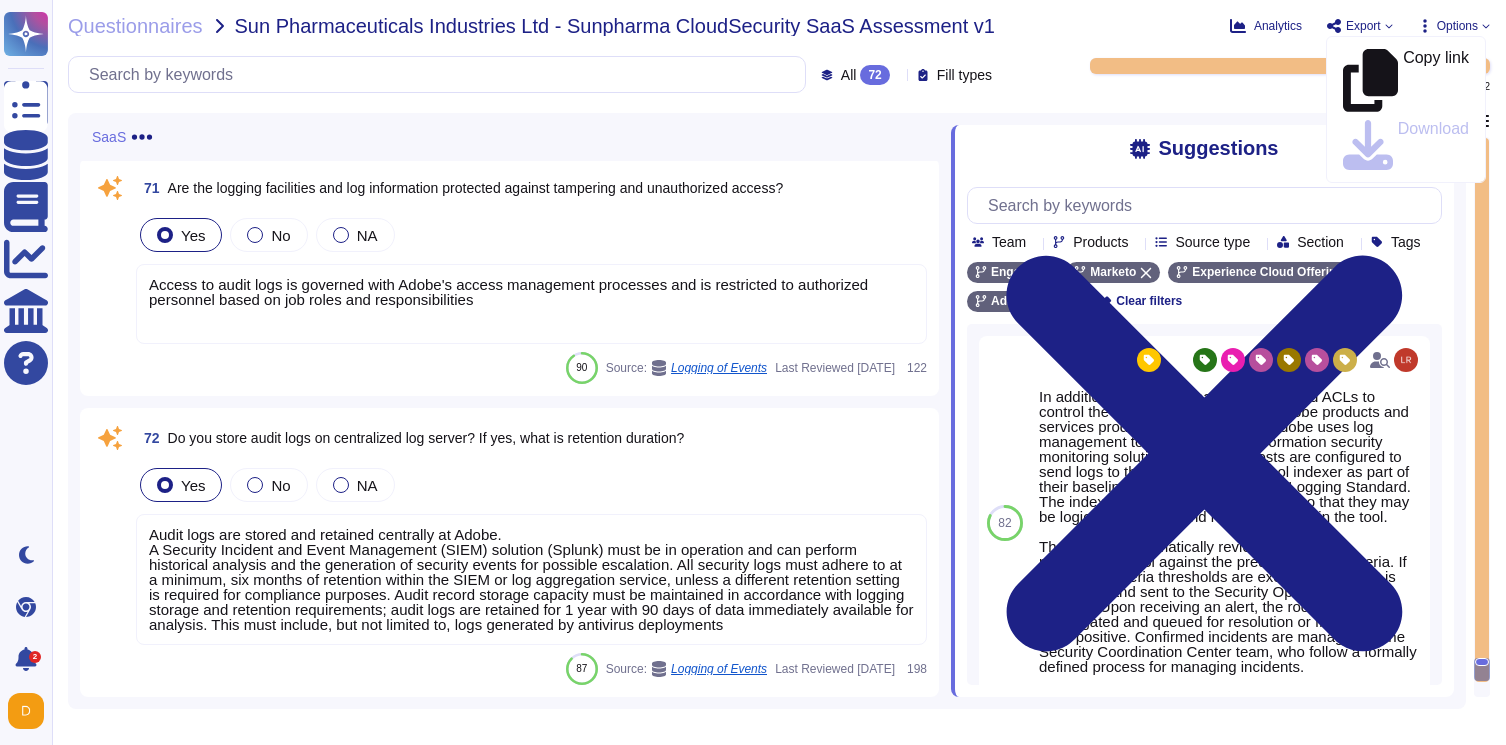 click on "Questionnaires Sun Pharmaceuticals Industries Ltd - Sunpharma CloudSecurity SaaS Assessment v1" at bounding box center (641, 26) 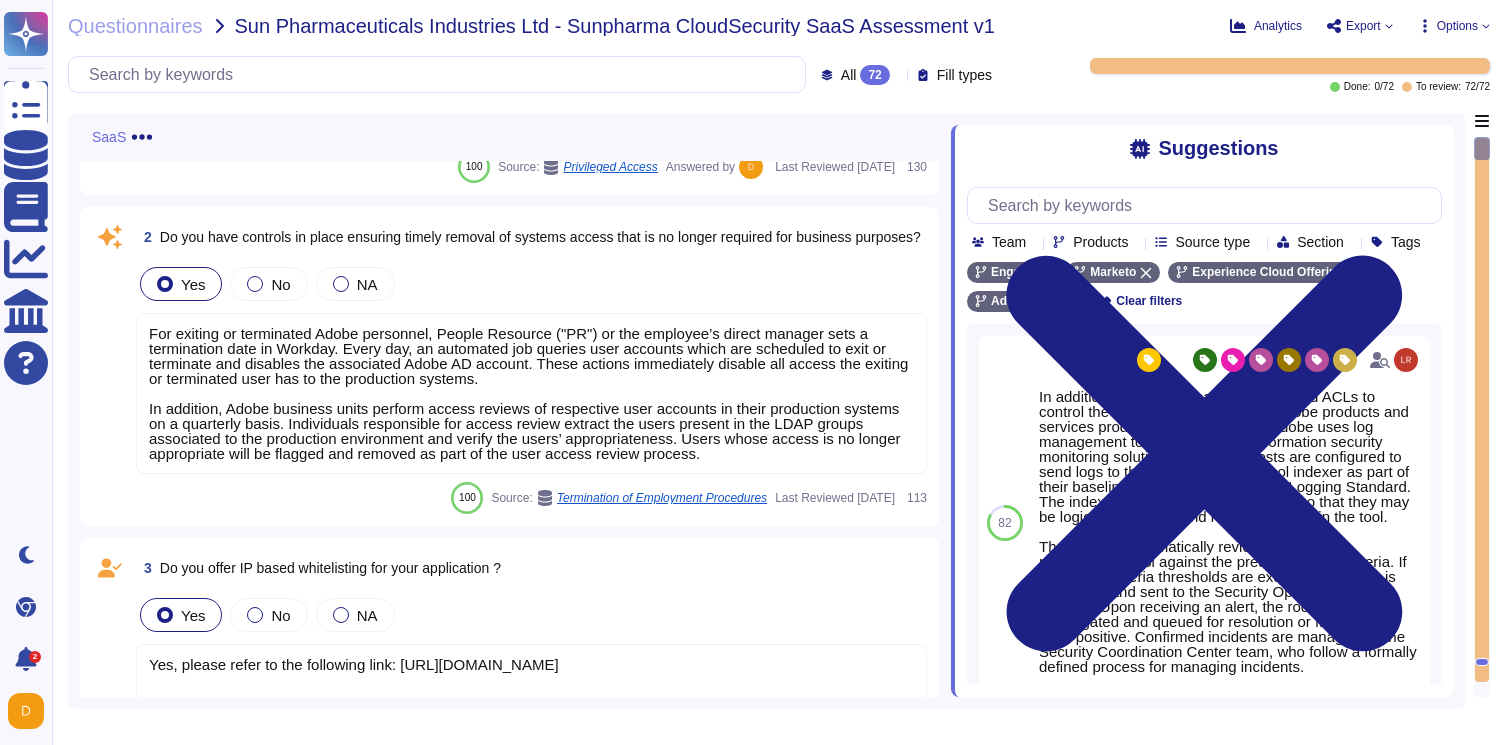 scroll, scrollTop: 0, scrollLeft: 0, axis: both 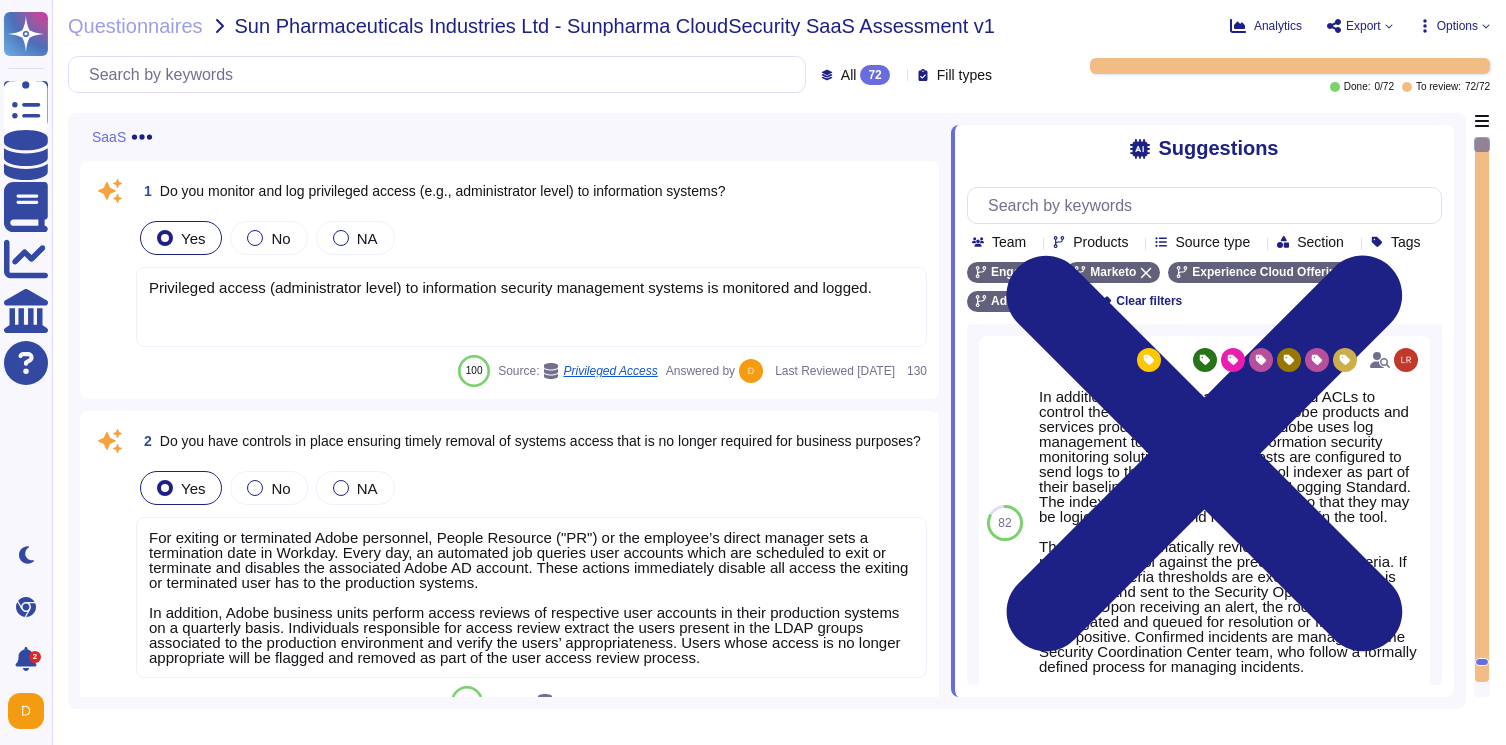 click on "SaaS" at bounding box center [515, 137] 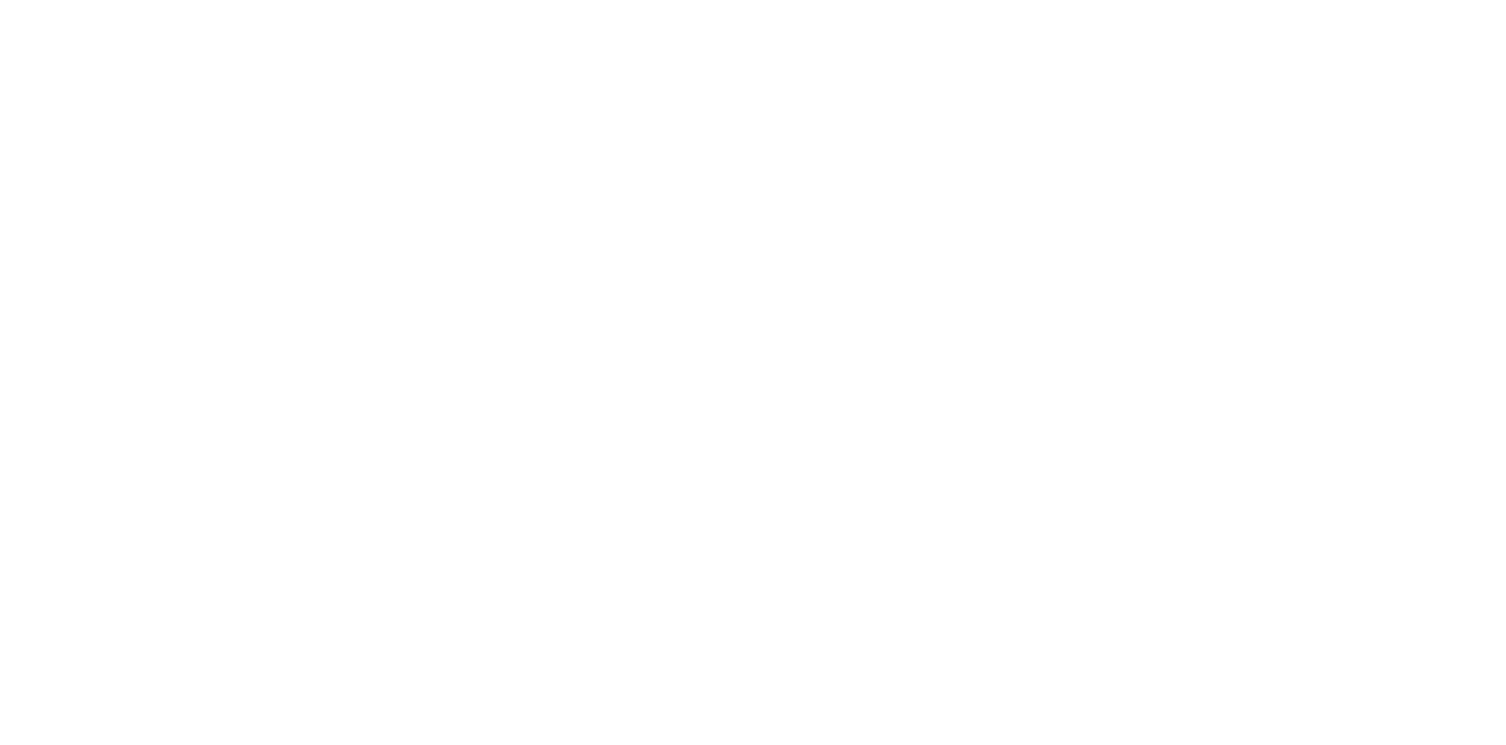 scroll, scrollTop: 0, scrollLeft: 0, axis: both 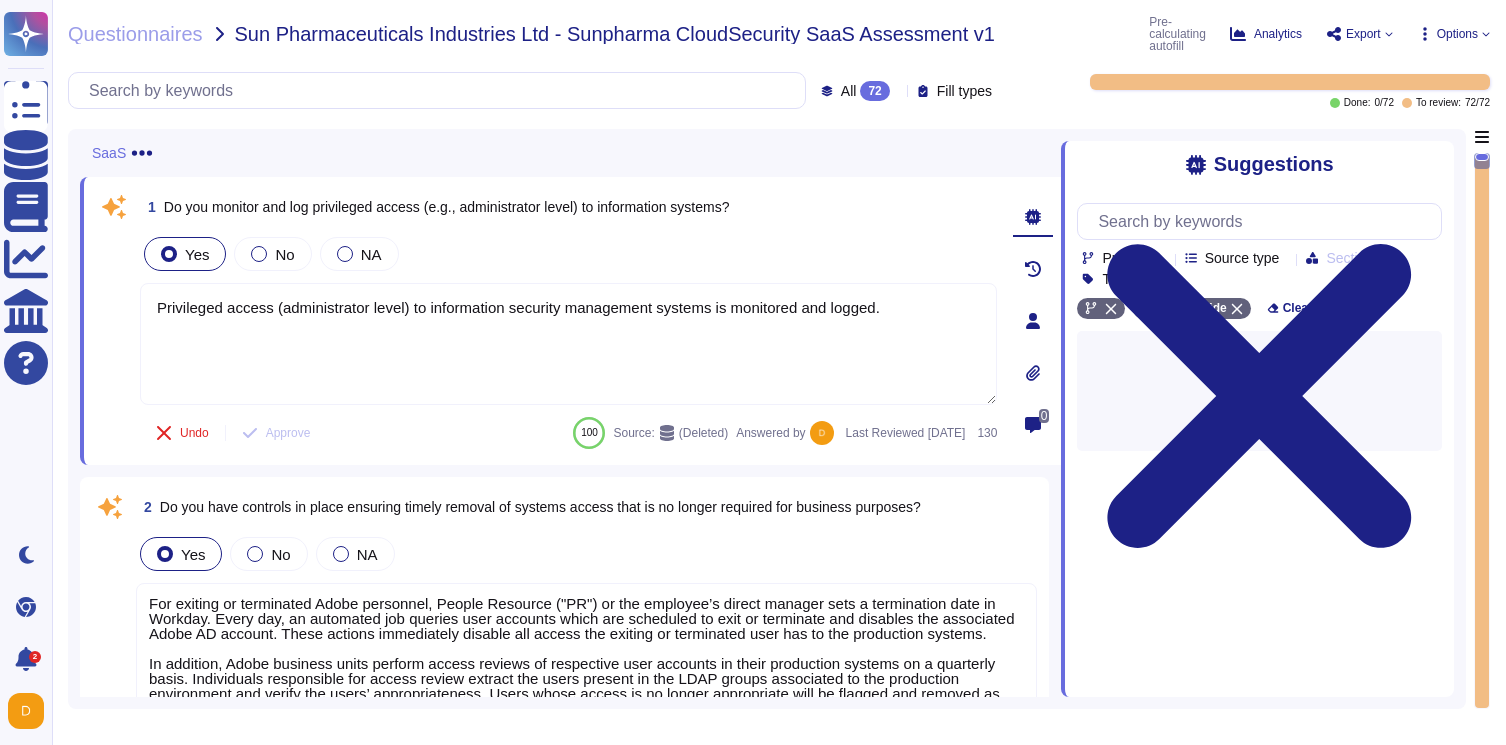 type on "Privileged access (administrator level) to information security management systems is monitored and logged." 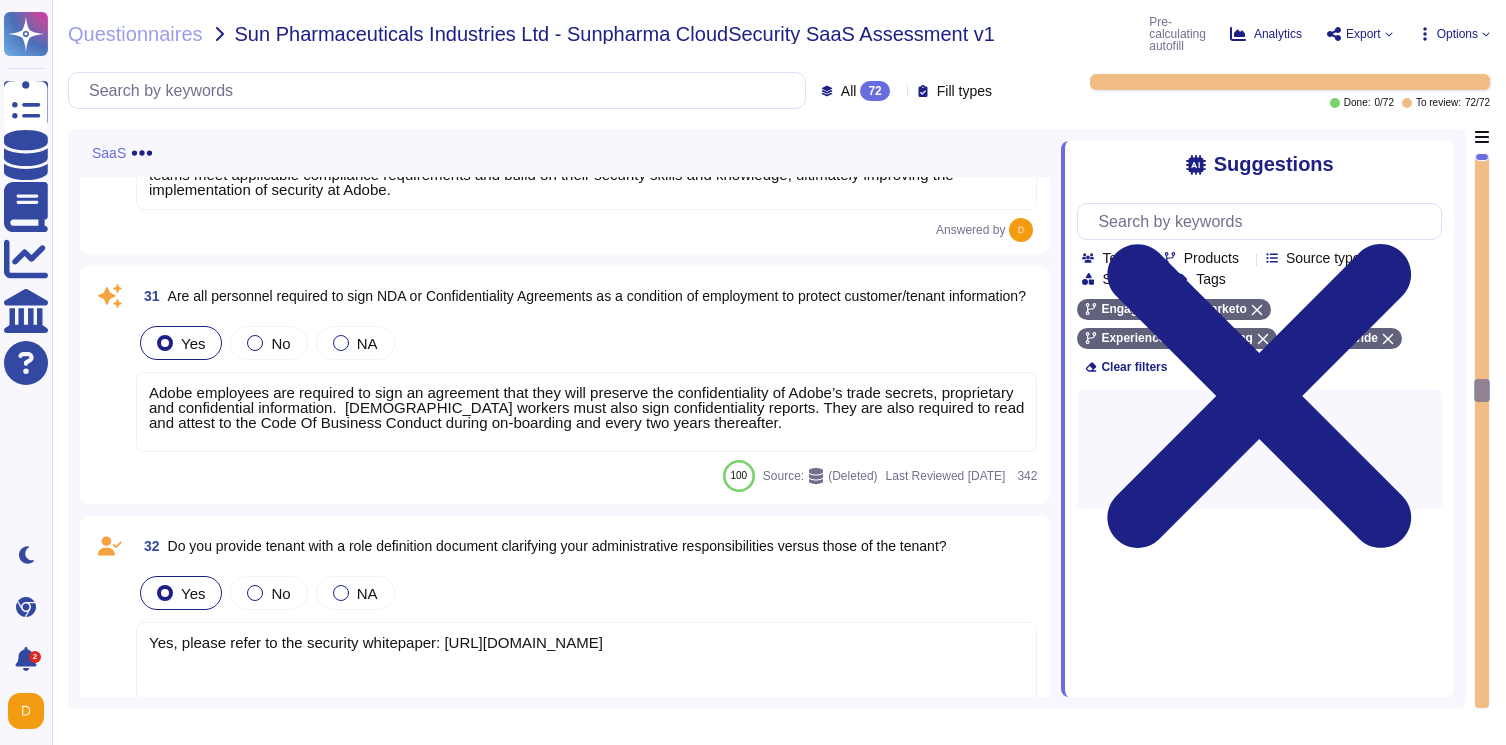 scroll, scrollTop: 8484, scrollLeft: 0, axis: vertical 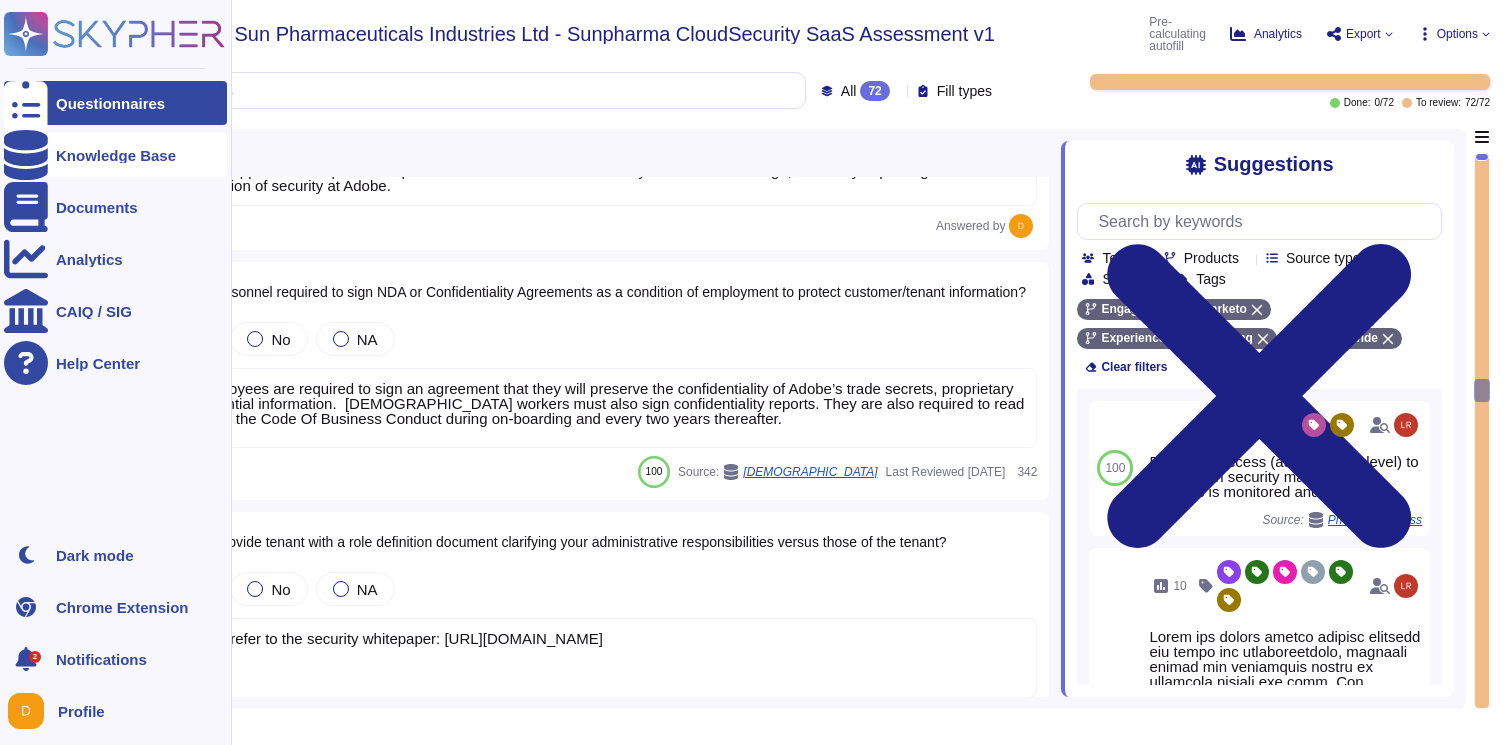click on "Knowledge Base" at bounding box center (115, 155) 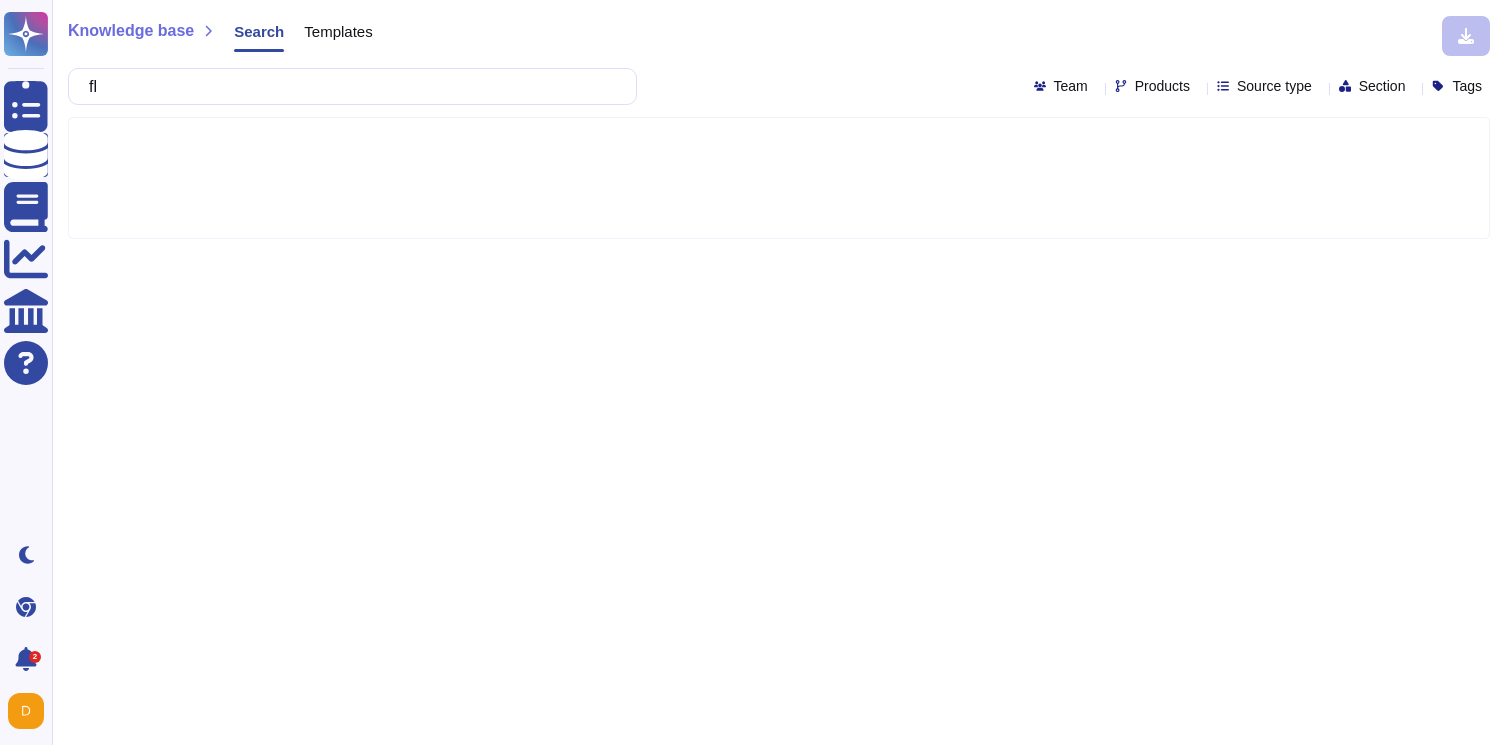 type on "f" 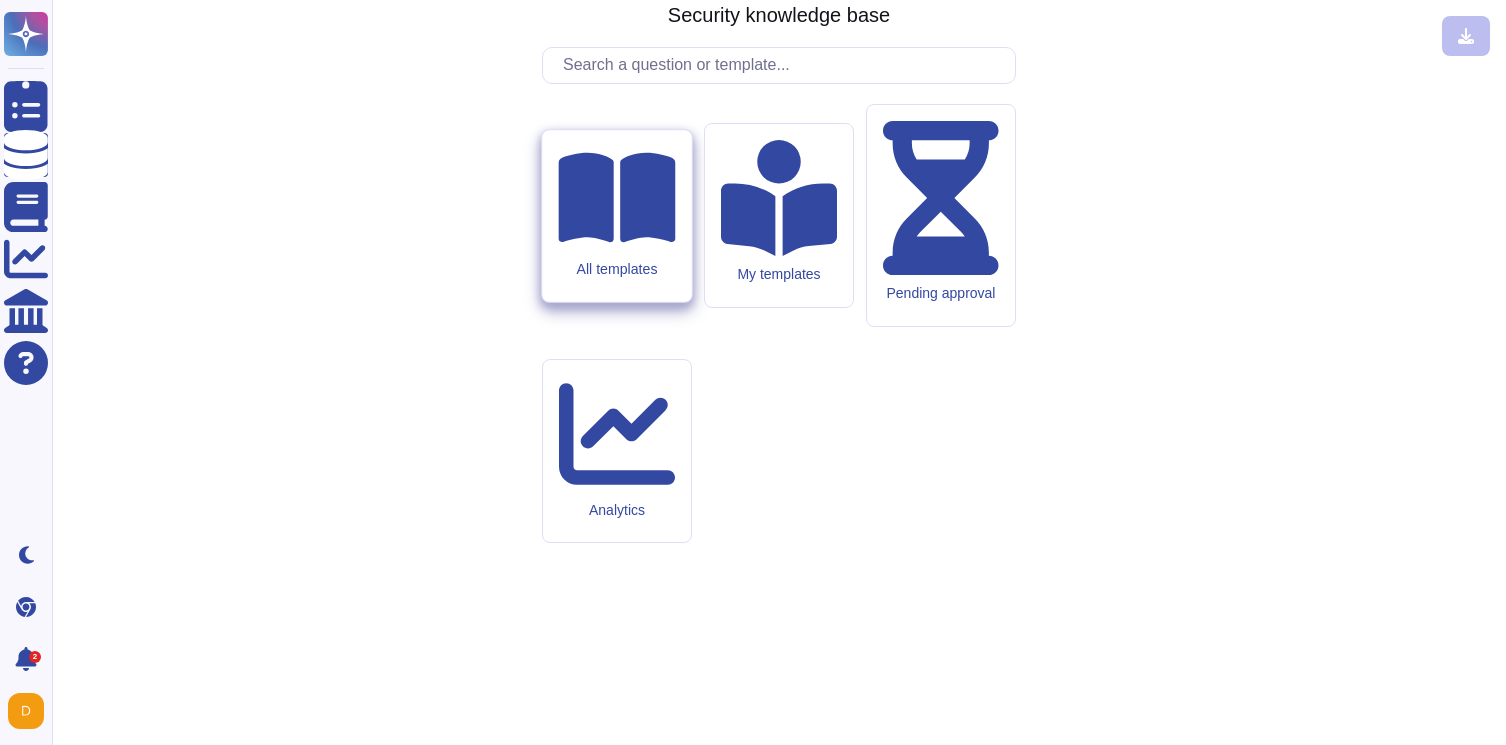 click on "All templates" at bounding box center (617, 216) 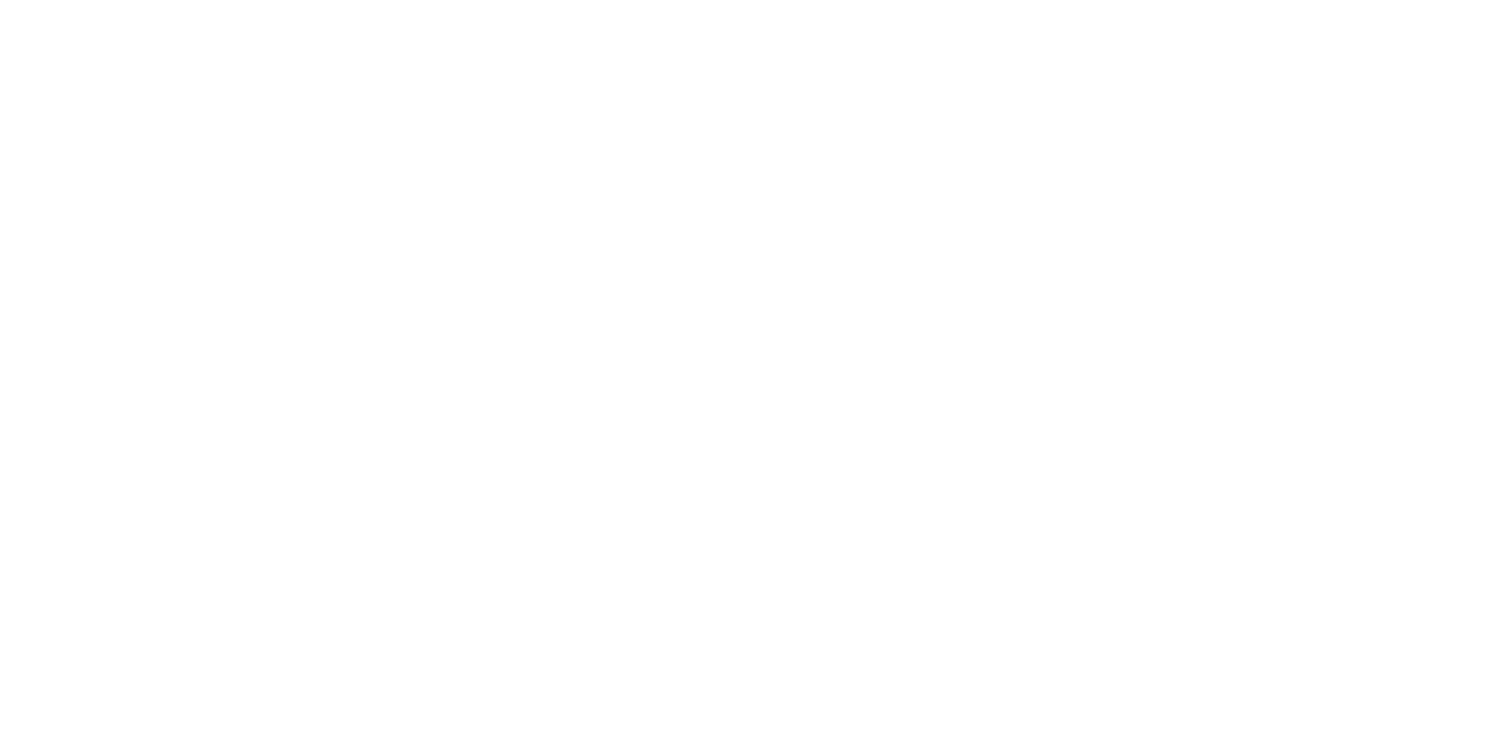 scroll, scrollTop: 0, scrollLeft: 0, axis: both 